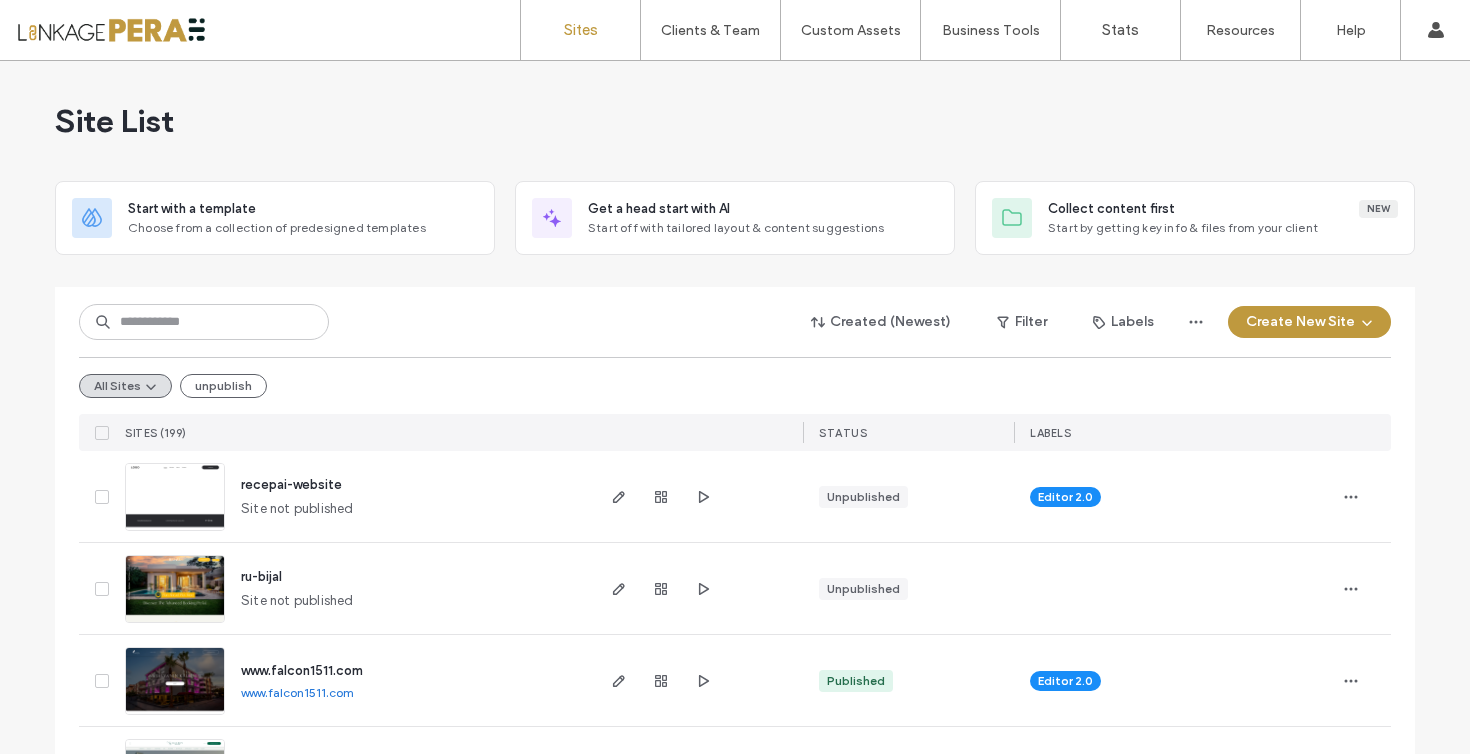 scroll, scrollTop: 0, scrollLeft: 0, axis: both 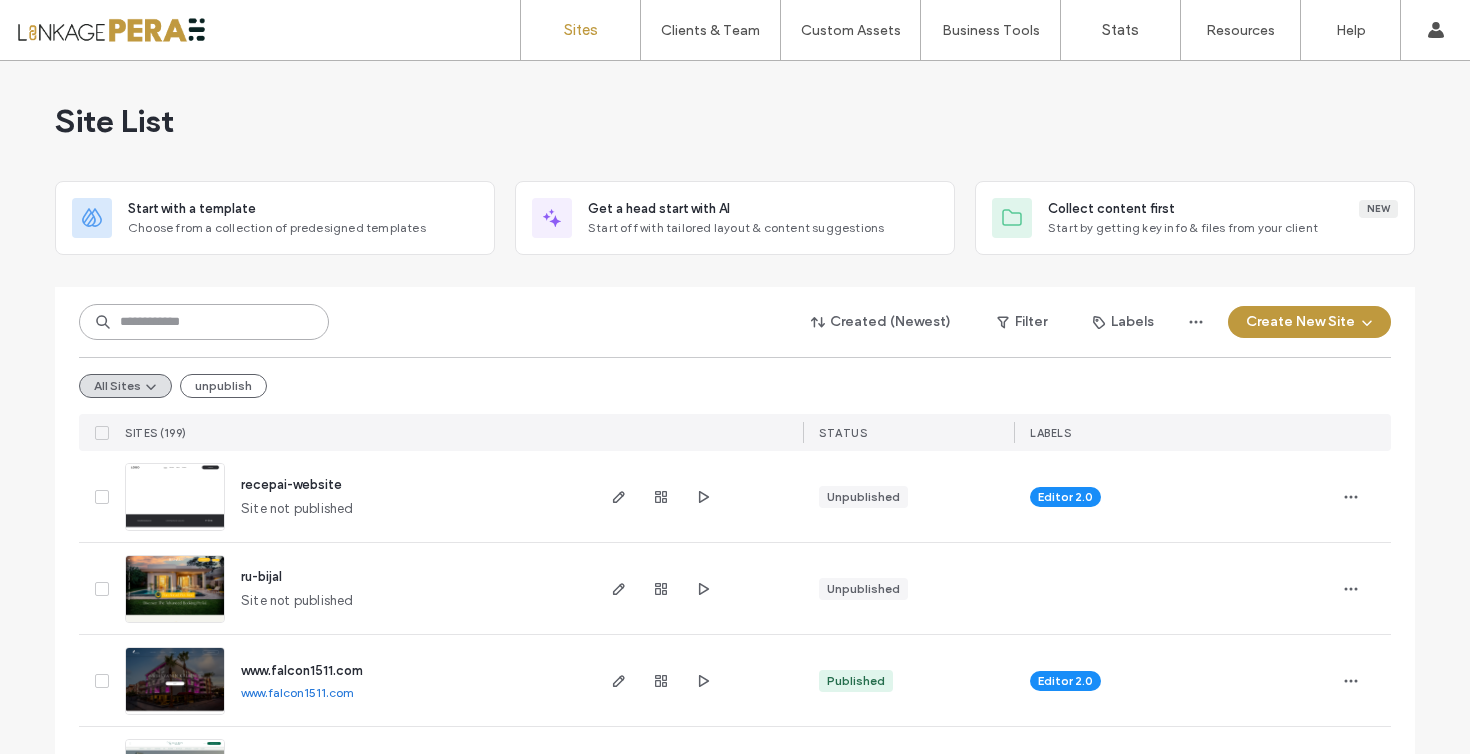 click at bounding box center [204, 322] 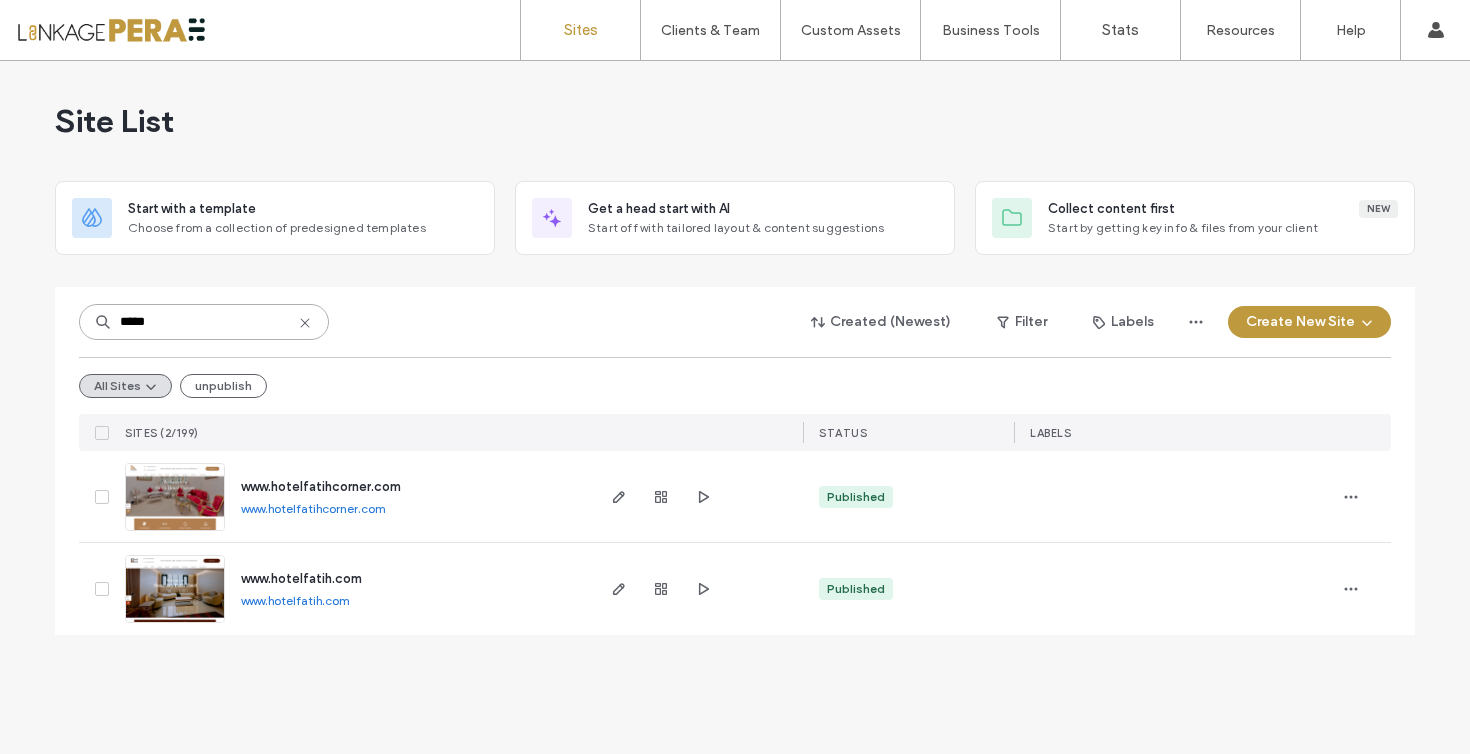 type on "*****" 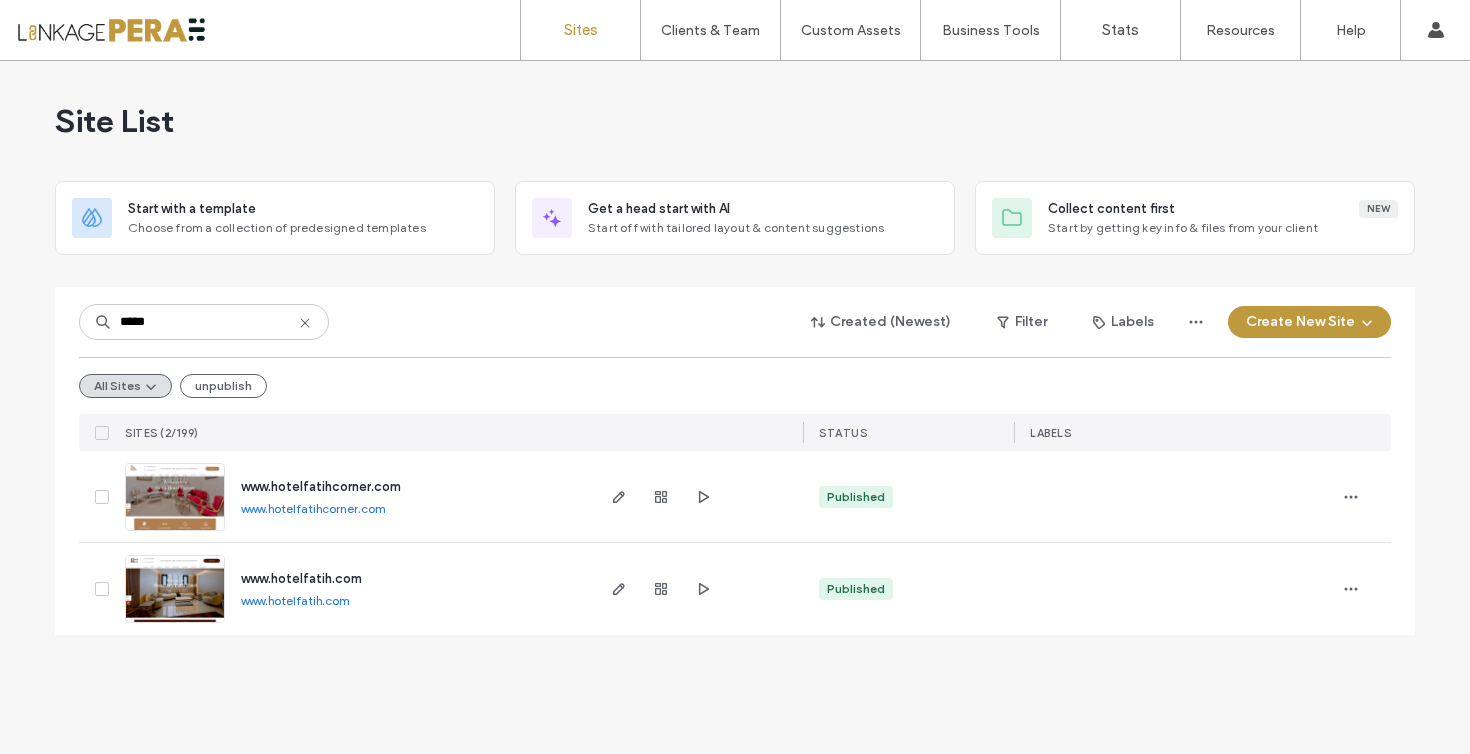 click on "www.hotelfatih.com" at bounding box center [301, 578] 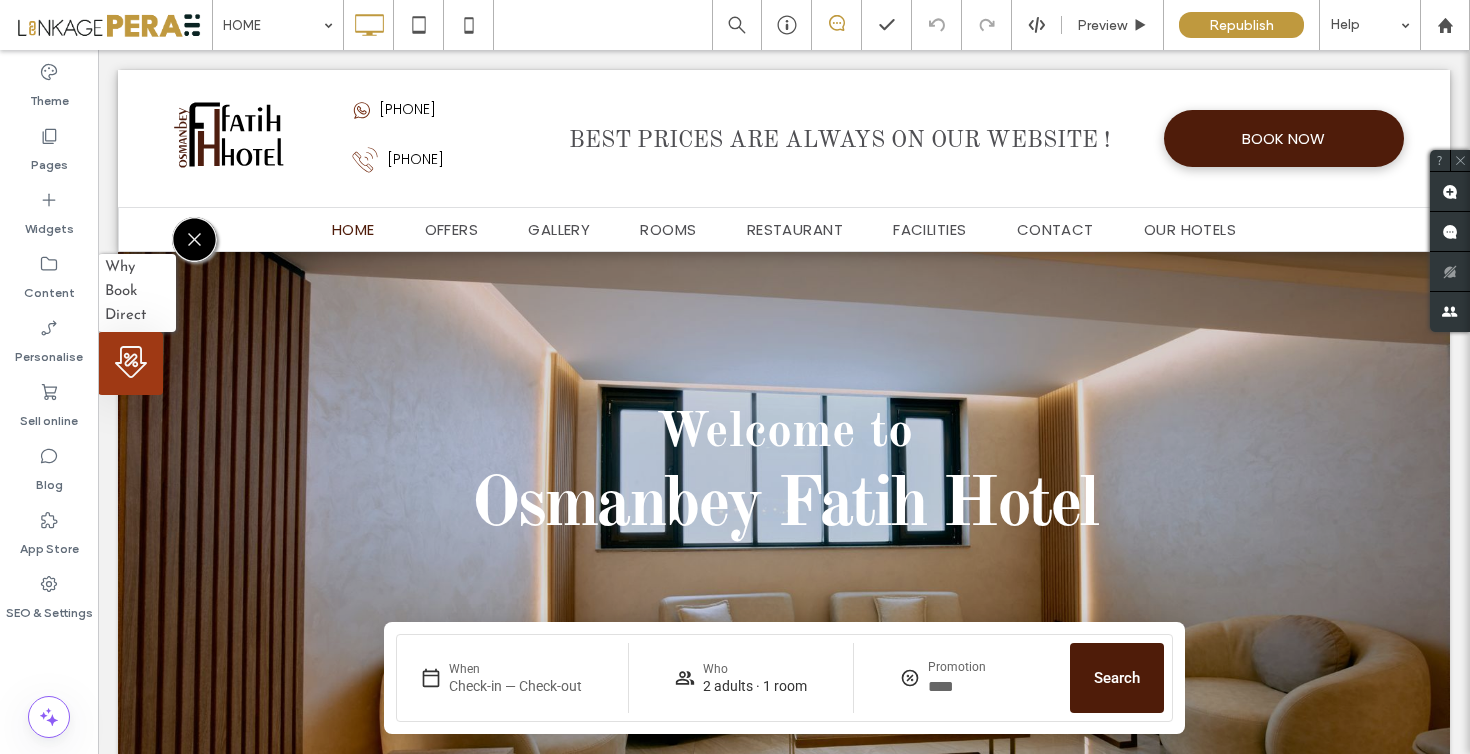 scroll, scrollTop: 0, scrollLeft: 0, axis: both 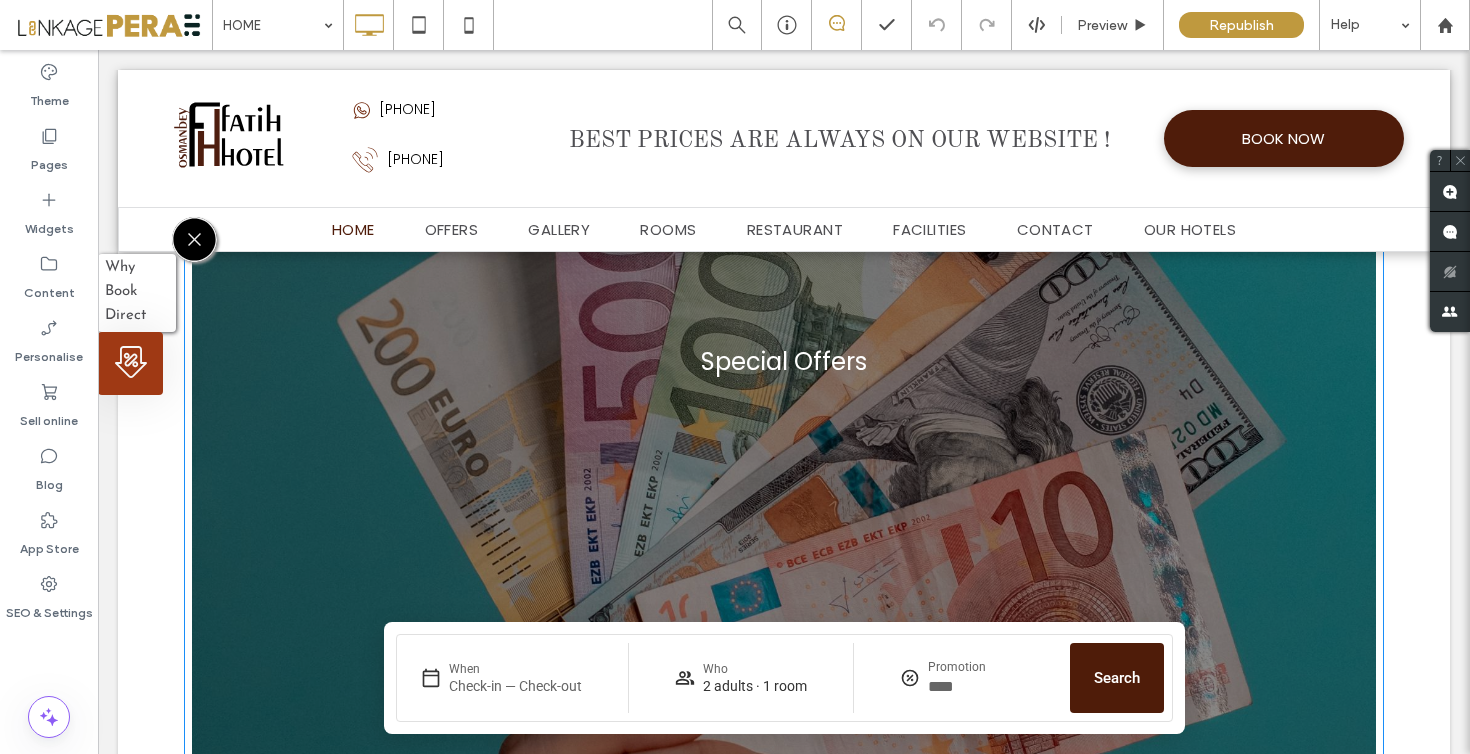 click at bounding box center (784, 361) 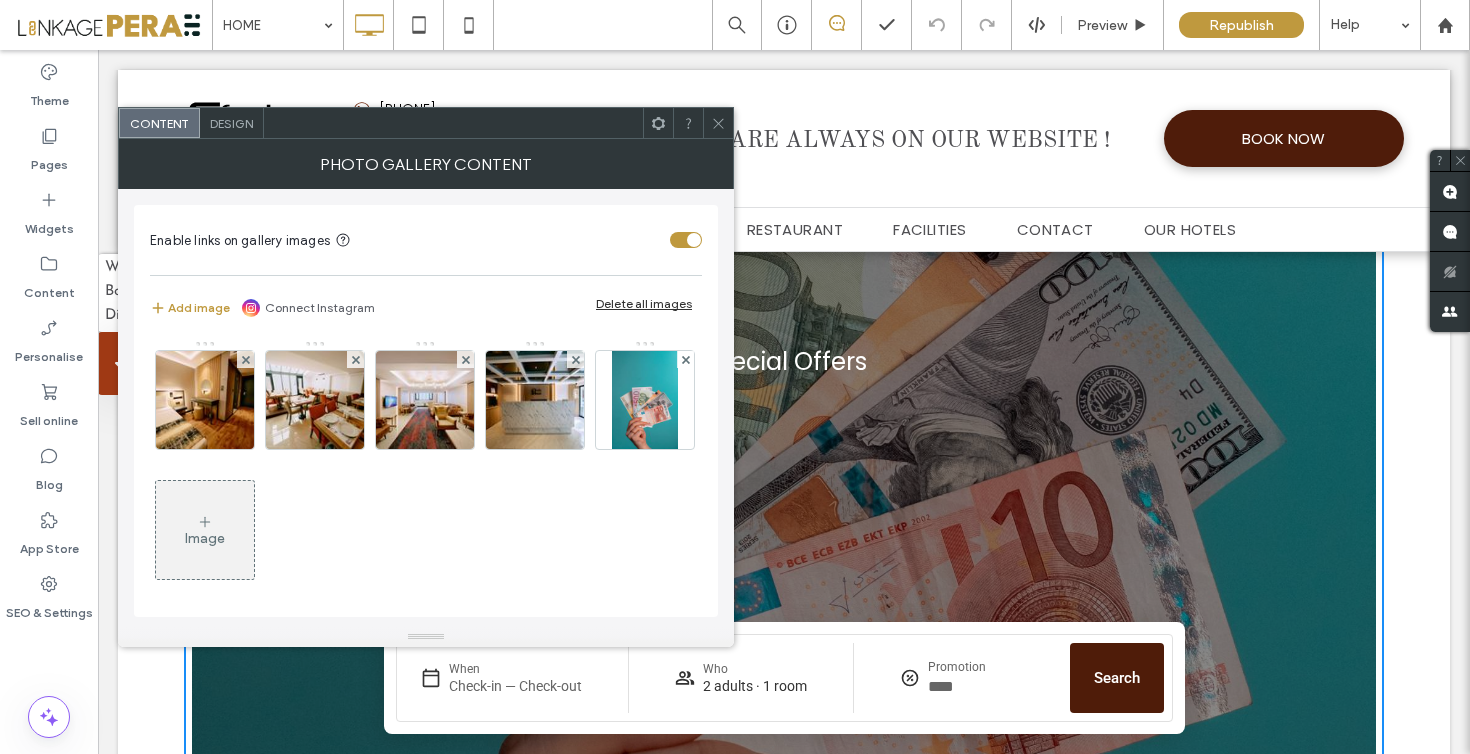click on "Design" at bounding box center [231, 123] 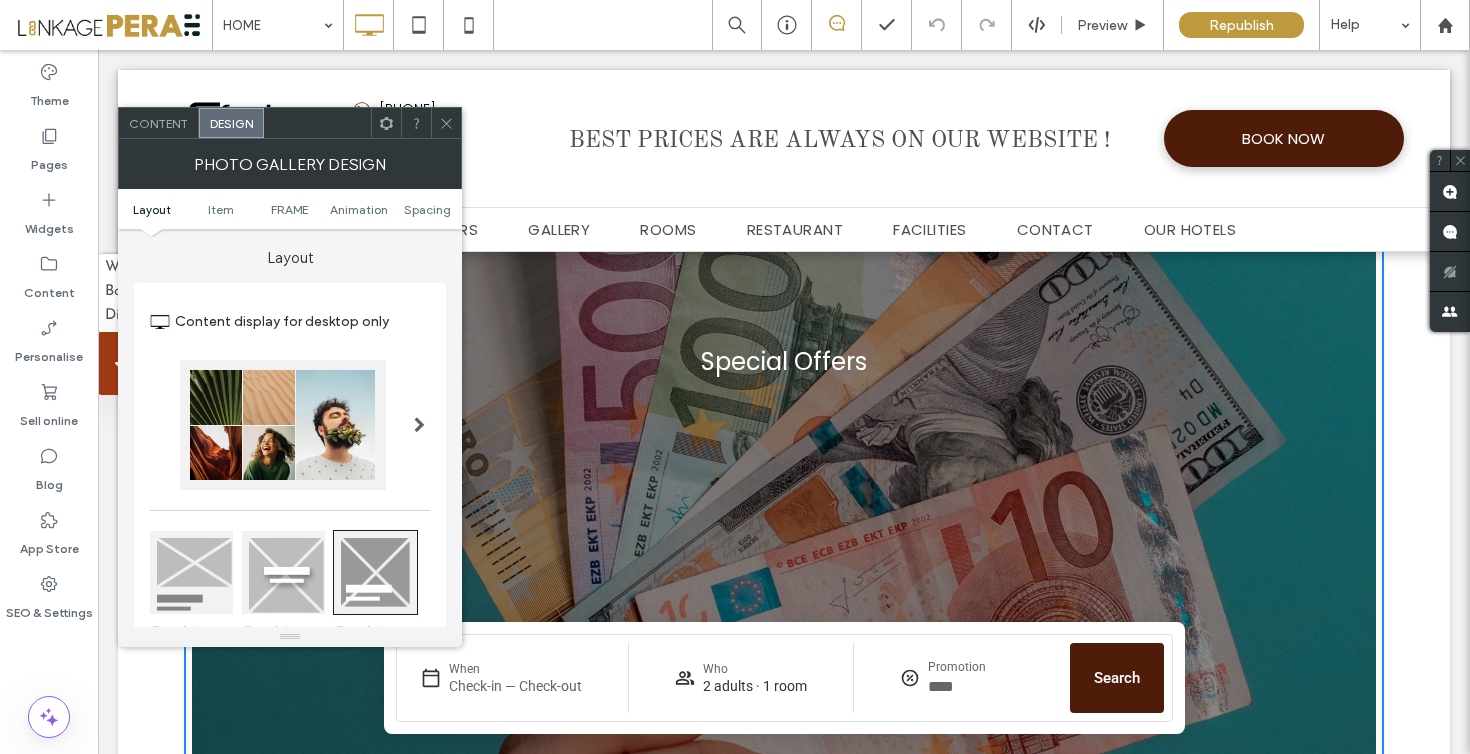 click at bounding box center [419, 425] 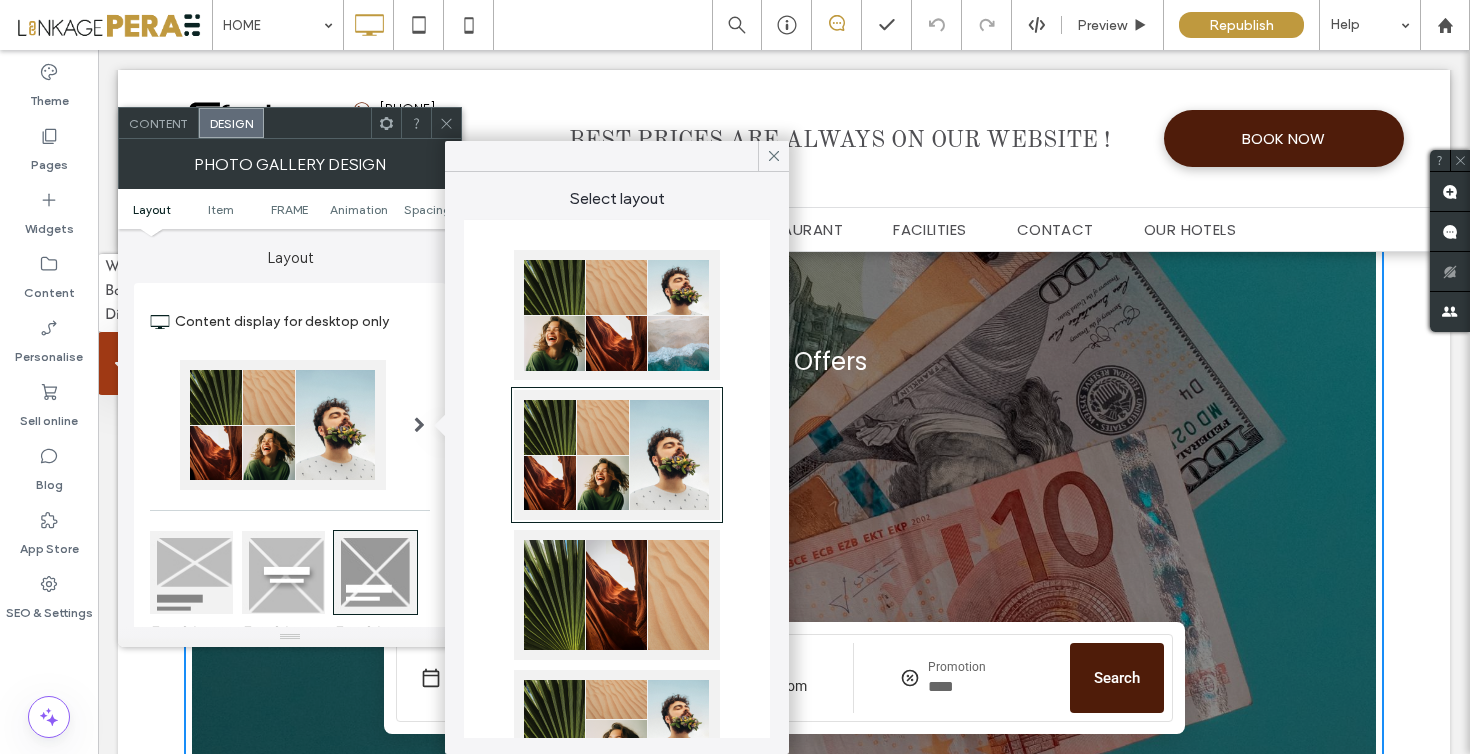 click at bounding box center [617, 455] 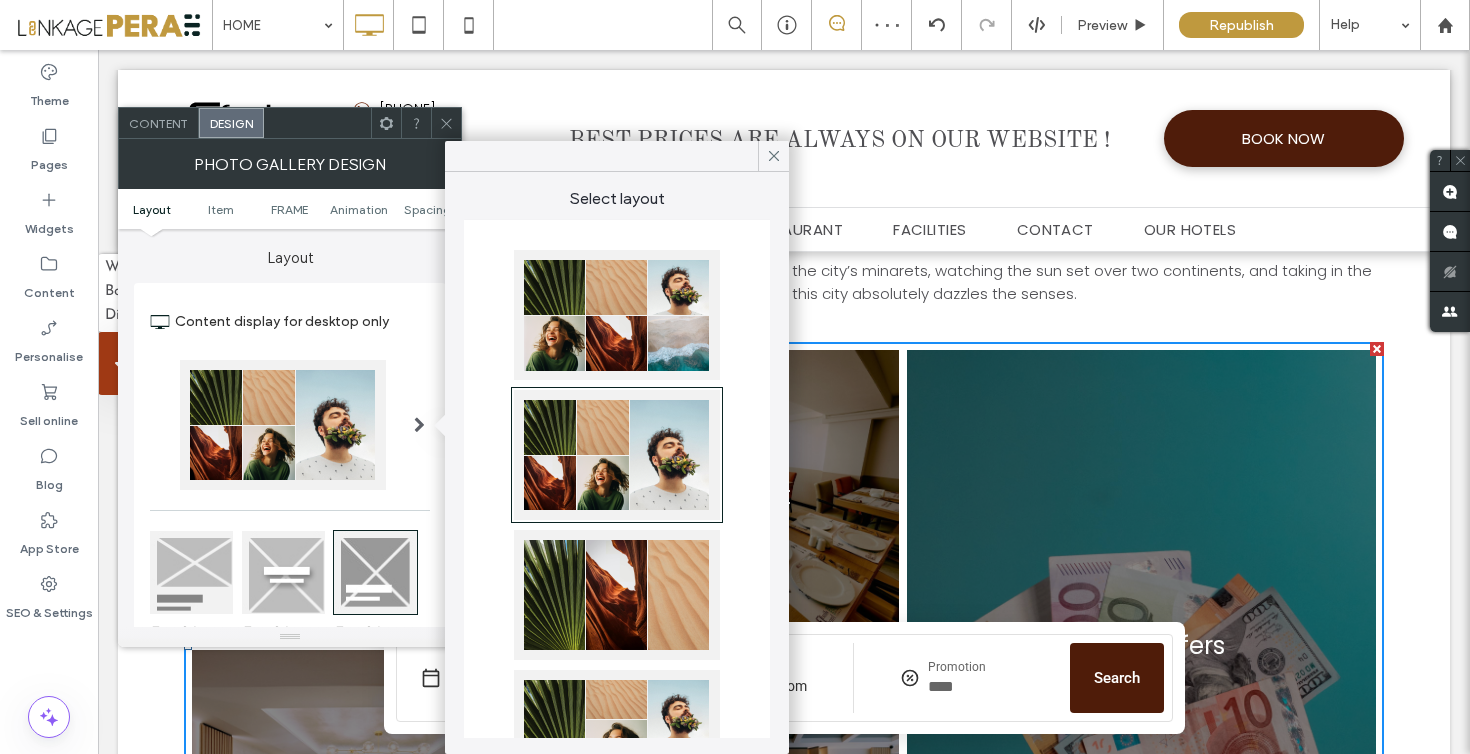 scroll, scrollTop: 2237, scrollLeft: 0, axis: vertical 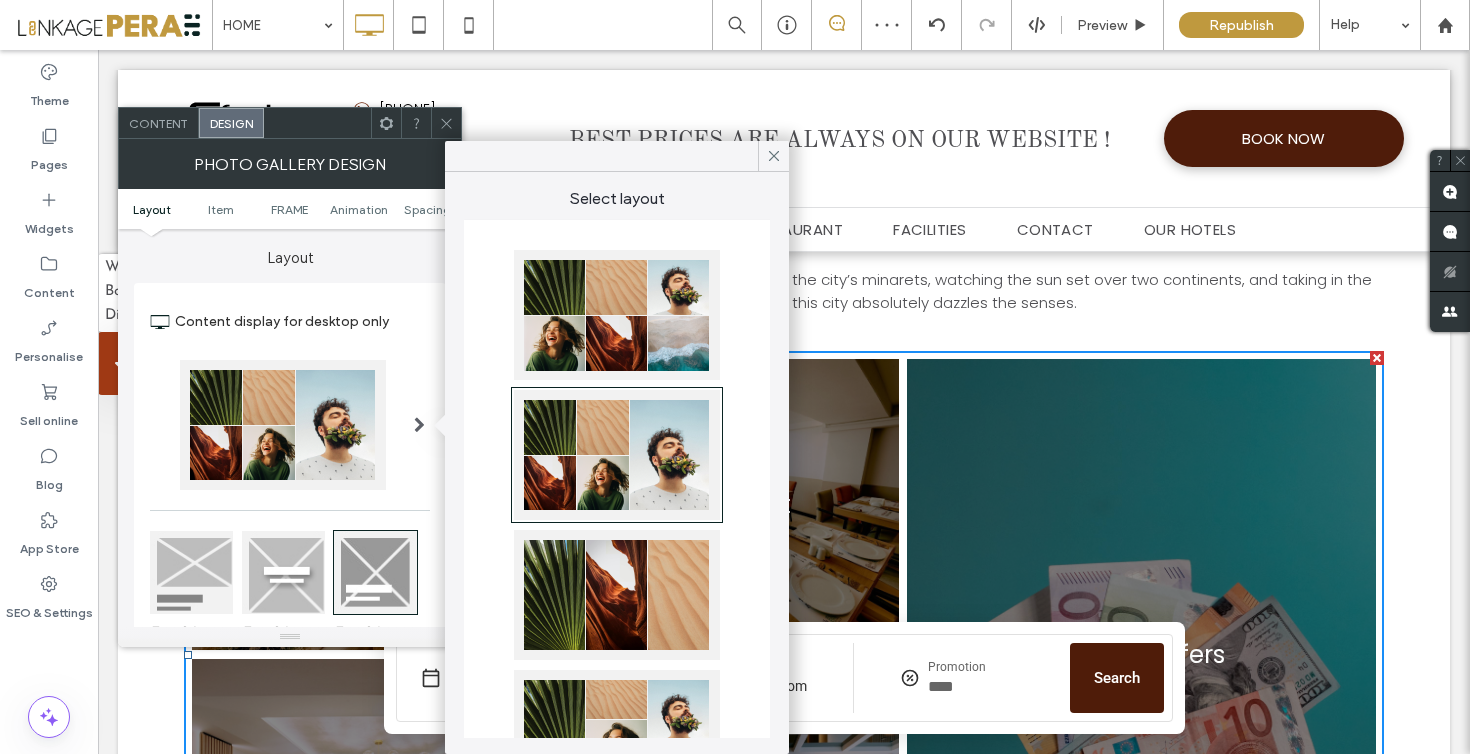 click 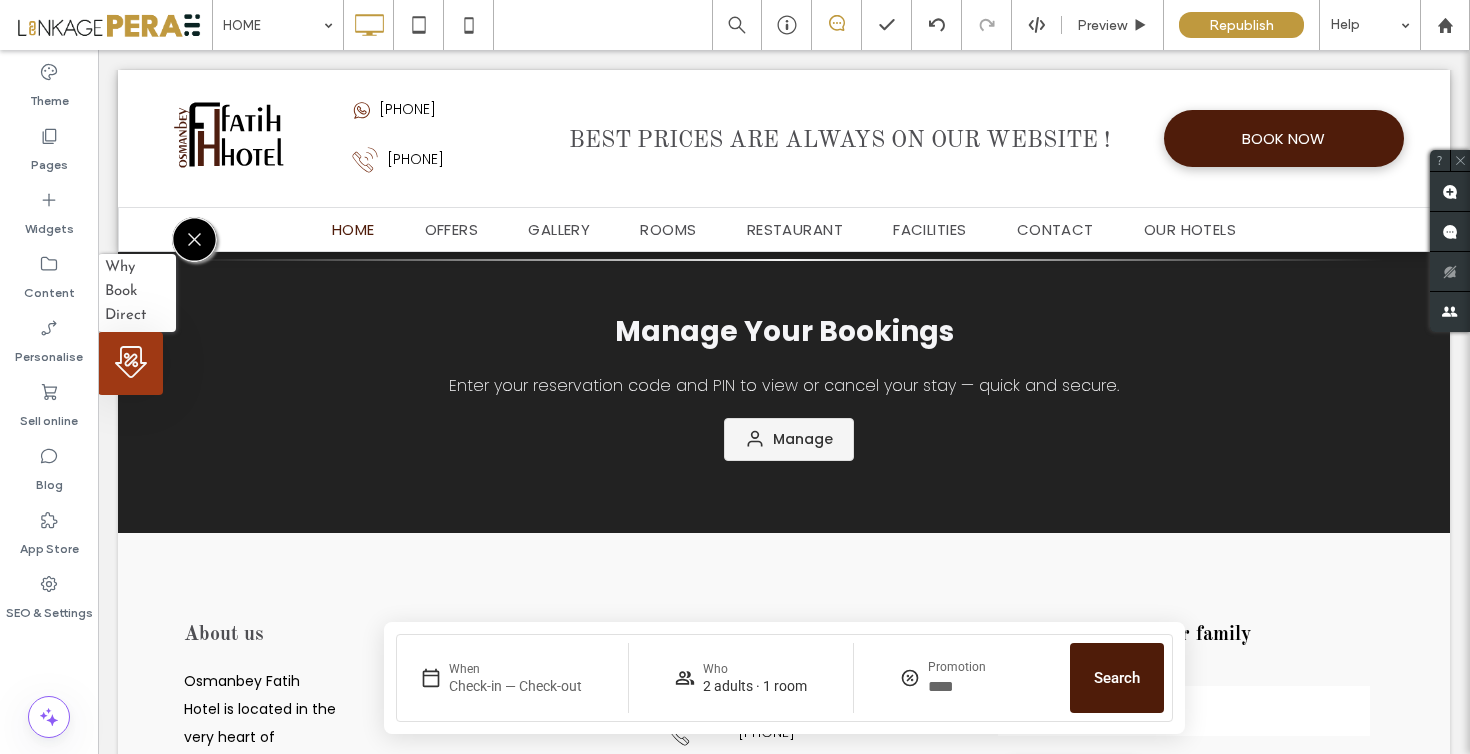 scroll, scrollTop: 4796, scrollLeft: 0, axis: vertical 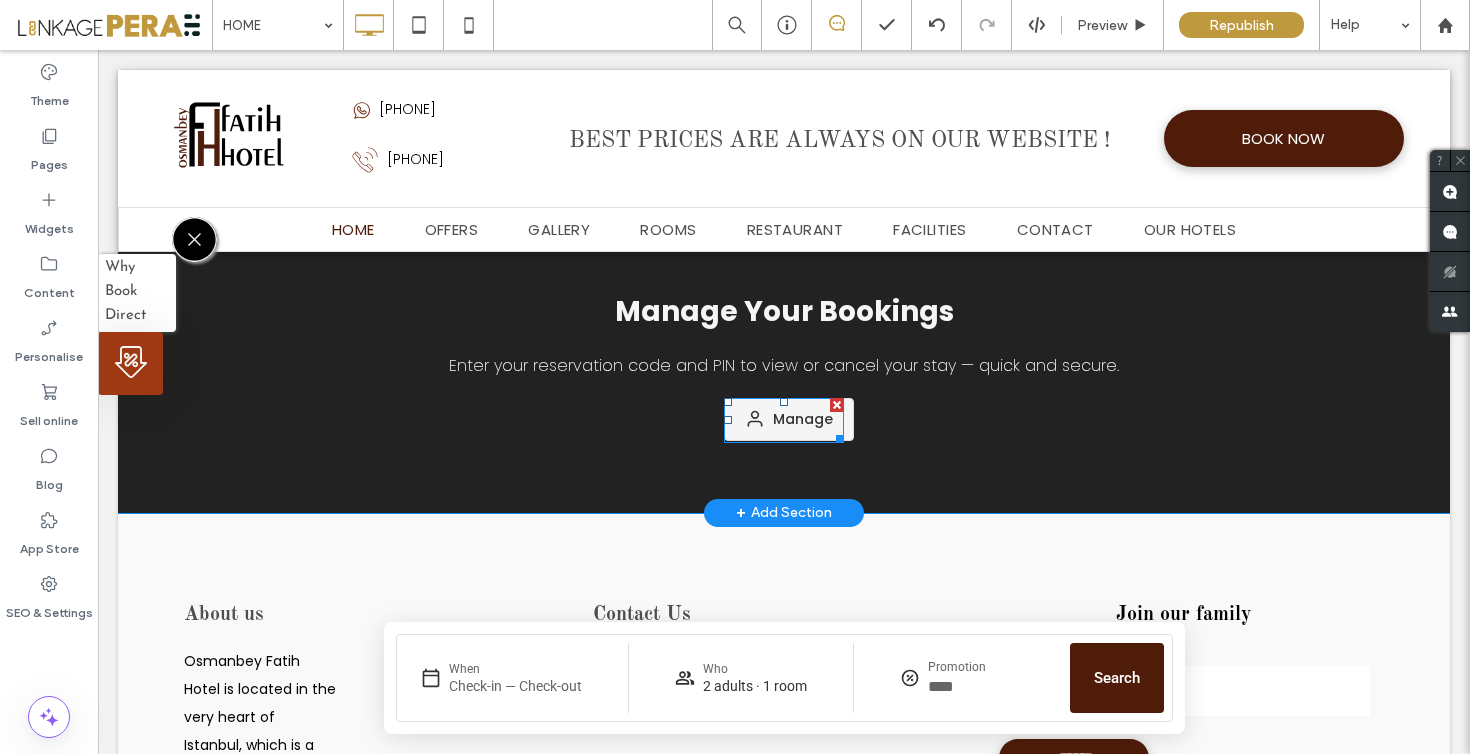 click at bounding box center (784, 420) 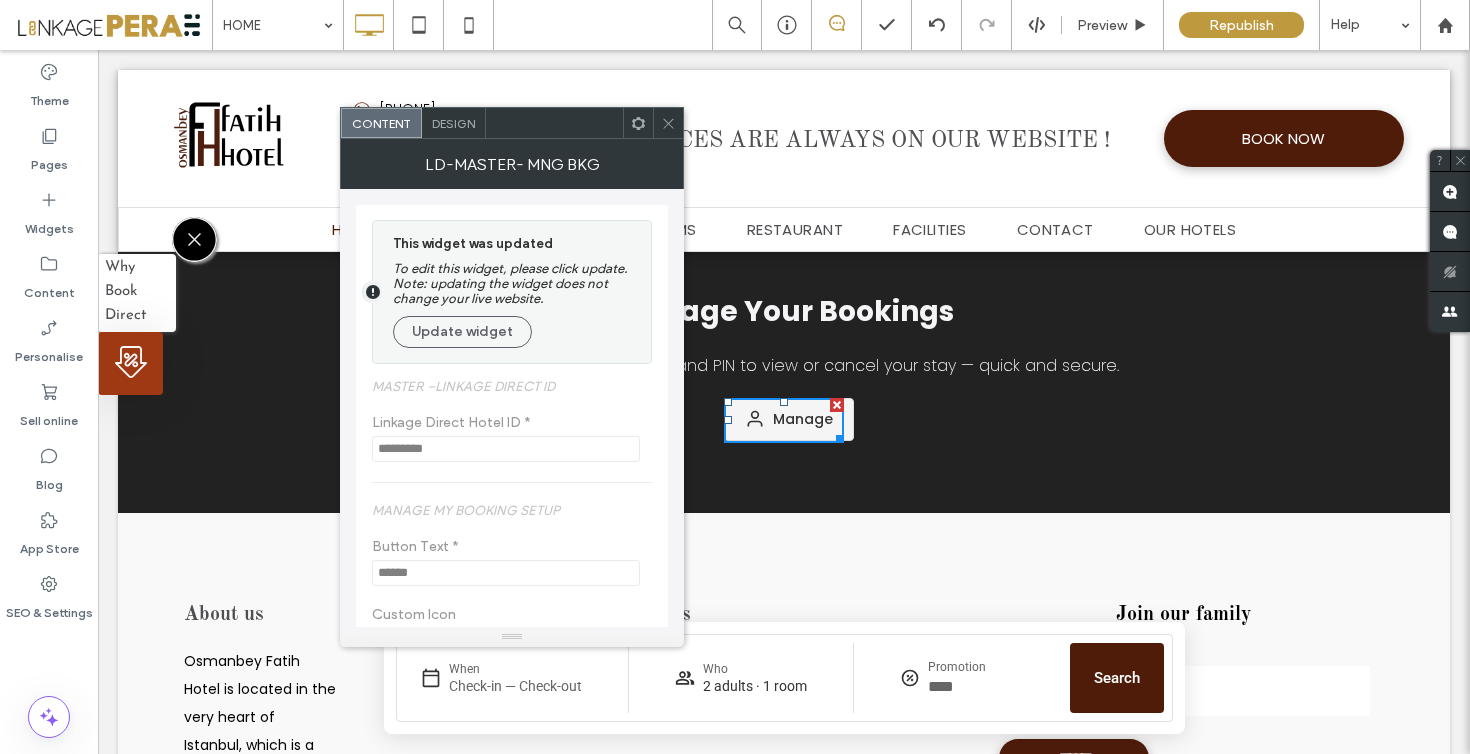 click 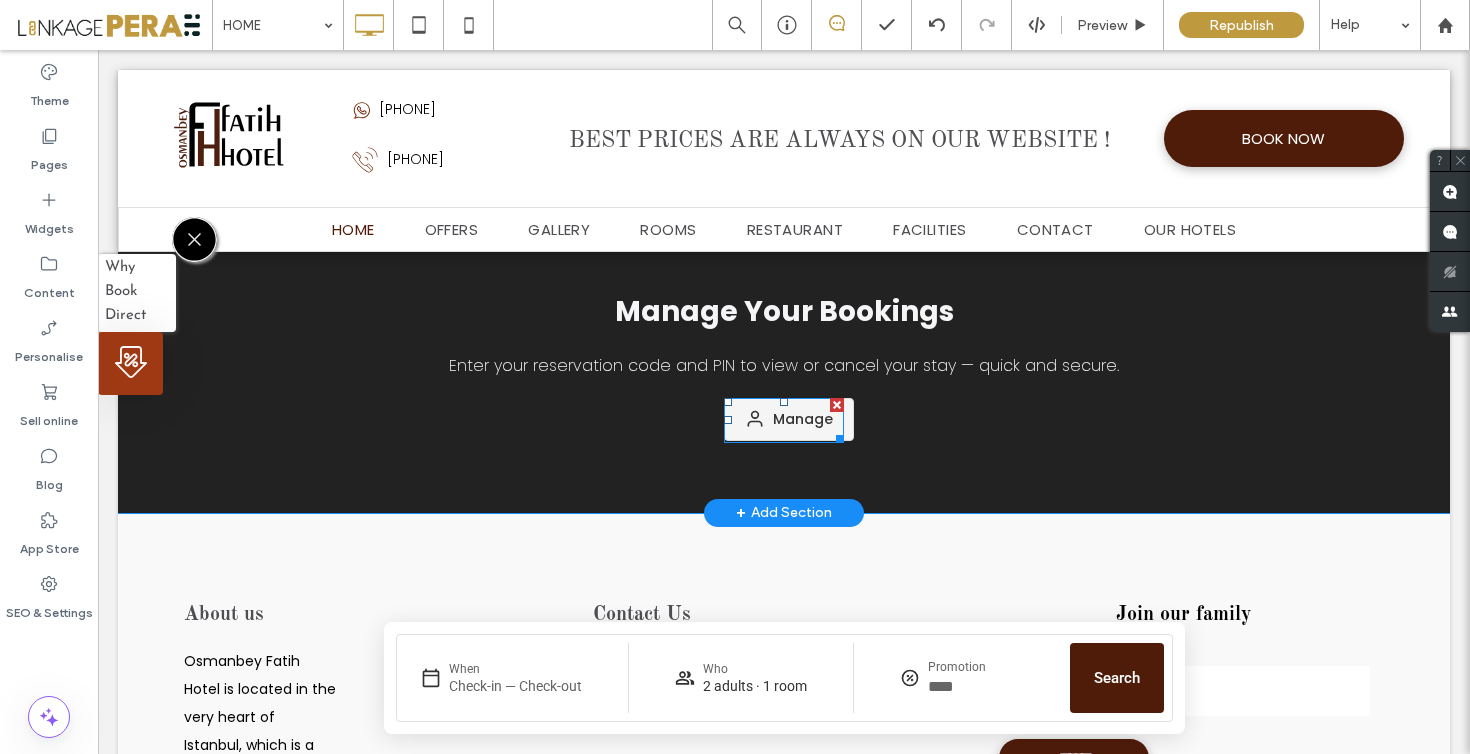 click at bounding box center (784, 420) 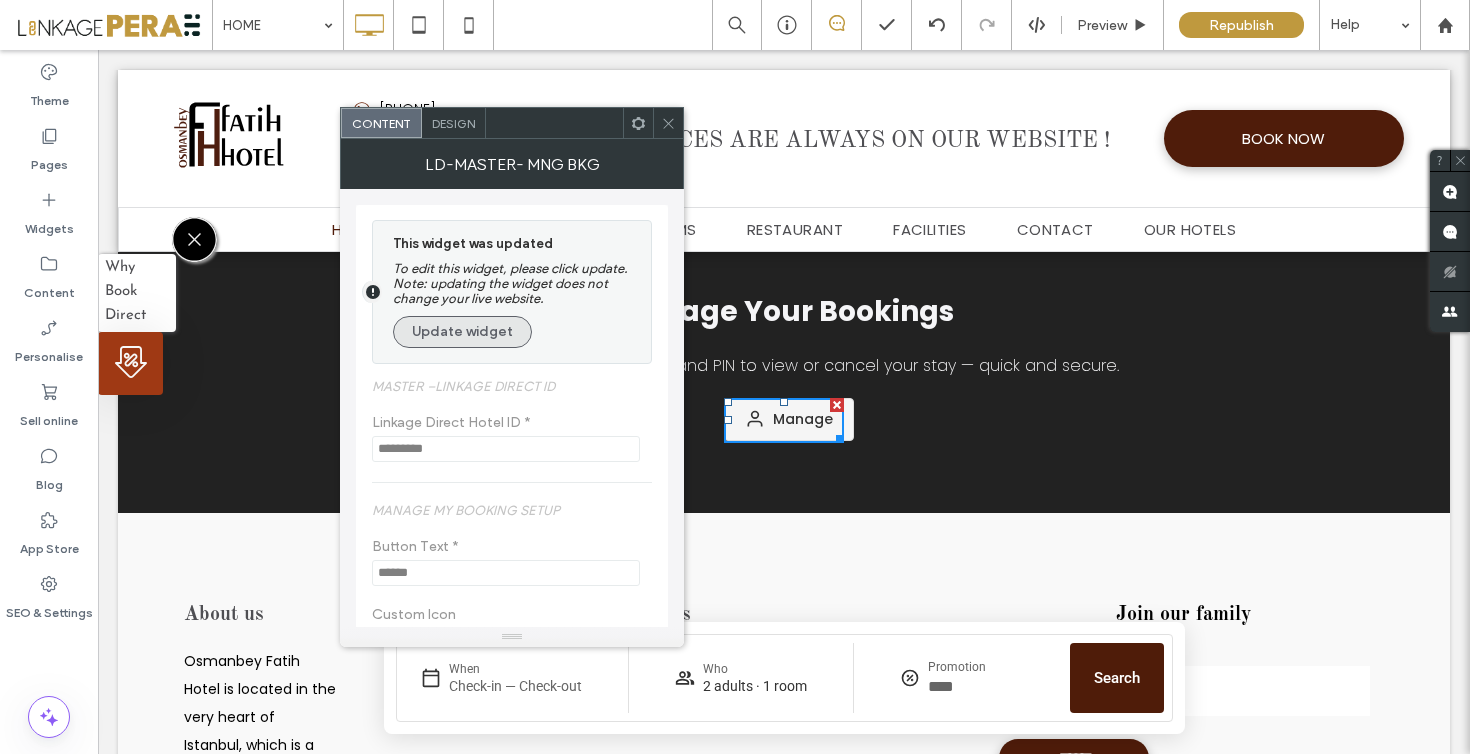click on "Update widget" at bounding box center (462, 332) 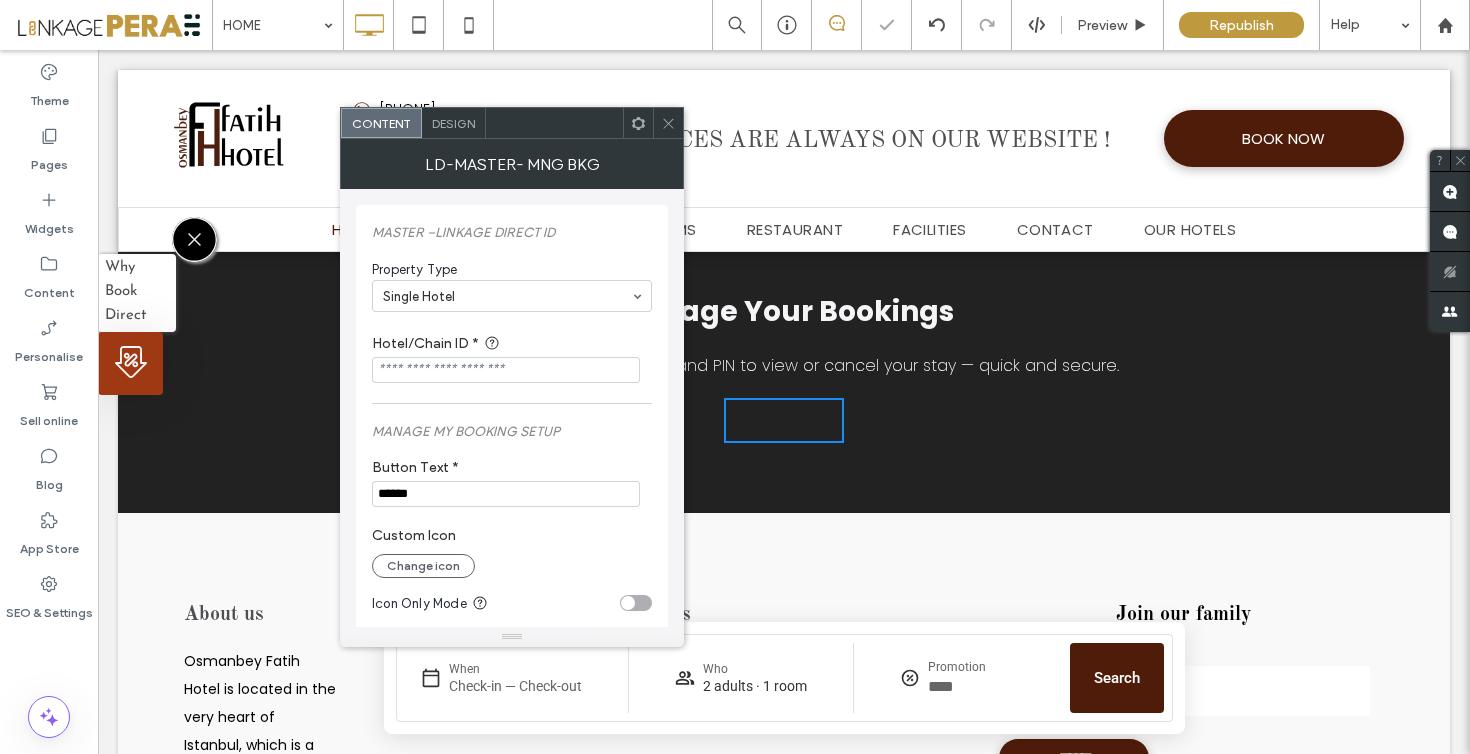 click at bounding box center (506, 370) 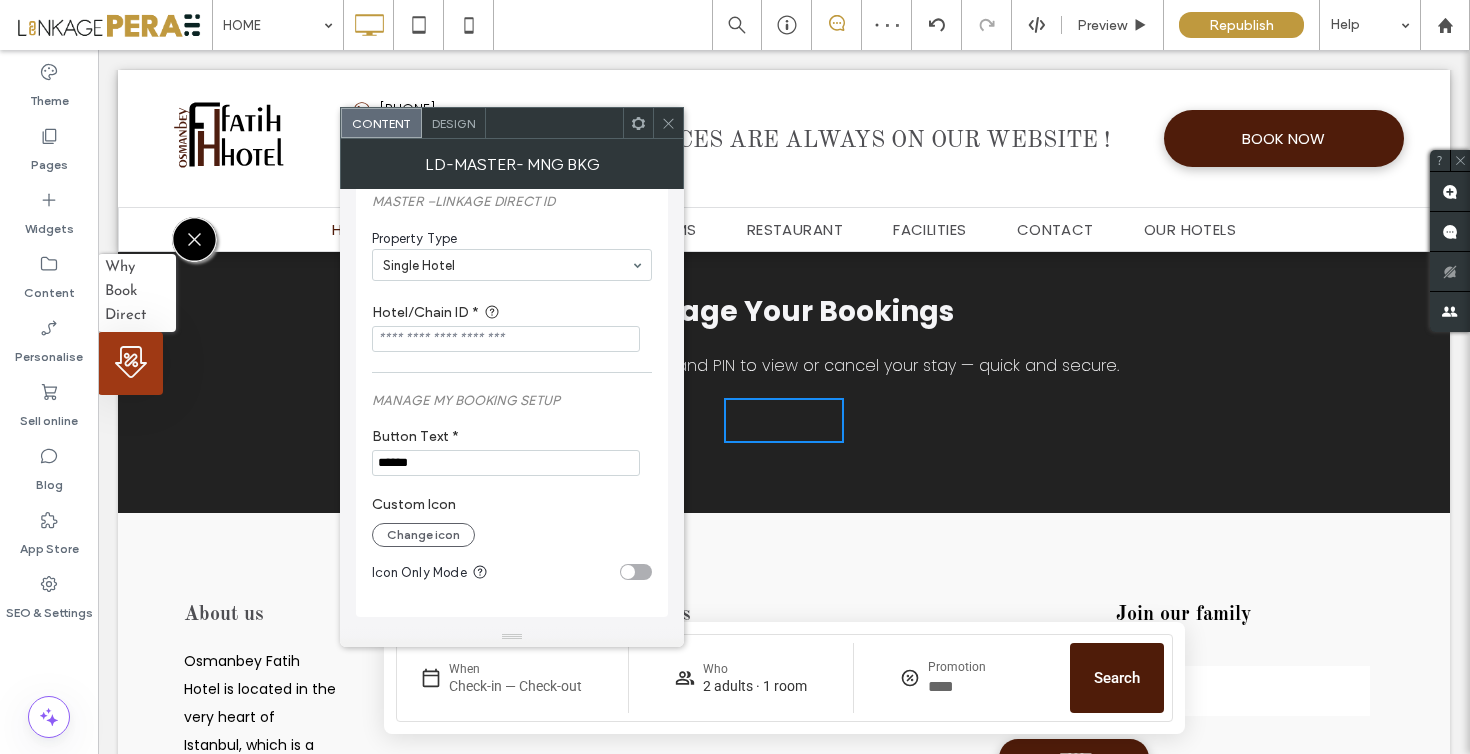 scroll, scrollTop: 0, scrollLeft: 0, axis: both 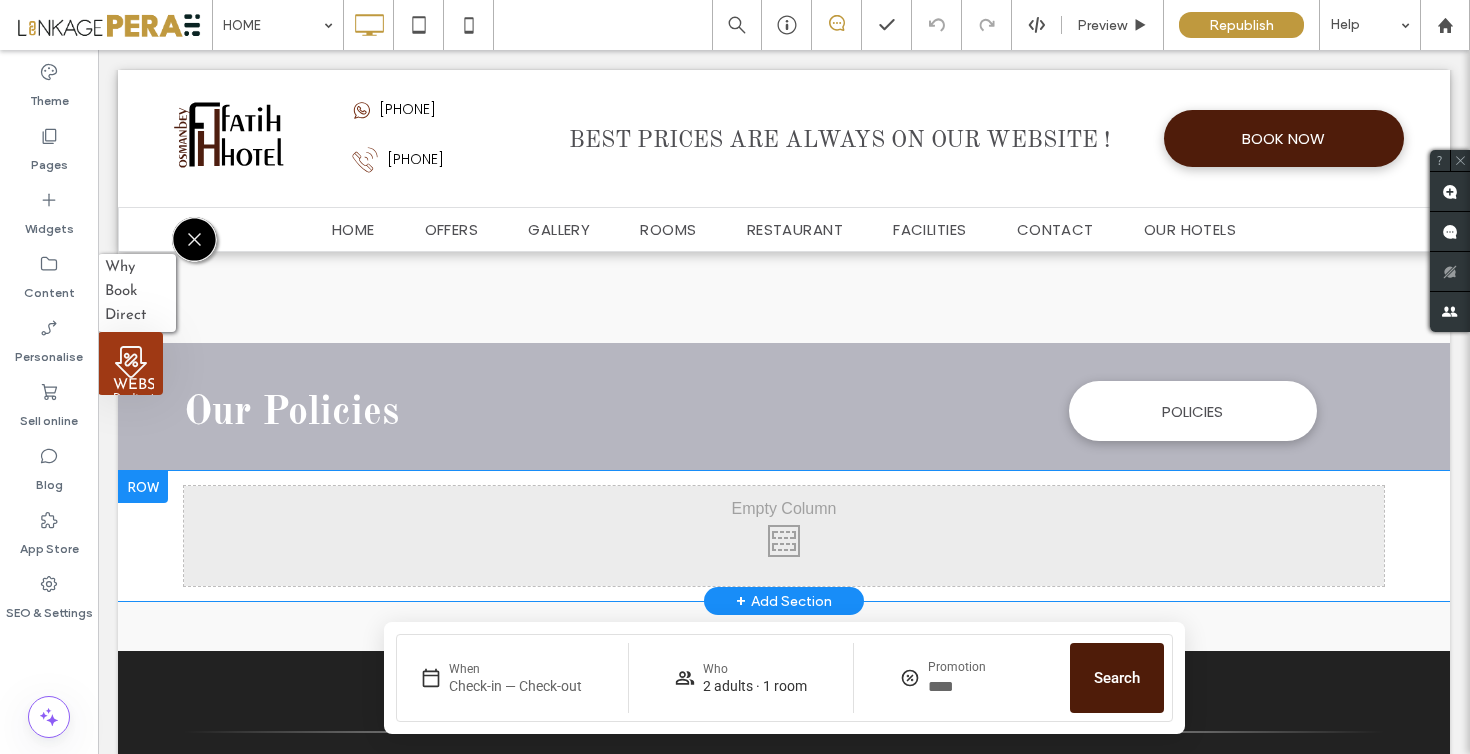 click at bounding box center (143, 487) 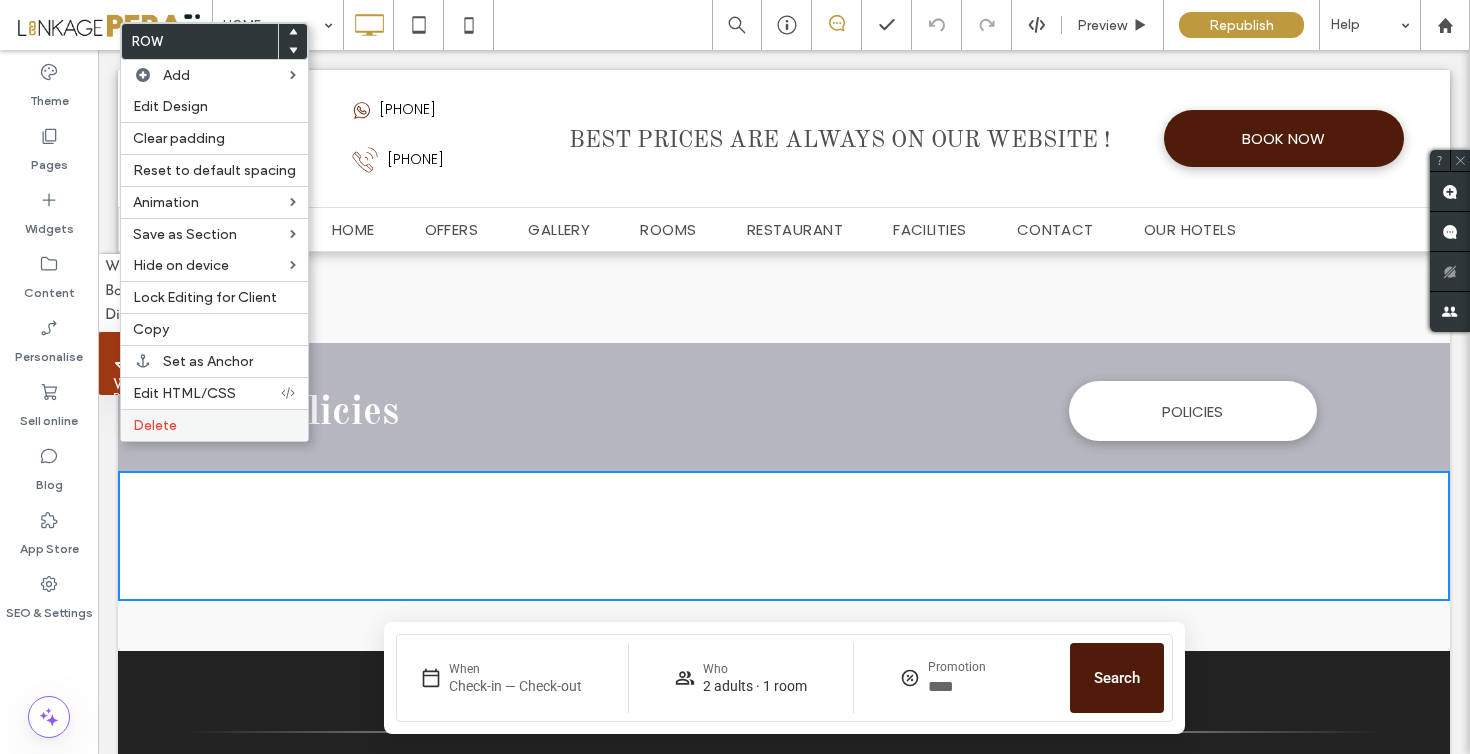 click on "Delete" at bounding box center [214, 425] 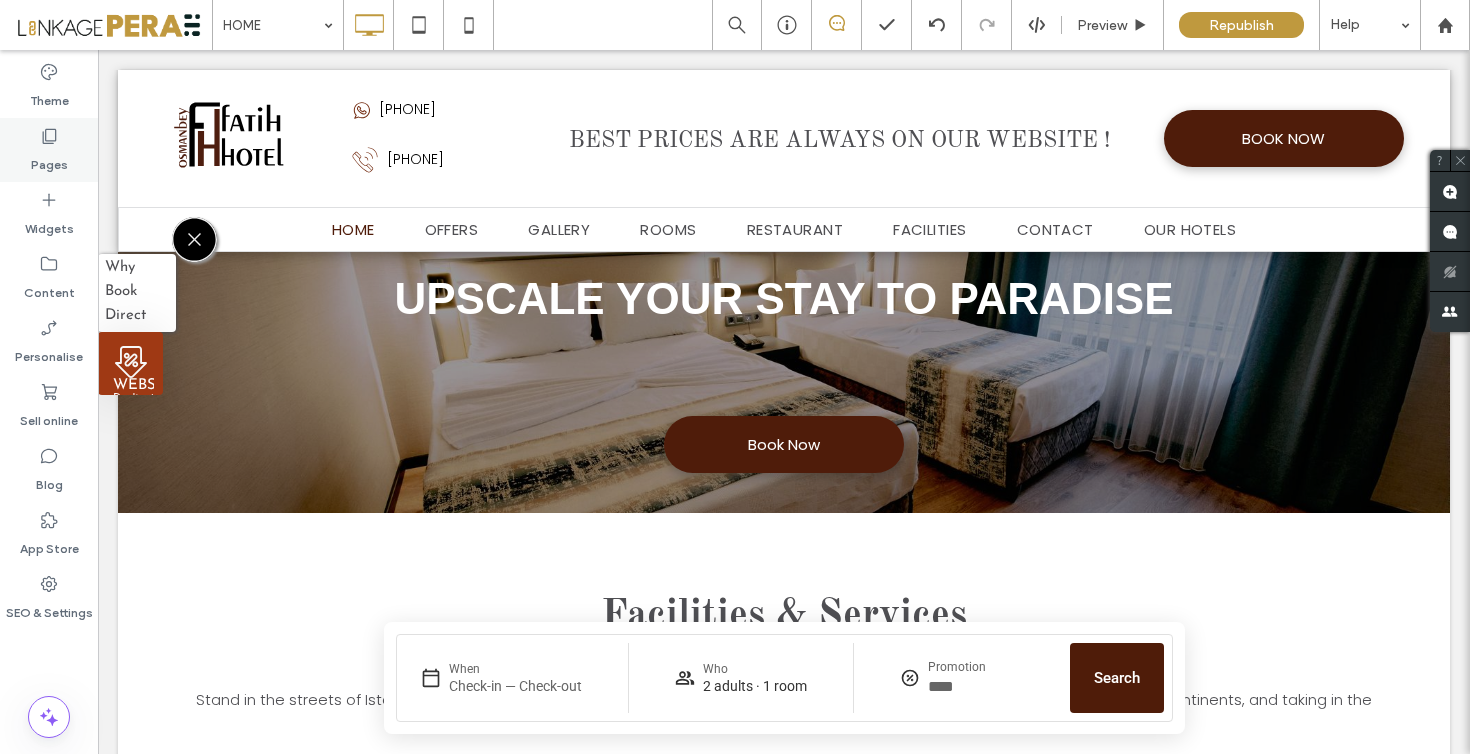 scroll, scrollTop: 1792, scrollLeft: 0, axis: vertical 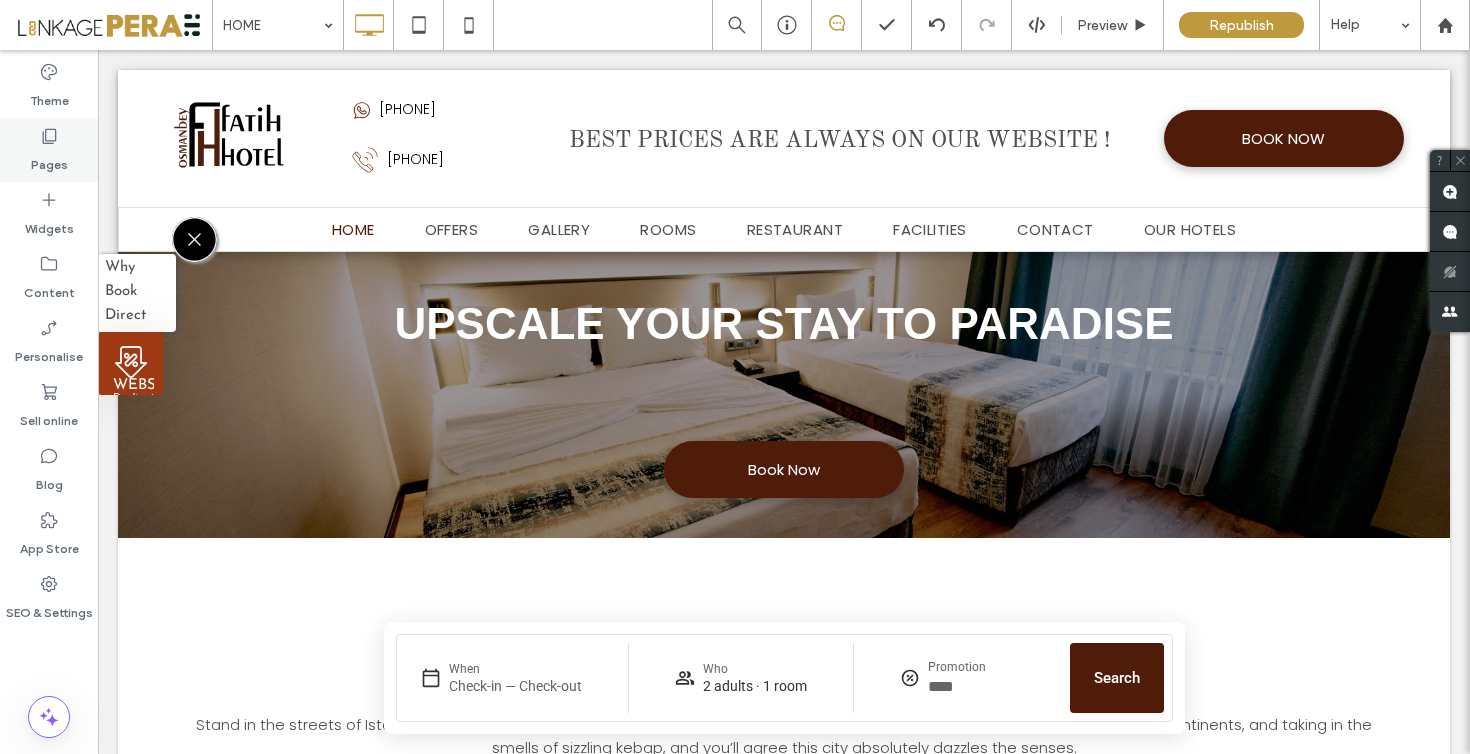 click 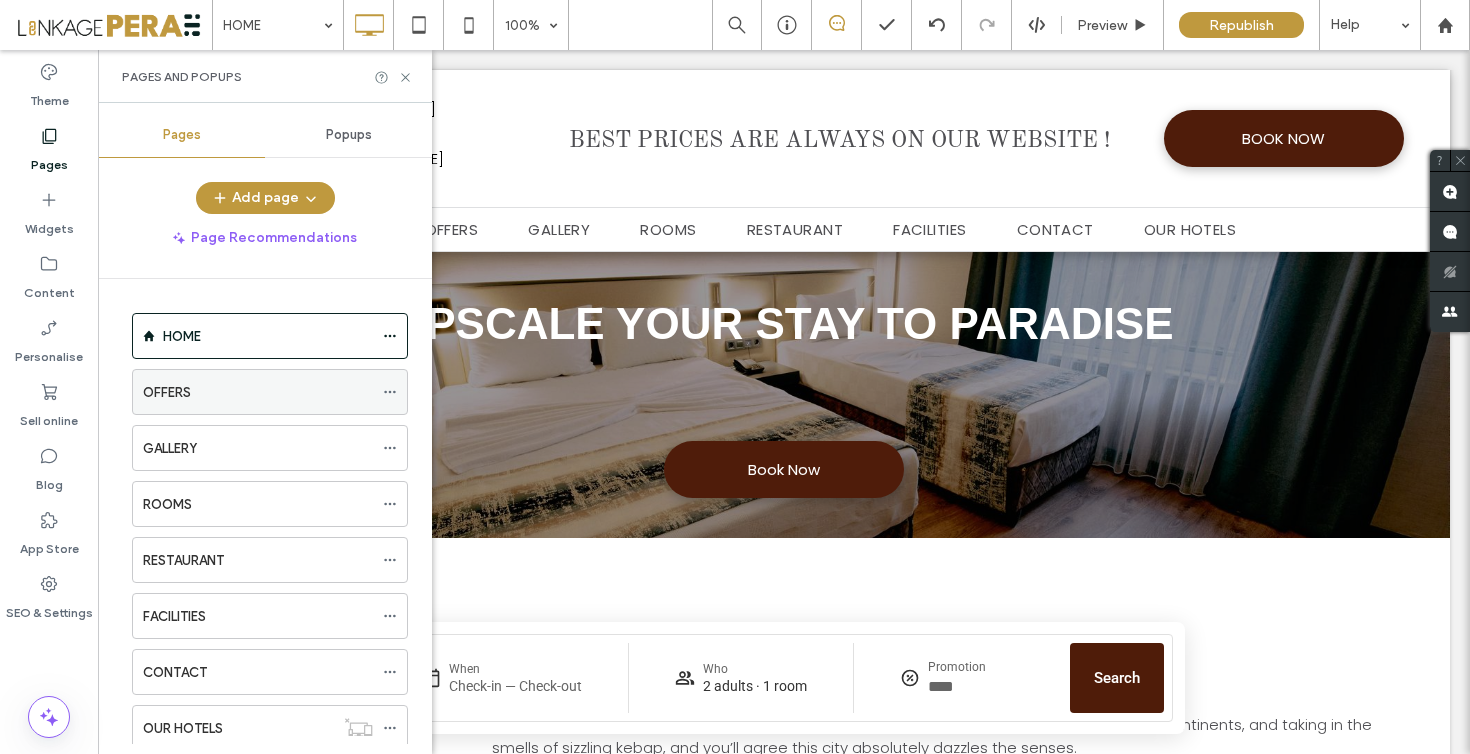 click on "OFFERS" at bounding box center (167, 392) 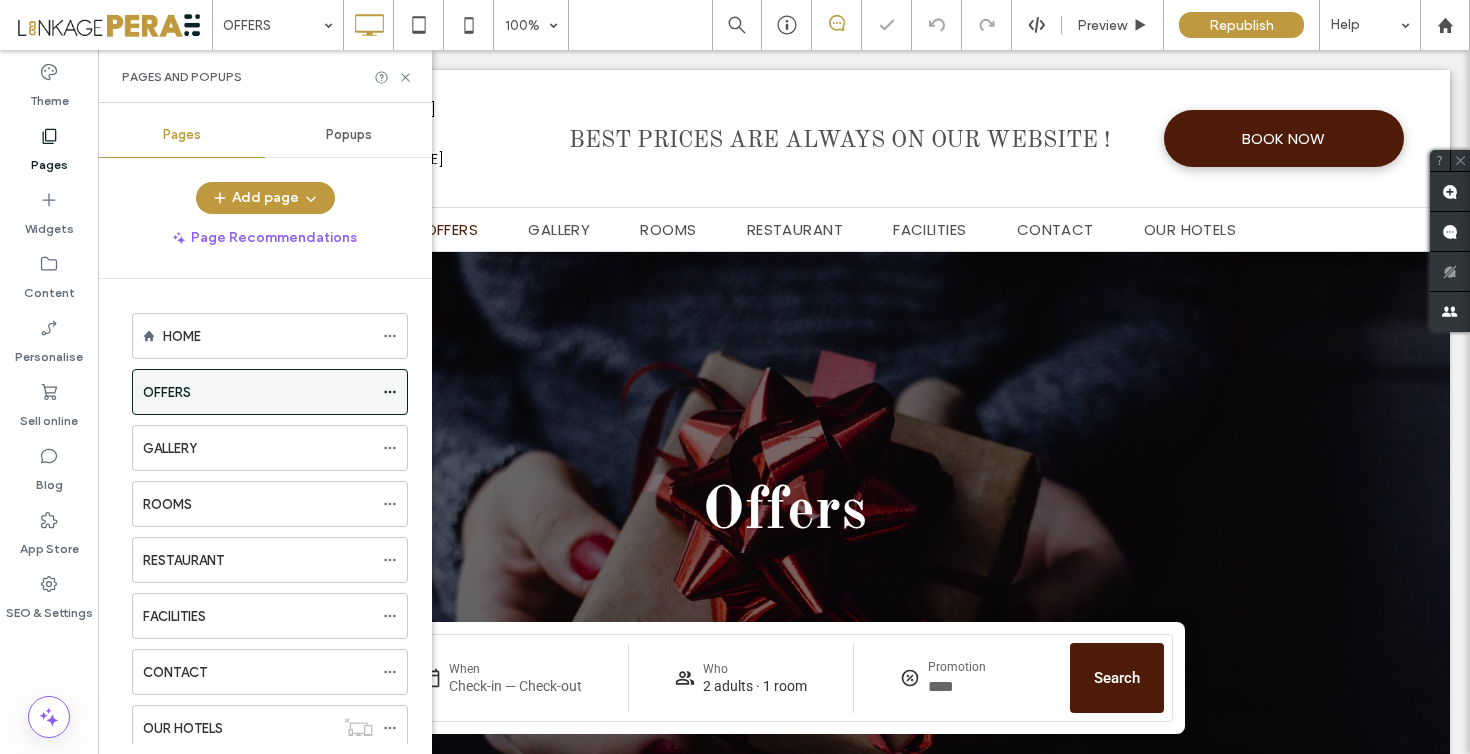 scroll, scrollTop: 0, scrollLeft: 0, axis: both 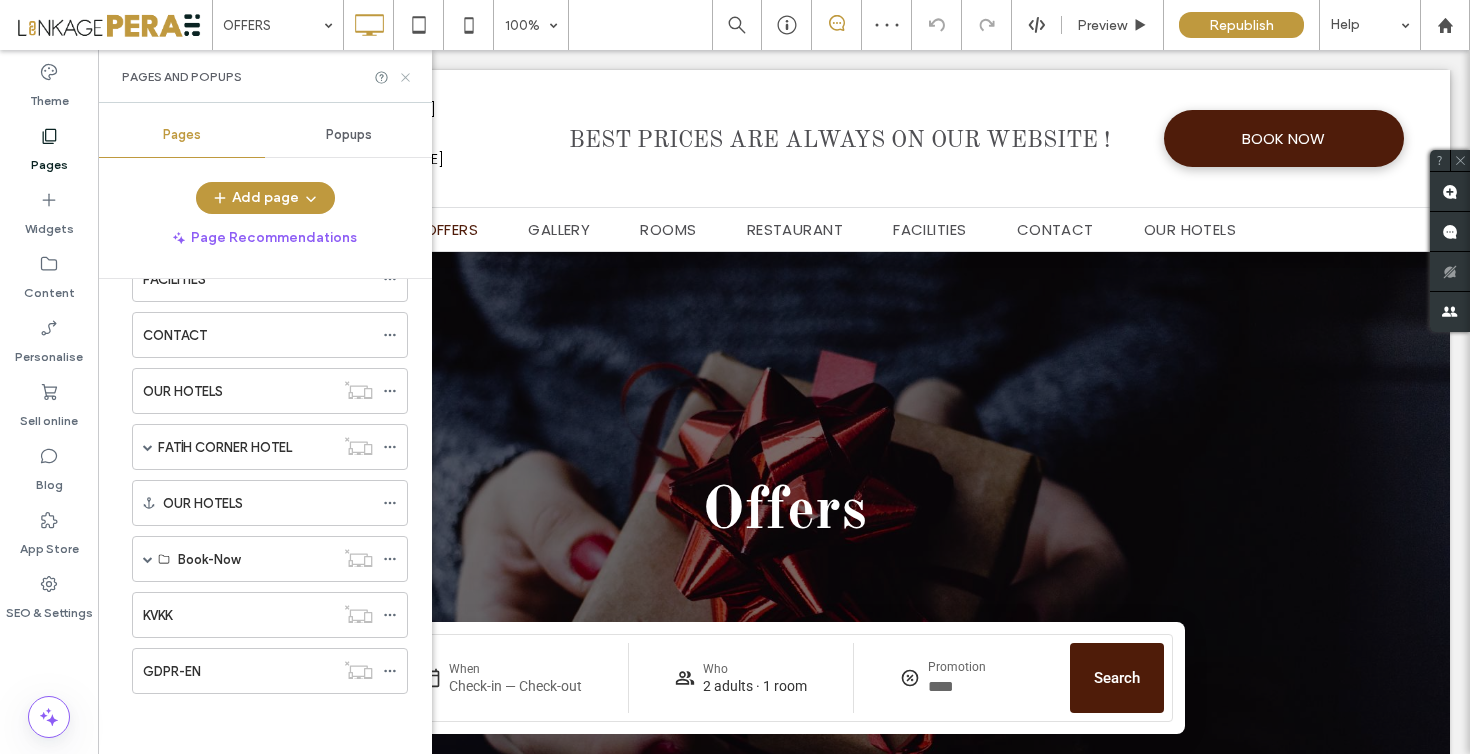 click 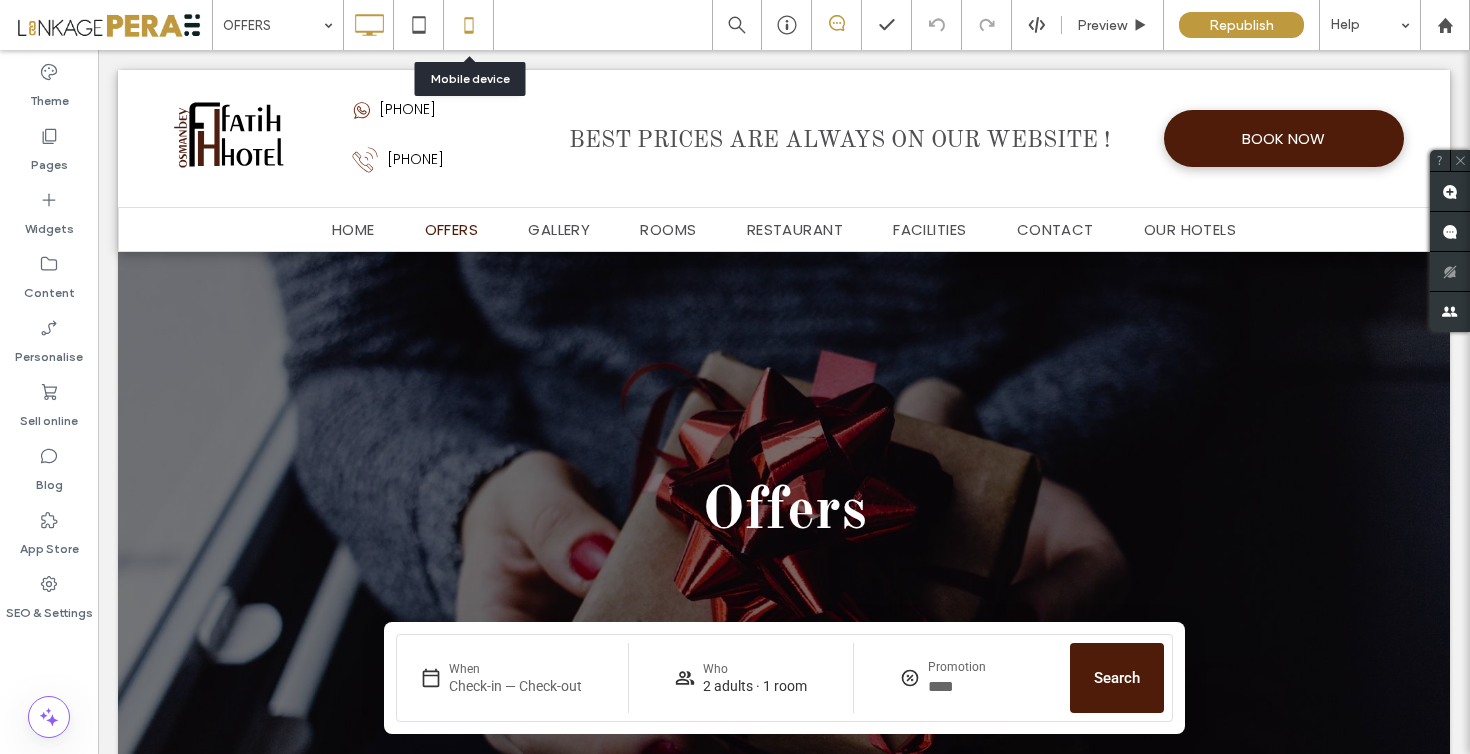 click 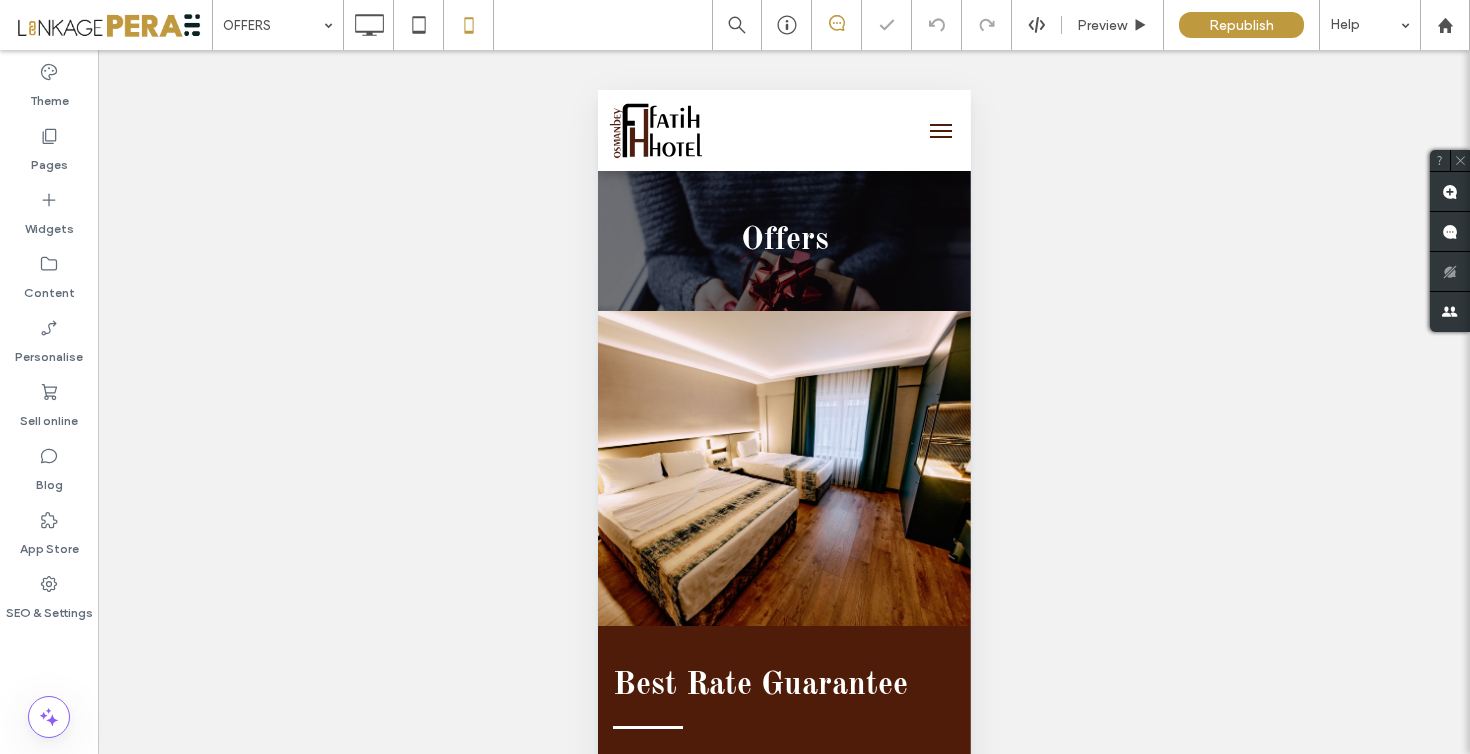 scroll, scrollTop: 0, scrollLeft: 0, axis: both 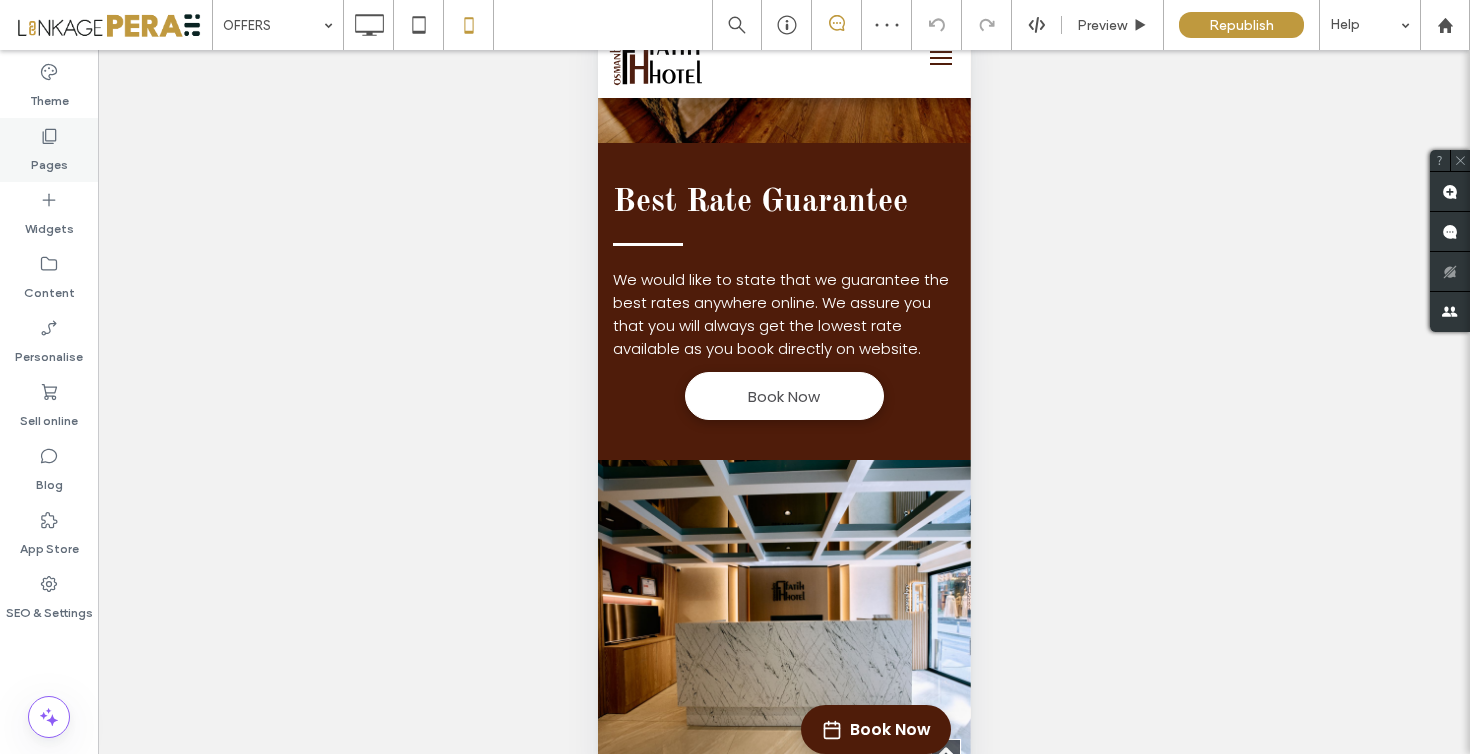 click on "Pages" at bounding box center [49, 160] 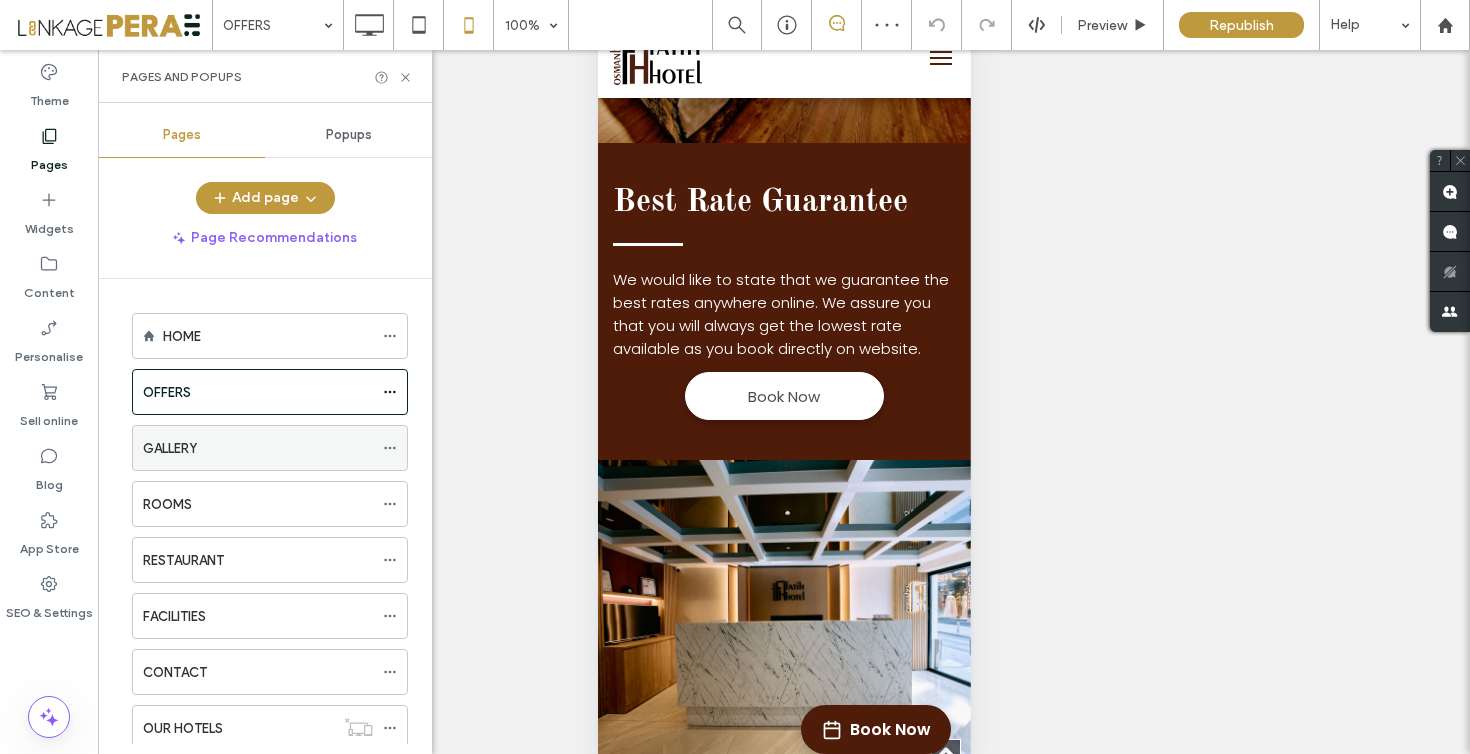click on "HOME OFFERS GALLERY ROOMS RESTAURANT FACILITIES CONTACT OUR HOTELS FATİH CORNER HOTEL Offers Gallery Rooms Restaurant Facilities Contact OUR HOTELS Book-Now booking-rooms booking-checkout booking-confirmation create-account my-account KVKK GDPR-EN" at bounding box center (257, 672) 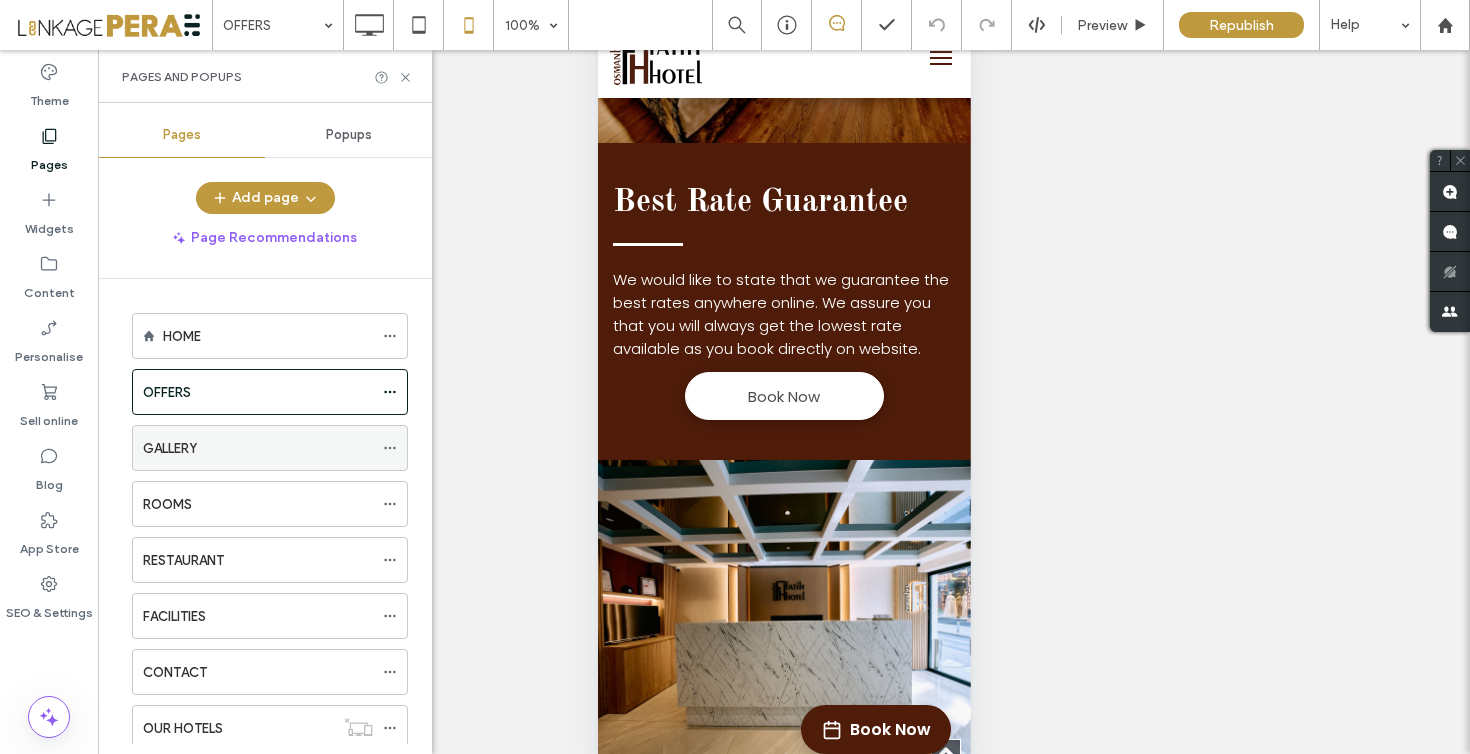 click on "GALLERY" at bounding box center (258, 448) 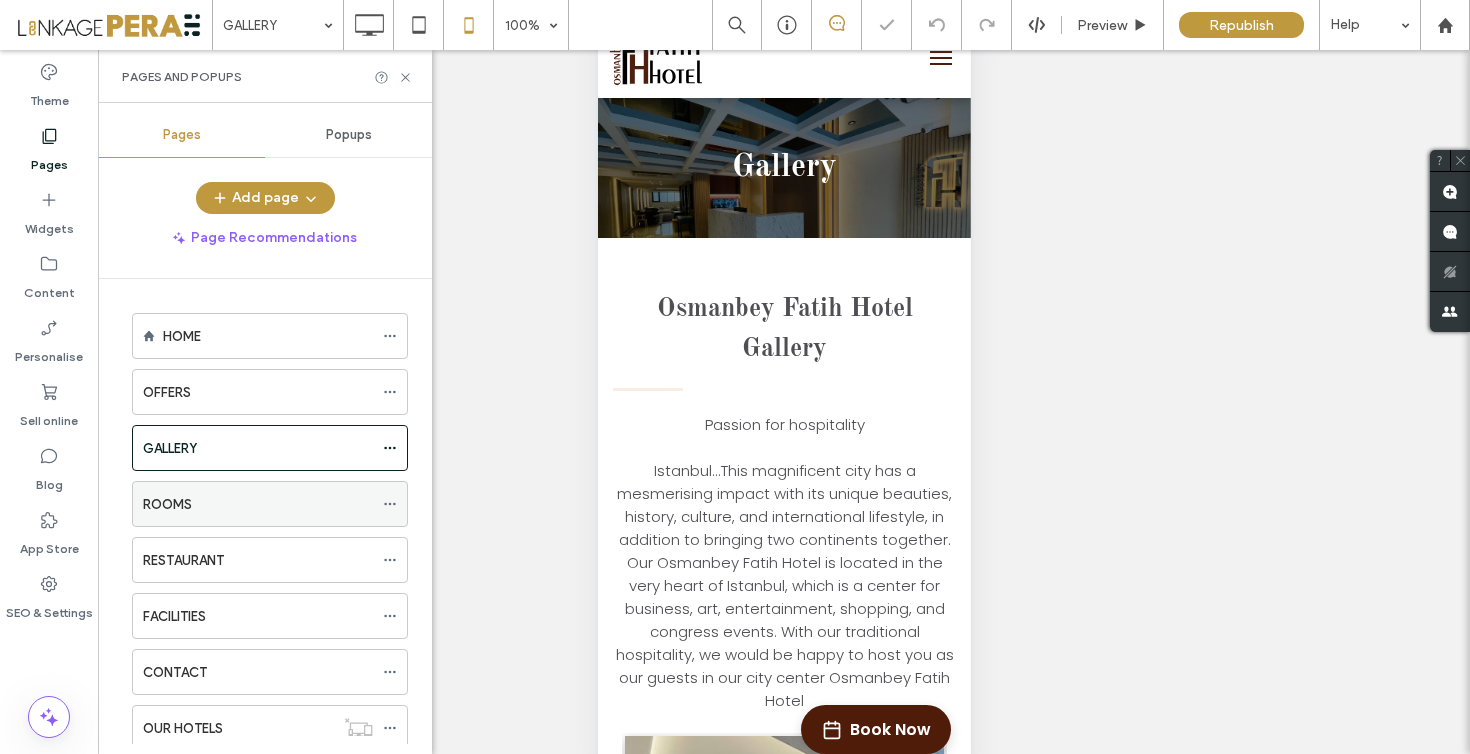 scroll, scrollTop: 0, scrollLeft: 0, axis: both 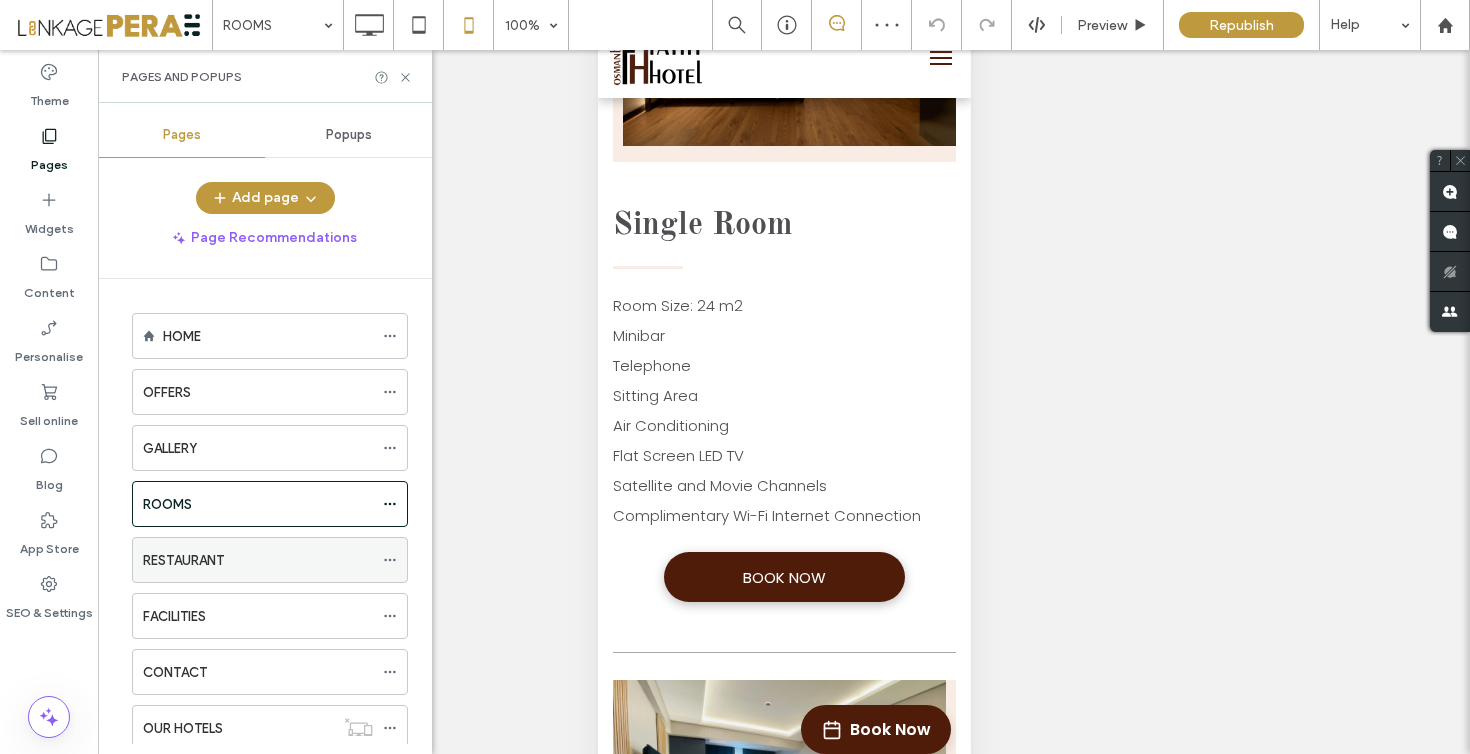 click on "RESTAURANT" at bounding box center (258, 560) 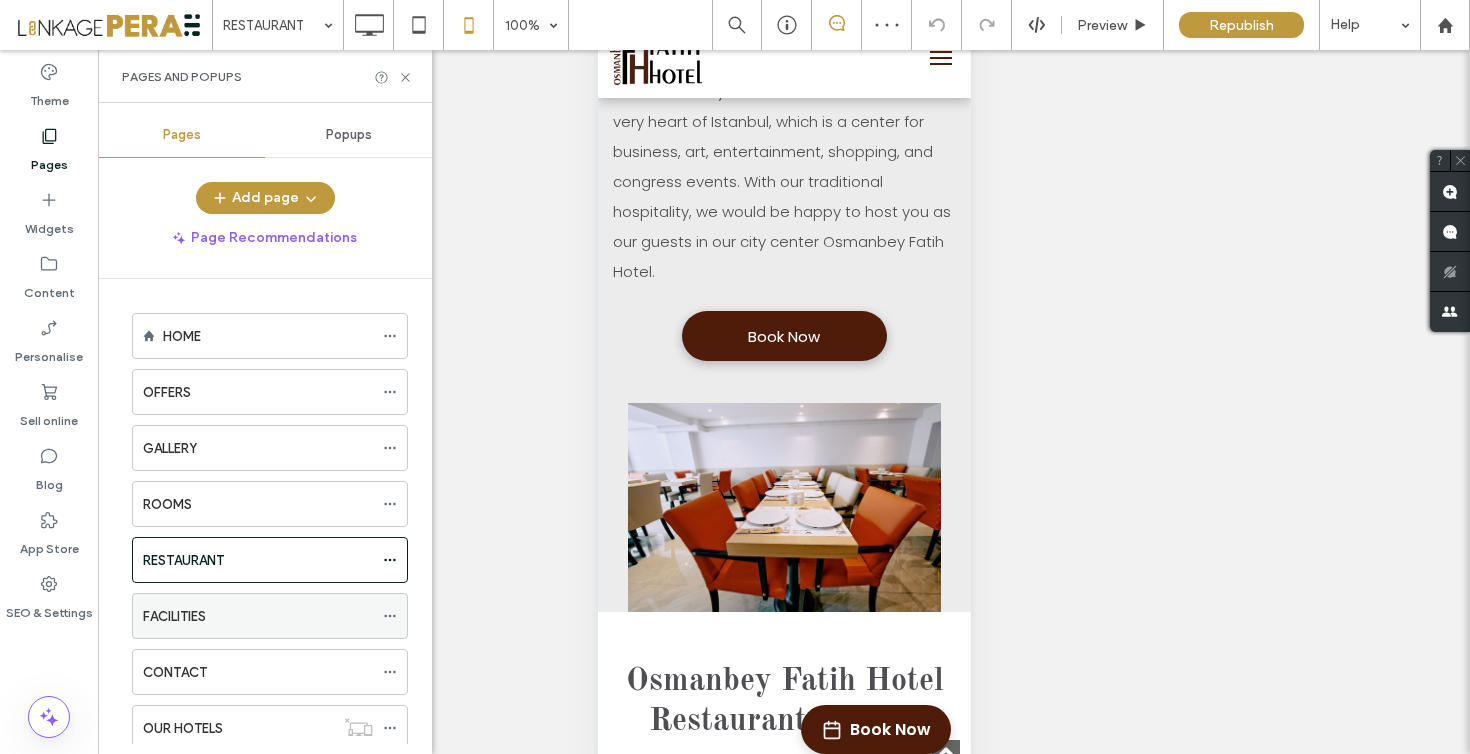 scroll, scrollTop: 439, scrollLeft: 0, axis: vertical 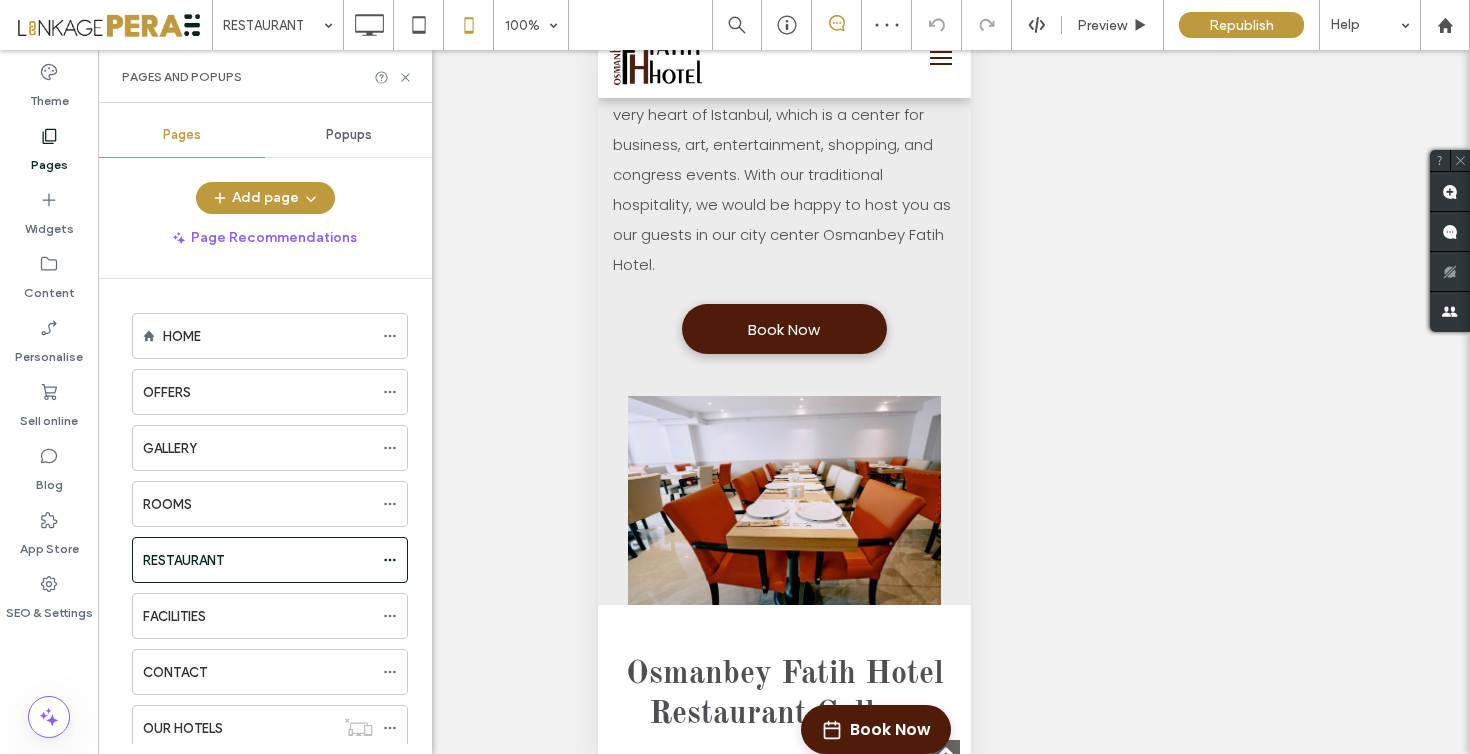 click on "FACILITIES" at bounding box center [258, 616] 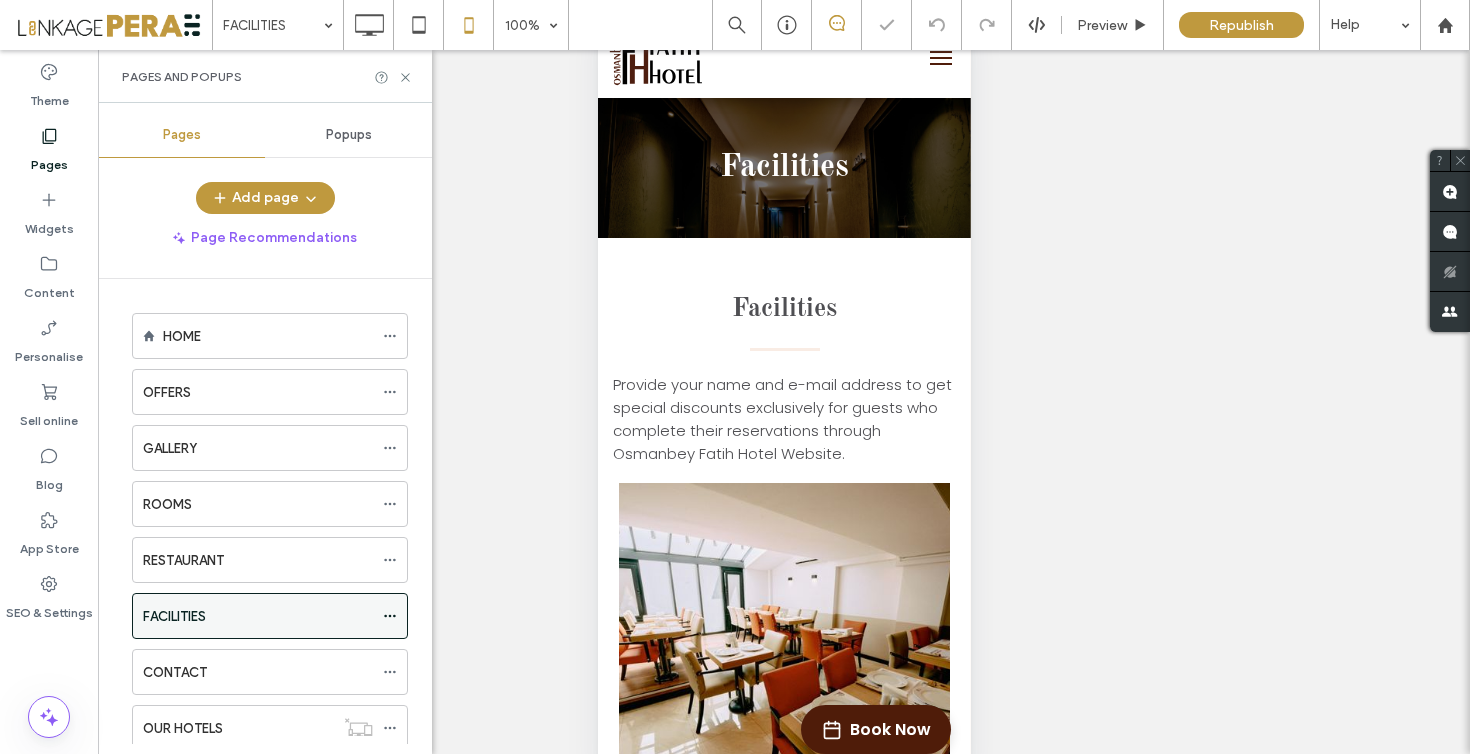 scroll, scrollTop: 0, scrollLeft: 0, axis: both 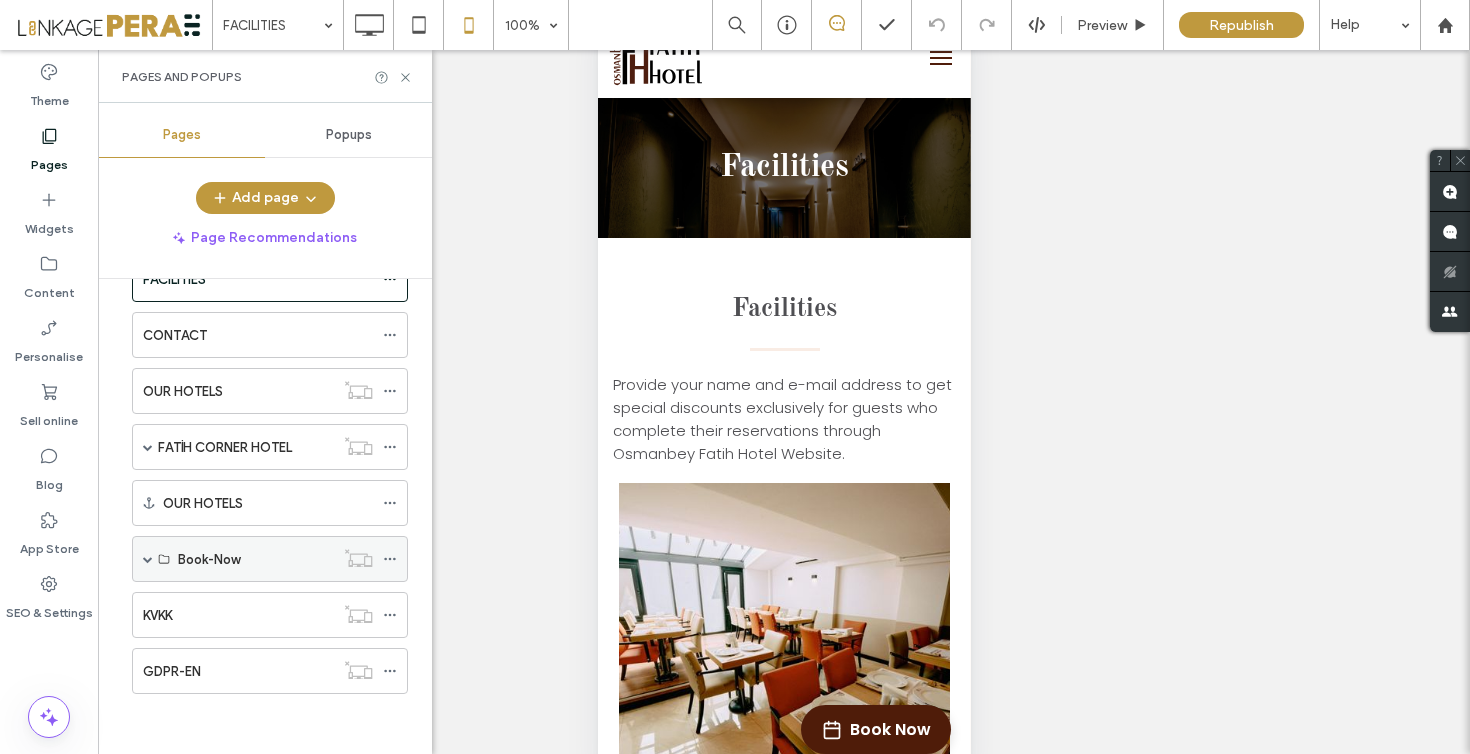 click at bounding box center [148, 559] 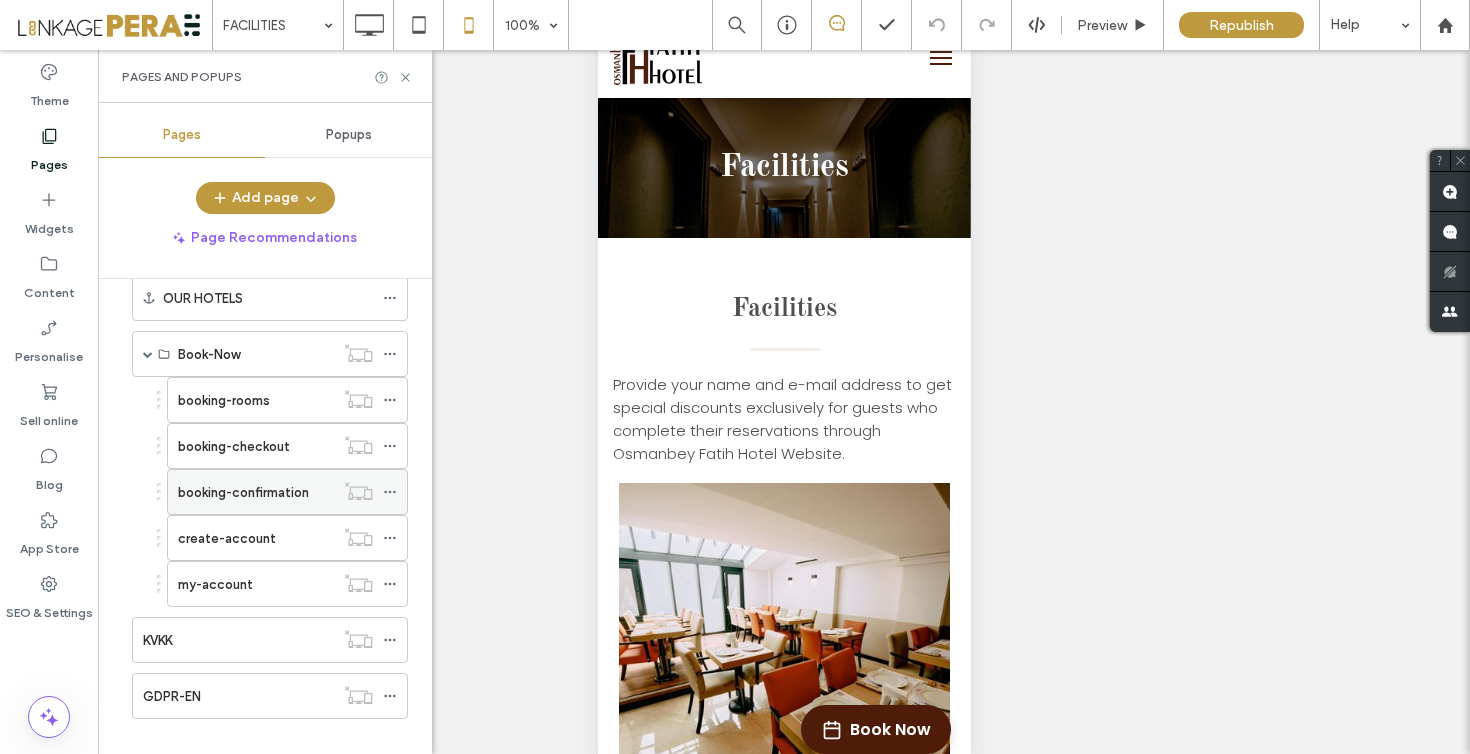 scroll, scrollTop: 567, scrollLeft: 0, axis: vertical 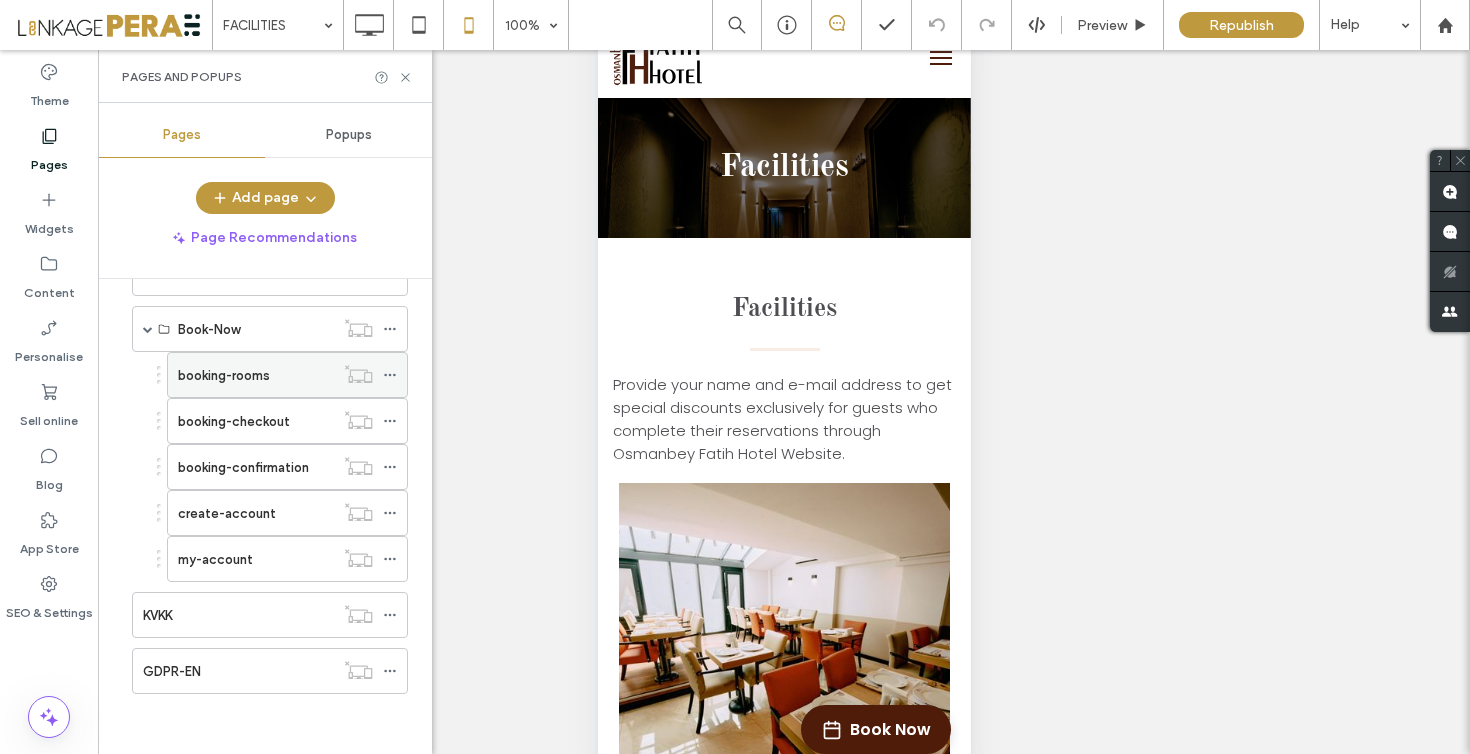 click on "booking-rooms" at bounding box center [224, 375] 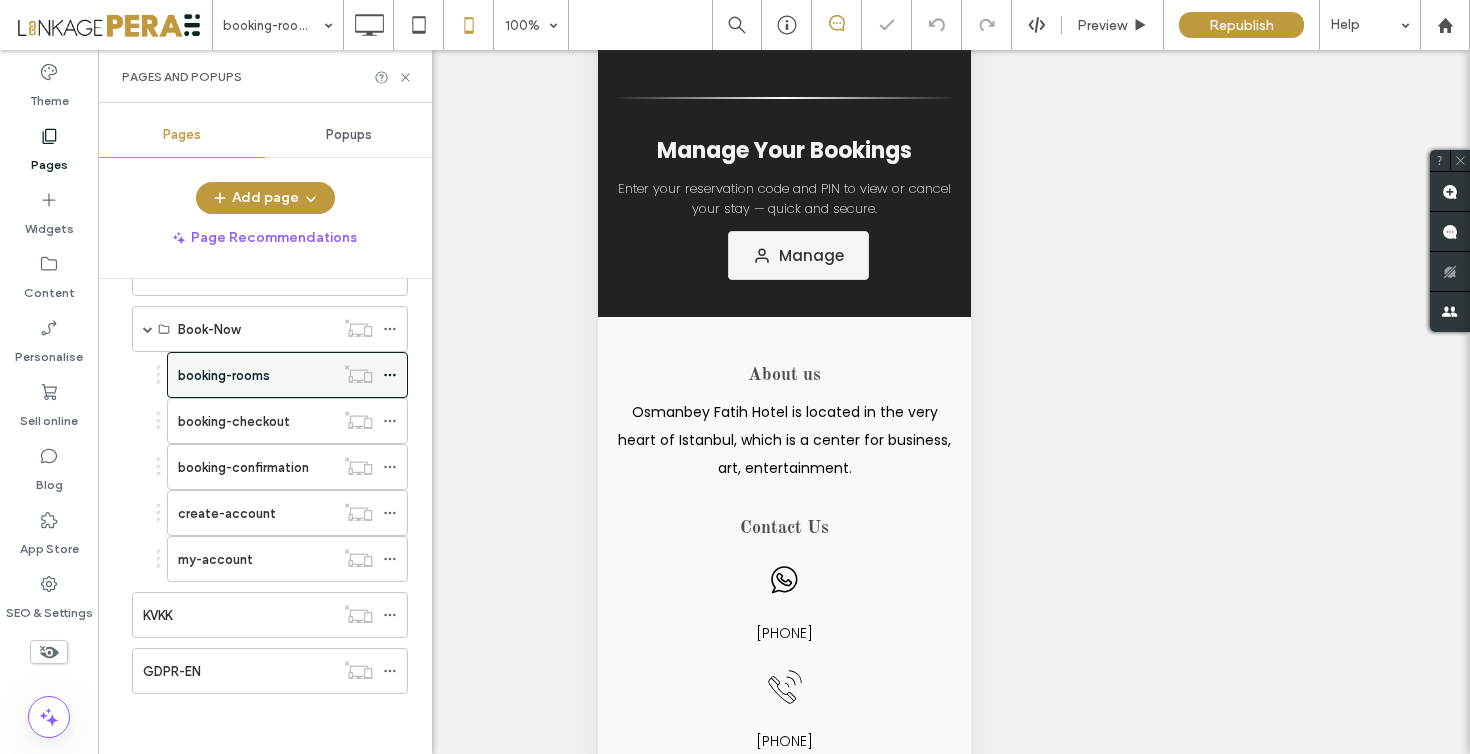 scroll, scrollTop: 0, scrollLeft: 0, axis: both 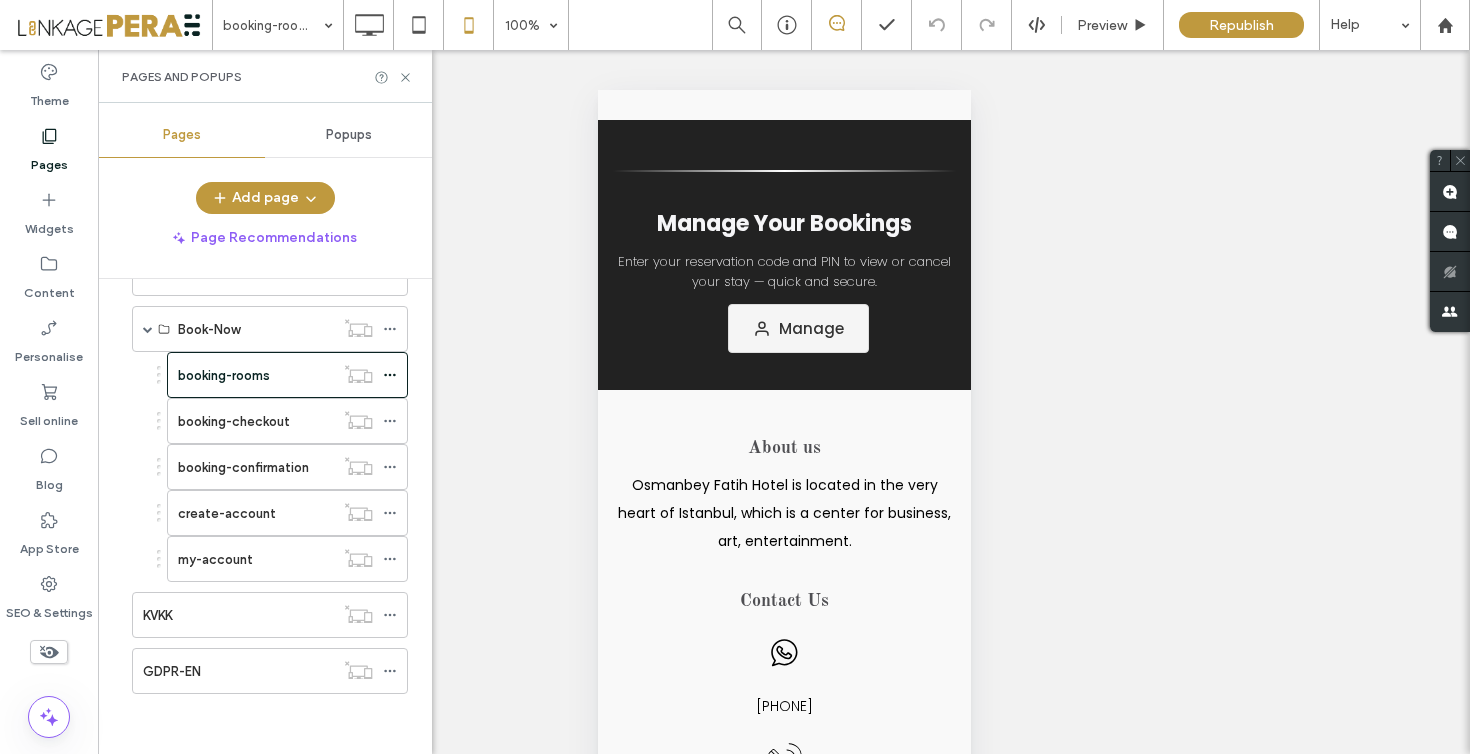click on "booking-checkout" at bounding box center [234, 421] 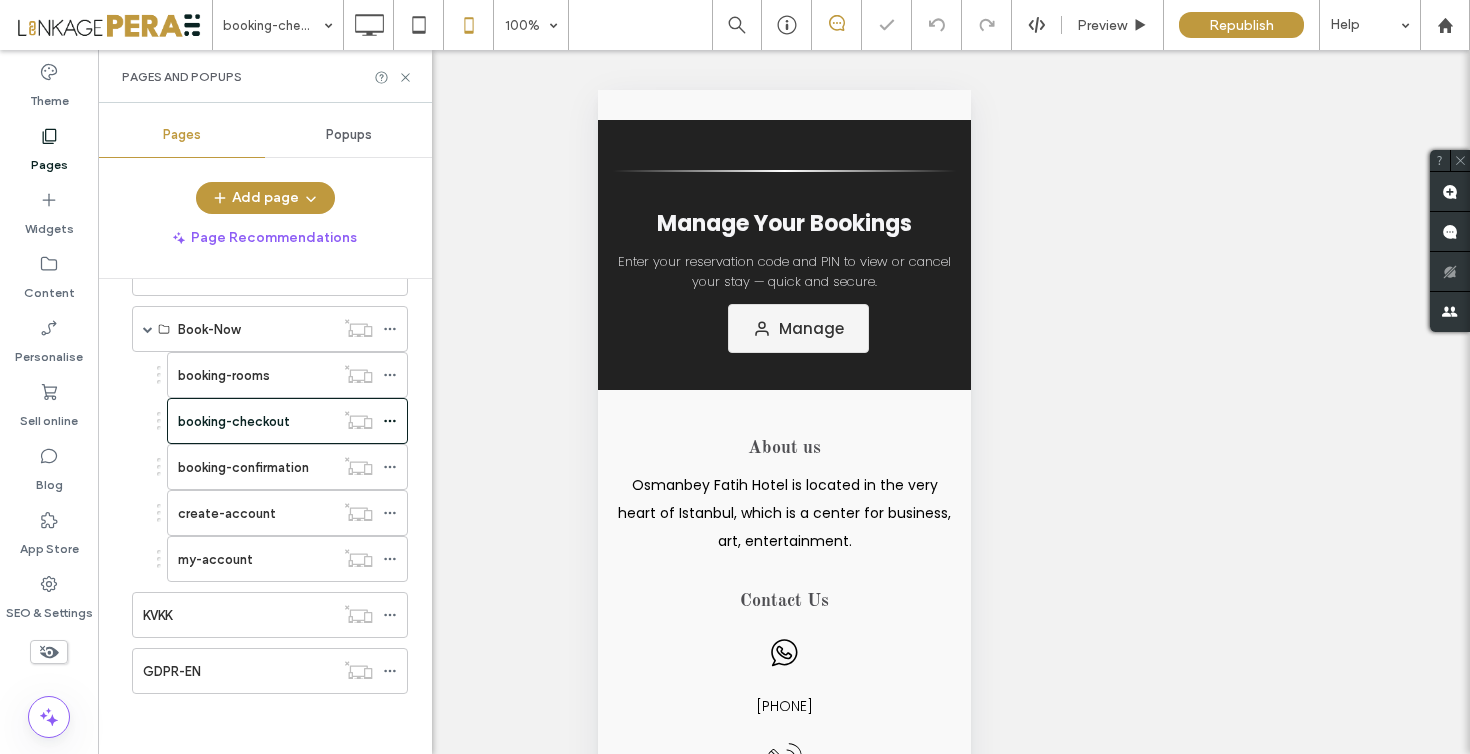 scroll, scrollTop: 0, scrollLeft: 0, axis: both 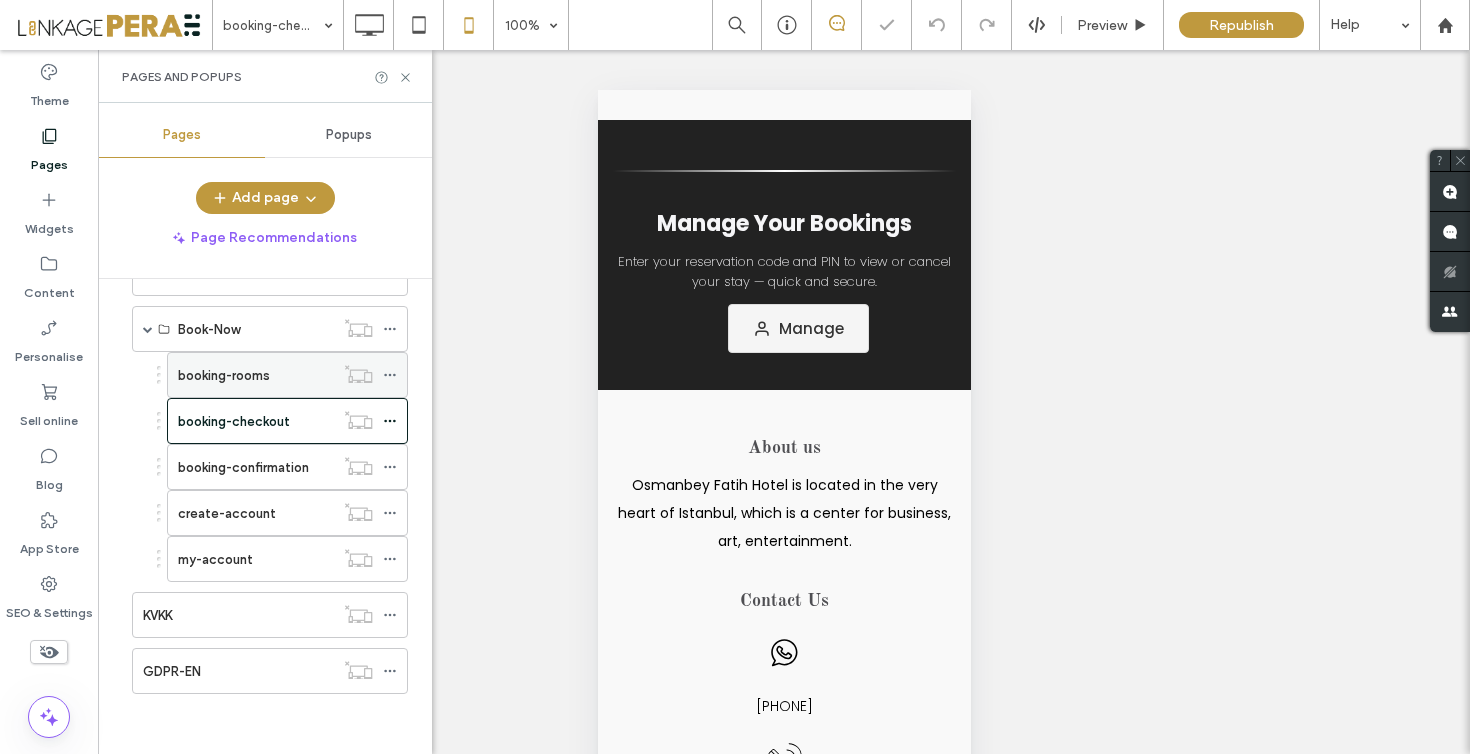 click on "booking-rooms" at bounding box center [256, 375] 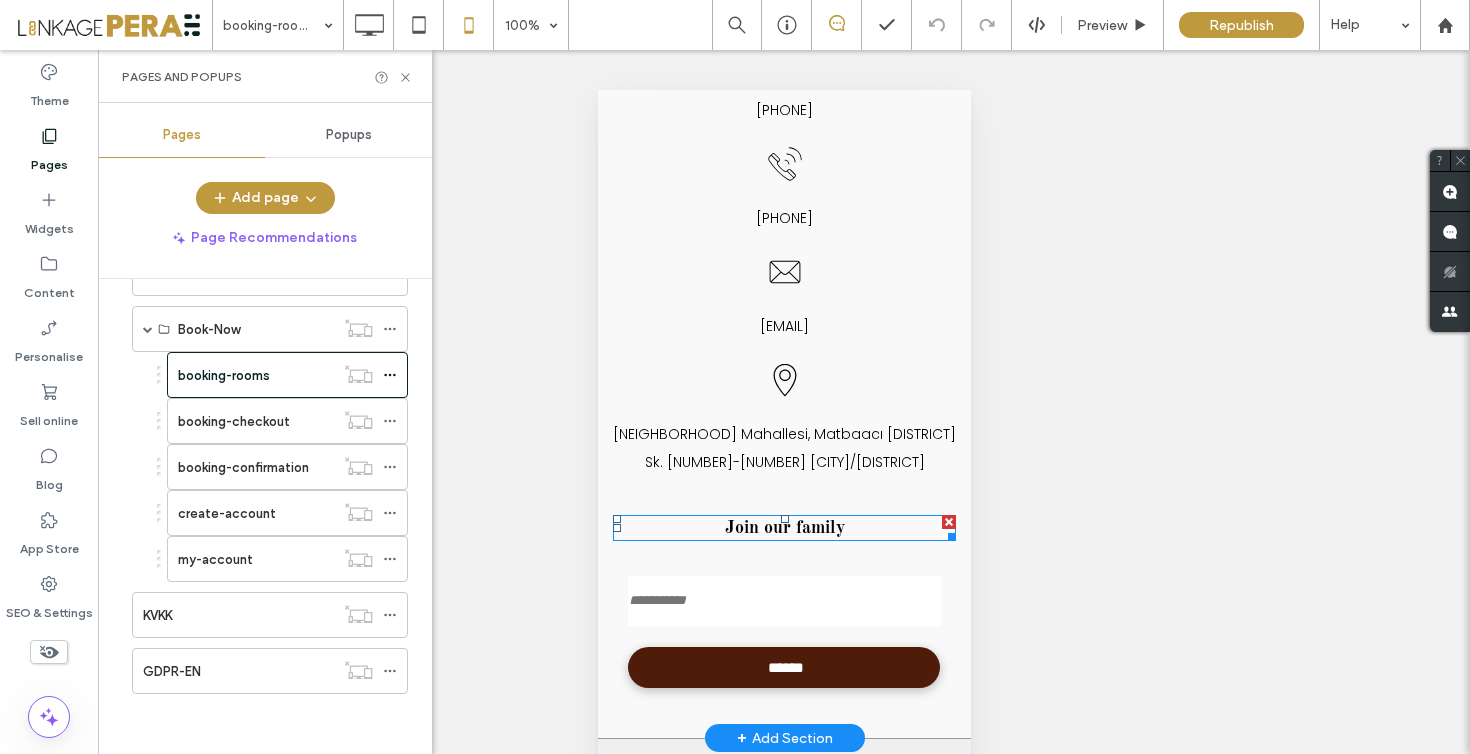 scroll, scrollTop: 0, scrollLeft: 0, axis: both 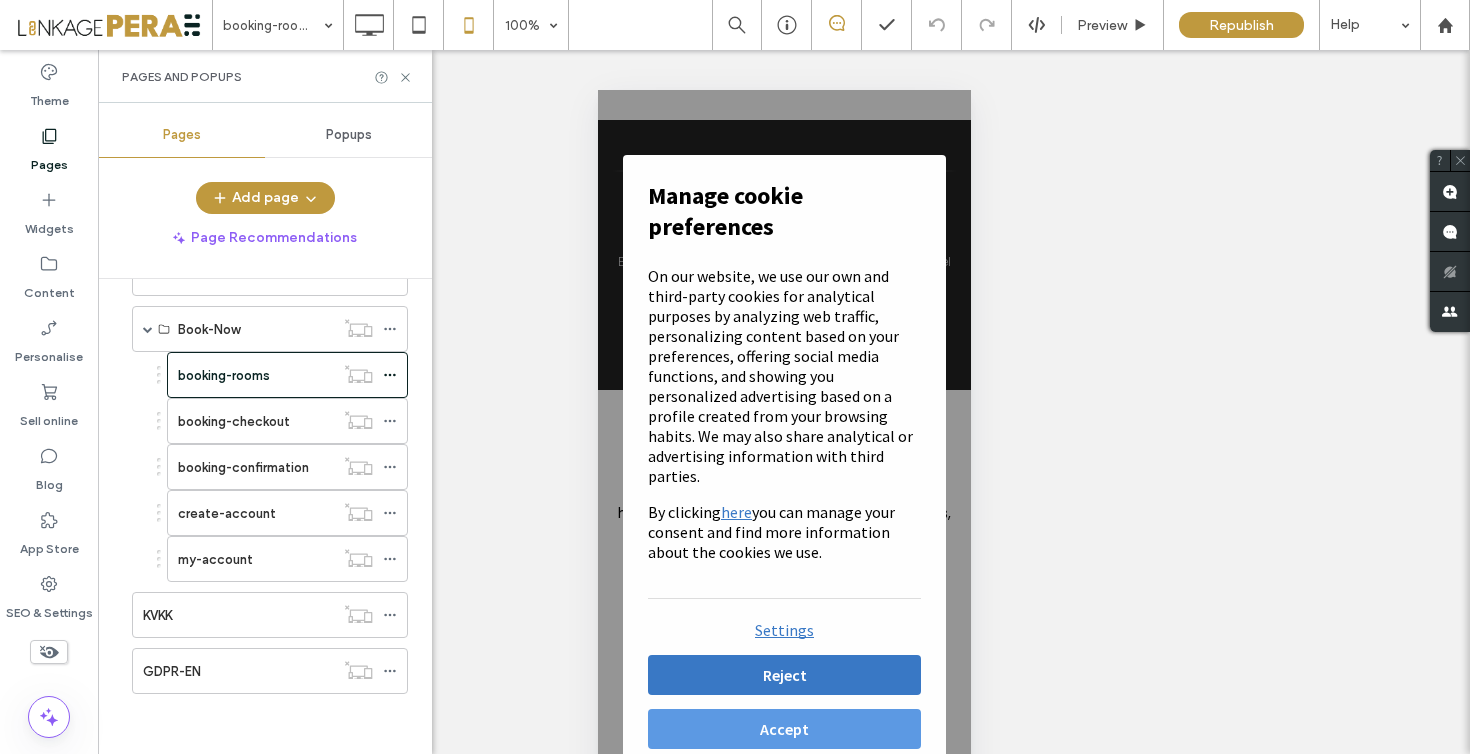click on "Accept" at bounding box center (783, 729) 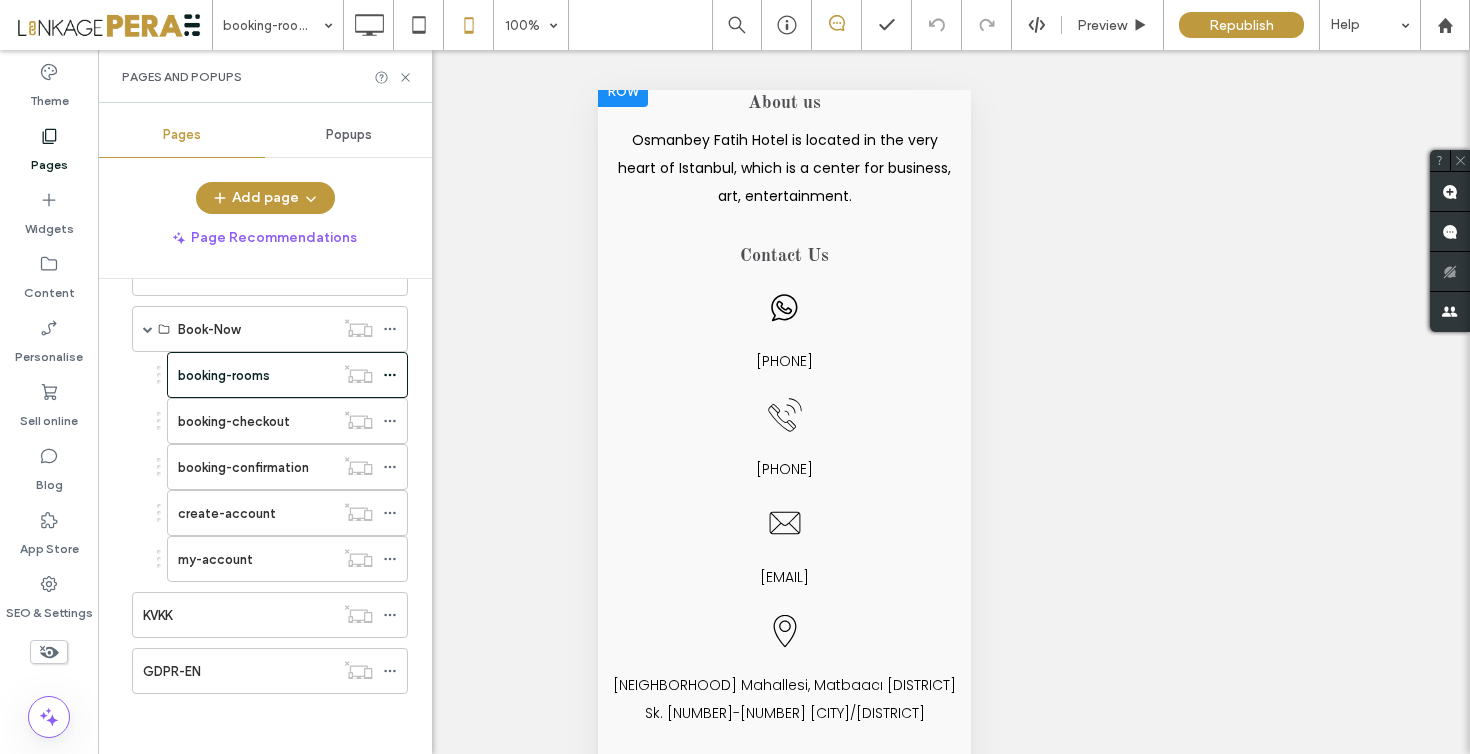 scroll, scrollTop: 0, scrollLeft: 0, axis: both 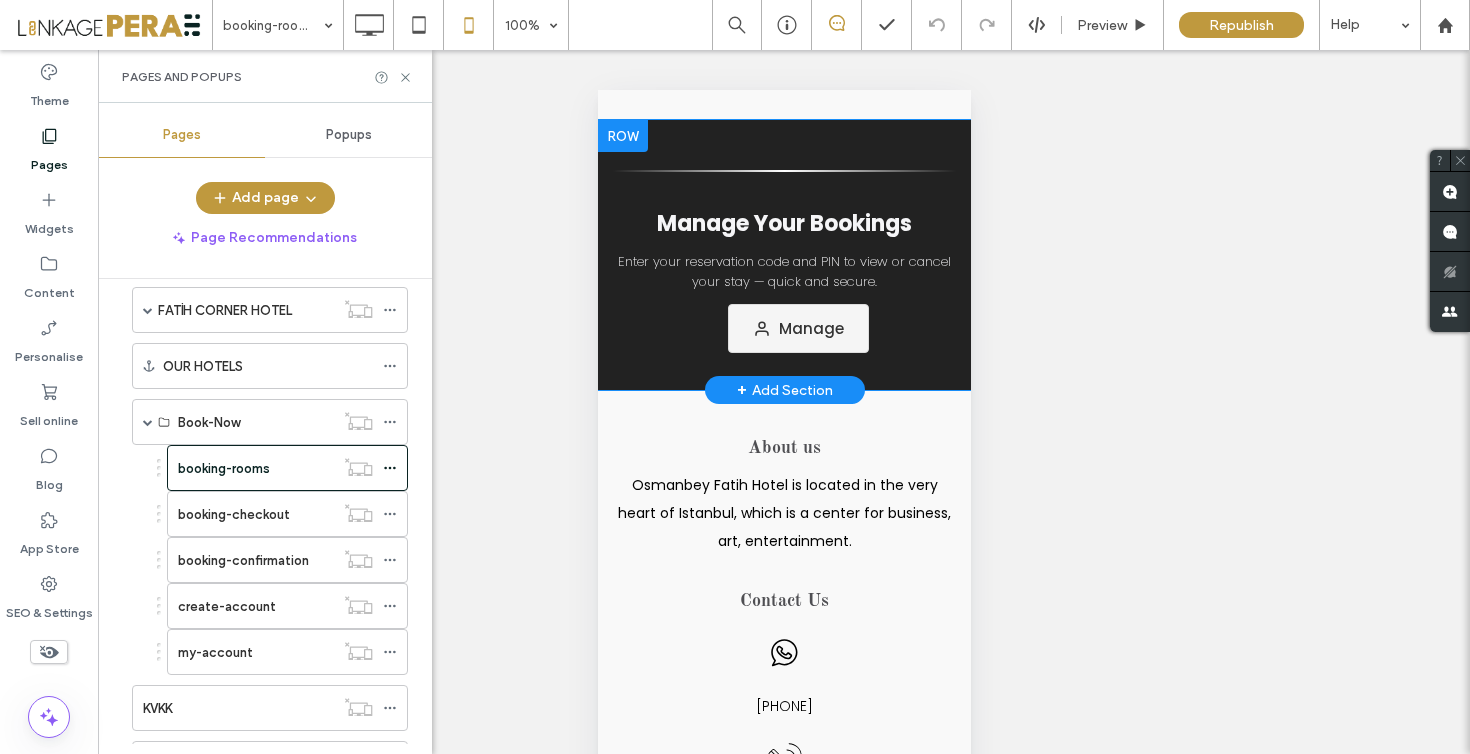 click at bounding box center [622, 136] 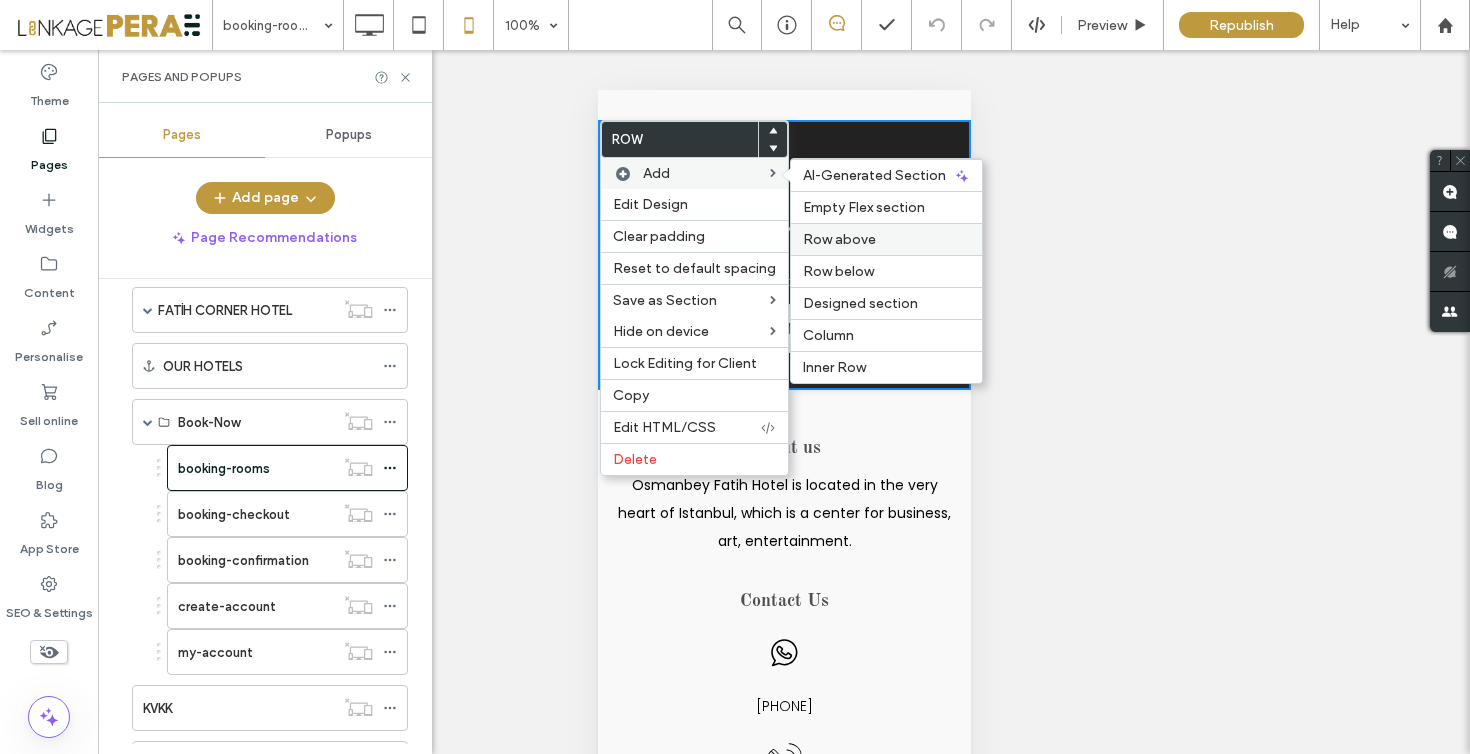 click on "Row above" at bounding box center [886, 239] 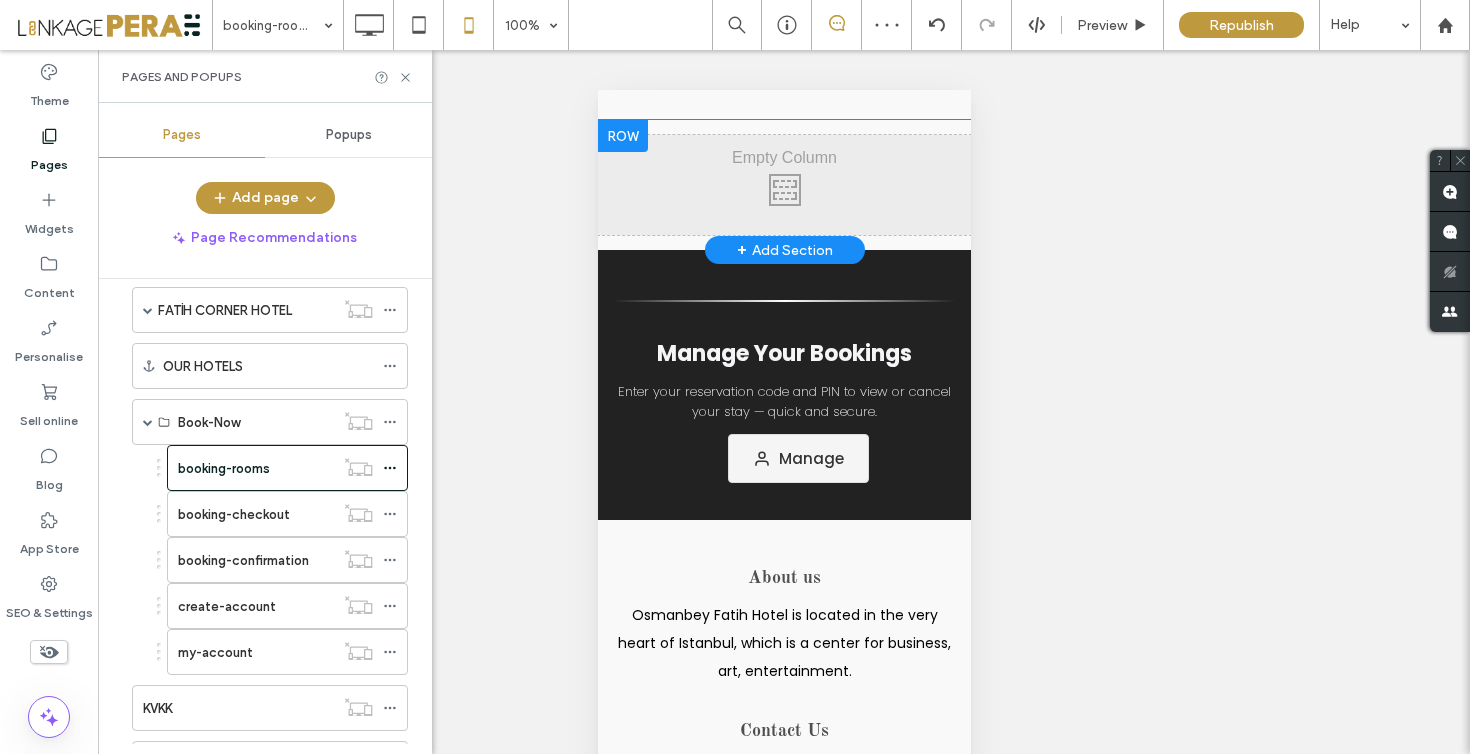 click at bounding box center [622, 136] 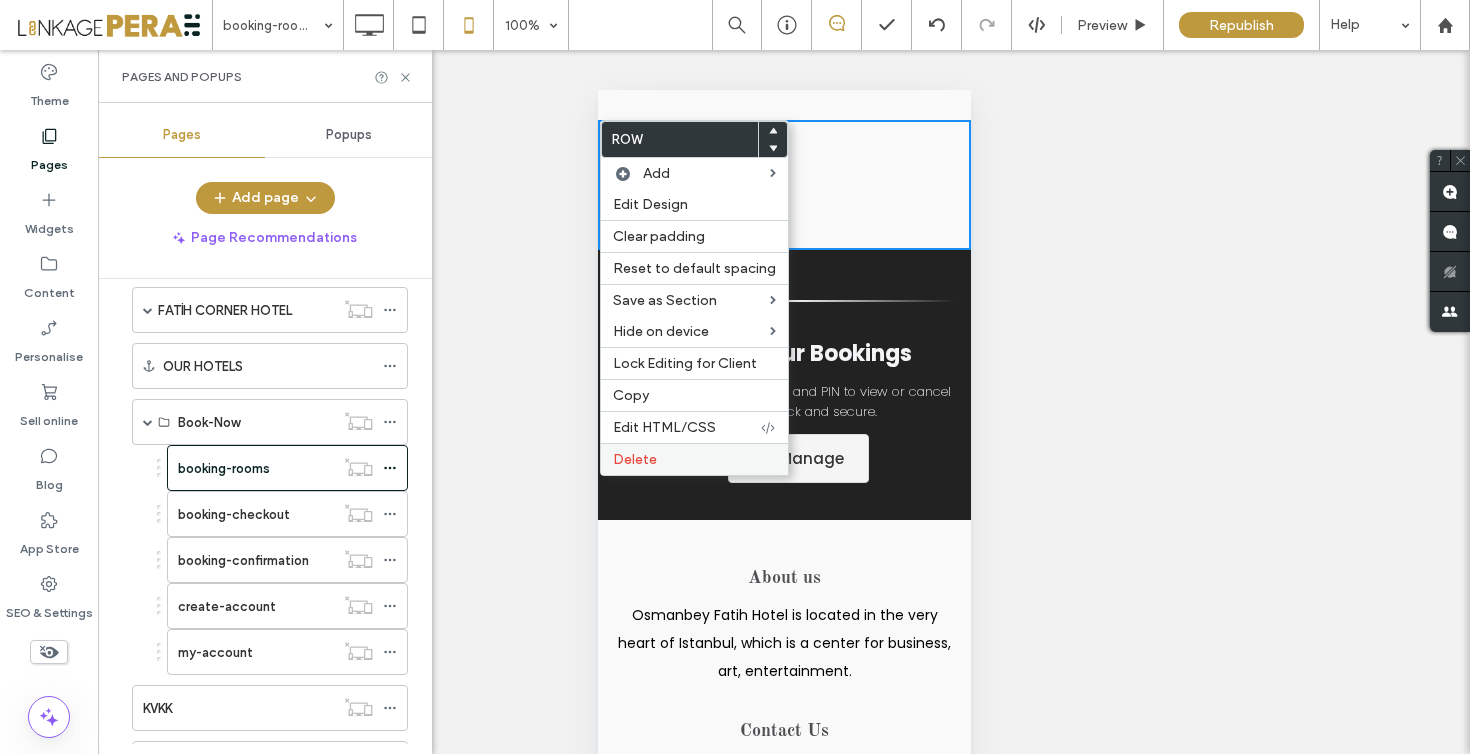 click on "Delete" at bounding box center [694, 459] 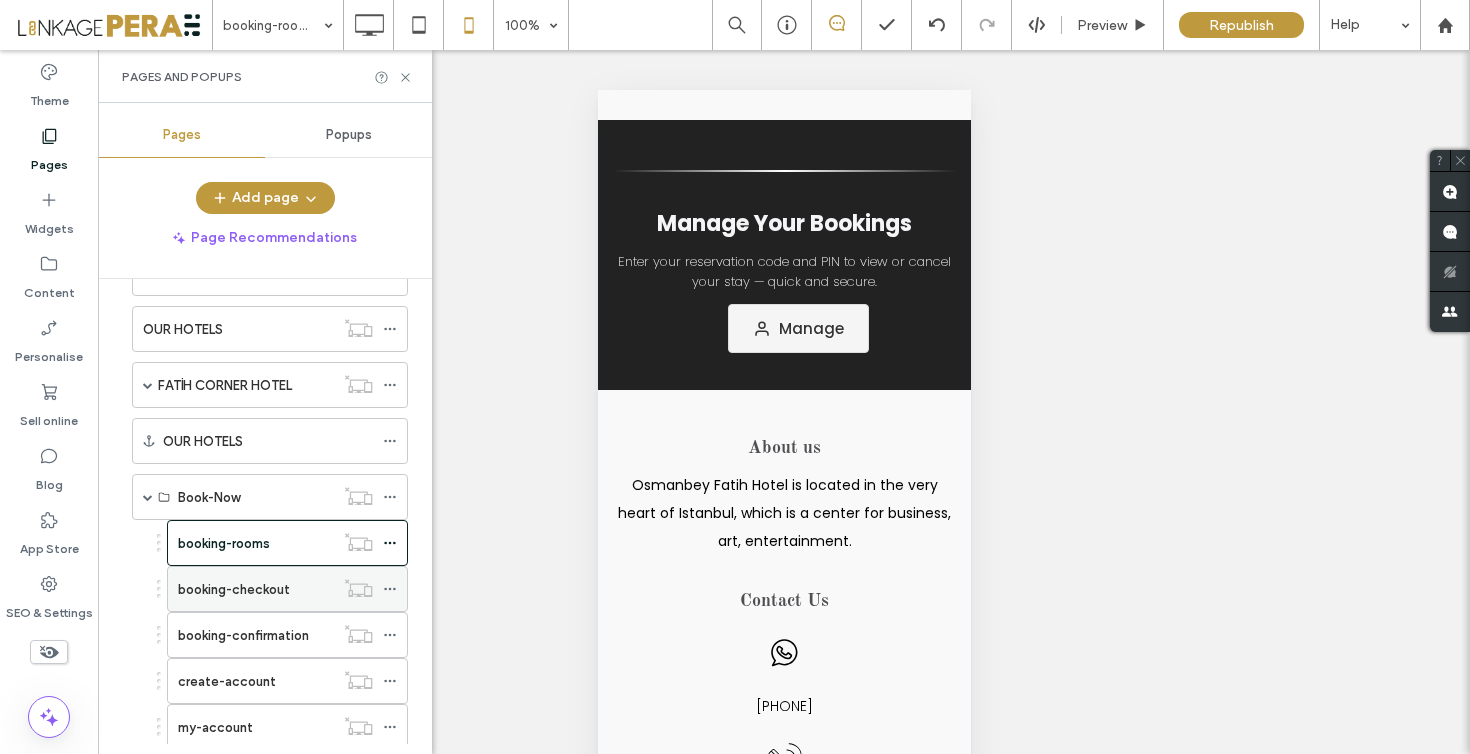 scroll, scrollTop: 410, scrollLeft: 0, axis: vertical 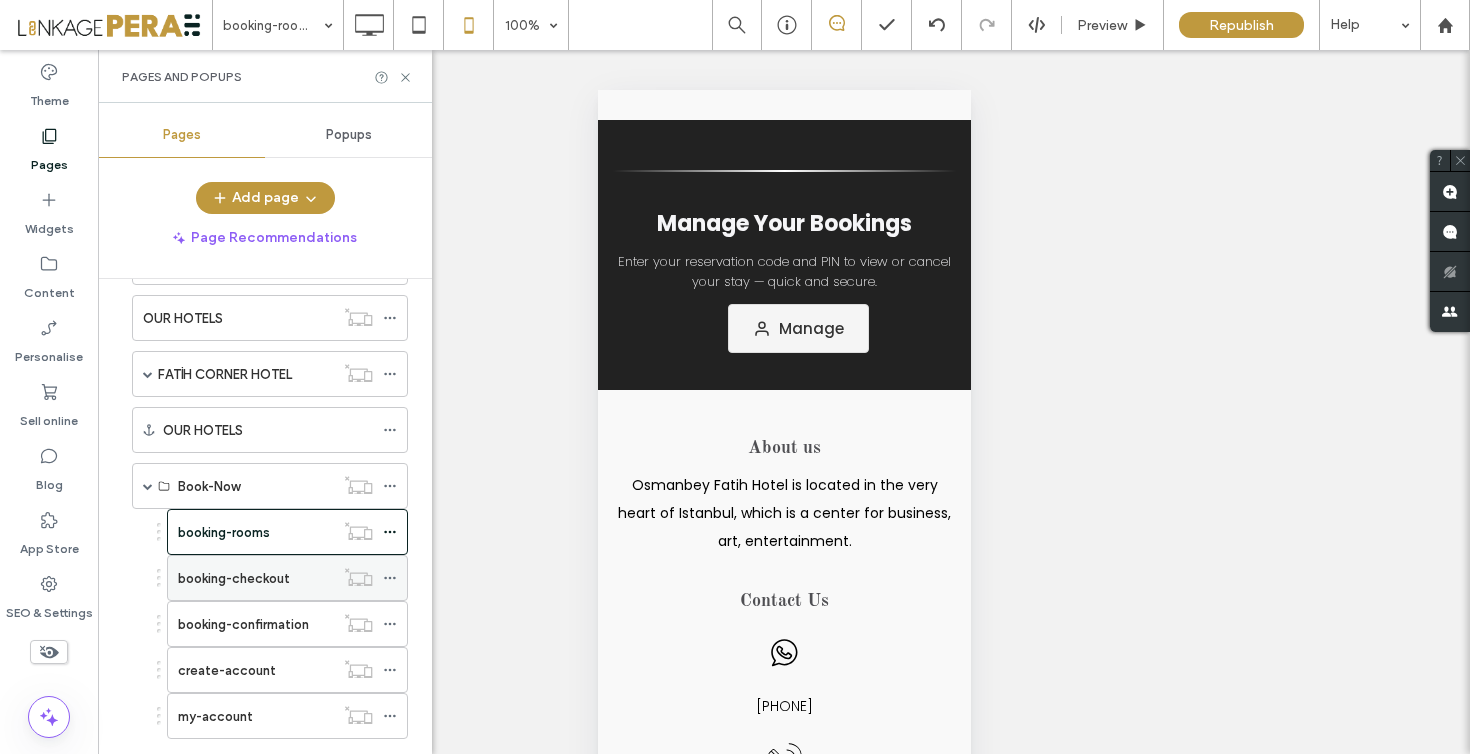 click on "booking-checkout" at bounding box center (234, 578) 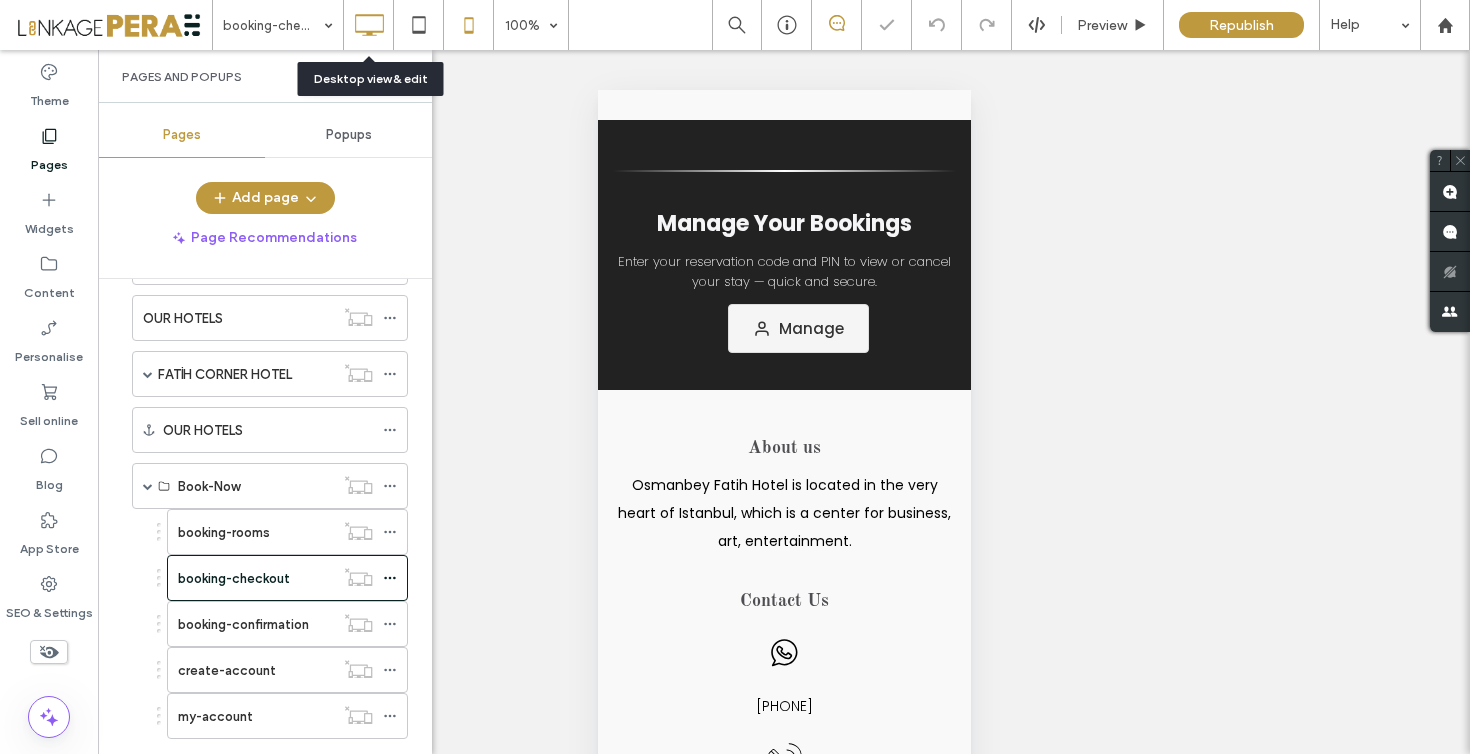 click 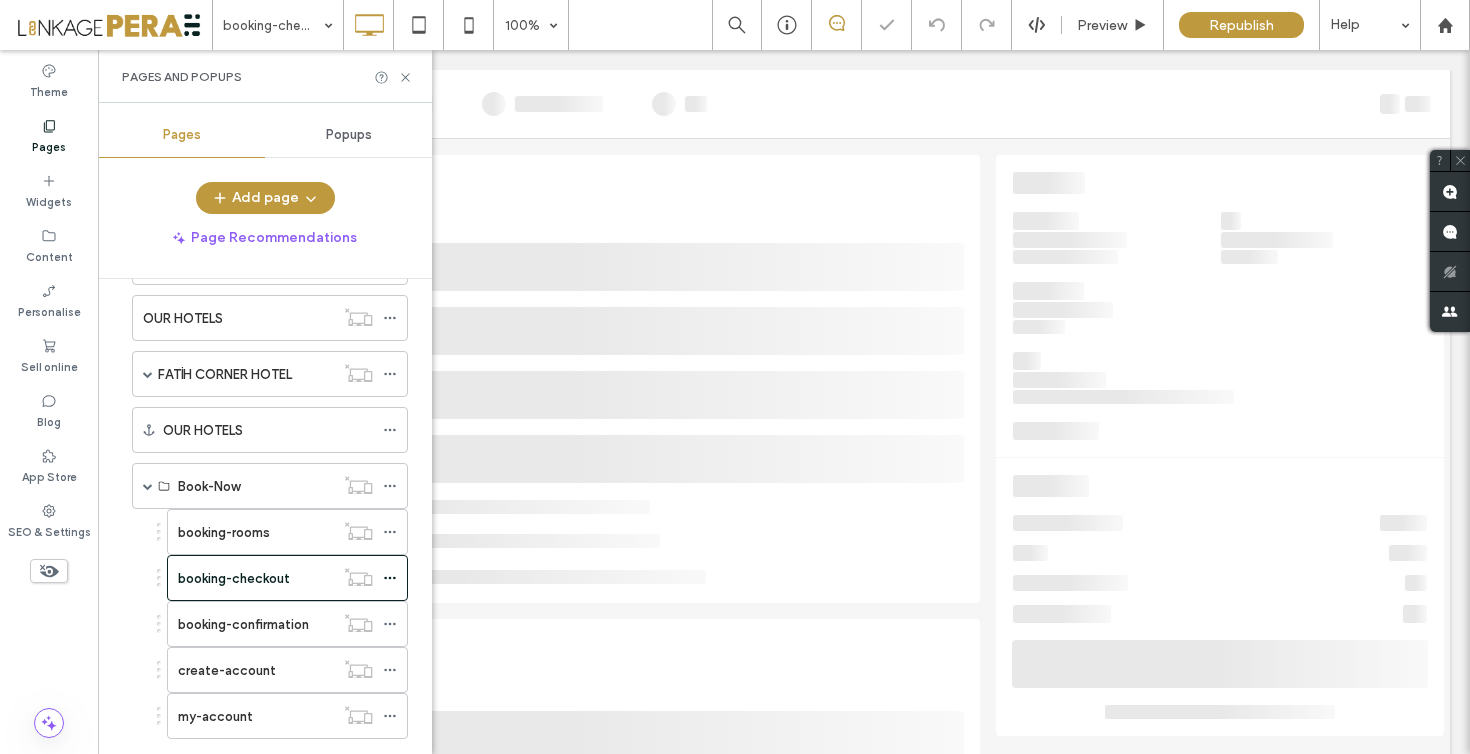 scroll, scrollTop: 0, scrollLeft: 0, axis: both 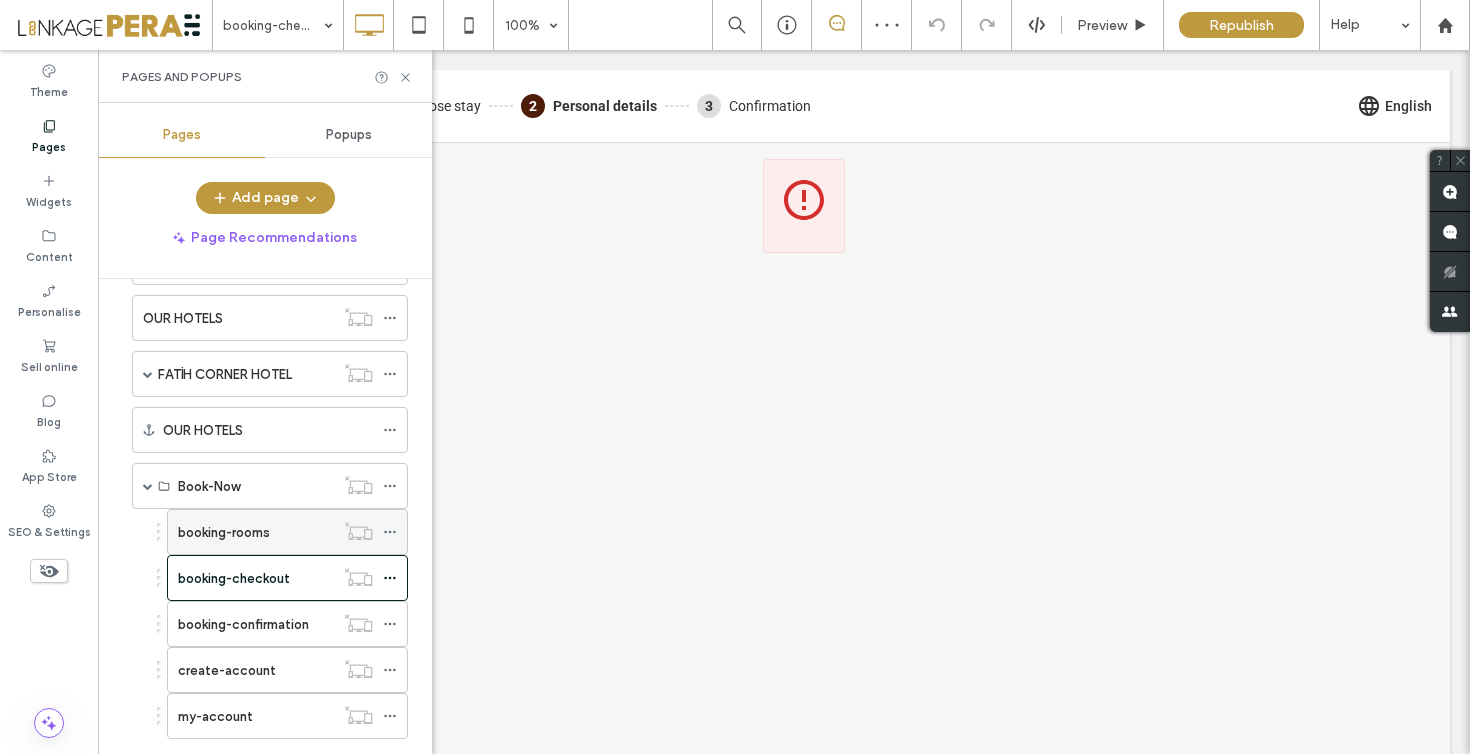 click on "booking-rooms" at bounding box center (224, 532) 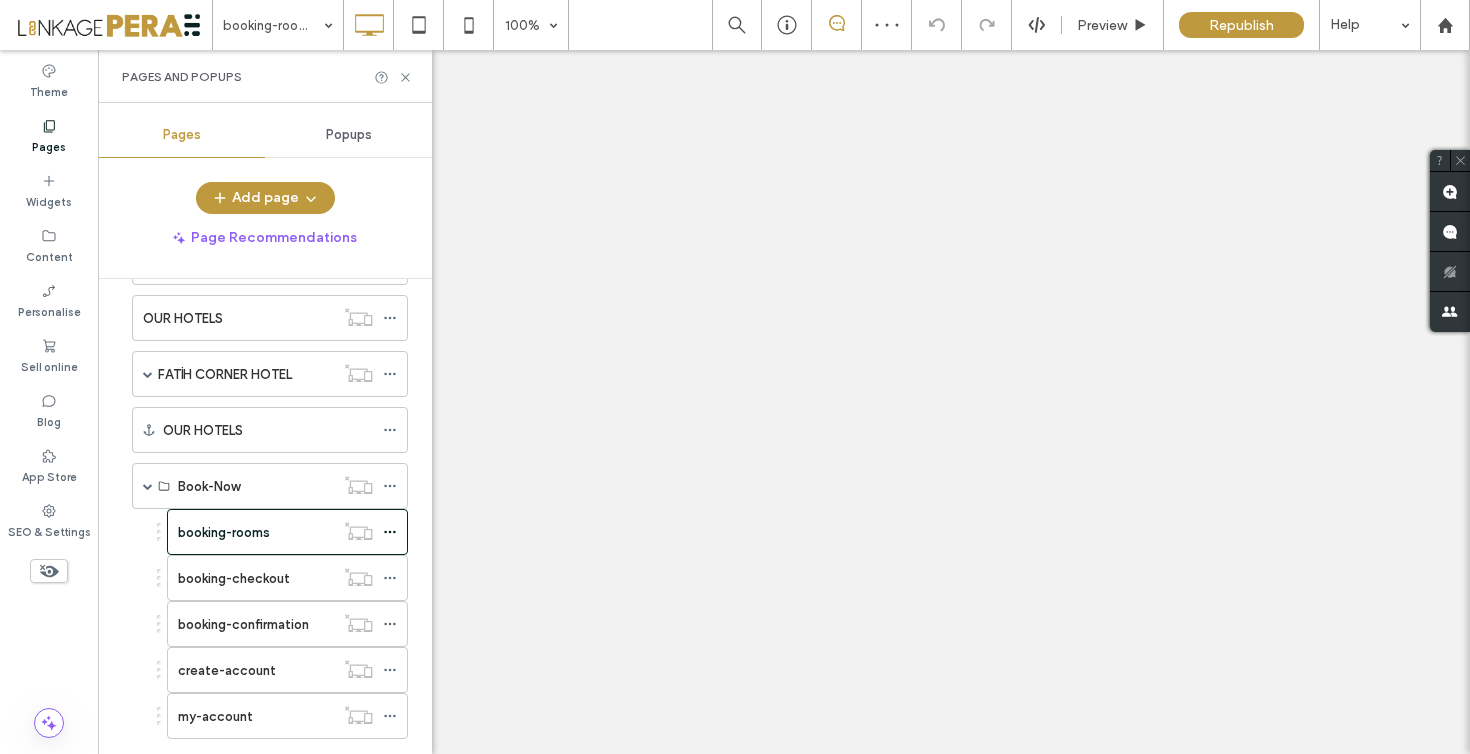 select on "***" 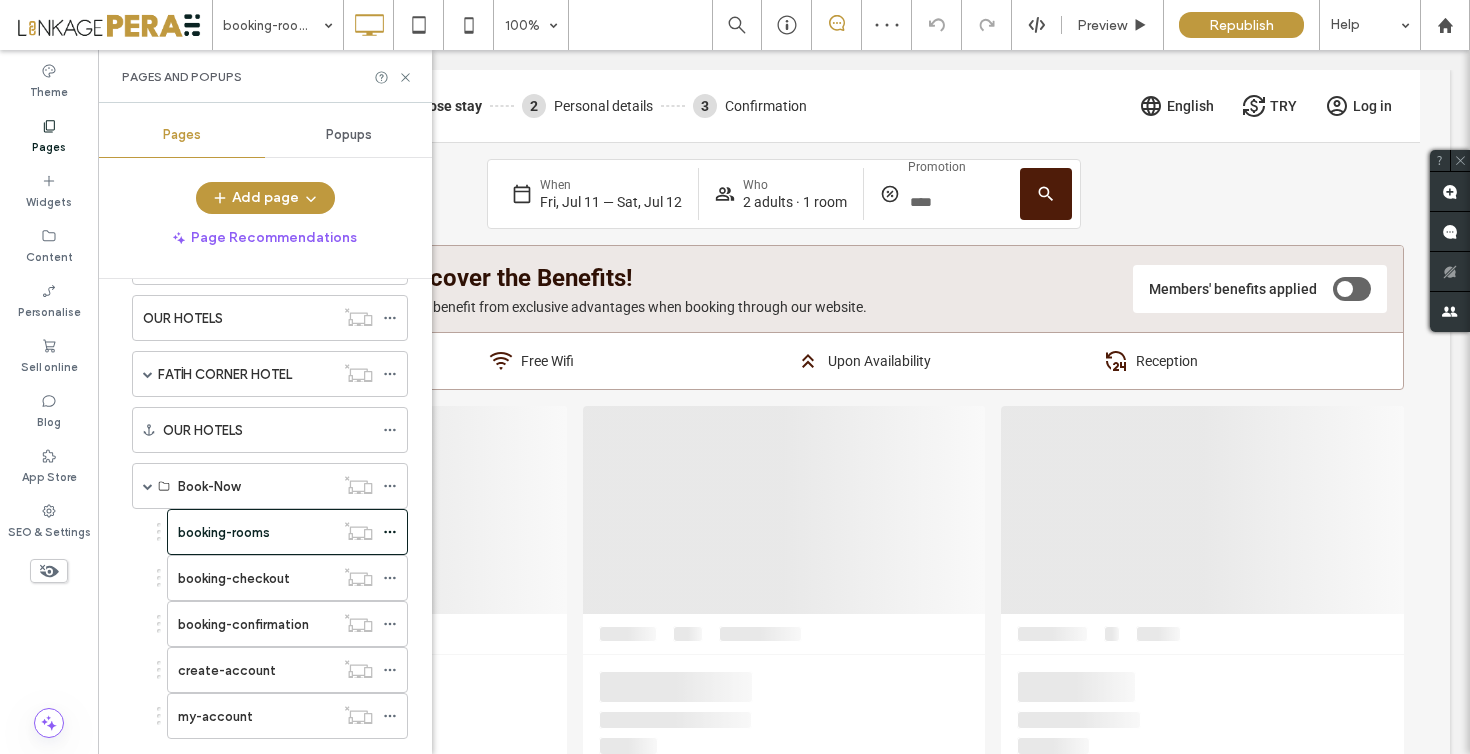 scroll, scrollTop: 0, scrollLeft: 0, axis: both 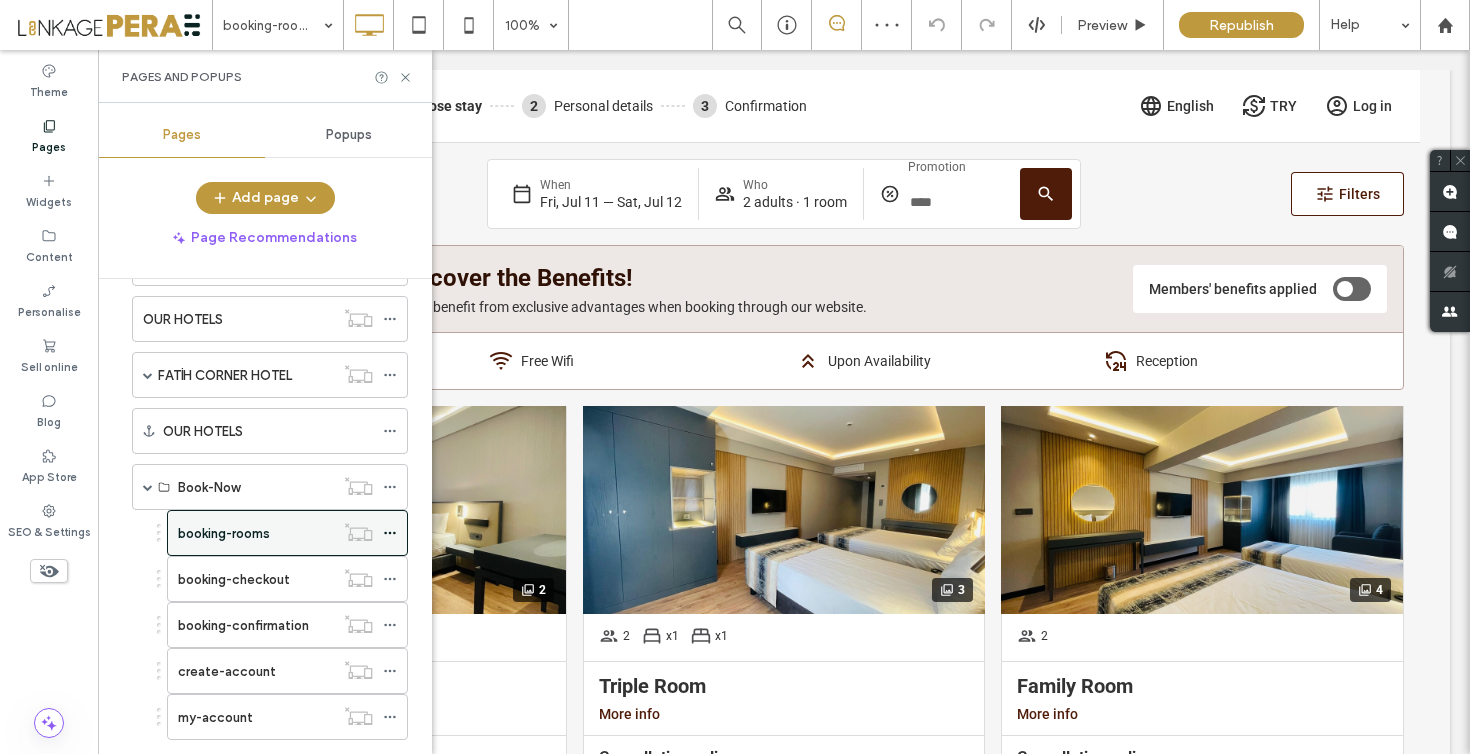 click 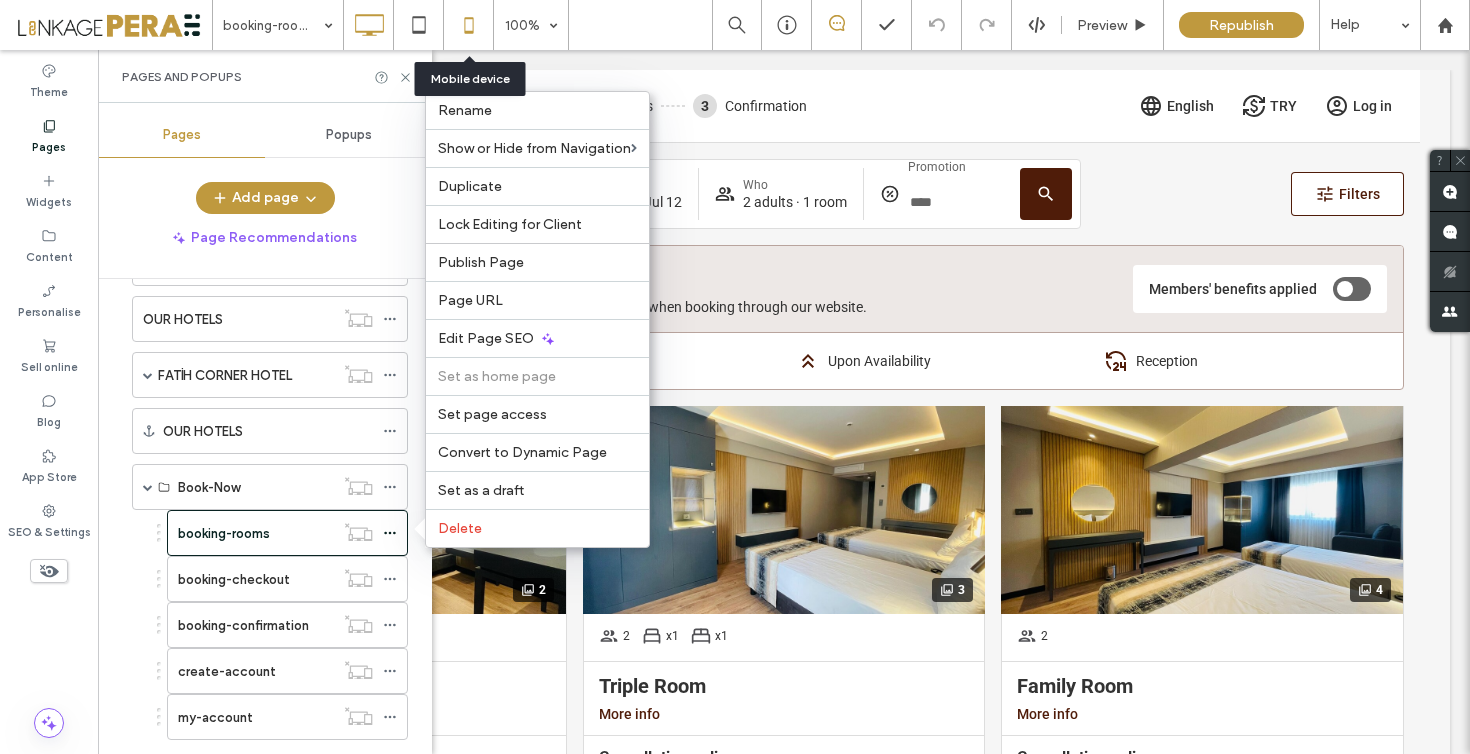 click 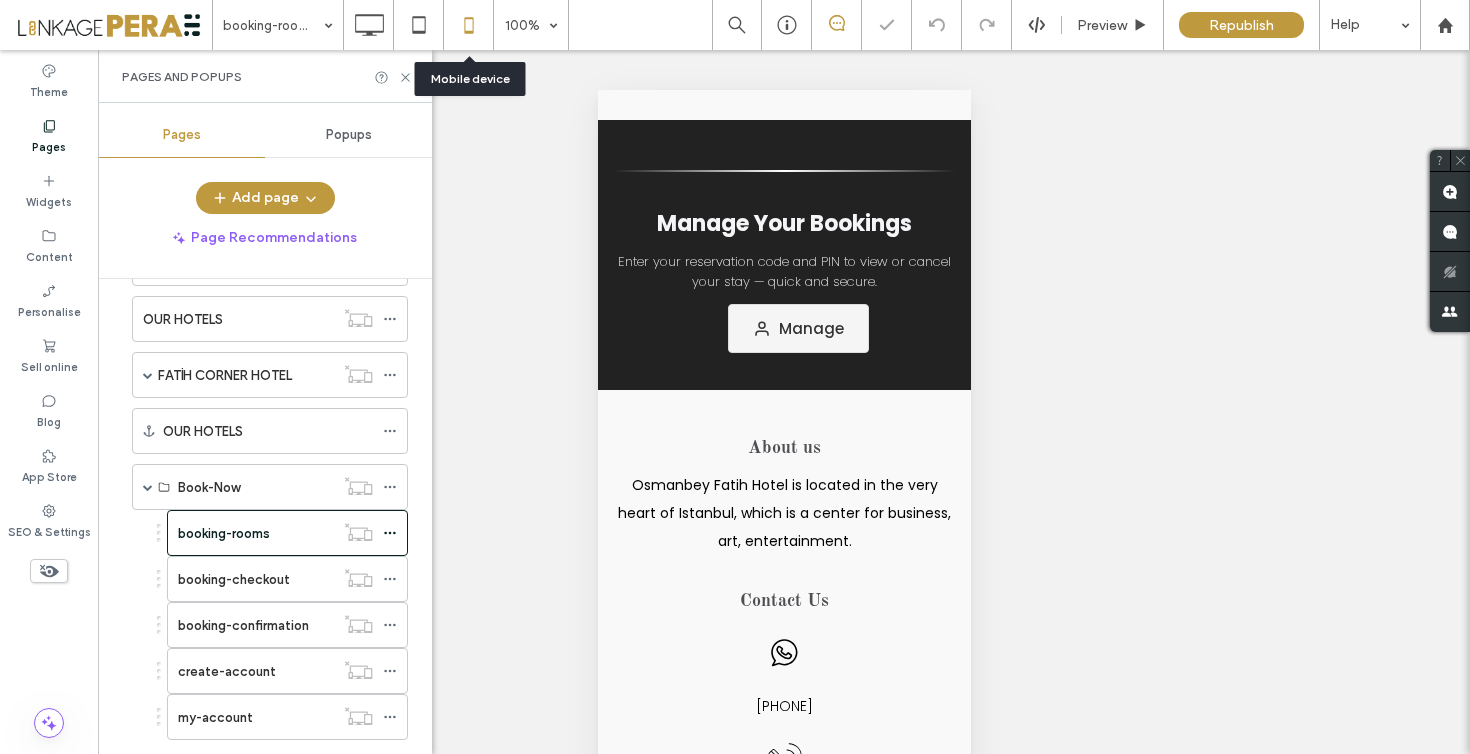 scroll, scrollTop: 0, scrollLeft: 0, axis: both 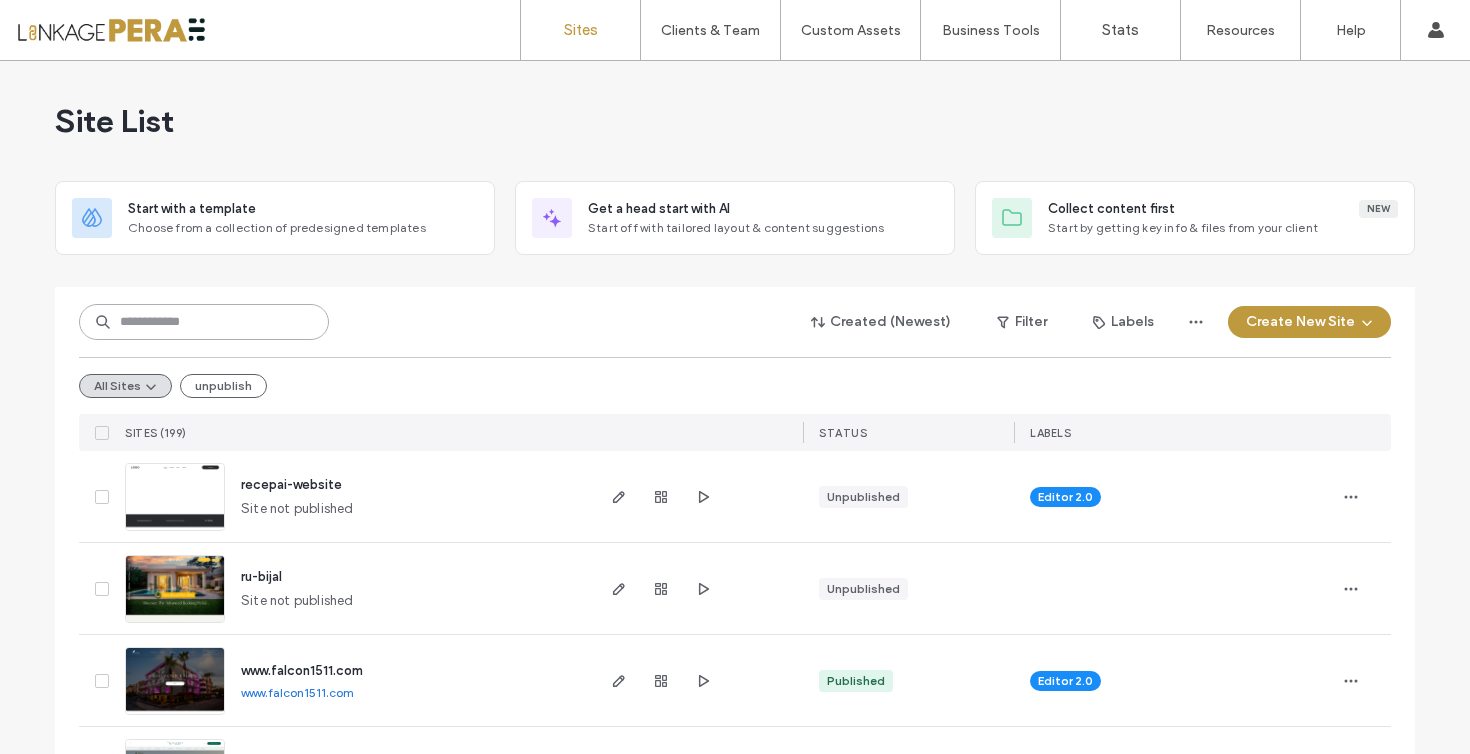 click at bounding box center (204, 322) 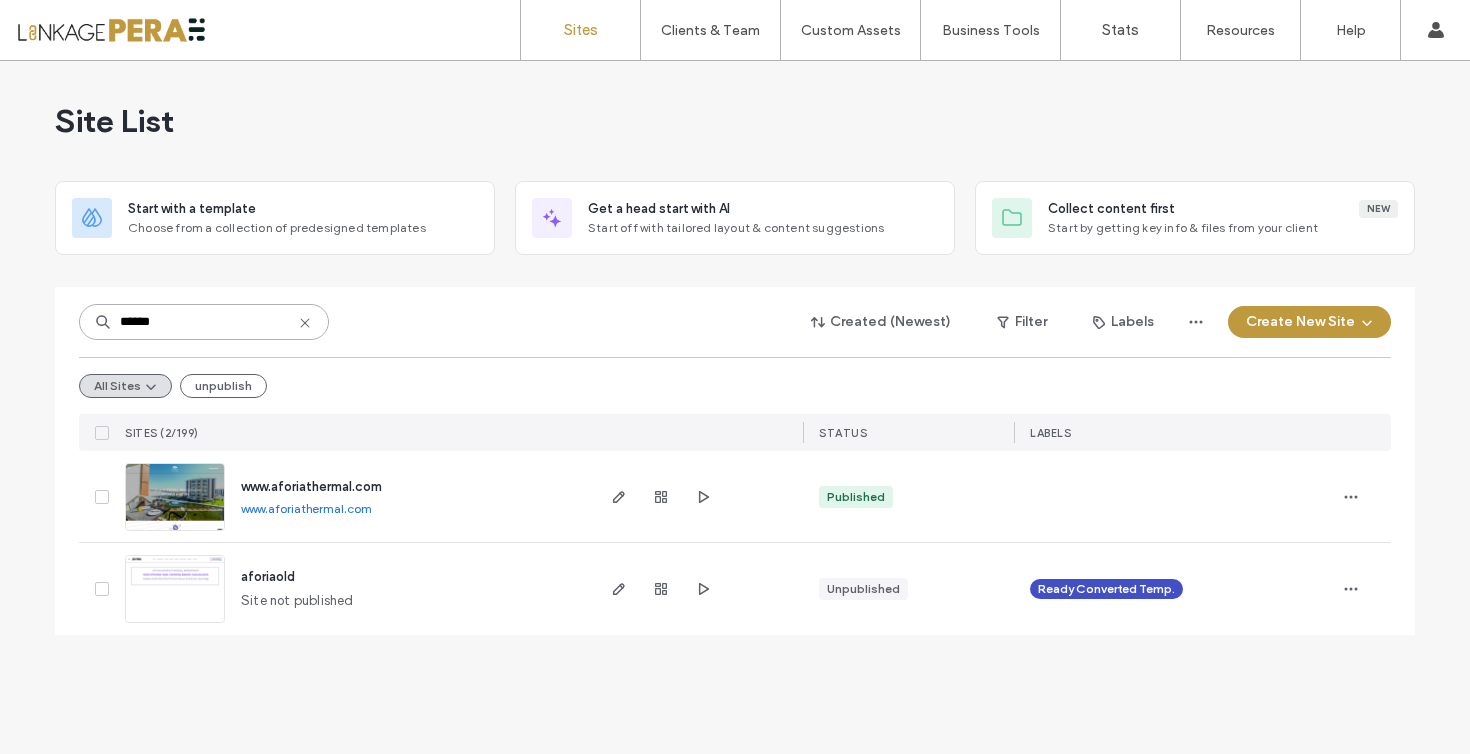 type on "******" 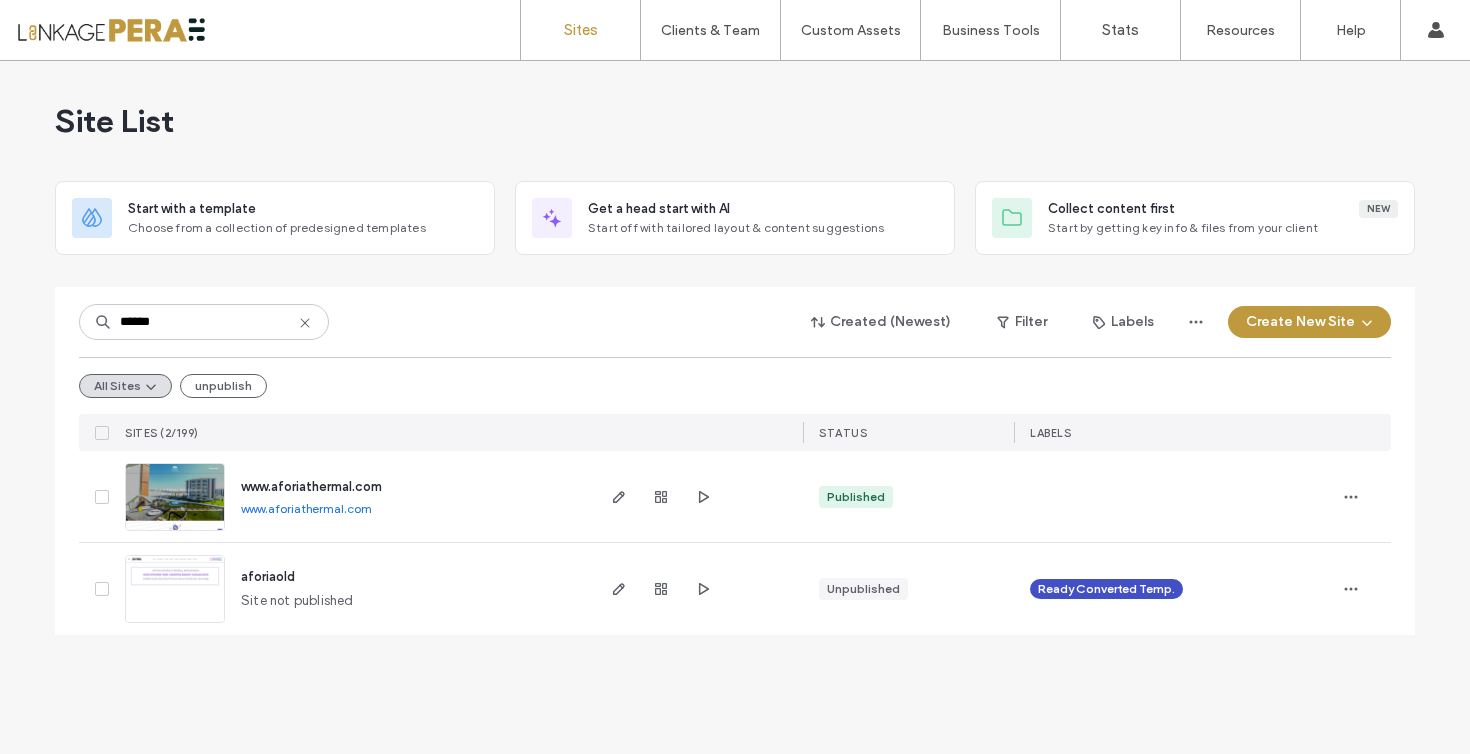 click on "www.aforiathermal.com" at bounding box center [311, 486] 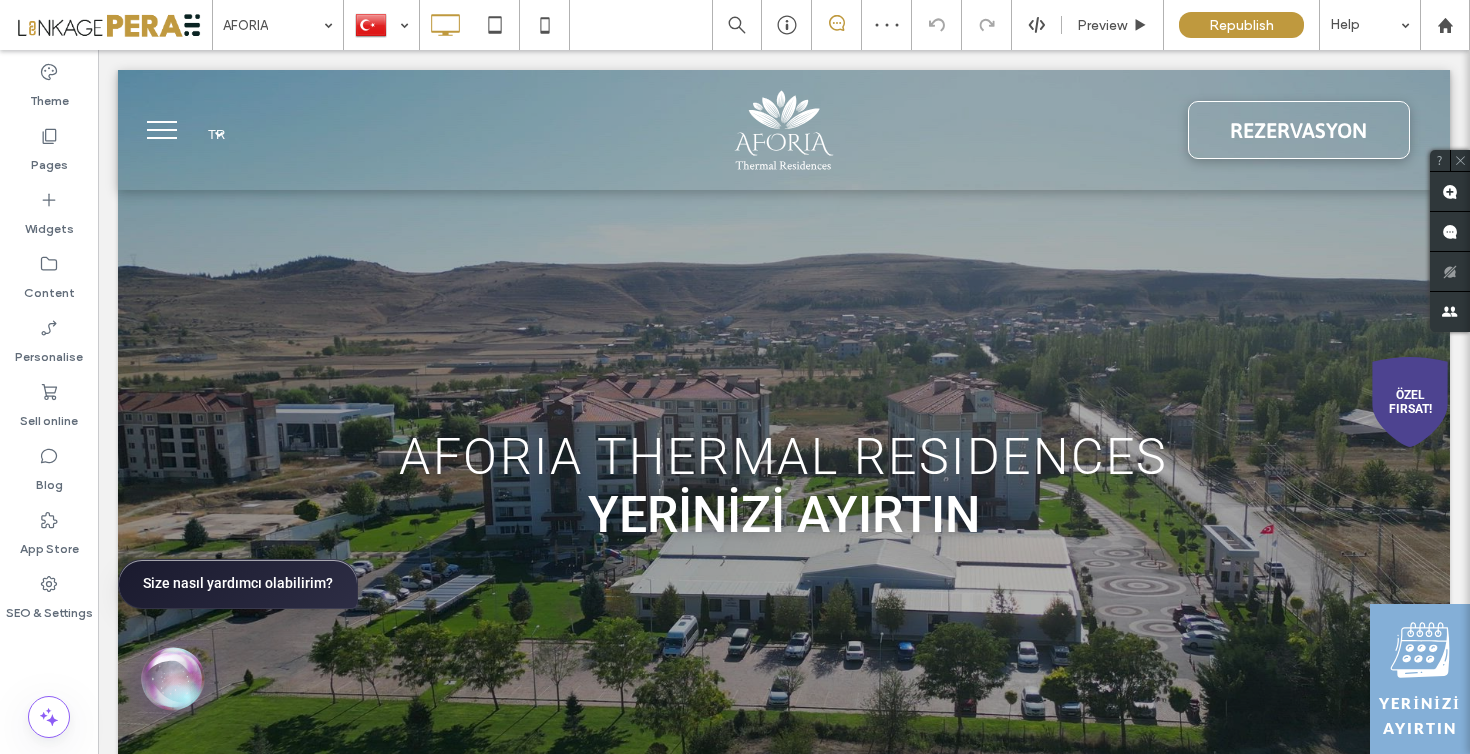scroll, scrollTop: 0, scrollLeft: 0, axis: both 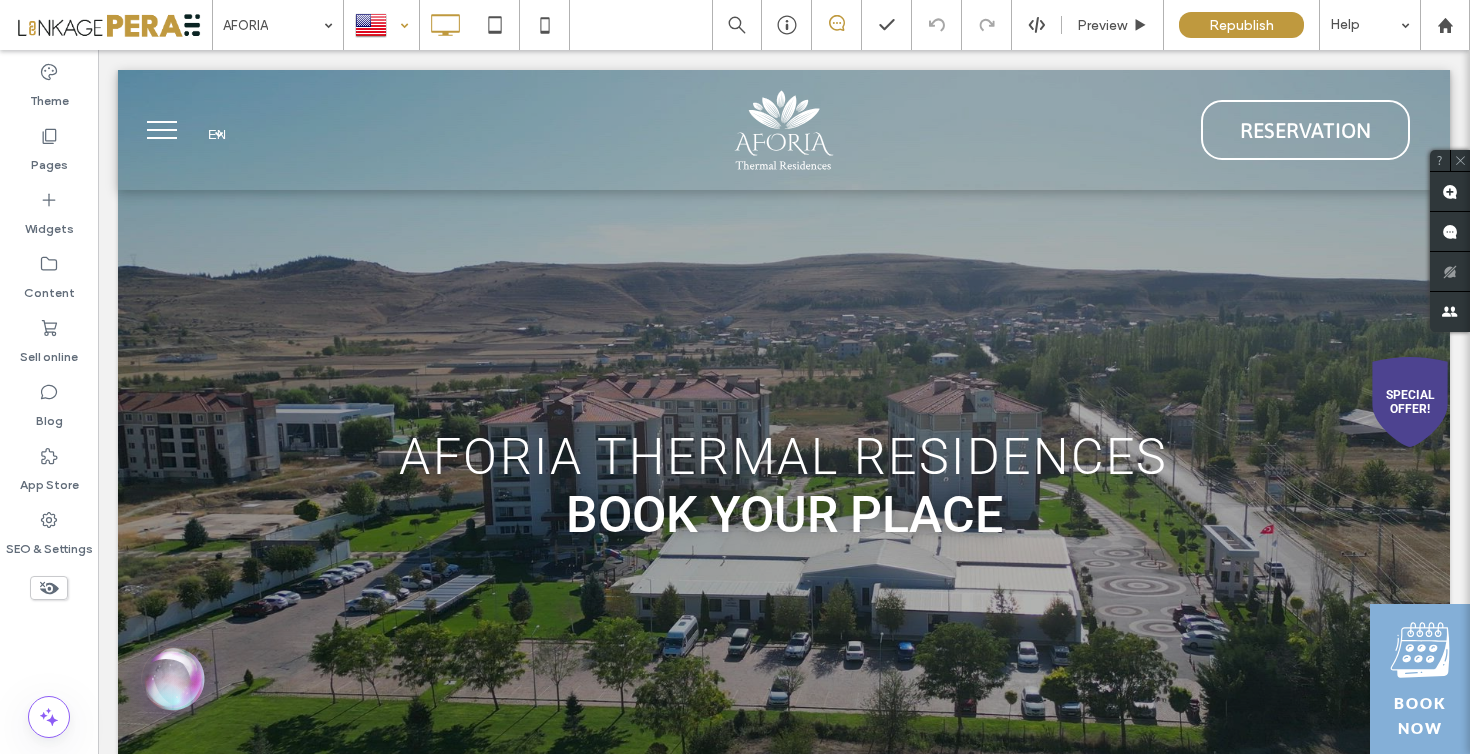 click at bounding box center (381, 25) 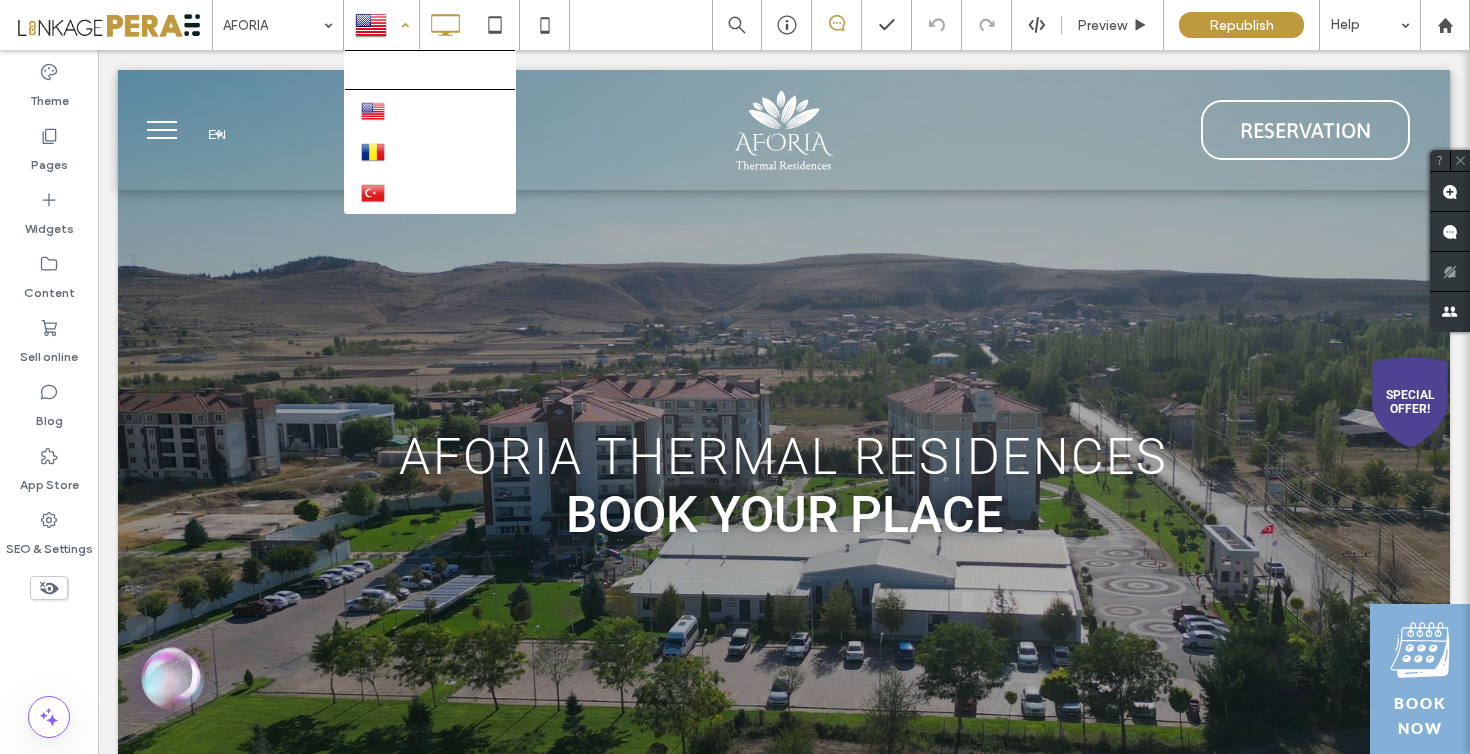 click at bounding box center [381, 25] 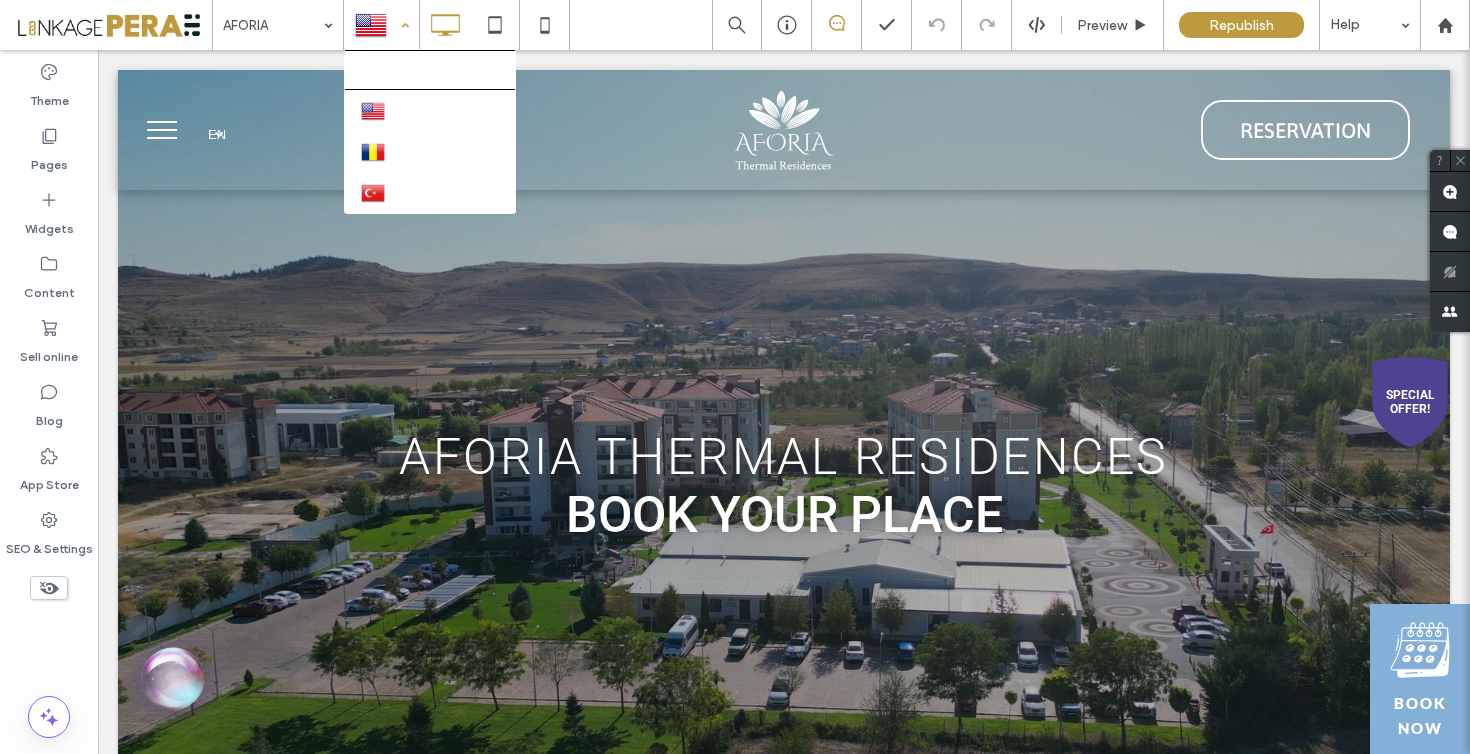 click at bounding box center [381, 25] 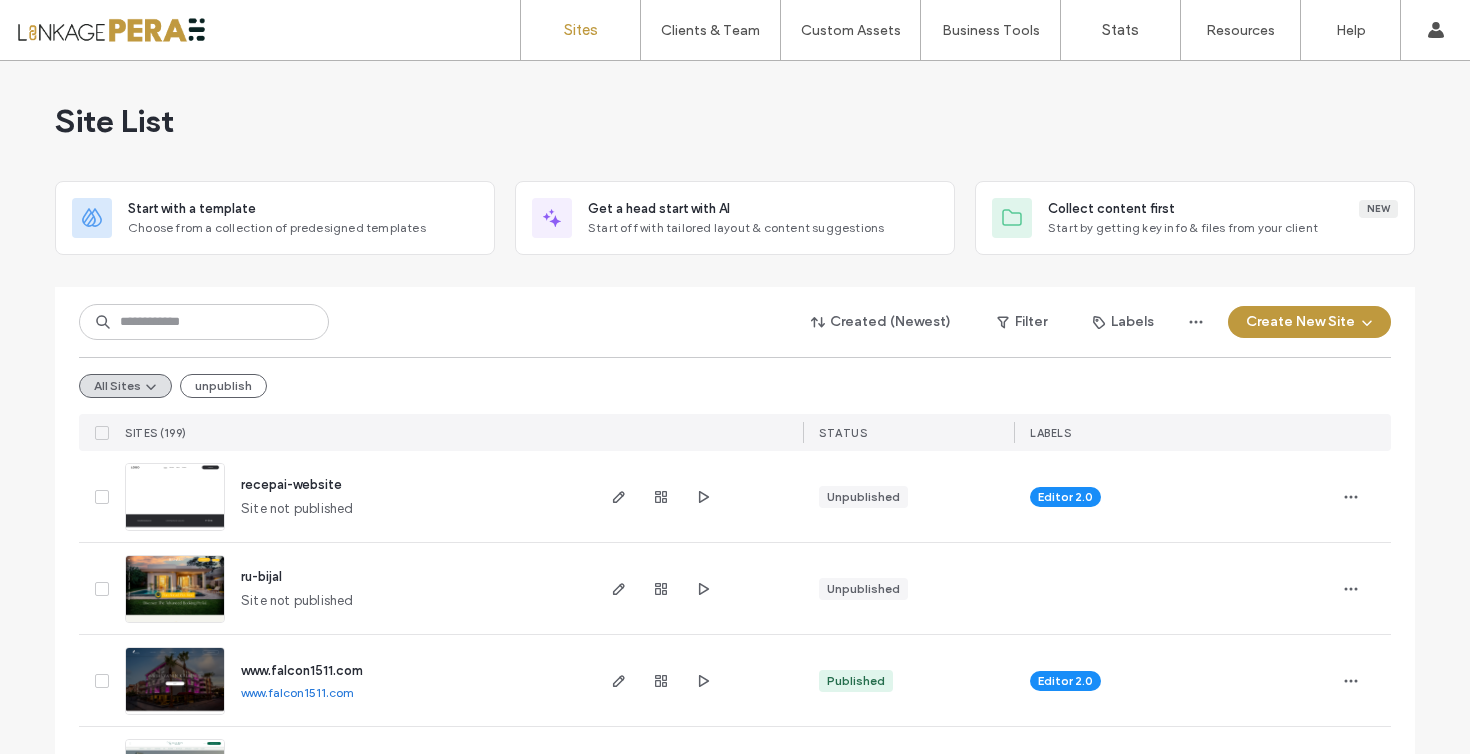 scroll, scrollTop: 0, scrollLeft: 0, axis: both 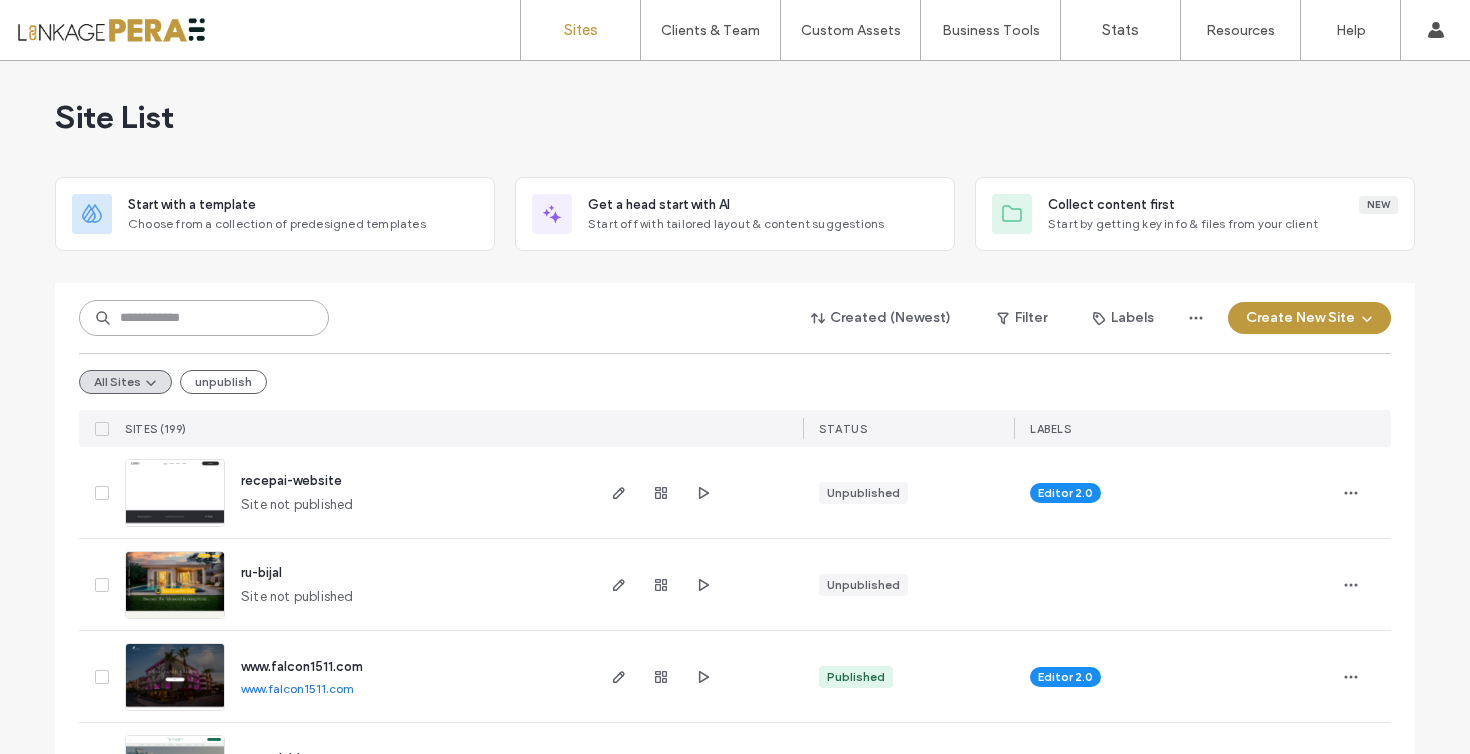 click at bounding box center [204, 318] 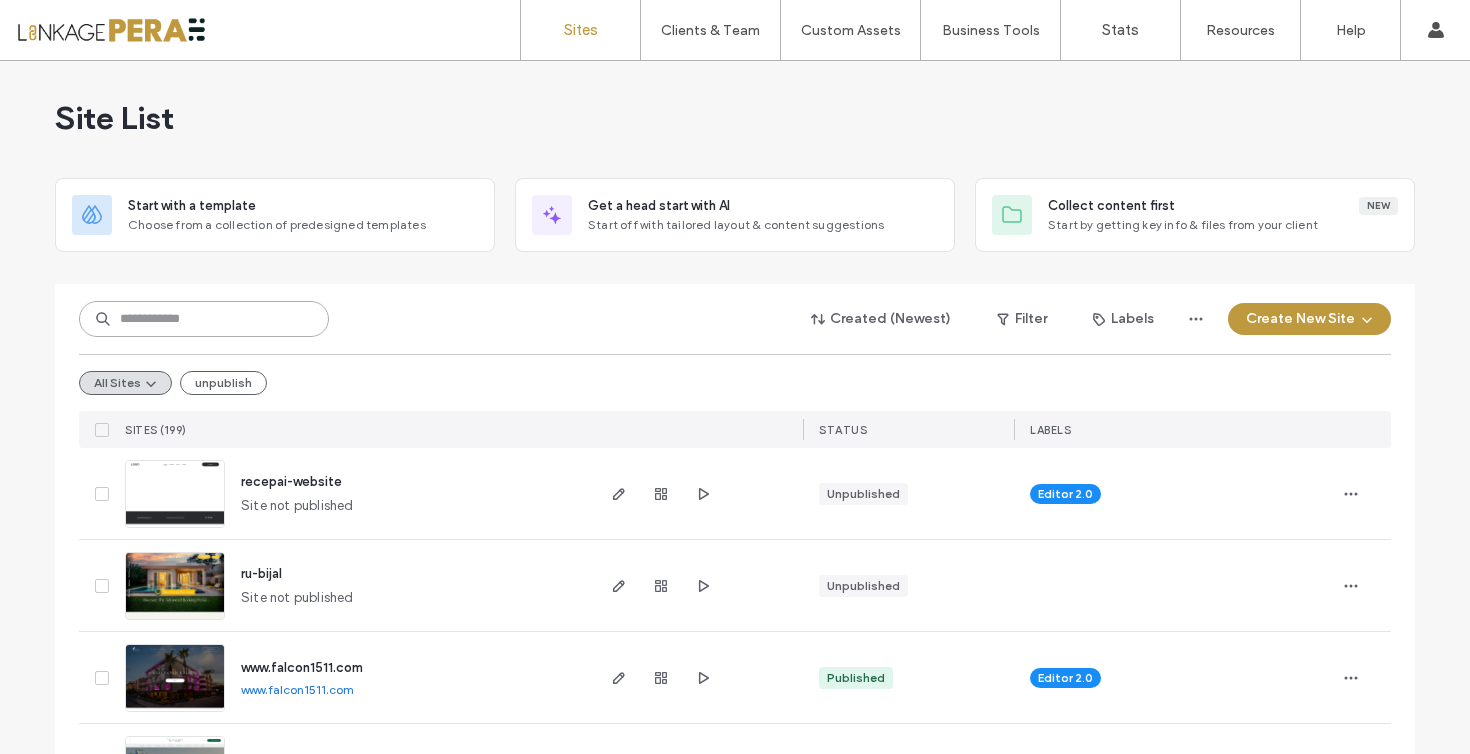 scroll, scrollTop: 4, scrollLeft: 0, axis: vertical 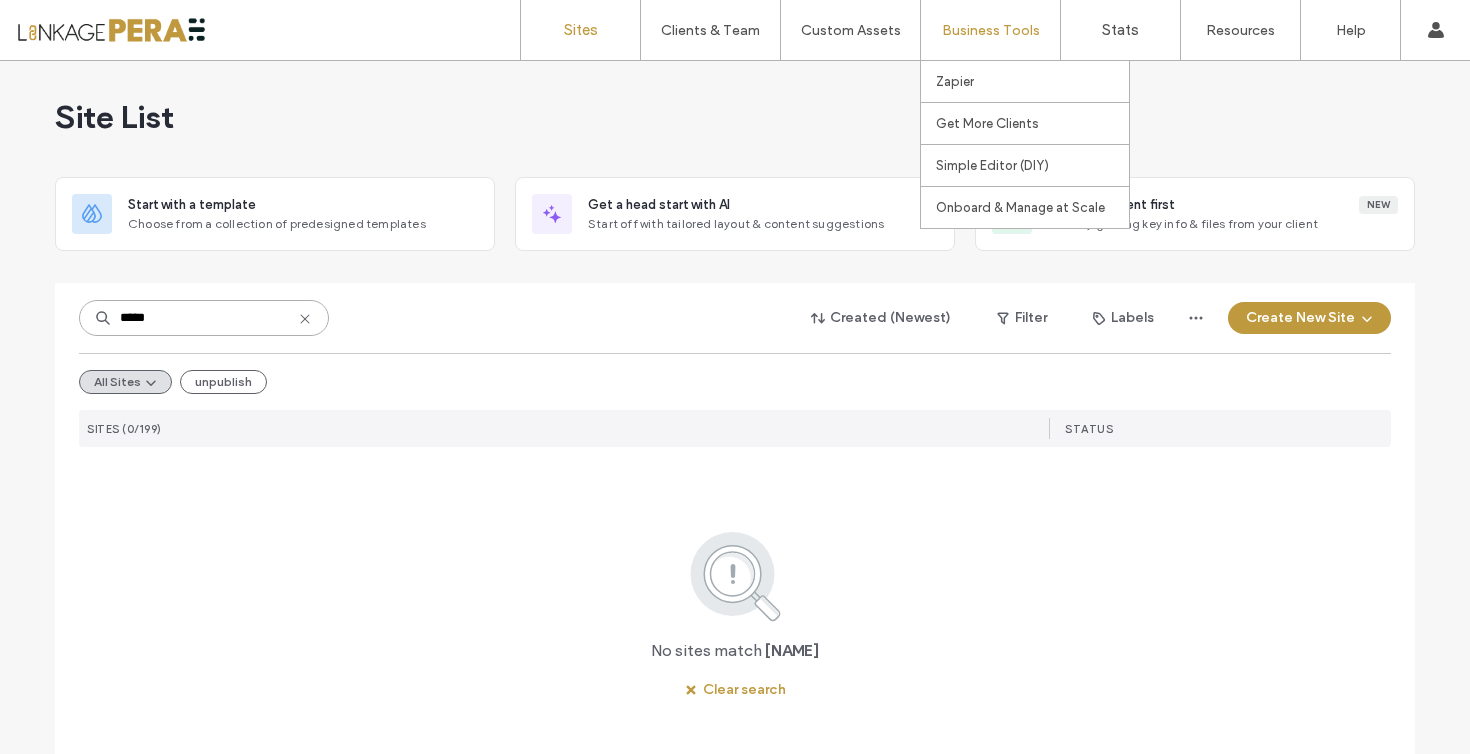type on "*****" 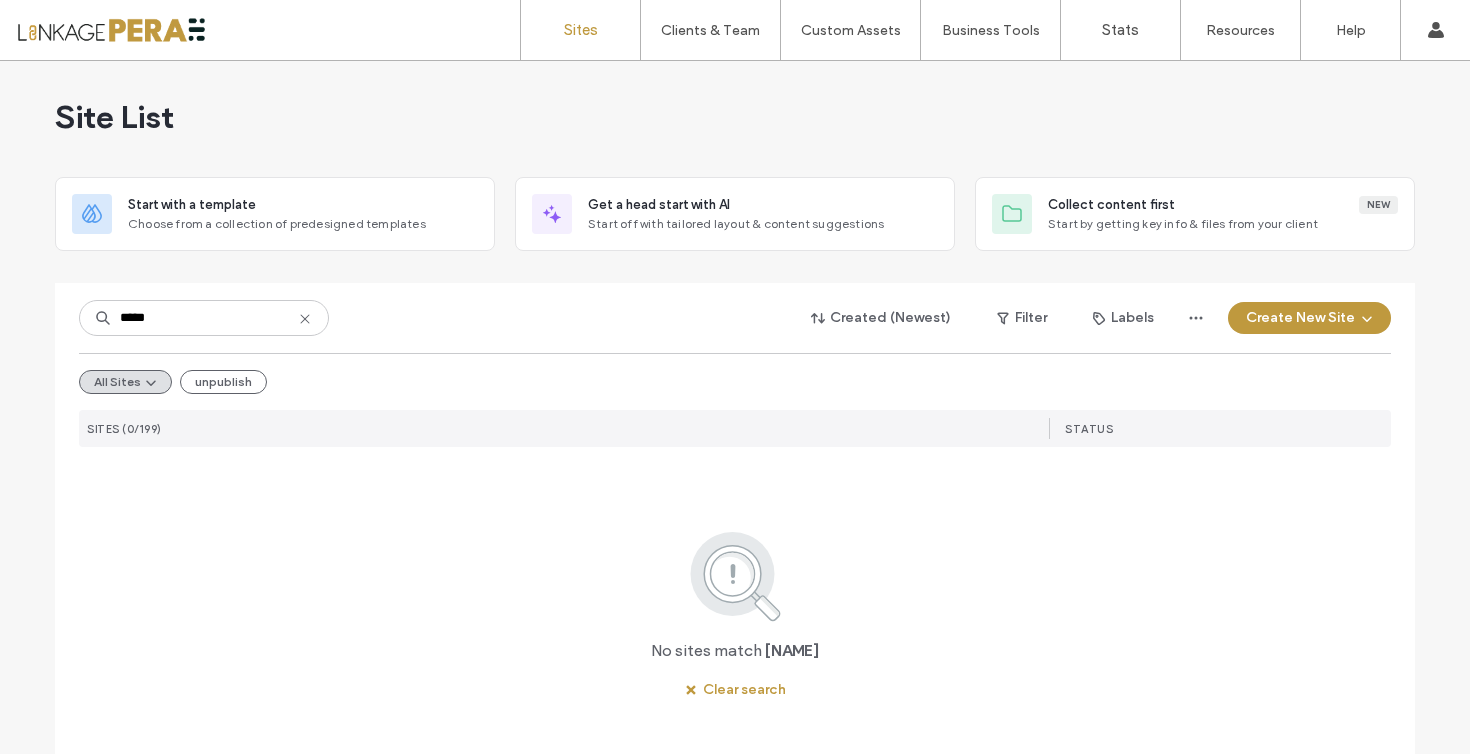 click 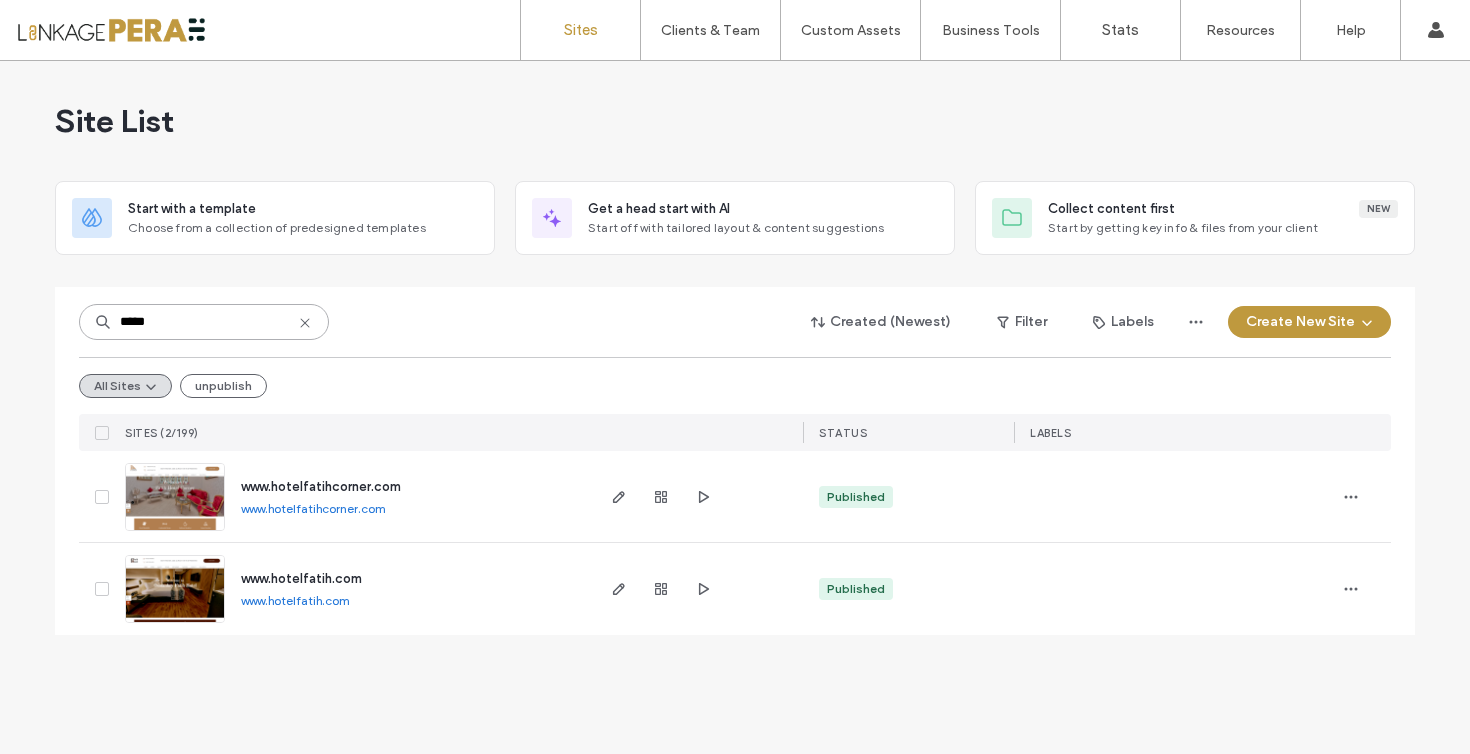 scroll, scrollTop: 0, scrollLeft: 0, axis: both 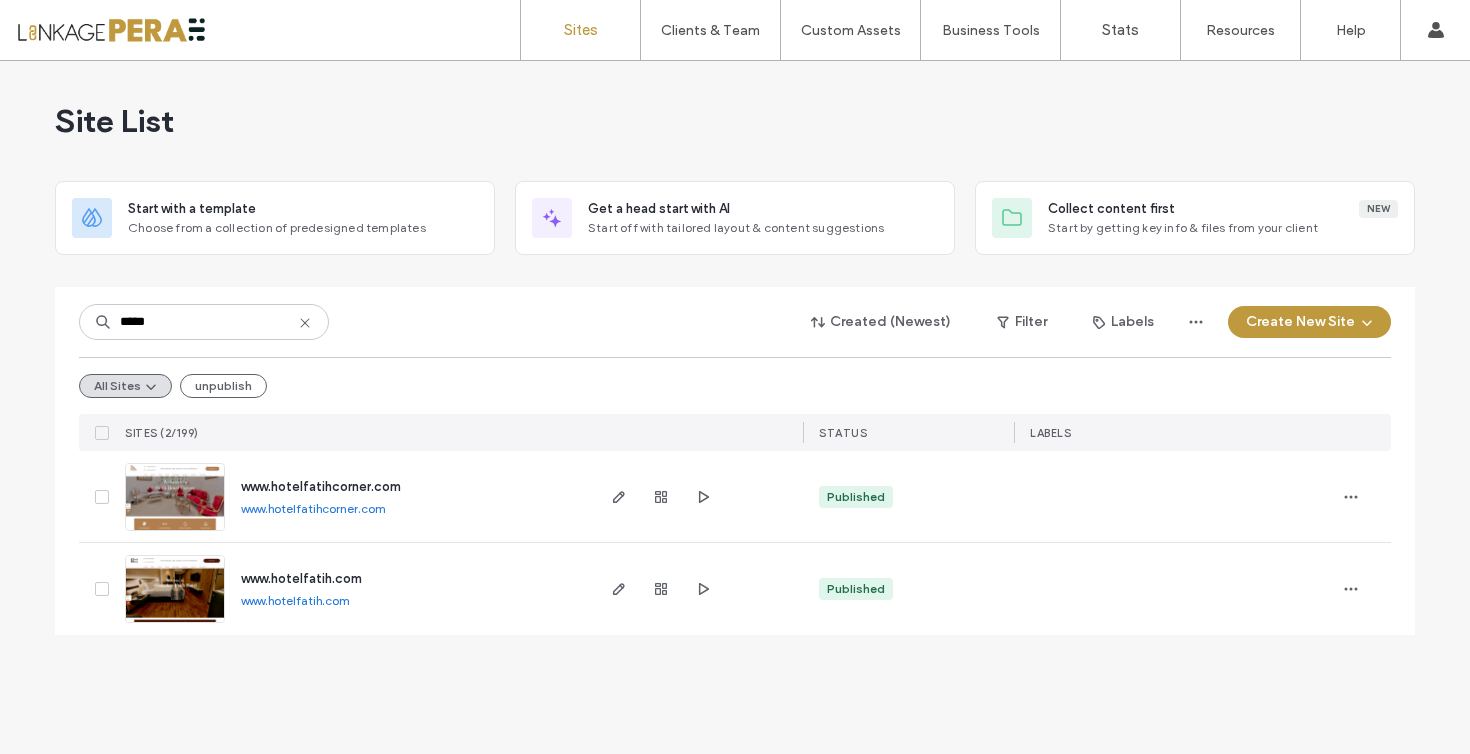 click on "www.hotelfatih.com" at bounding box center (301, 578) 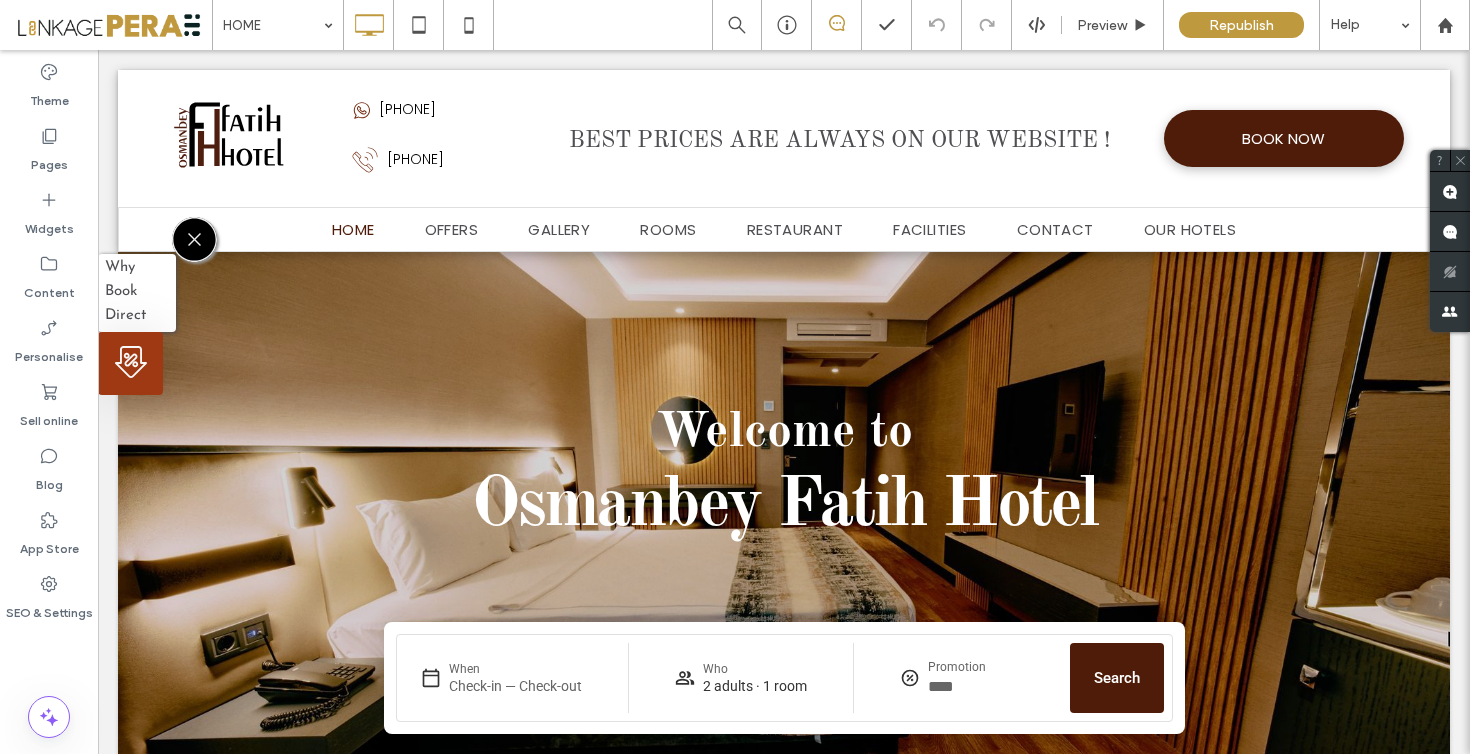 scroll, scrollTop: 0, scrollLeft: 0, axis: both 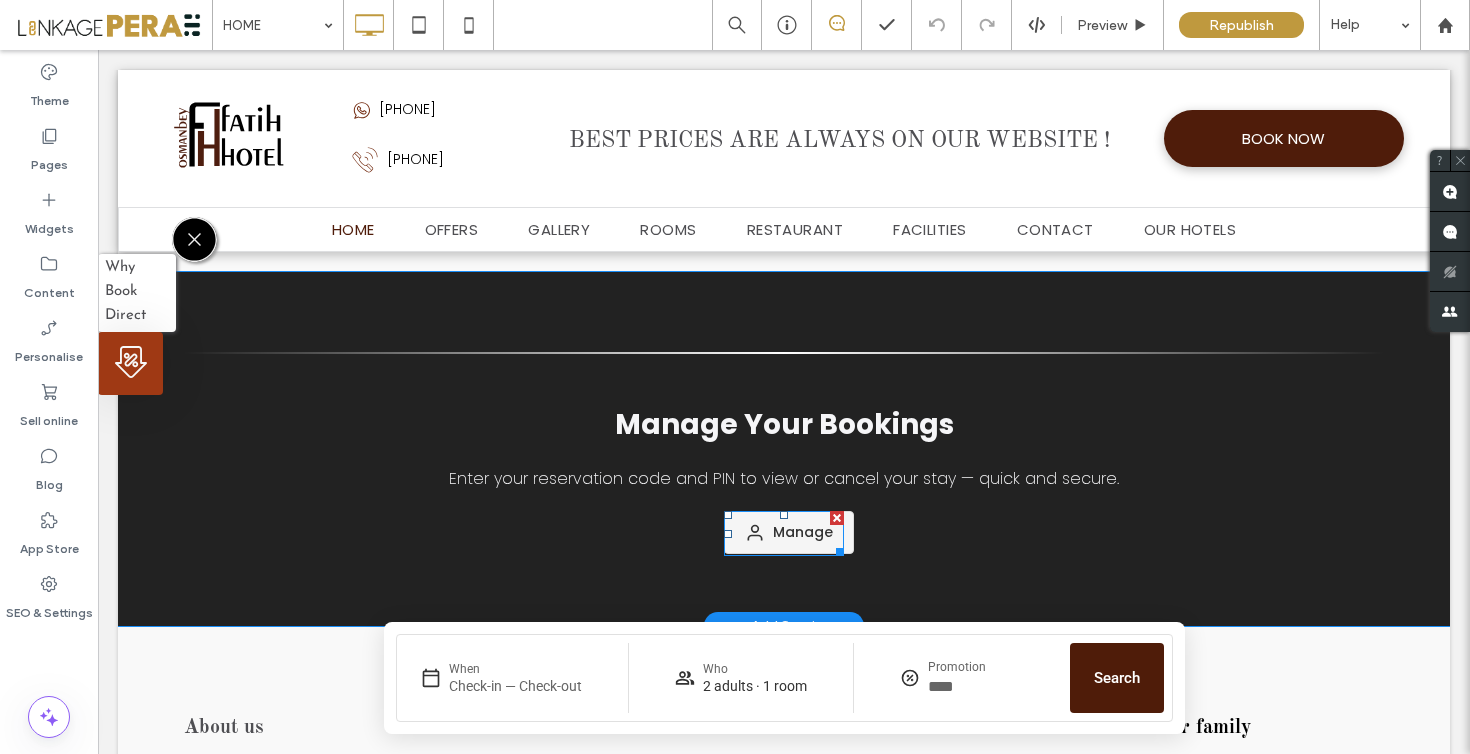 click at bounding box center (784, 533) 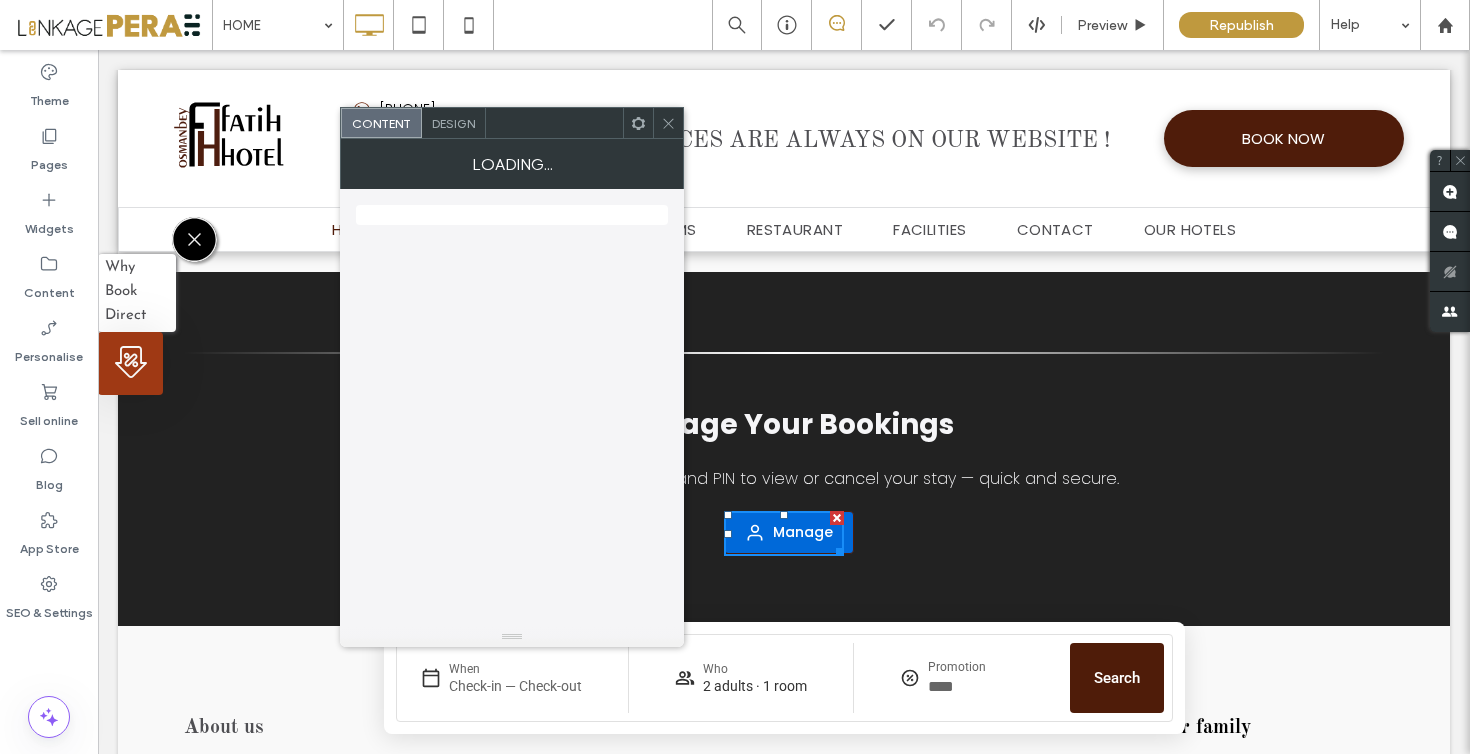 scroll, scrollTop: 6306, scrollLeft: 0, axis: vertical 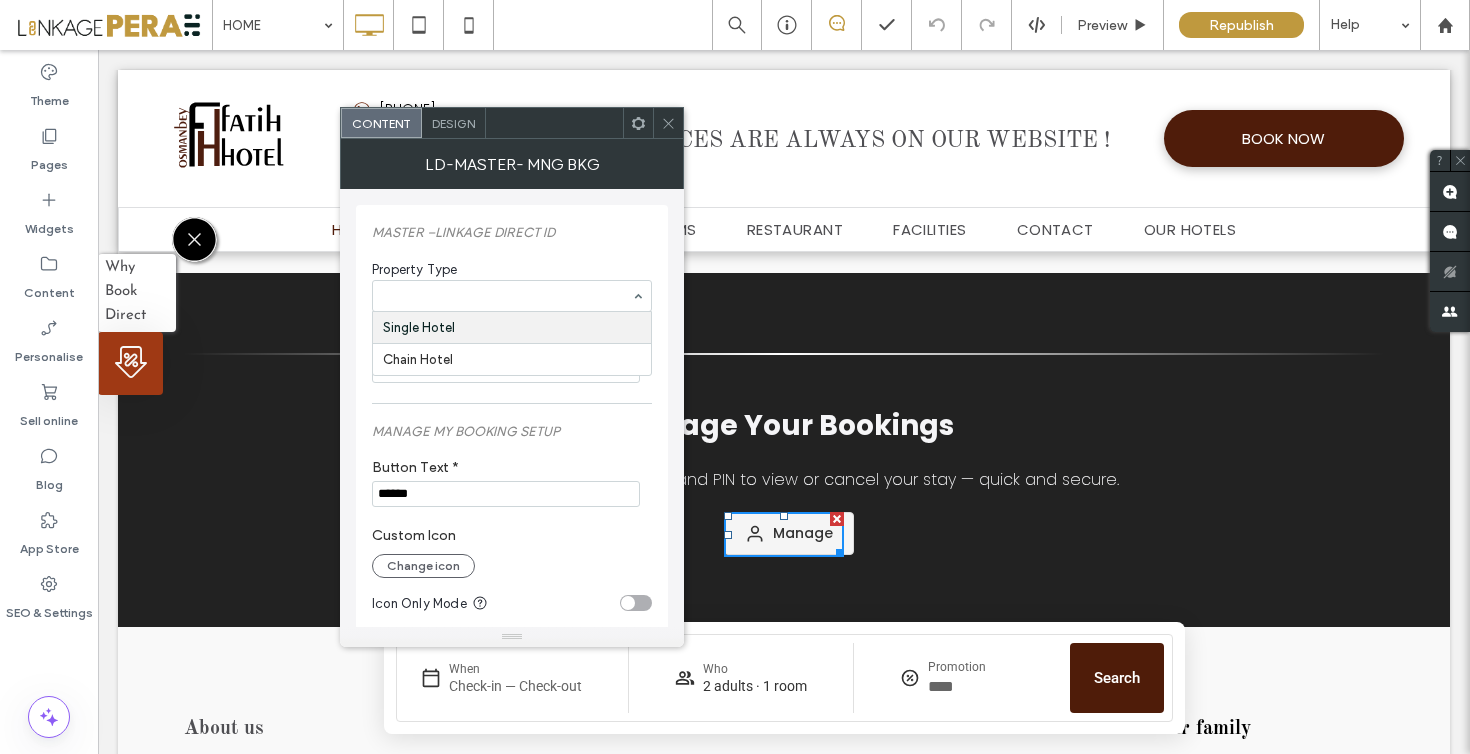 click on "Property Type" at bounding box center (508, 270) 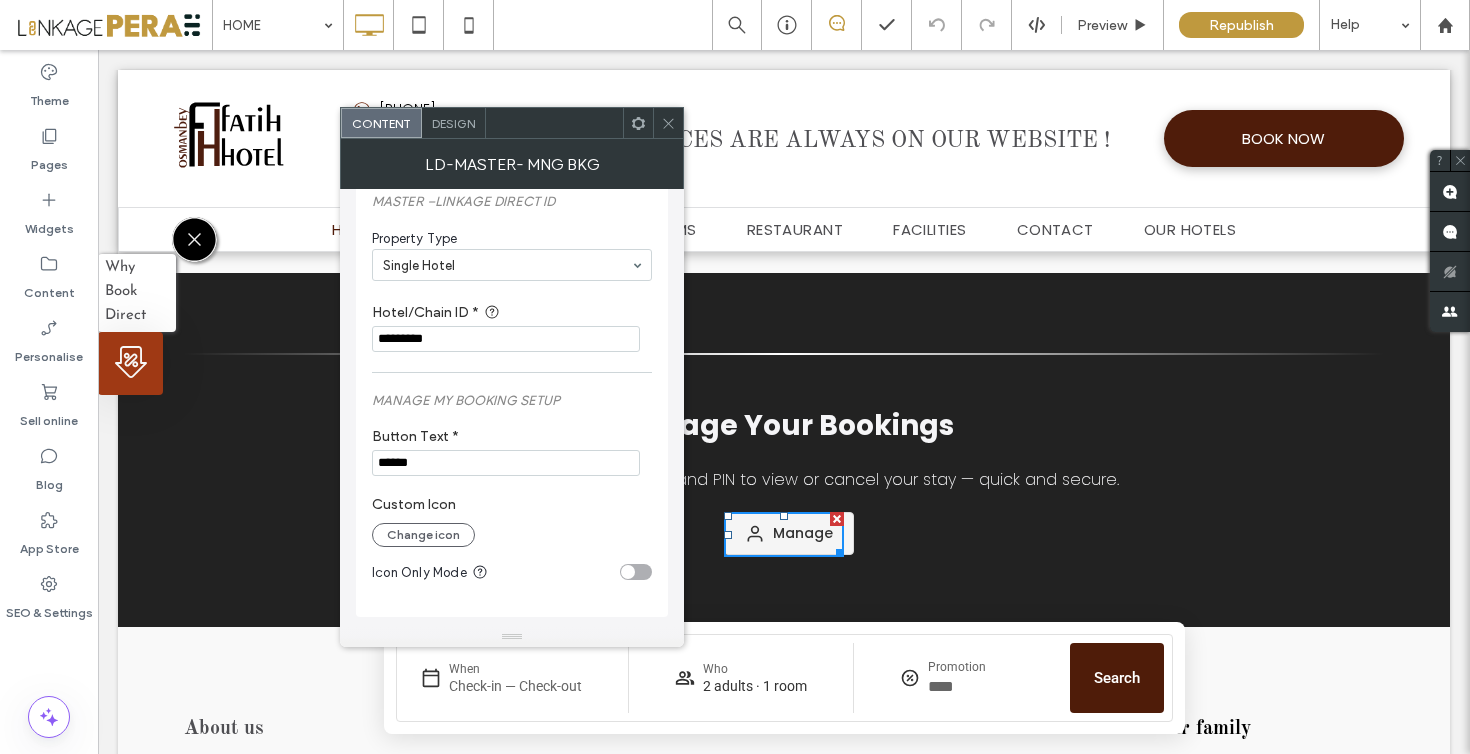 scroll, scrollTop: 0, scrollLeft: 0, axis: both 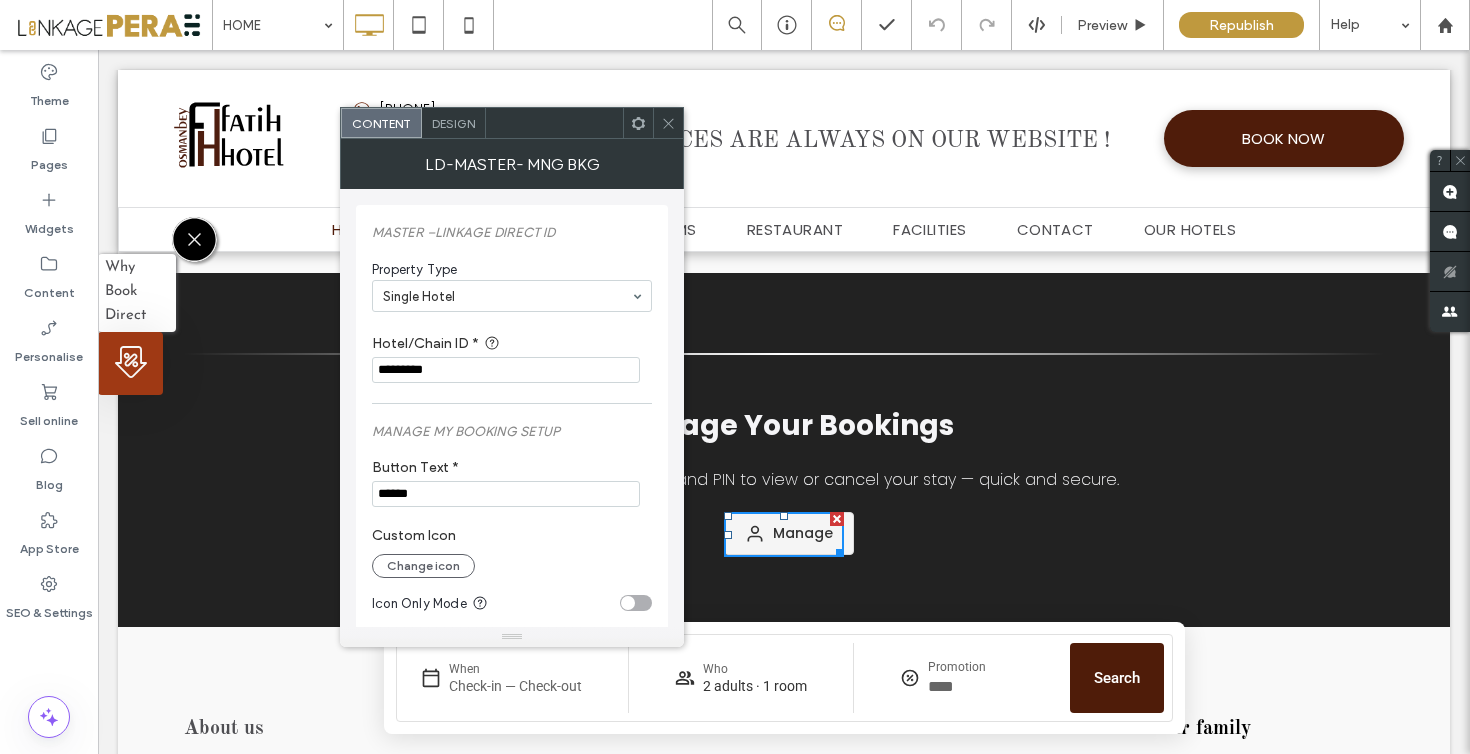 click 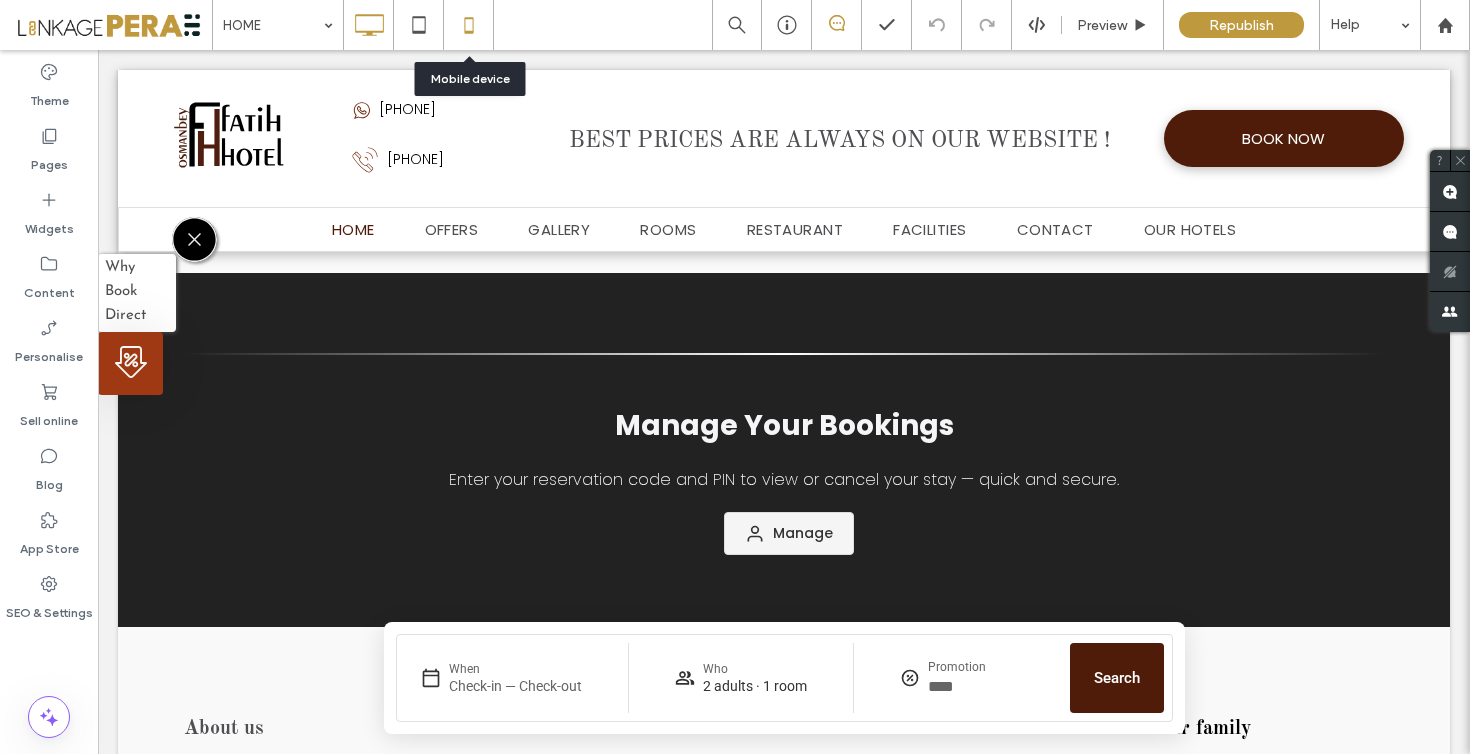 click 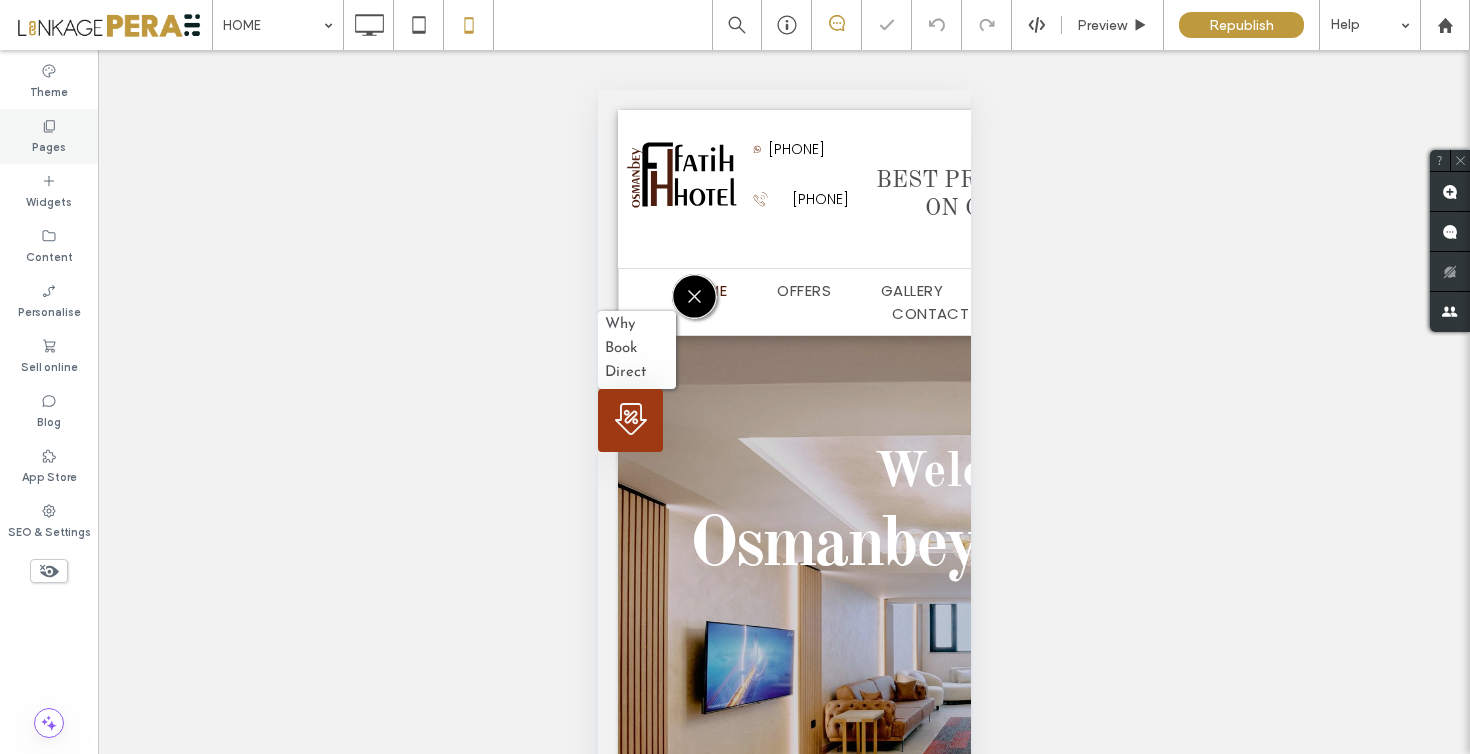 click 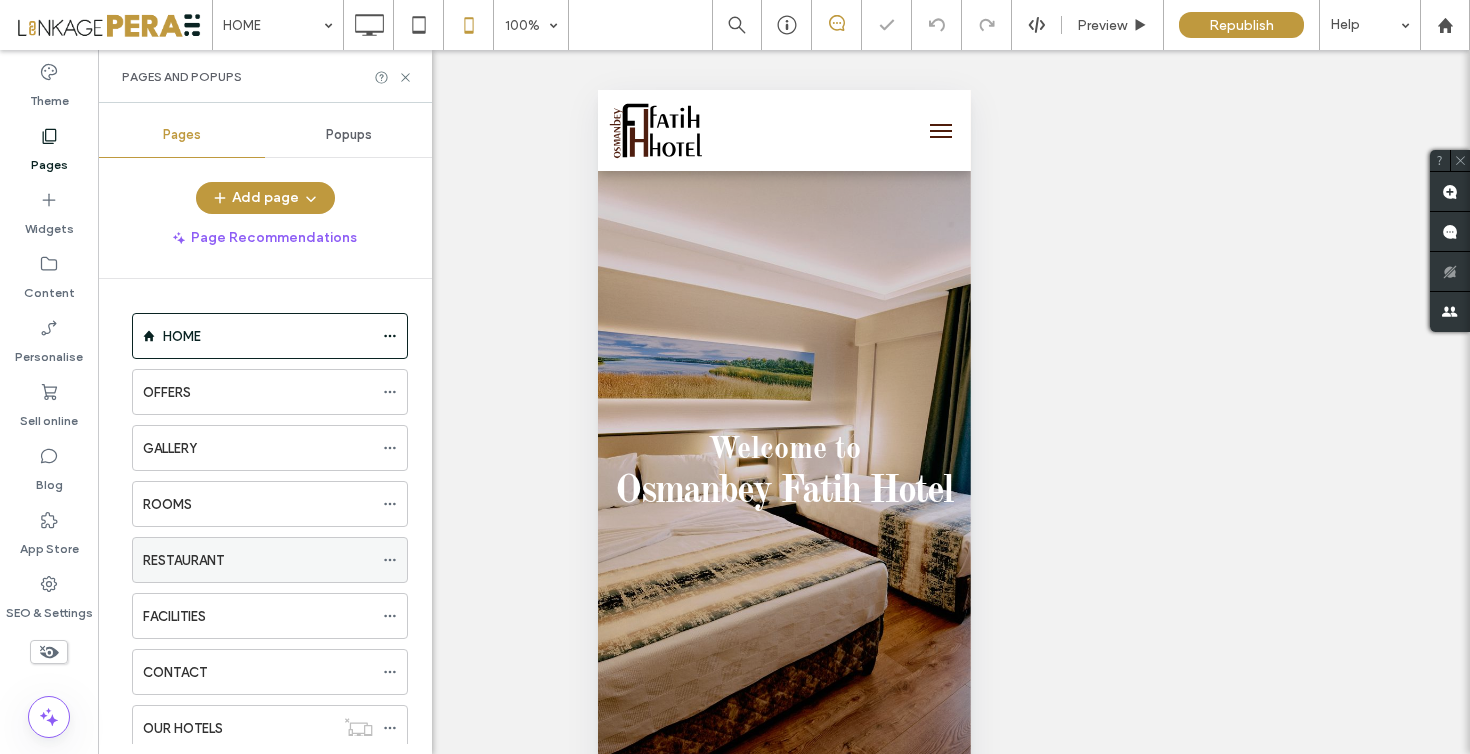 scroll, scrollTop: 337, scrollLeft: 0, axis: vertical 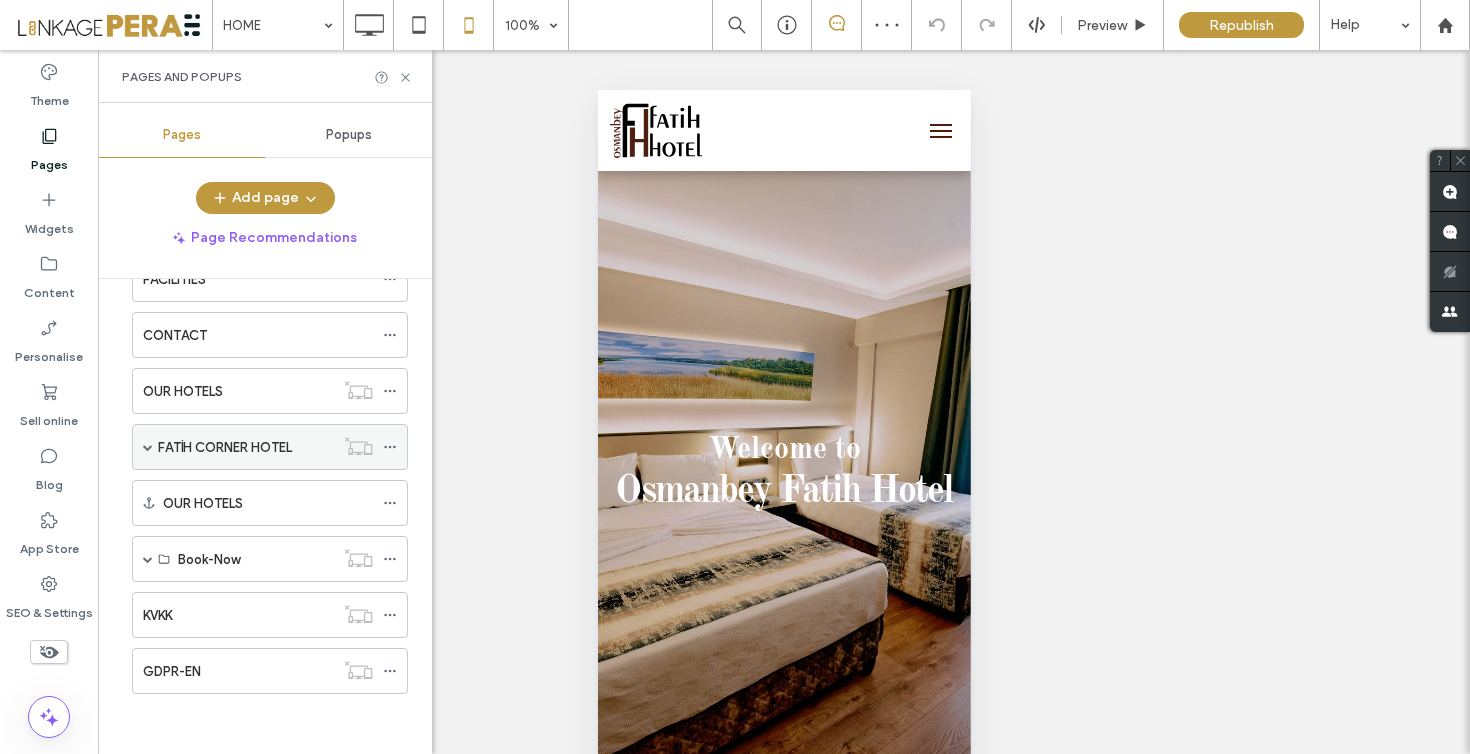 click at bounding box center (148, 447) 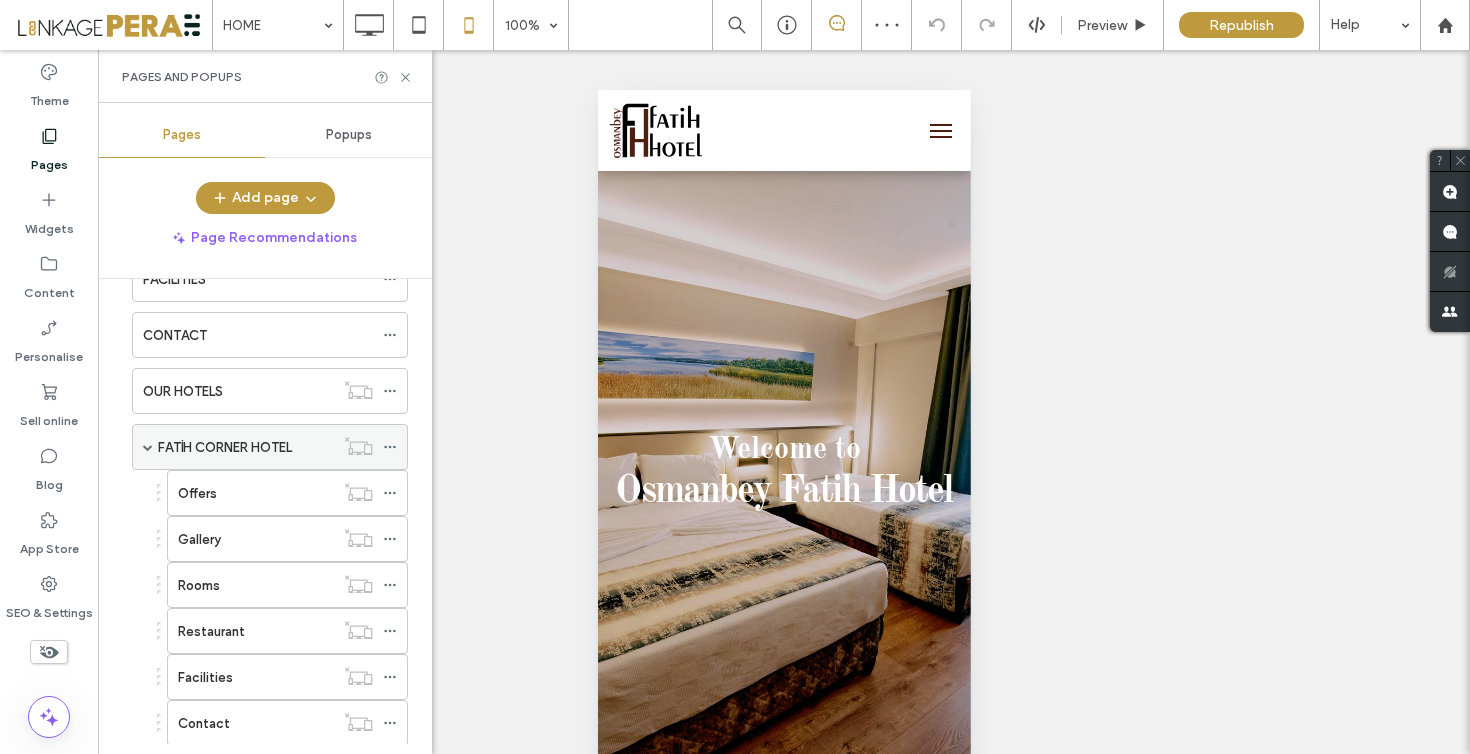 click at bounding box center (148, 447) 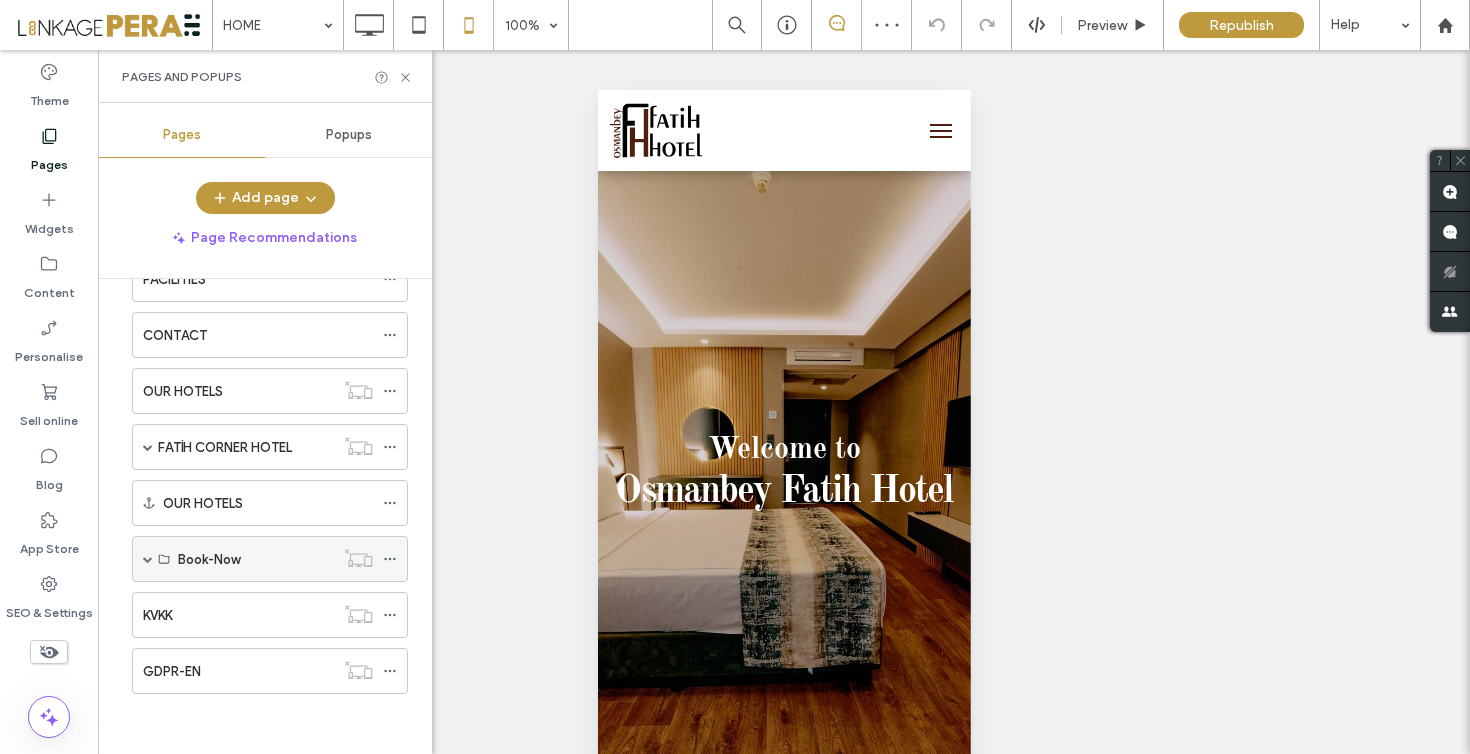 click on "Book-Now" at bounding box center (270, 559) 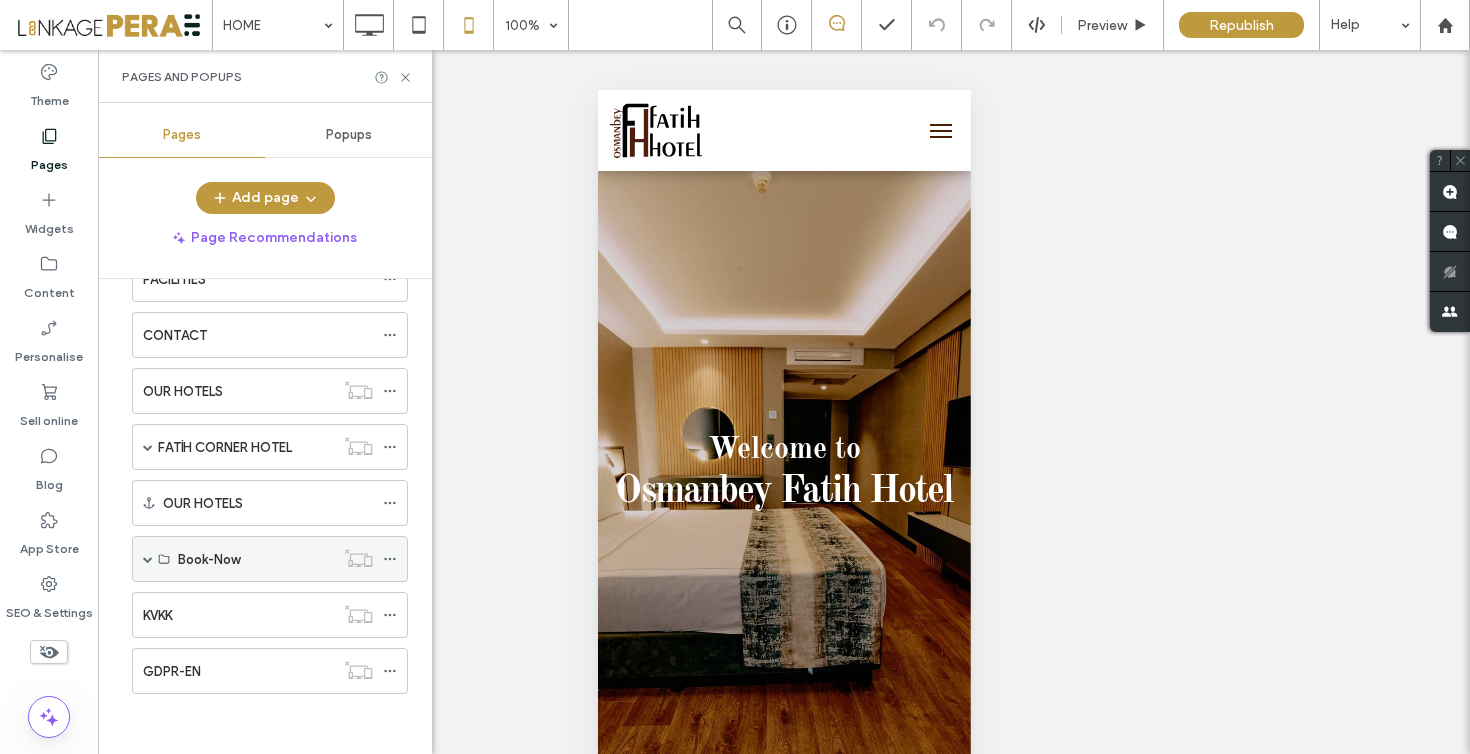 click at bounding box center [148, 559] 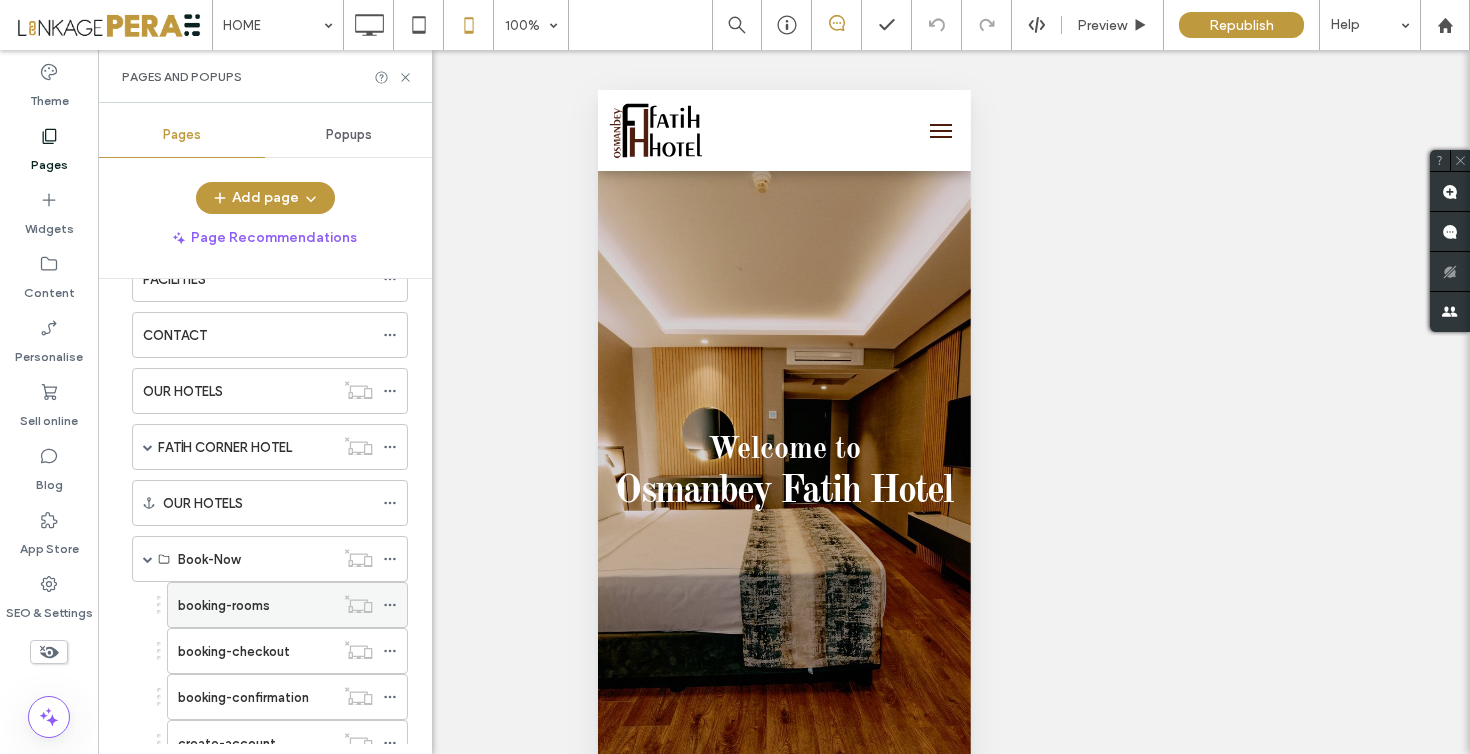 click on "booking-rooms" at bounding box center [224, 605] 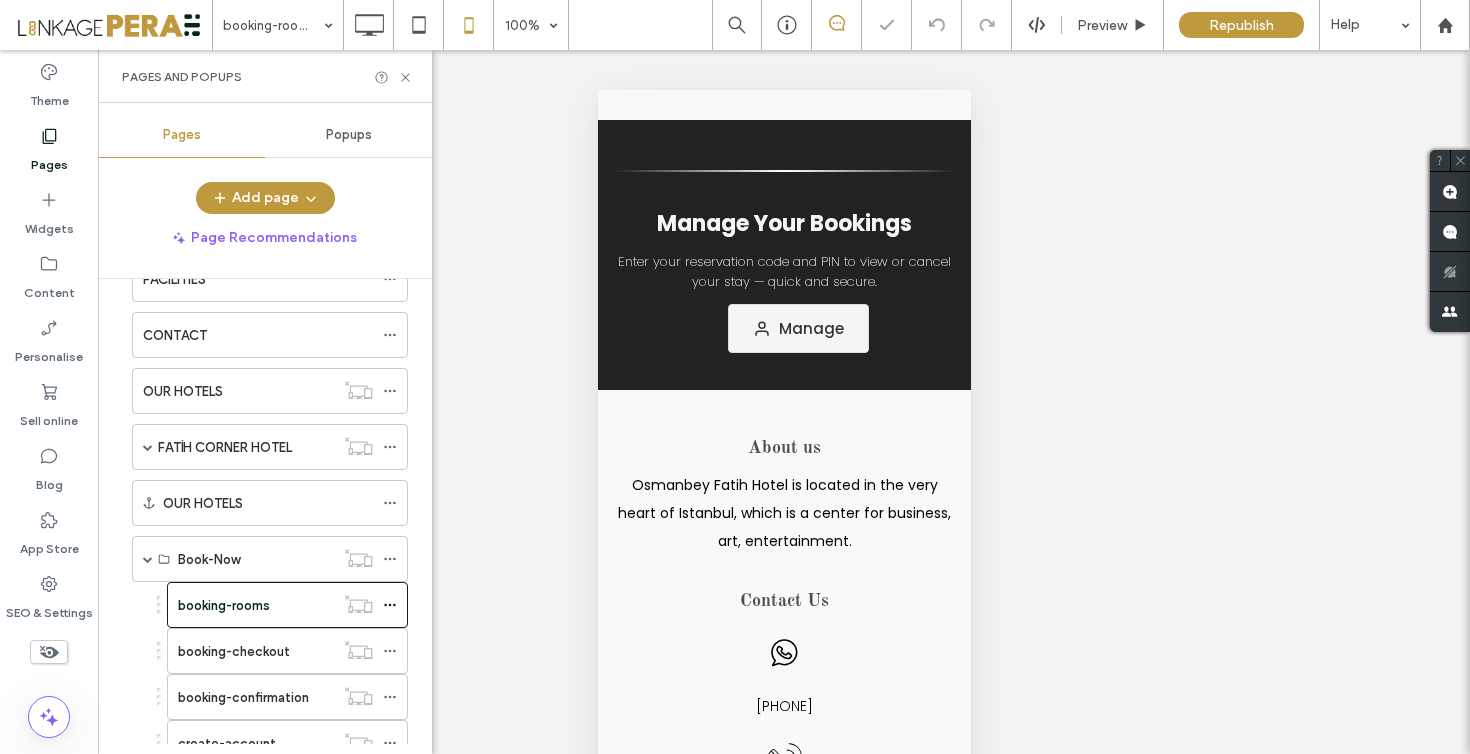 scroll, scrollTop: 0, scrollLeft: 0, axis: both 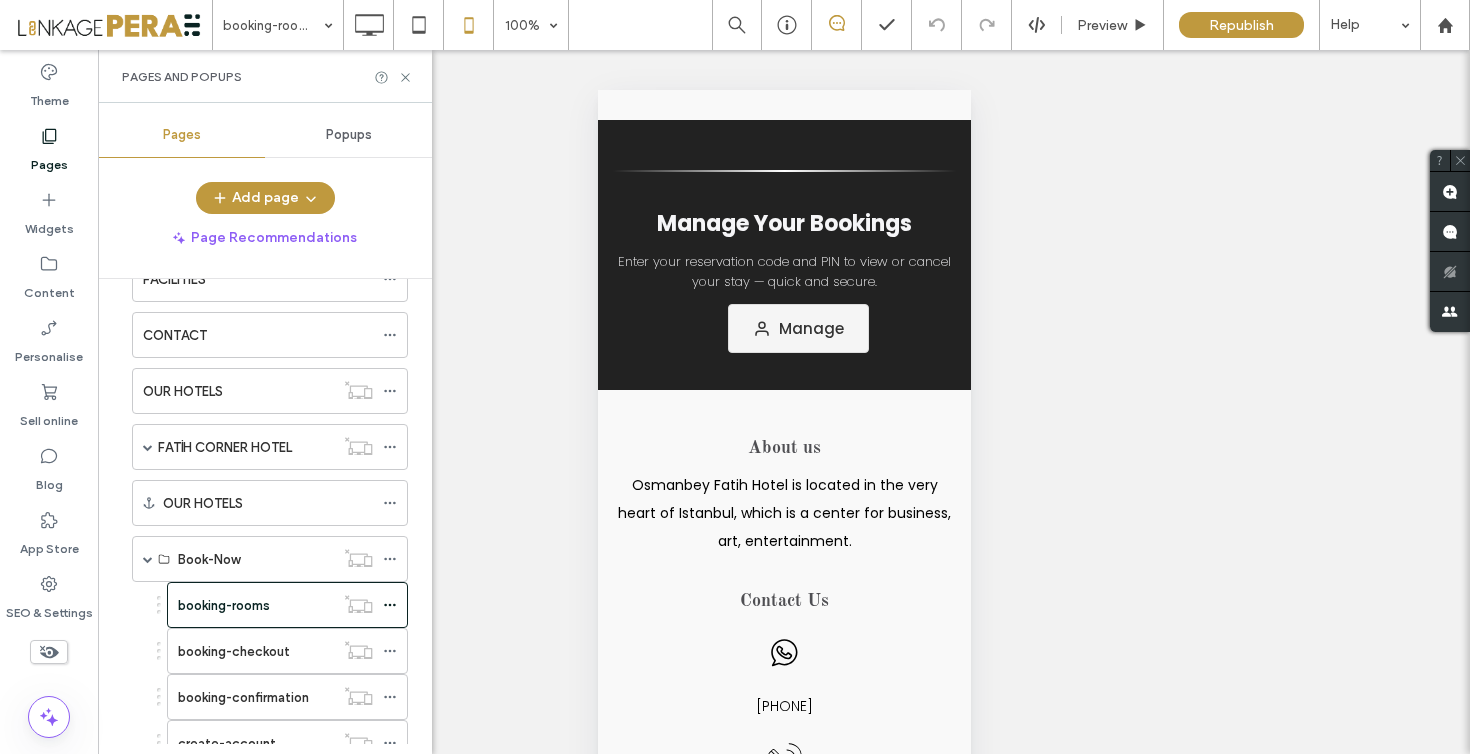 click 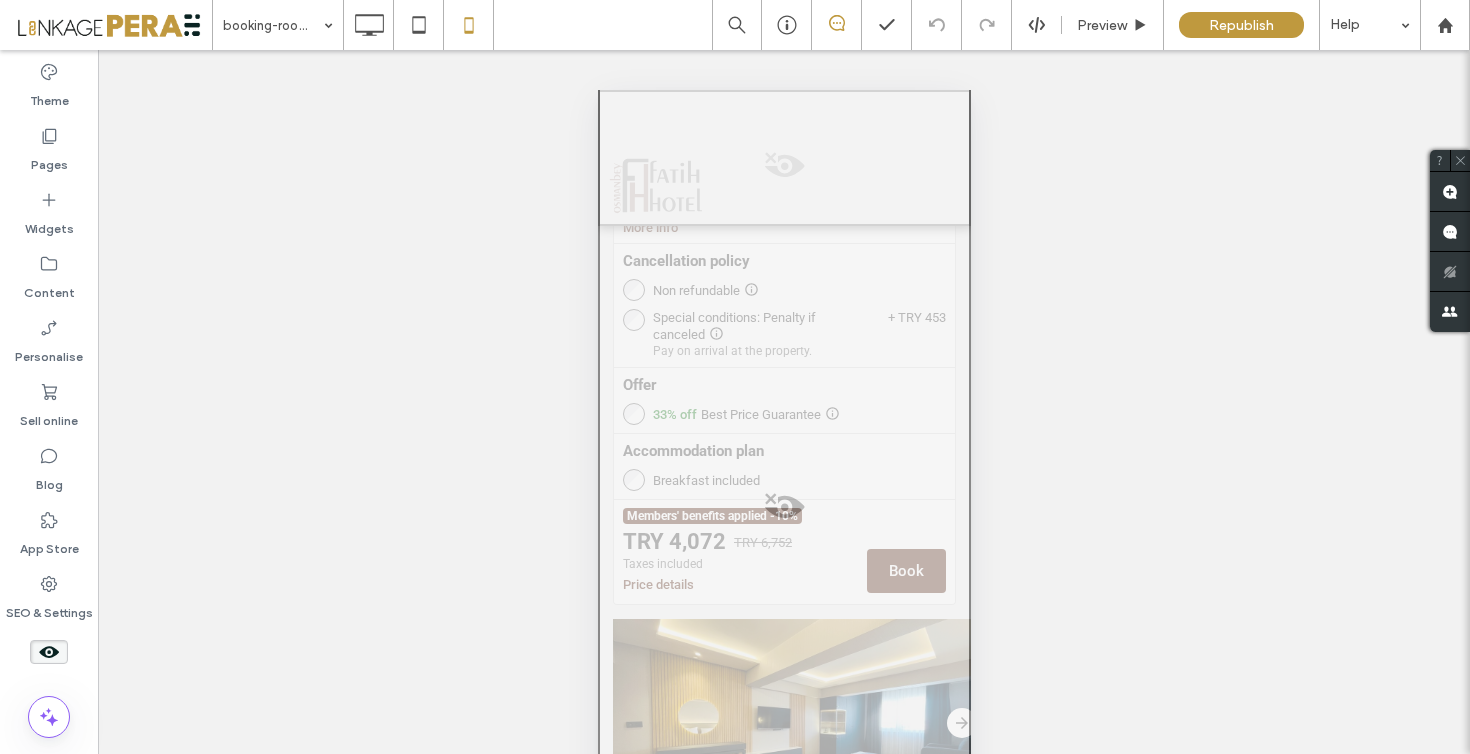 scroll, scrollTop: 1257, scrollLeft: 0, axis: vertical 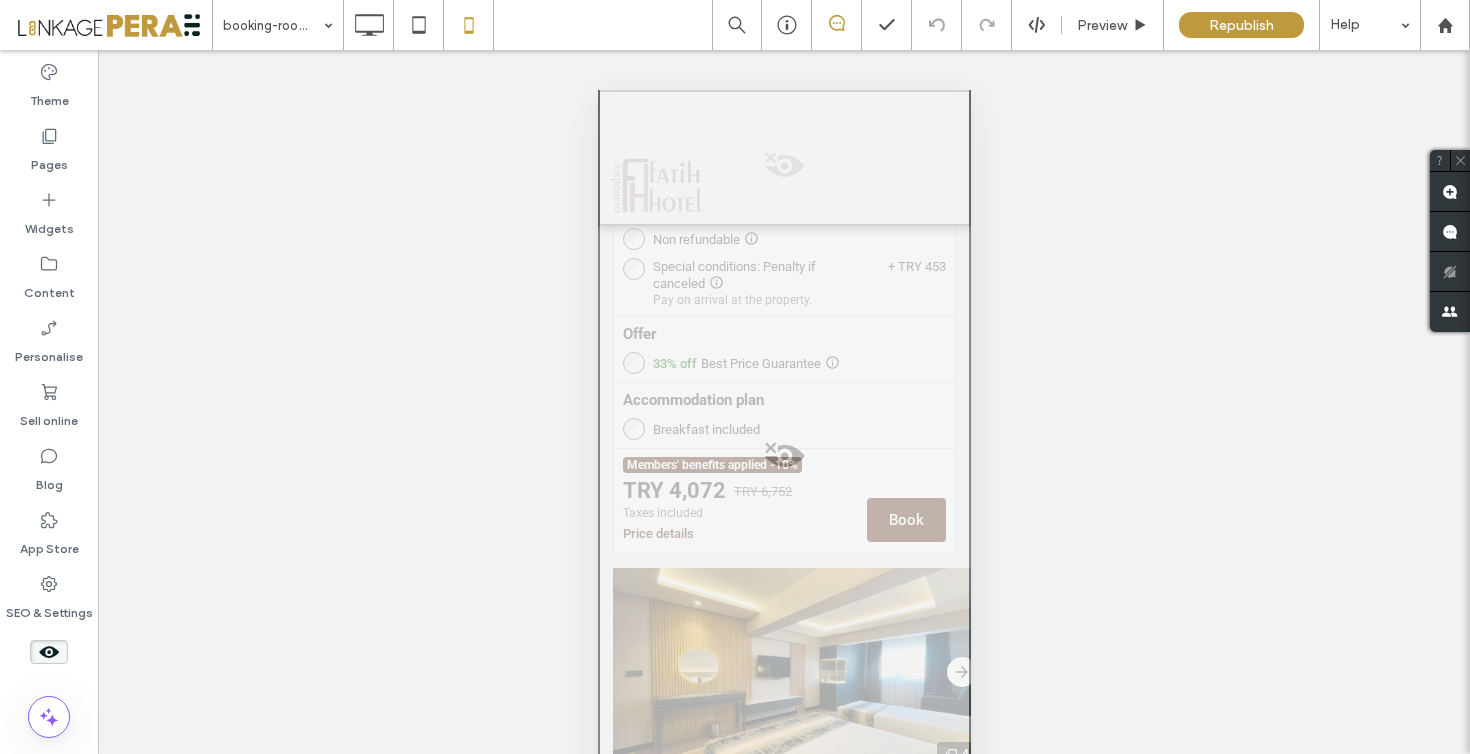 click at bounding box center [783, 461] 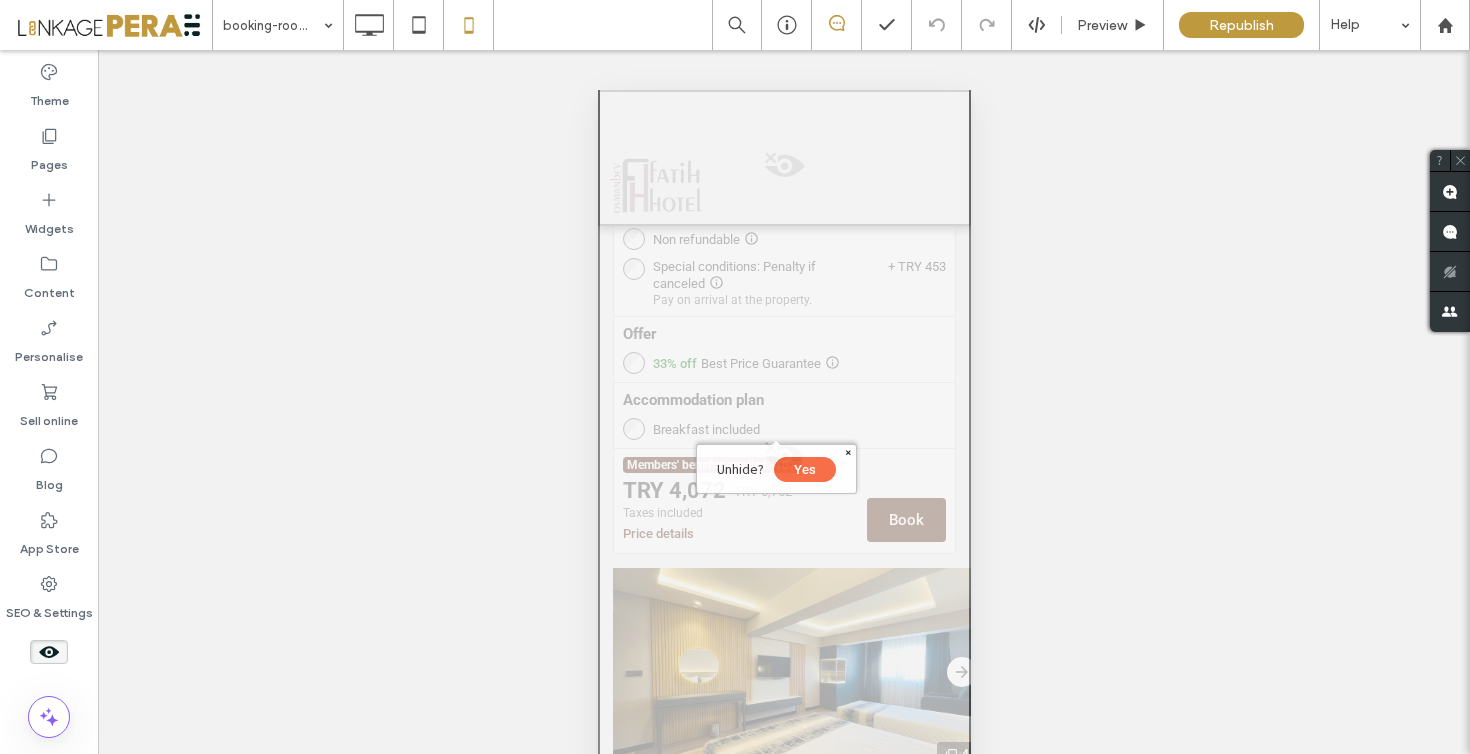 click on "Yes" at bounding box center (804, 469) 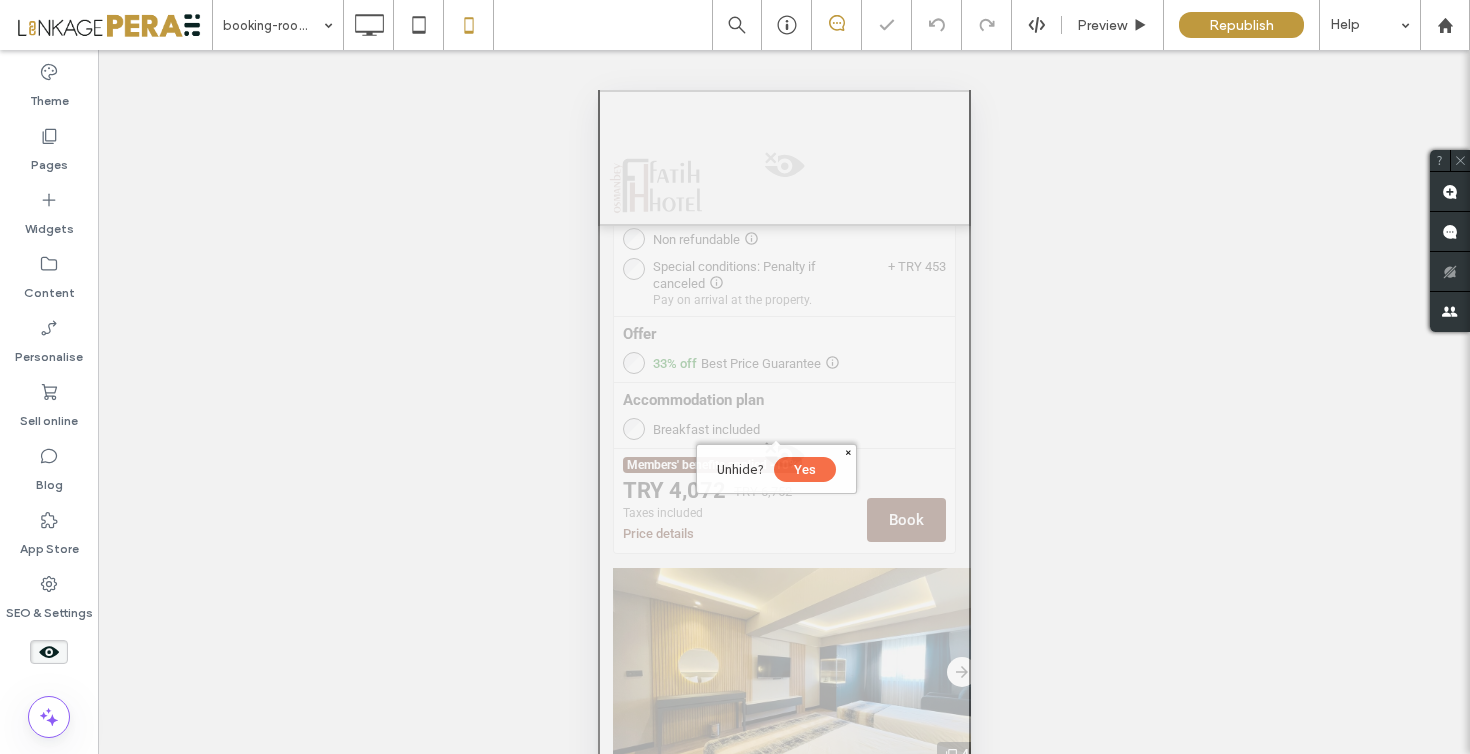 select on "***" 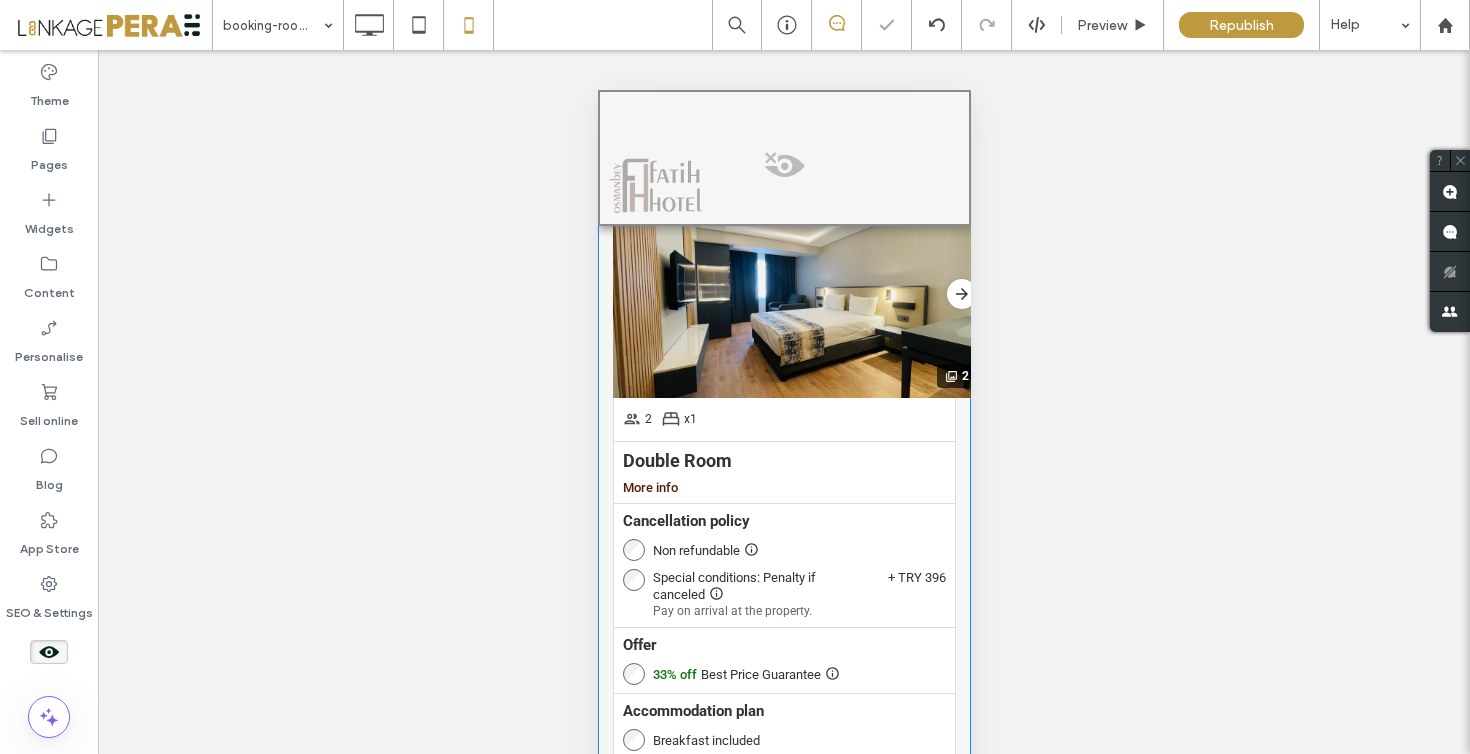 scroll, scrollTop: 0, scrollLeft: 0, axis: both 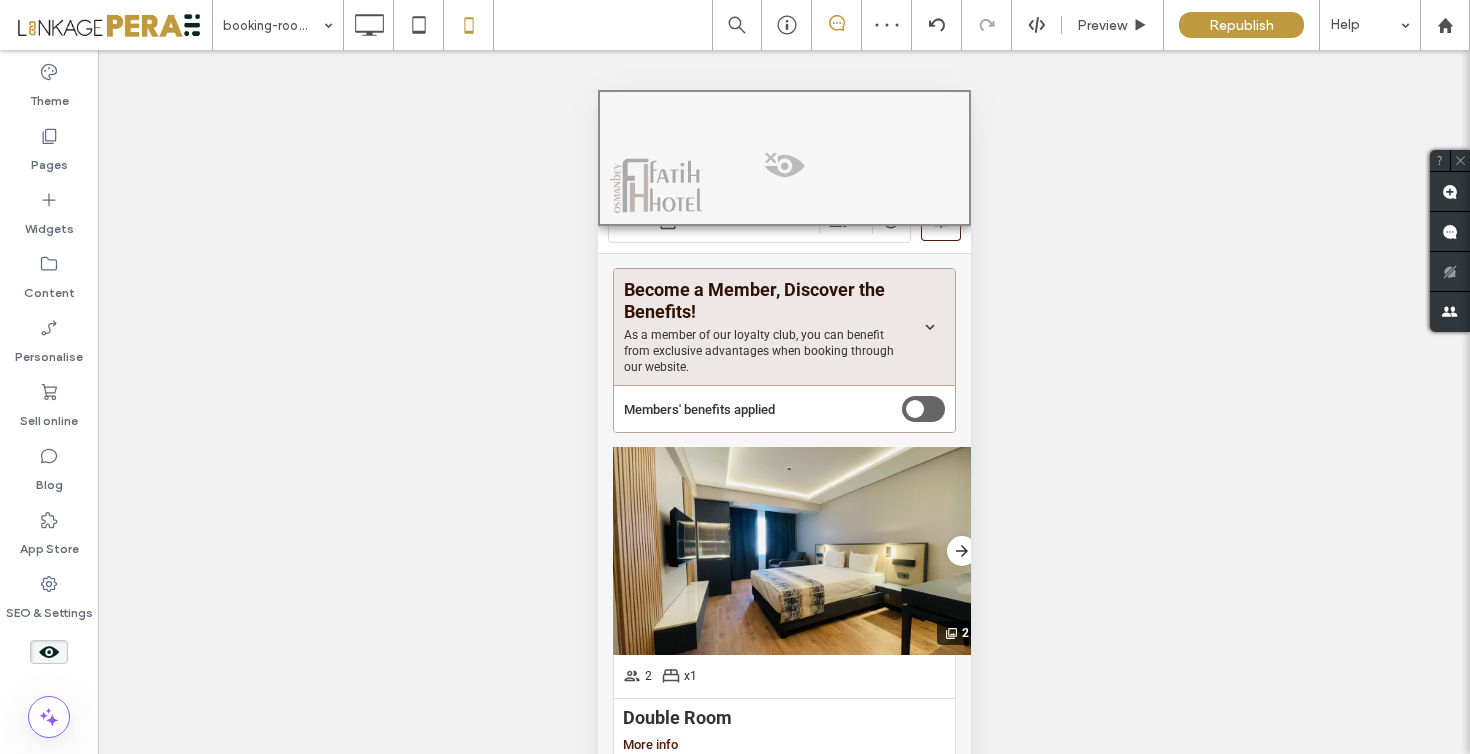 click 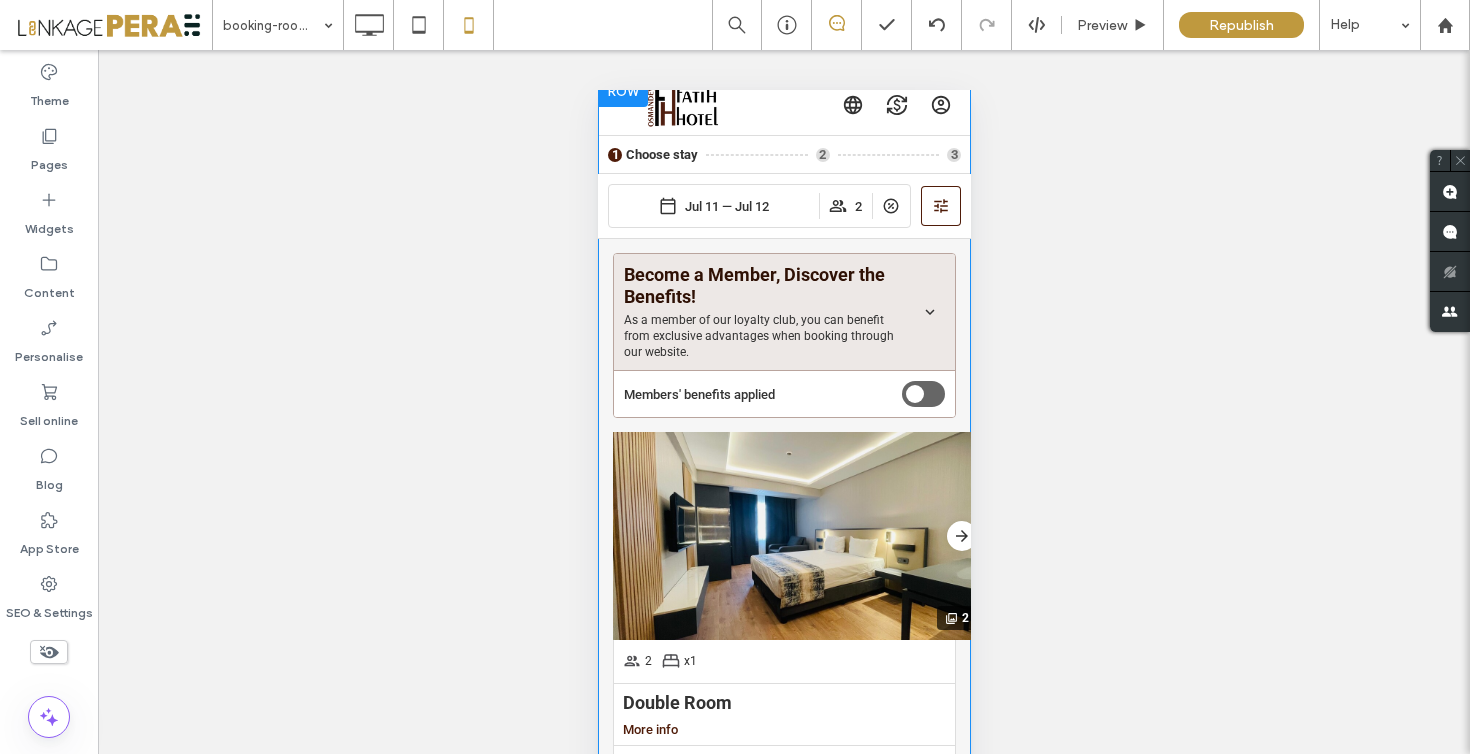scroll, scrollTop: 0, scrollLeft: 0, axis: both 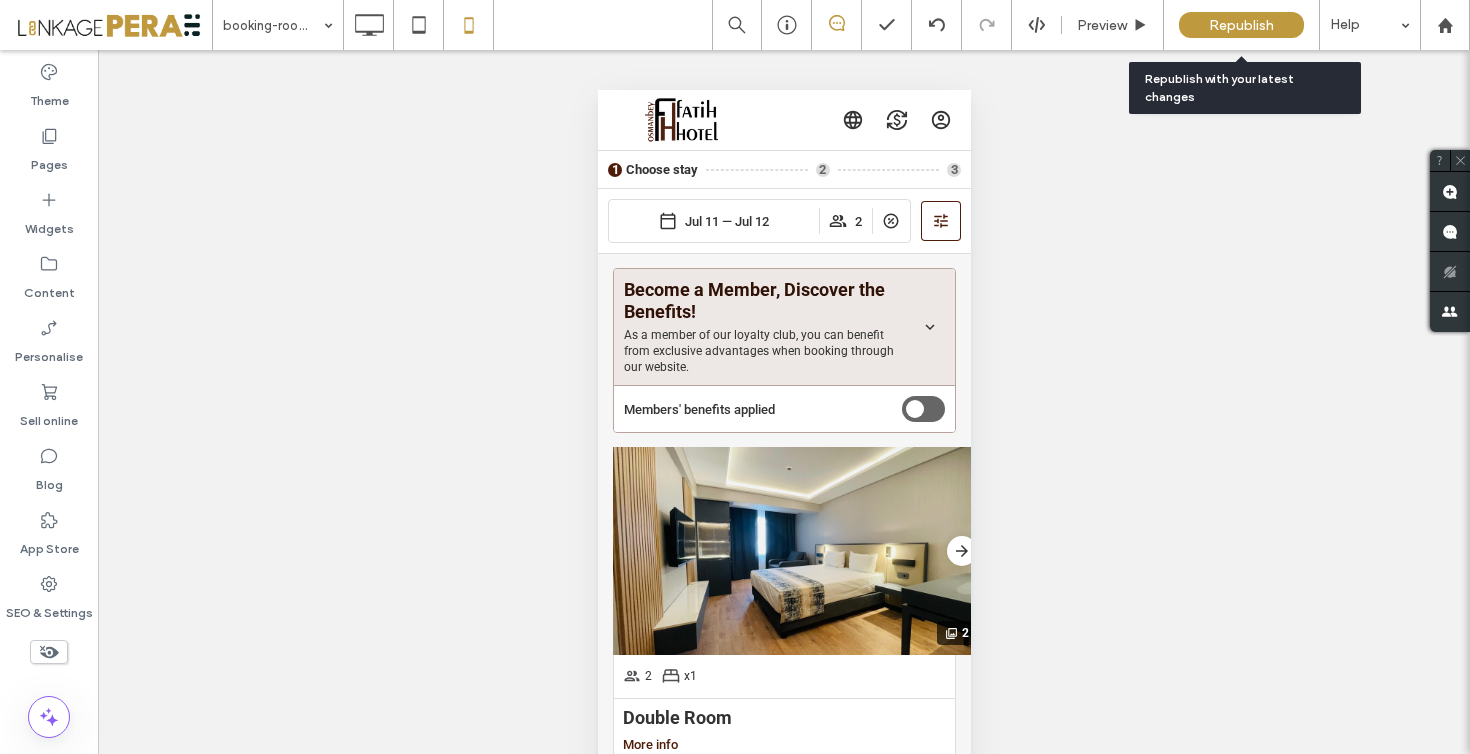 click on "Republish" at bounding box center (1241, 25) 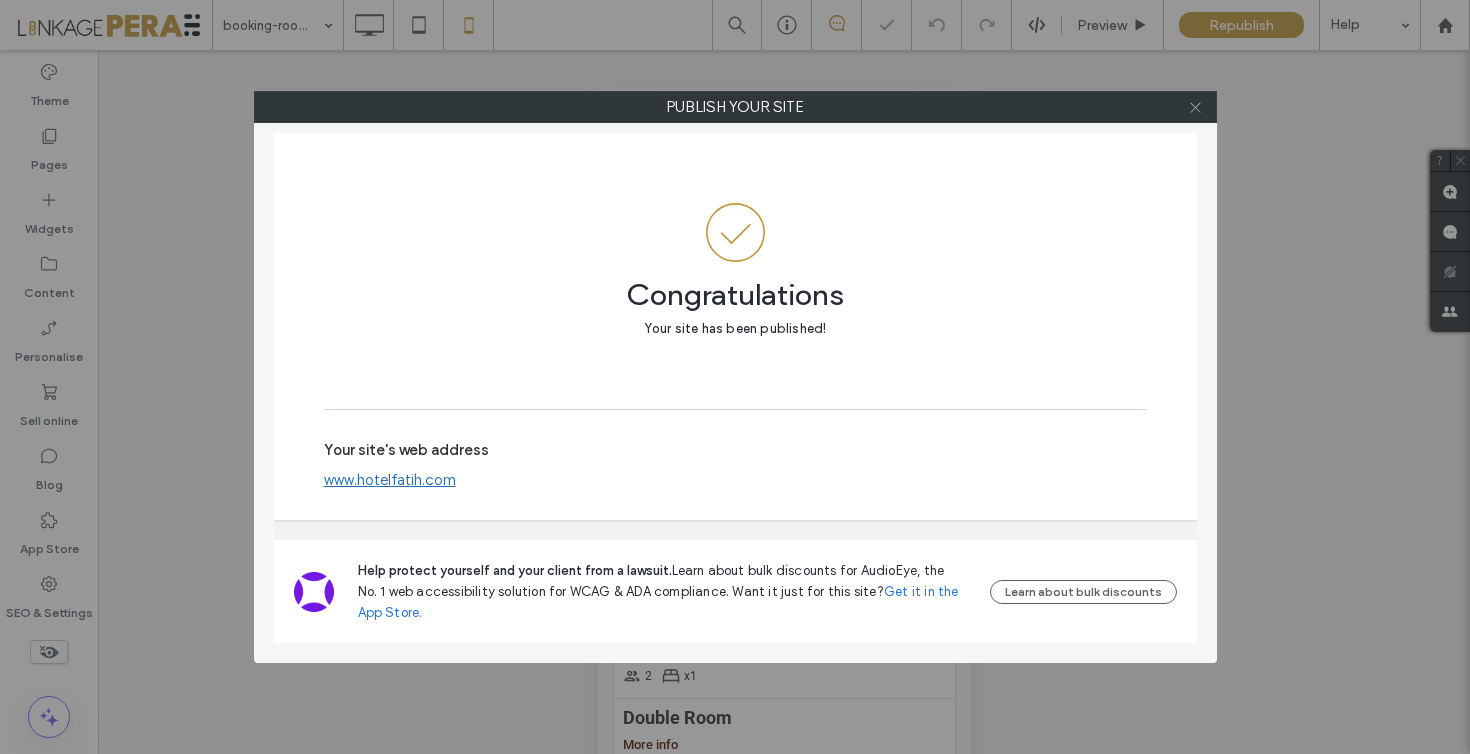 click 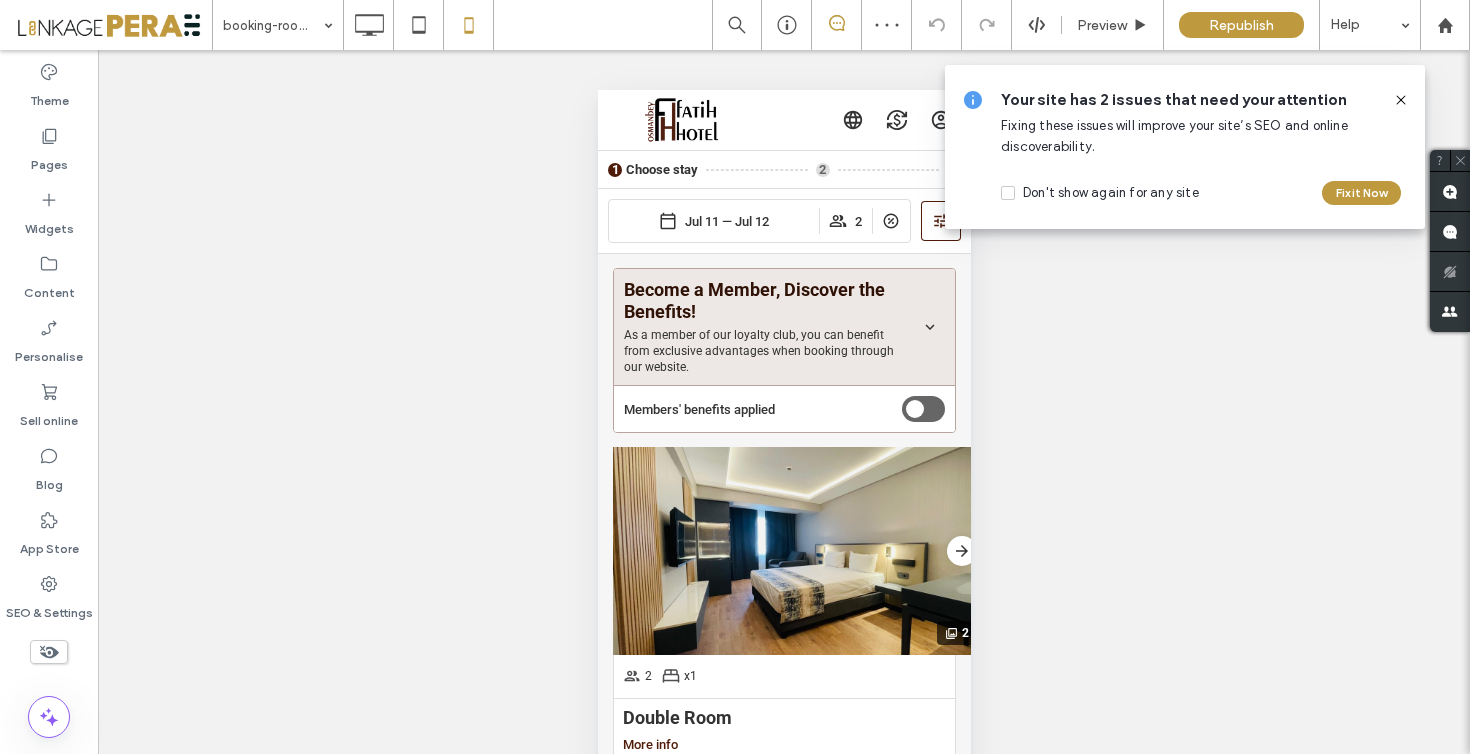 click 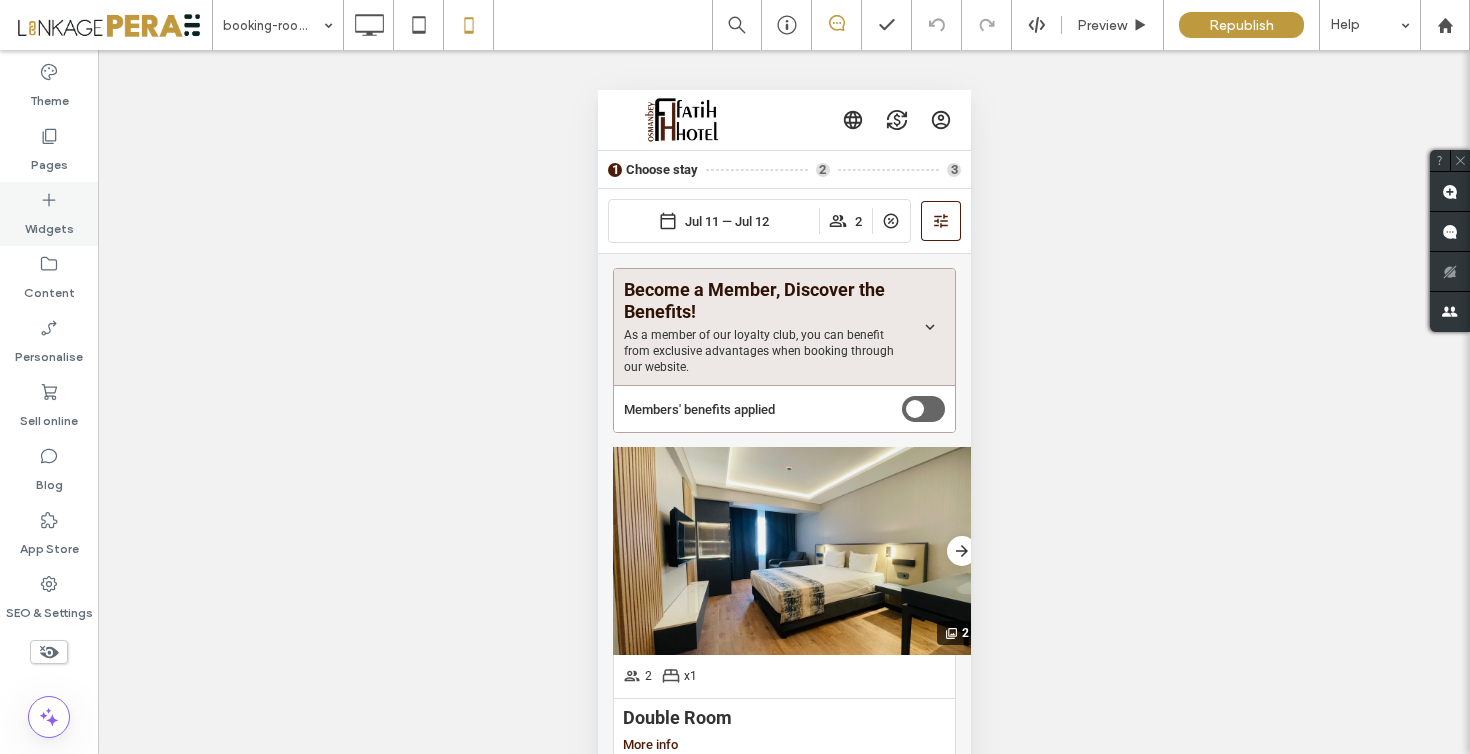drag, startPoint x: 34, startPoint y: 161, endPoint x: 58, endPoint y: 219, distance: 62.76942 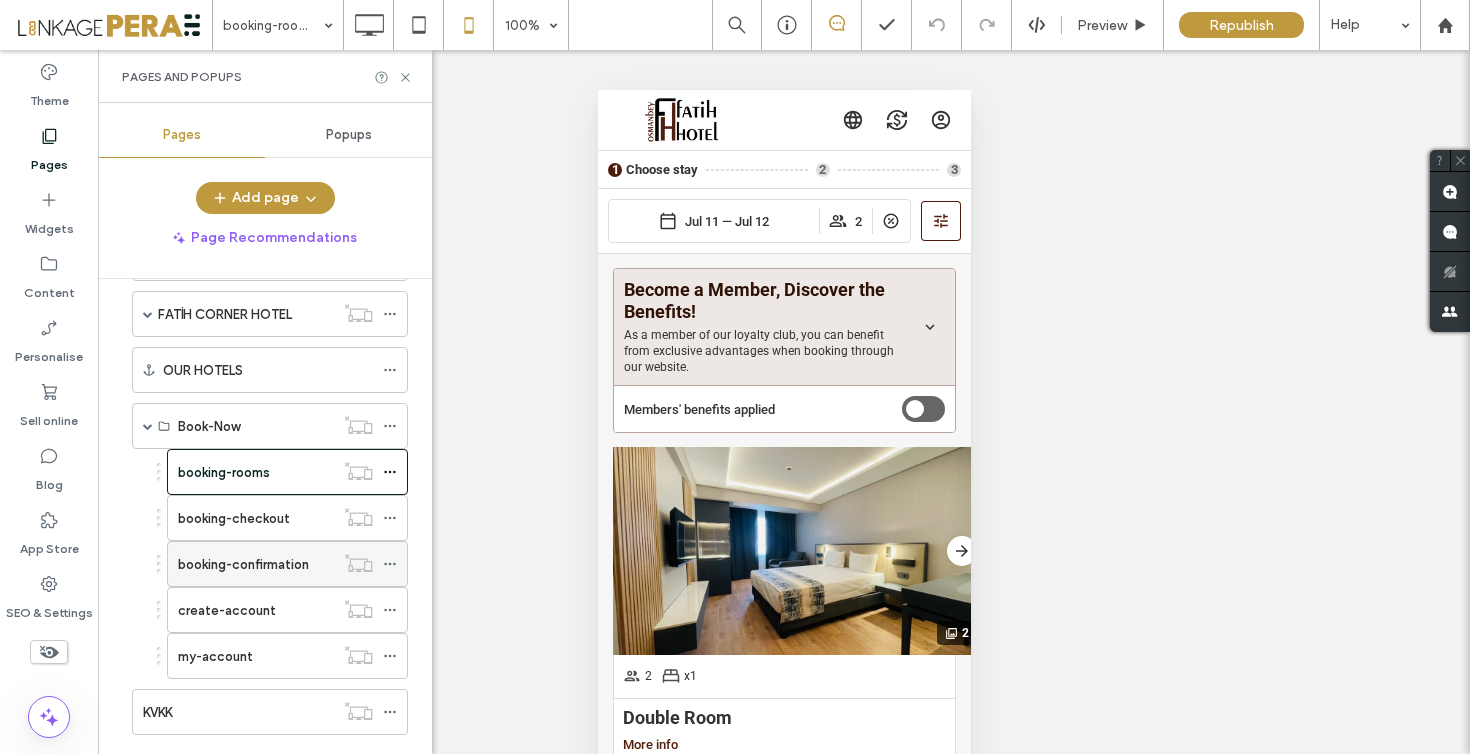 scroll, scrollTop: 477, scrollLeft: 0, axis: vertical 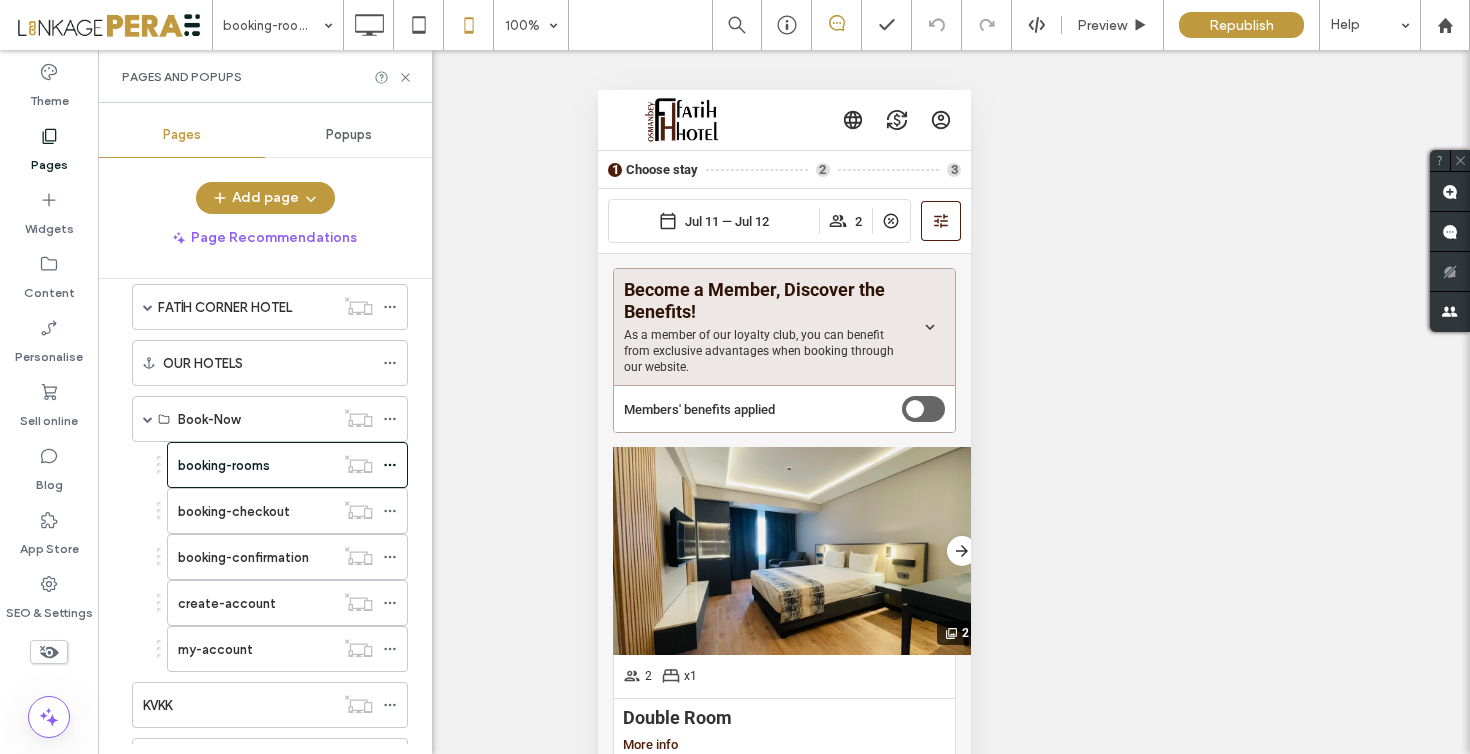 click on "booking-checkout" at bounding box center [234, 511] 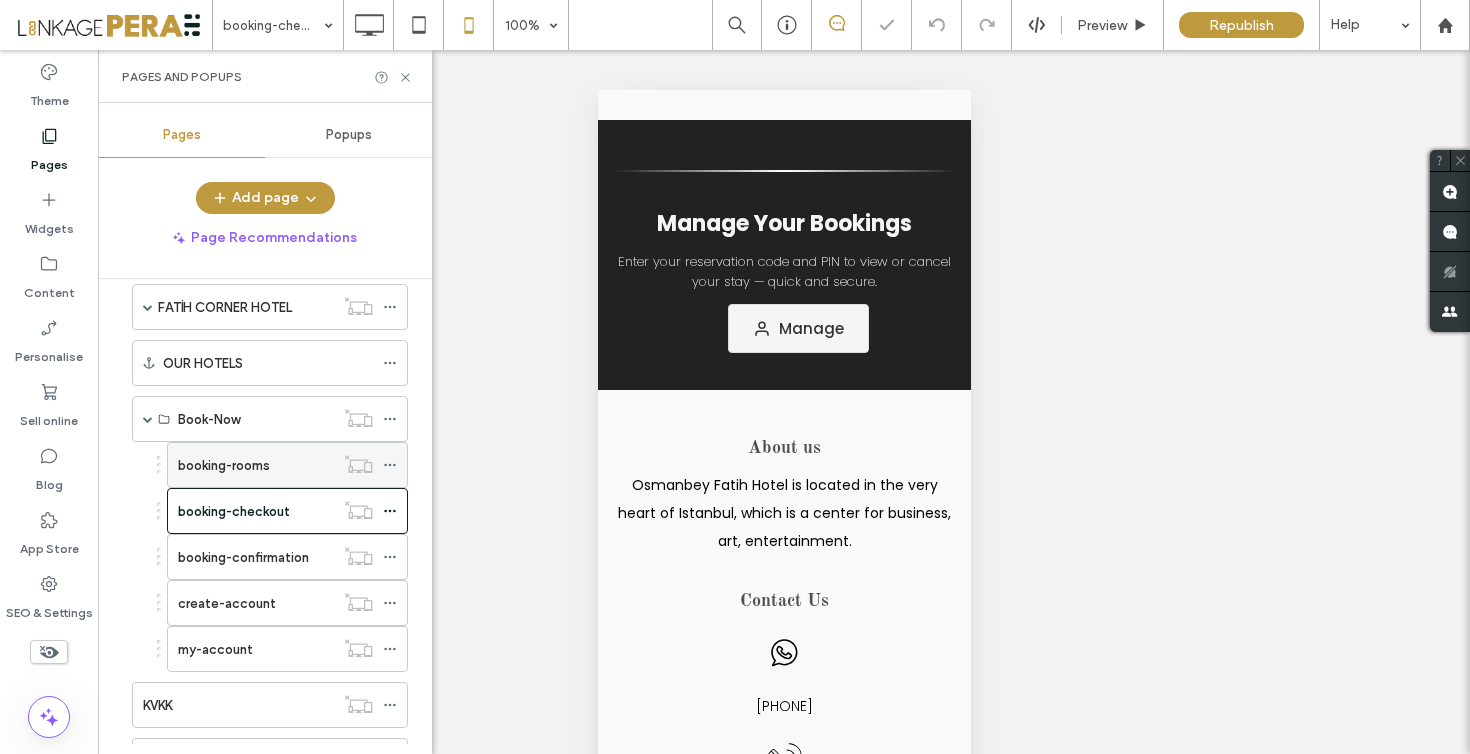 scroll, scrollTop: 0, scrollLeft: 0, axis: both 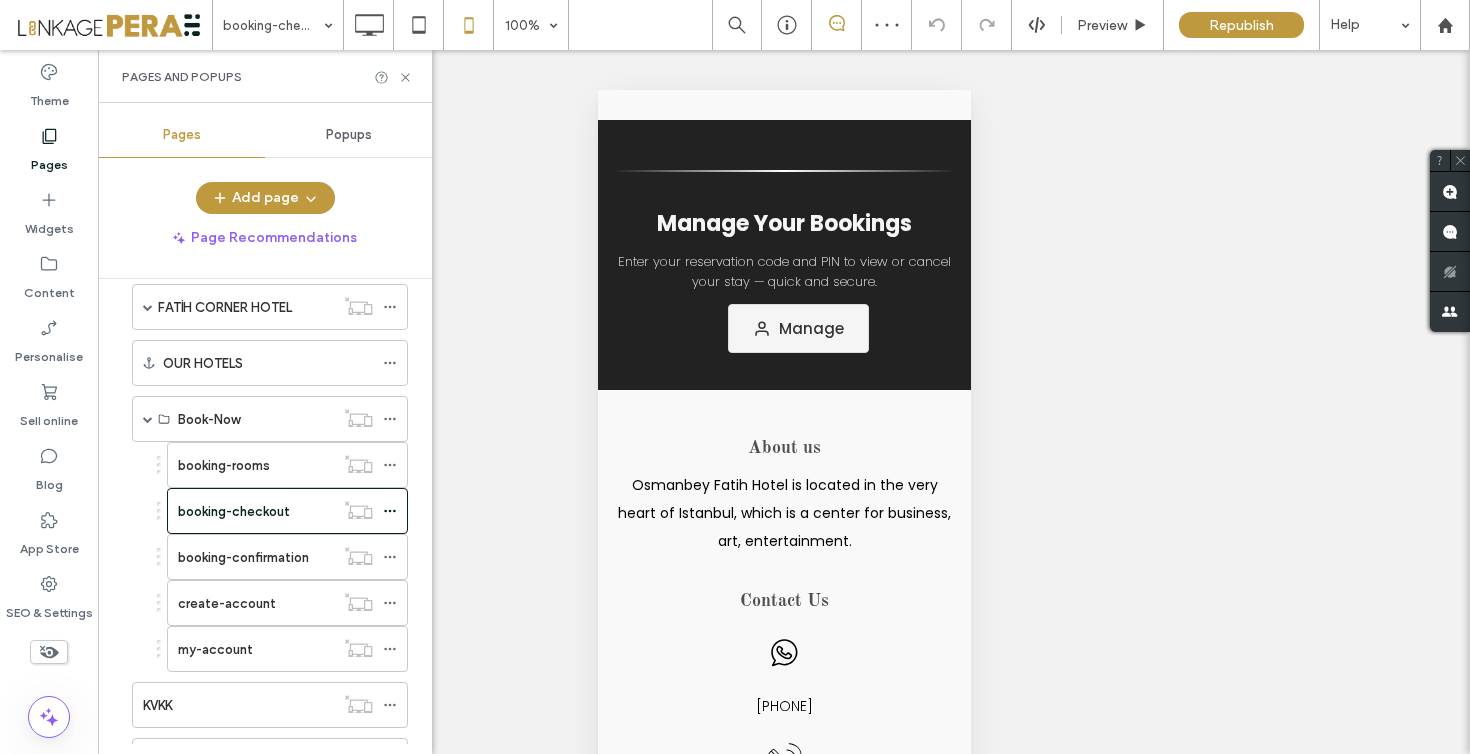 click at bounding box center [49, 652] 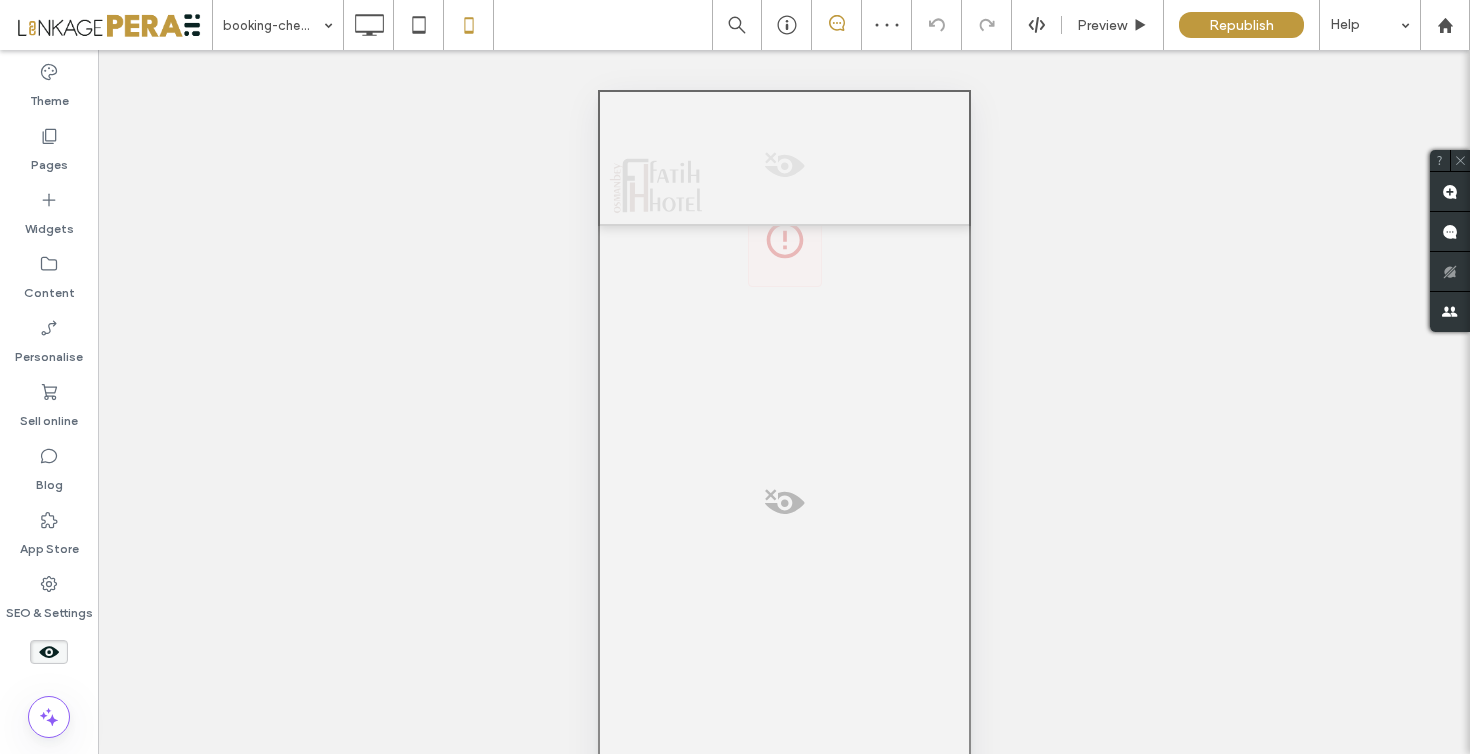 click at bounding box center (783, 508) 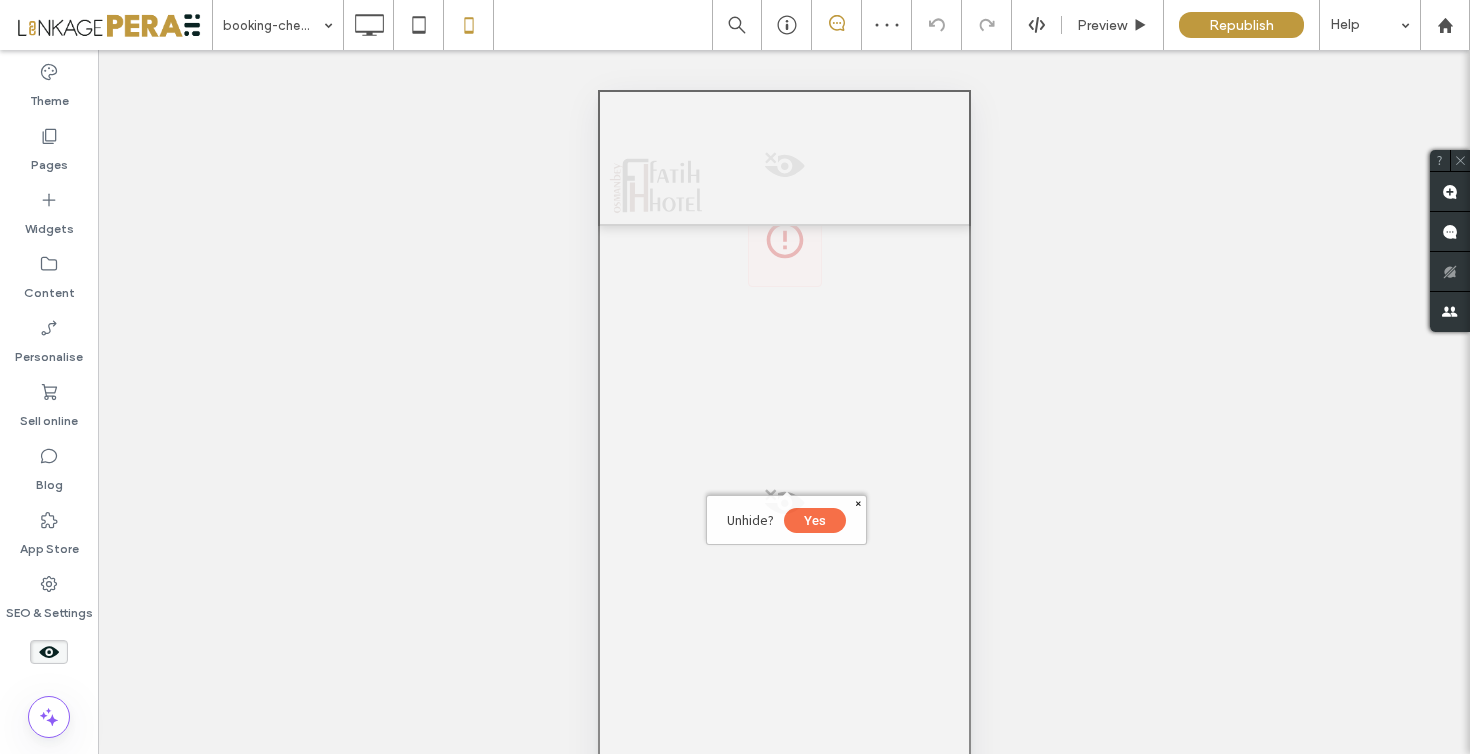 click on "Yes" at bounding box center [814, 520] 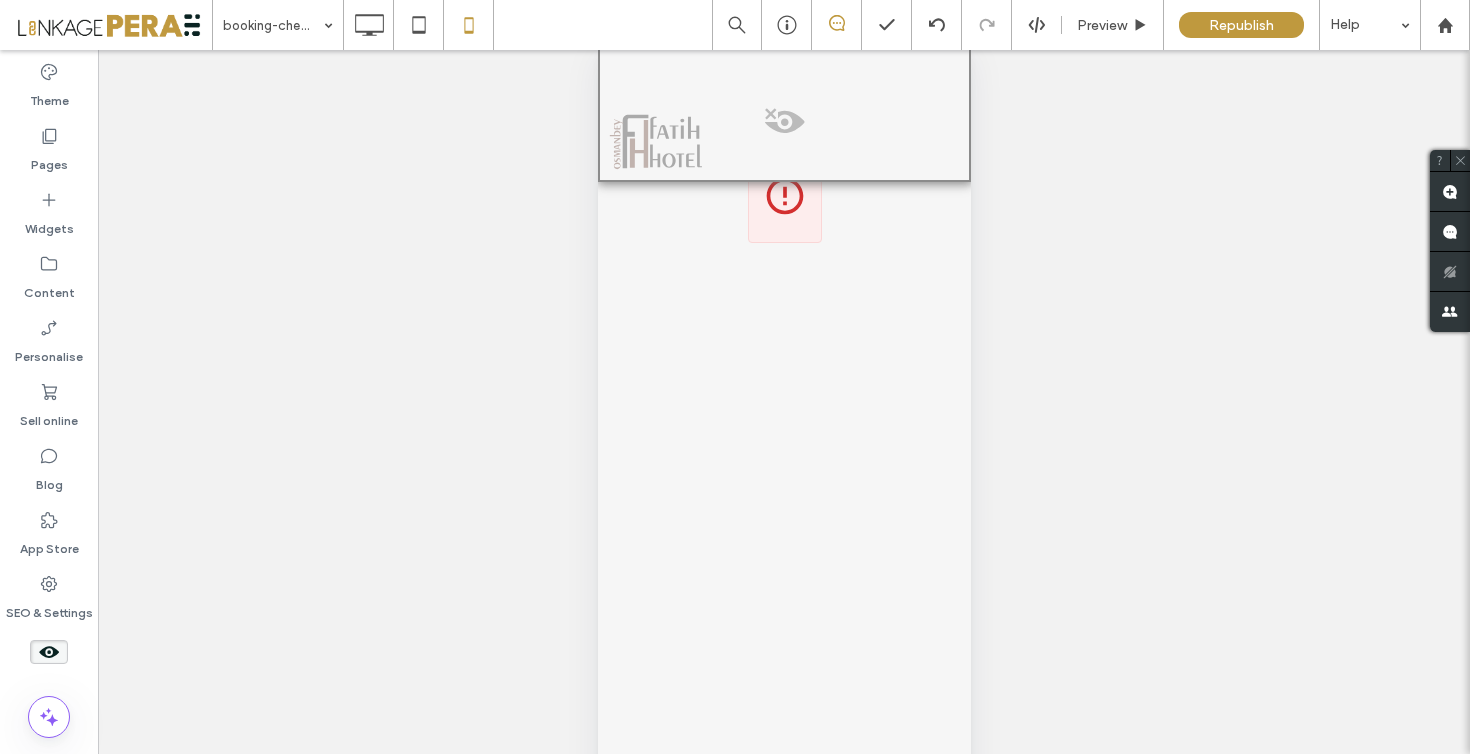 scroll, scrollTop: 73, scrollLeft: 0, axis: vertical 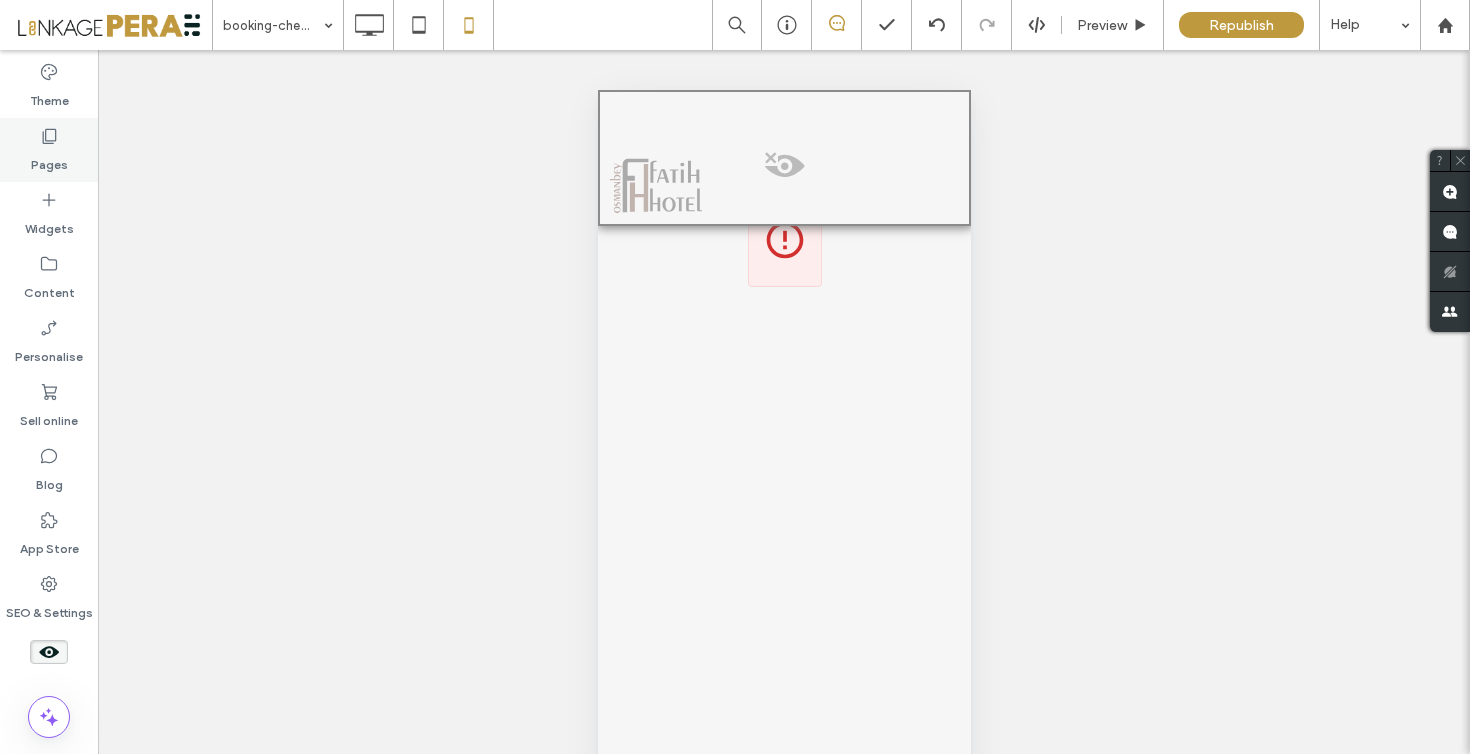 click 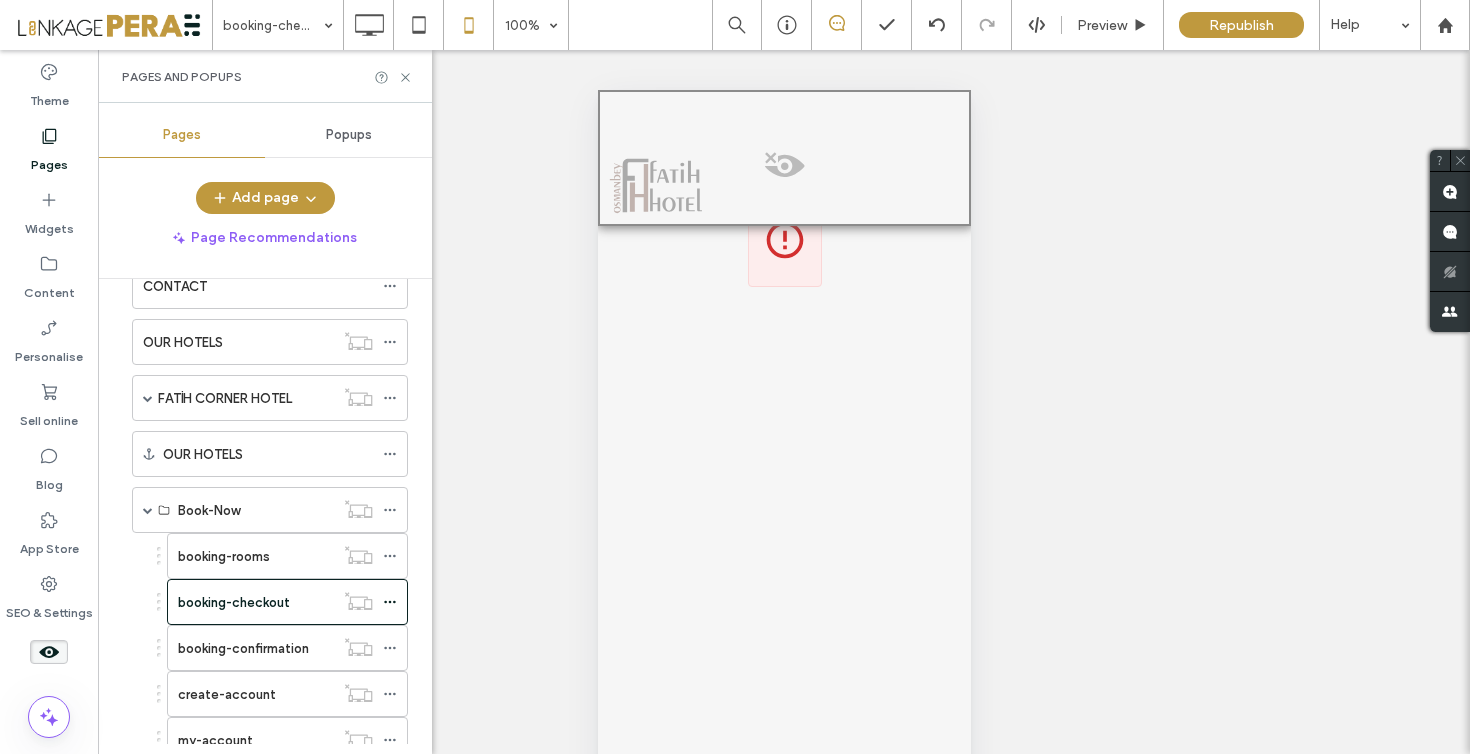 scroll, scrollTop: 449, scrollLeft: 0, axis: vertical 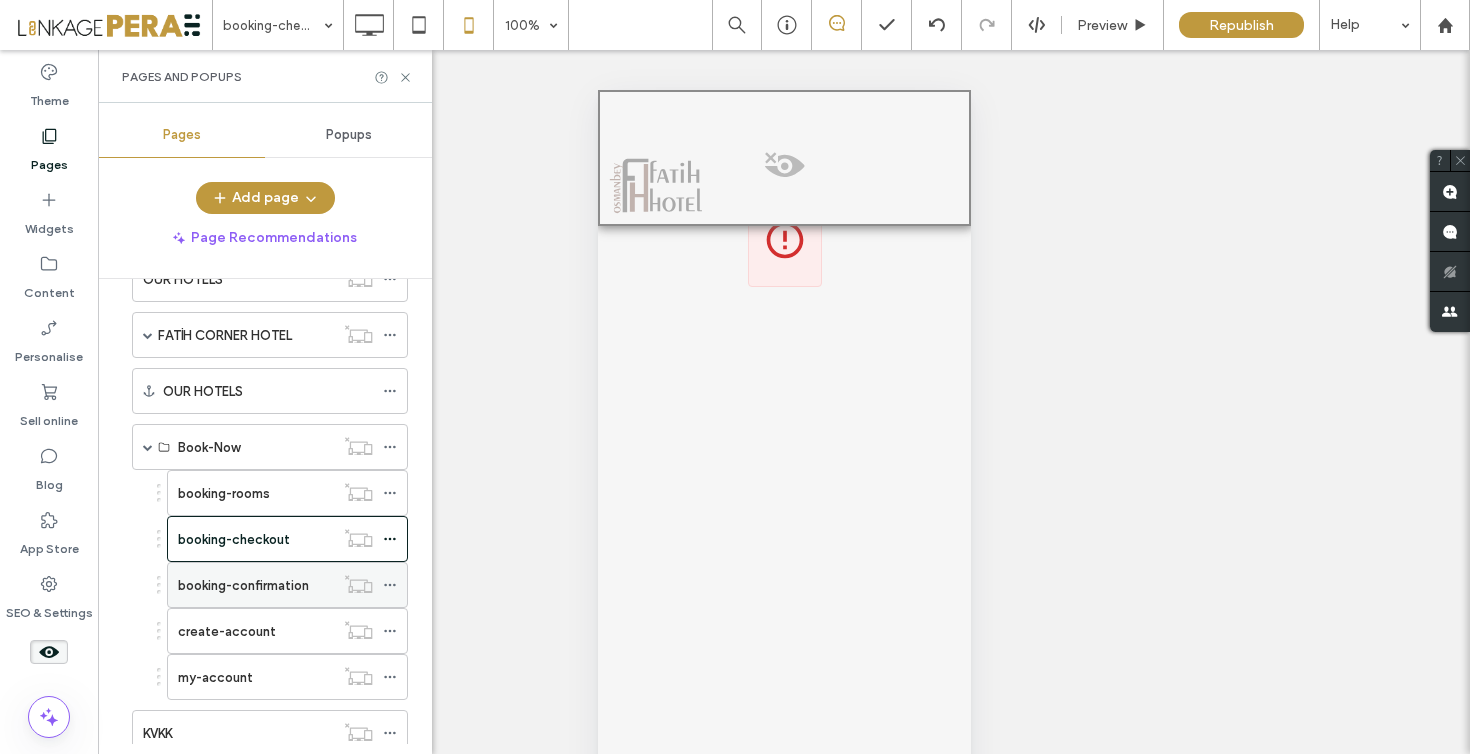 click on "booking-confirmation" at bounding box center [243, 585] 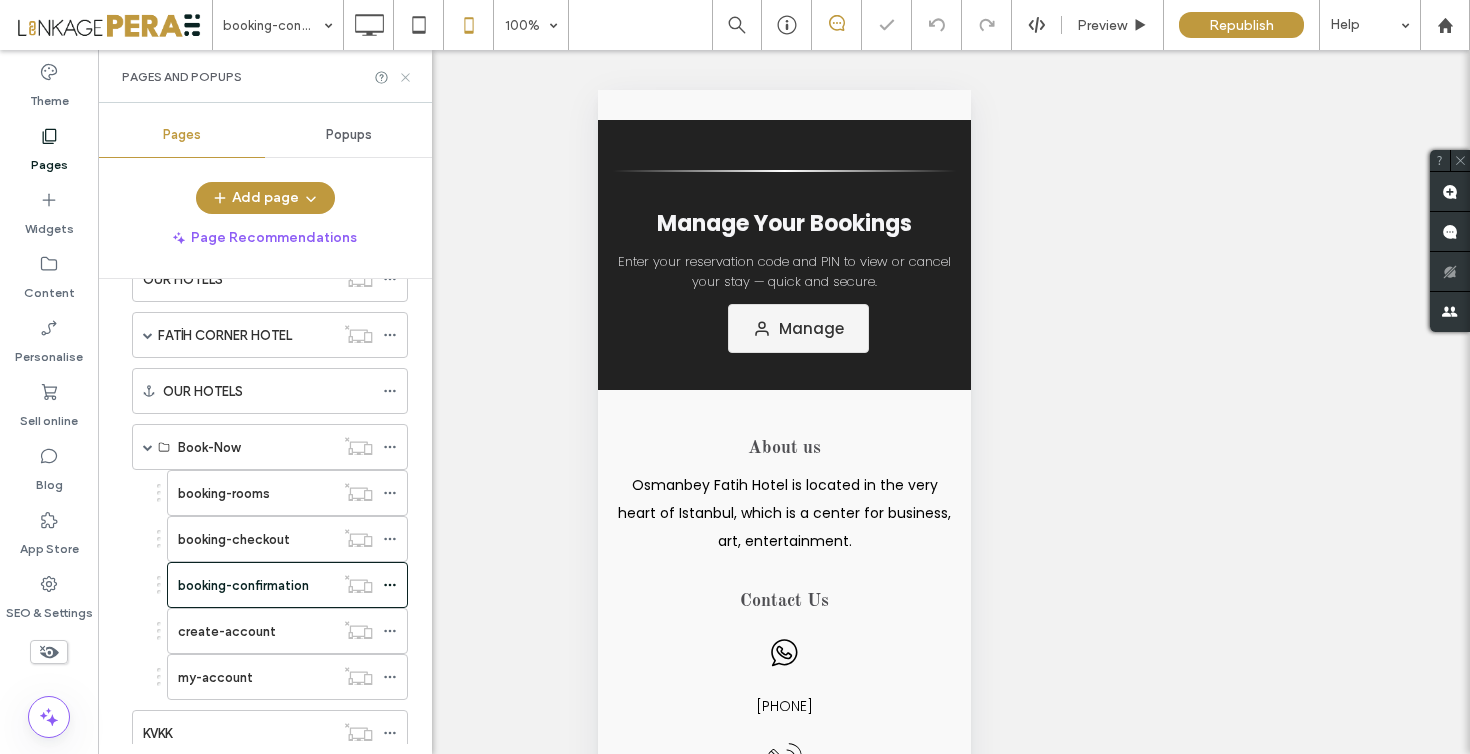 scroll, scrollTop: 0, scrollLeft: 0, axis: both 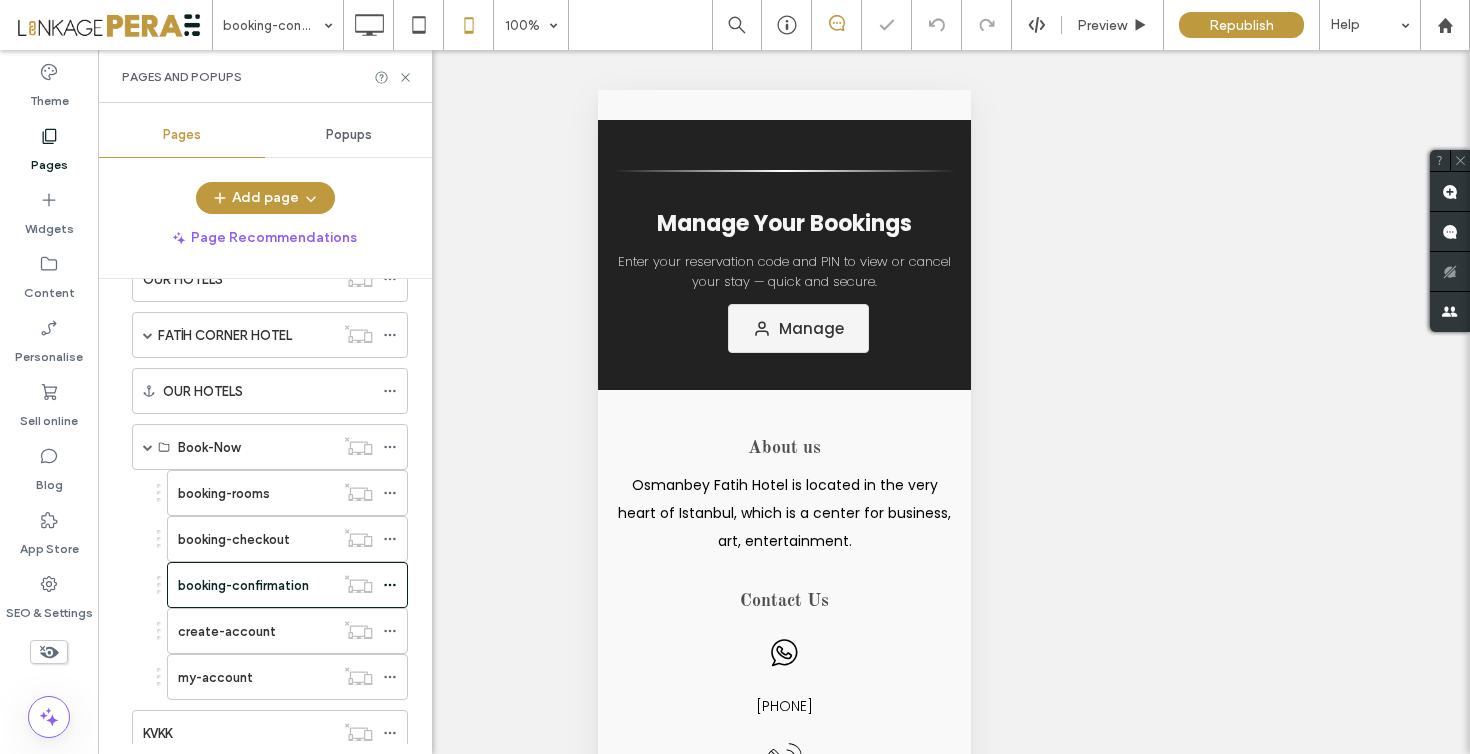 click 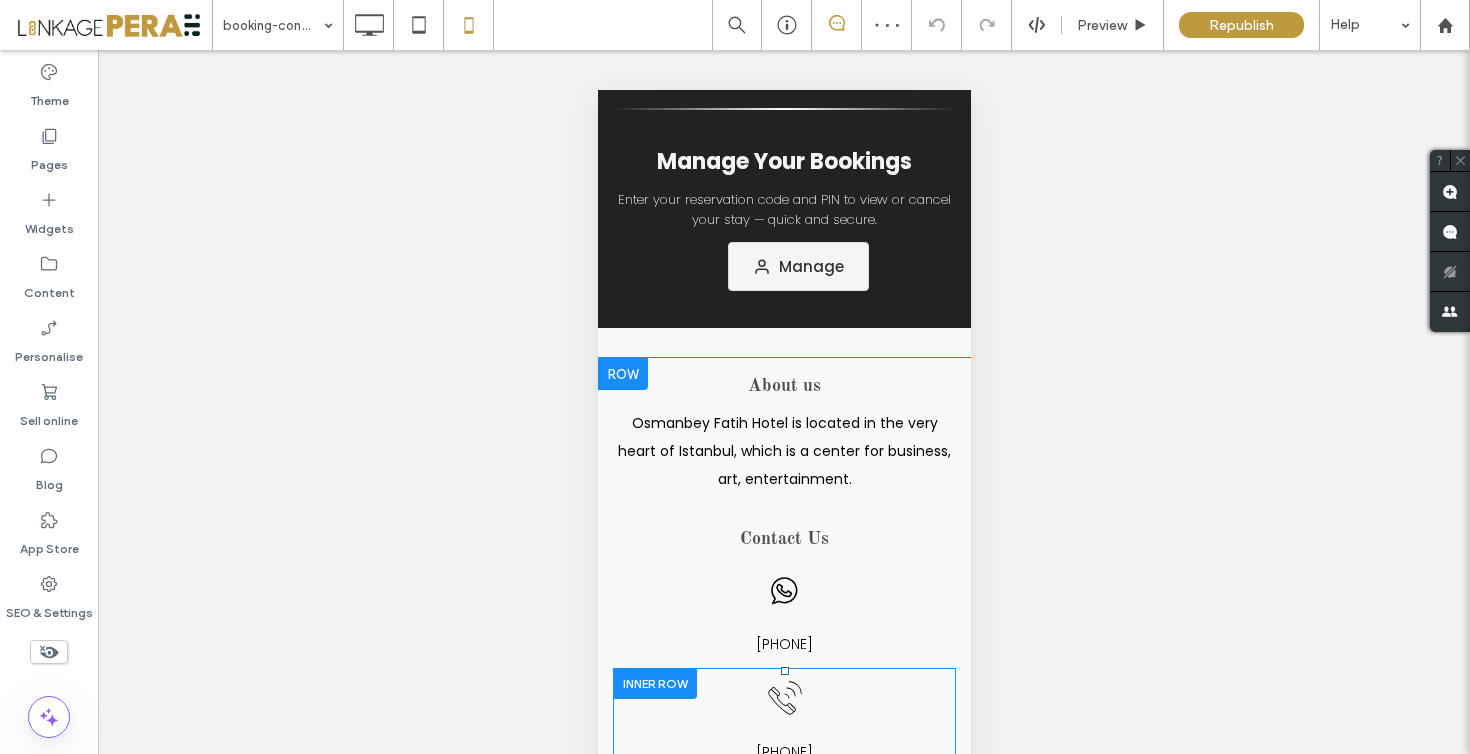 scroll, scrollTop: 0, scrollLeft: 0, axis: both 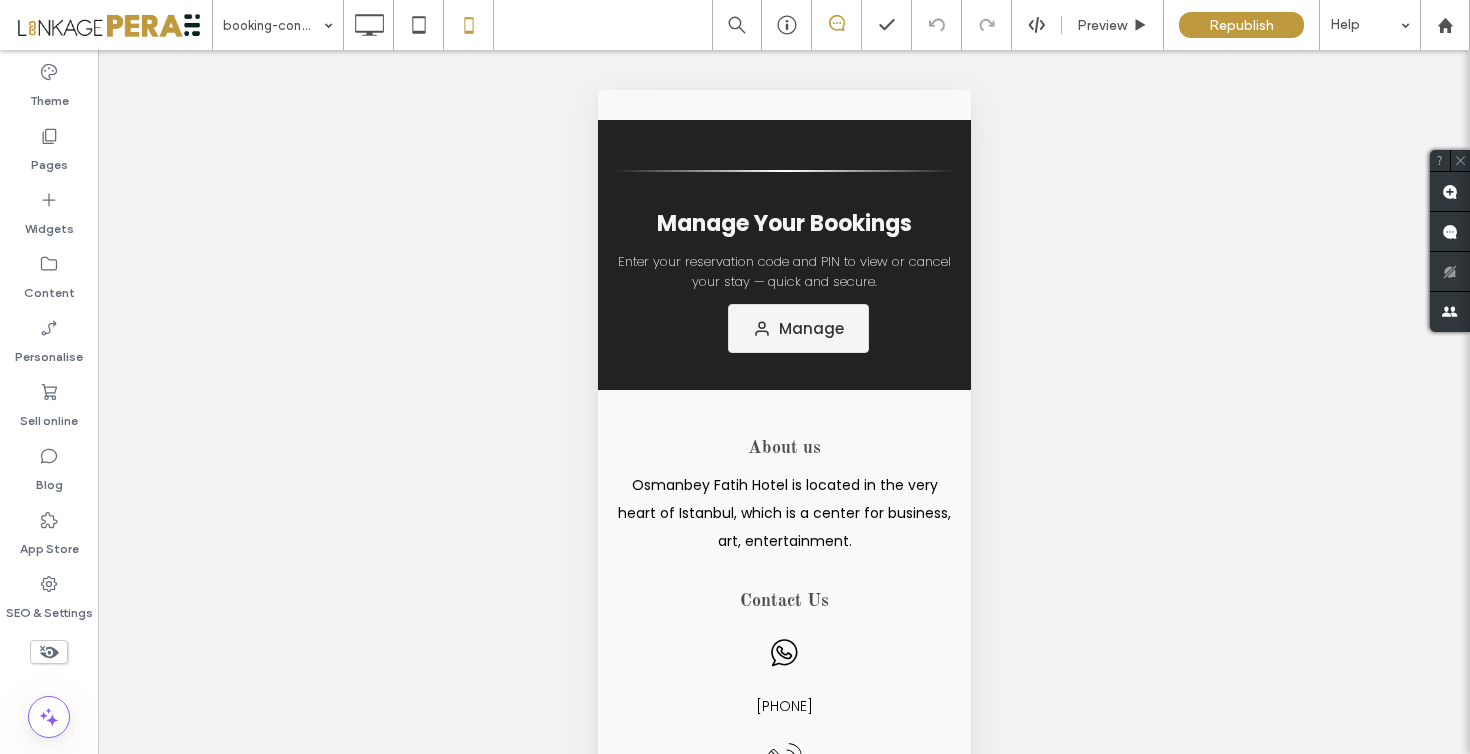 click 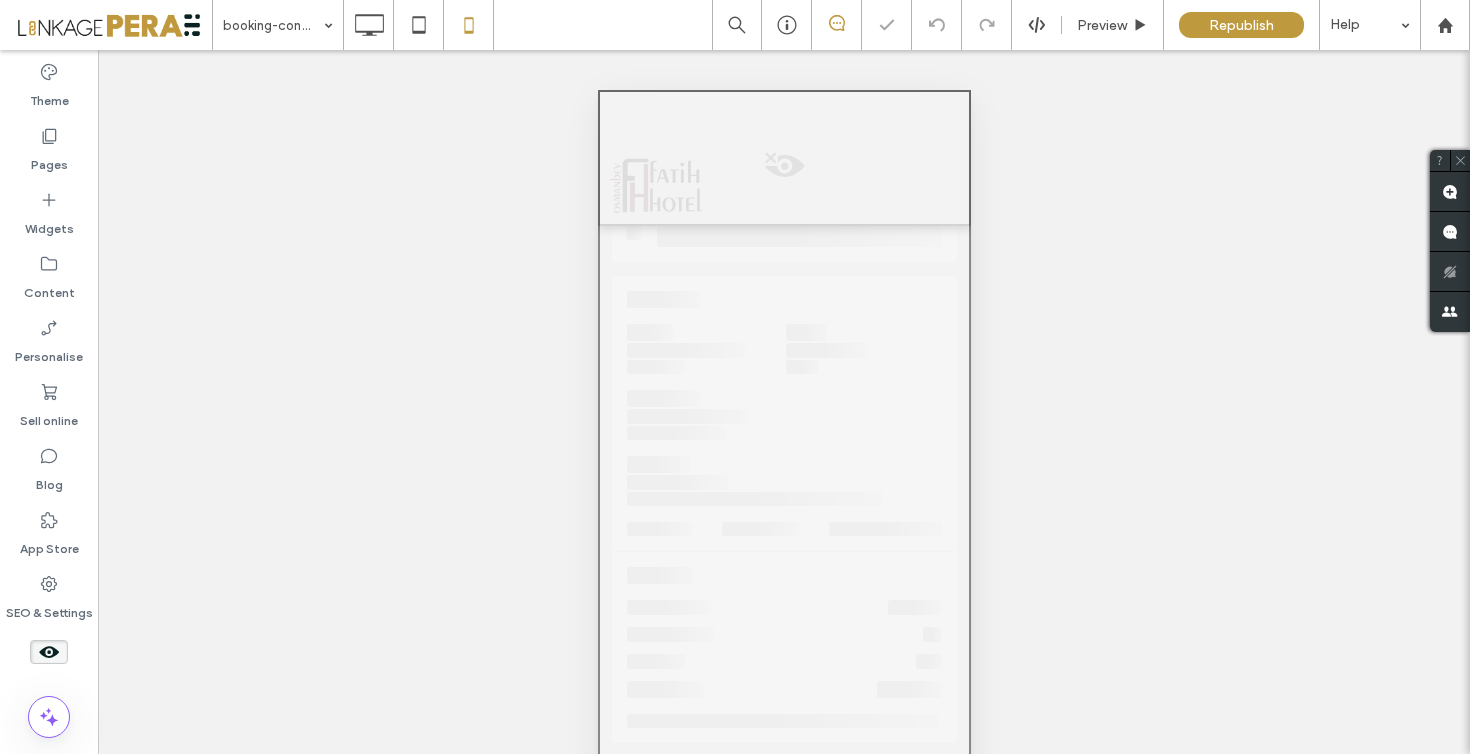 click at bounding box center (783, 952) 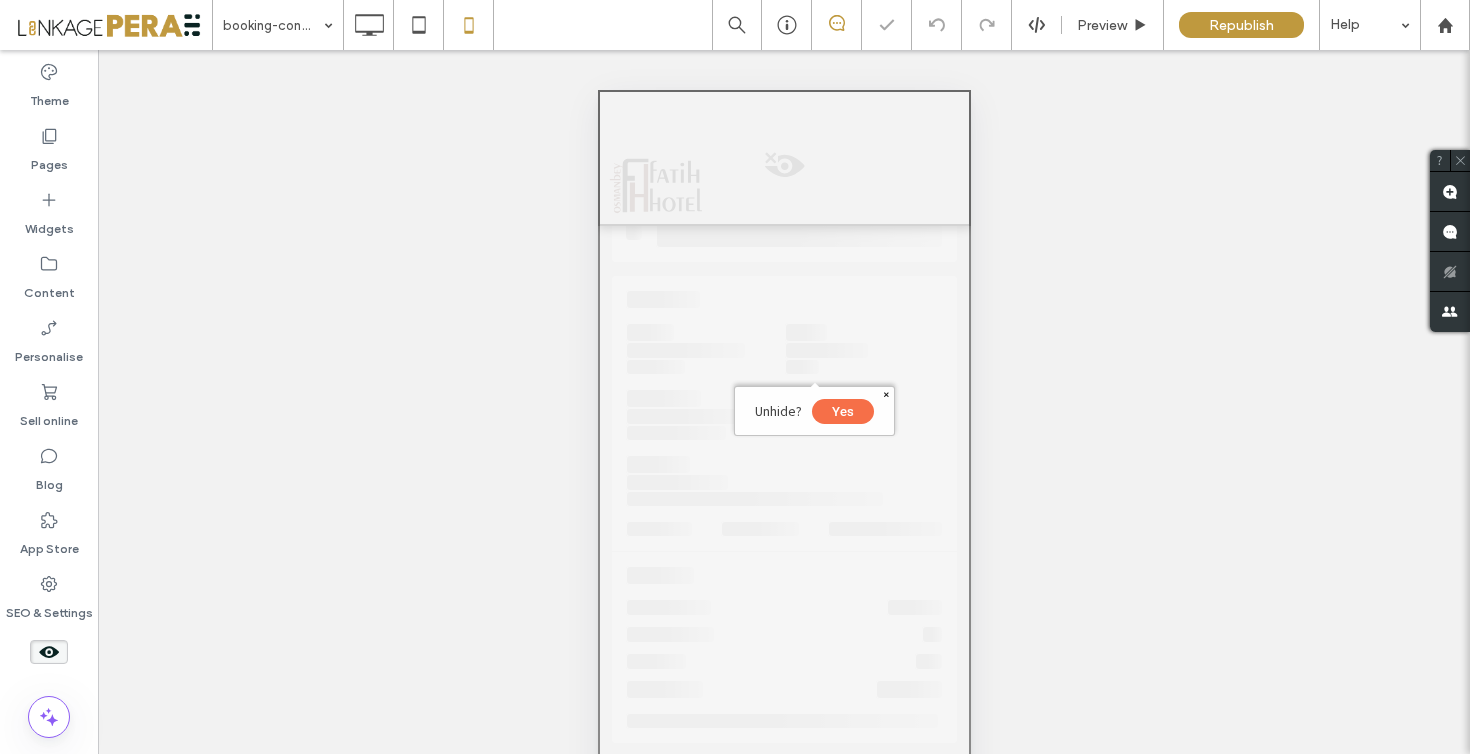 click on "Unhide?
Yes" at bounding box center (813, 411) 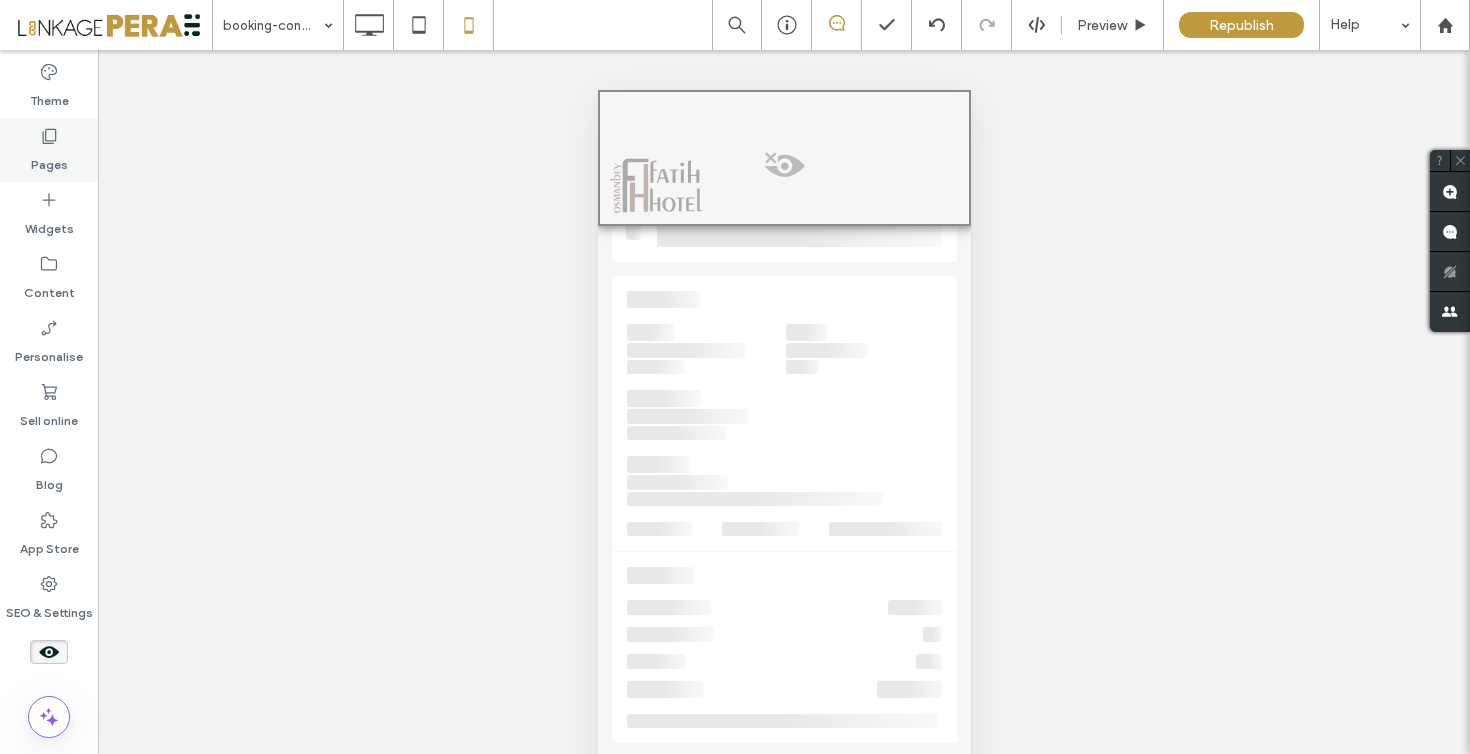 click on "Pages" at bounding box center [49, 150] 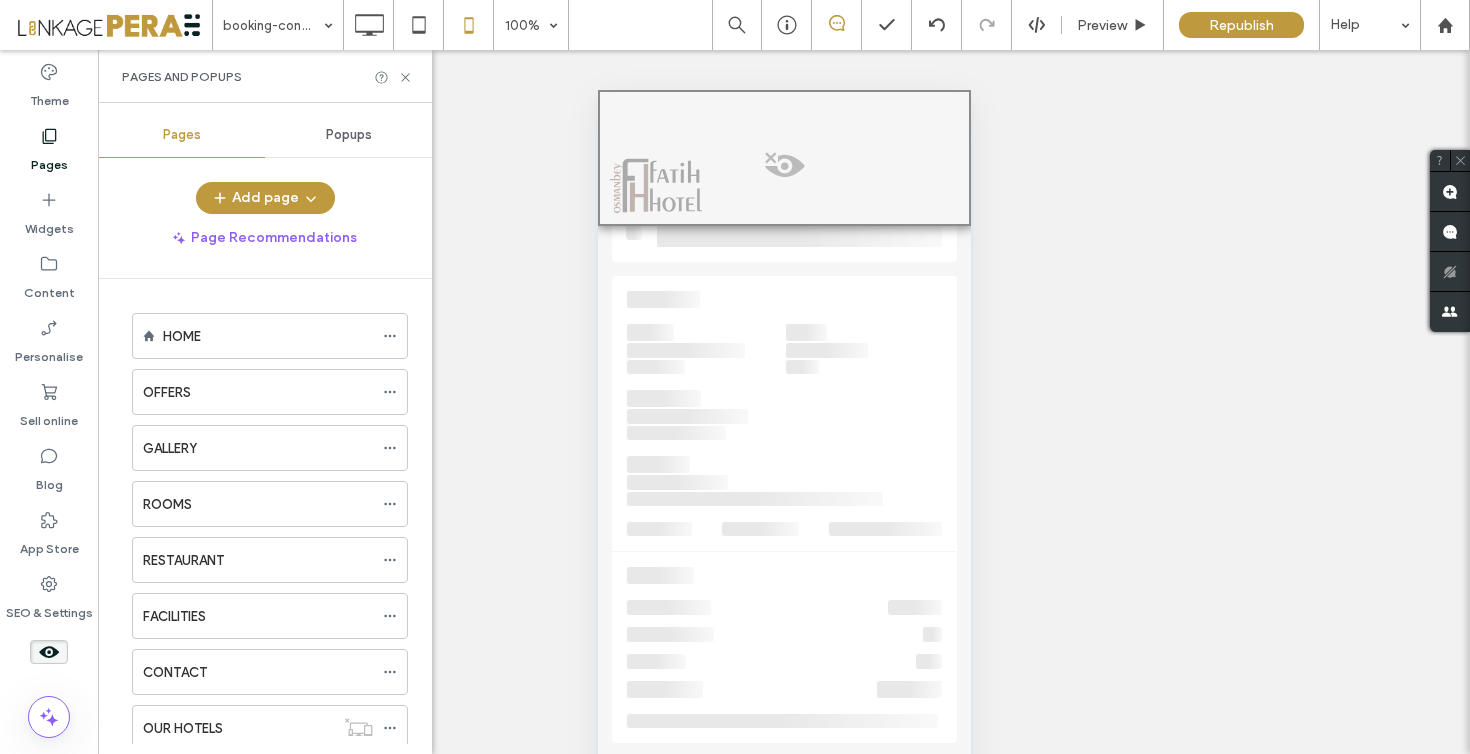 scroll, scrollTop: 567, scrollLeft: 0, axis: vertical 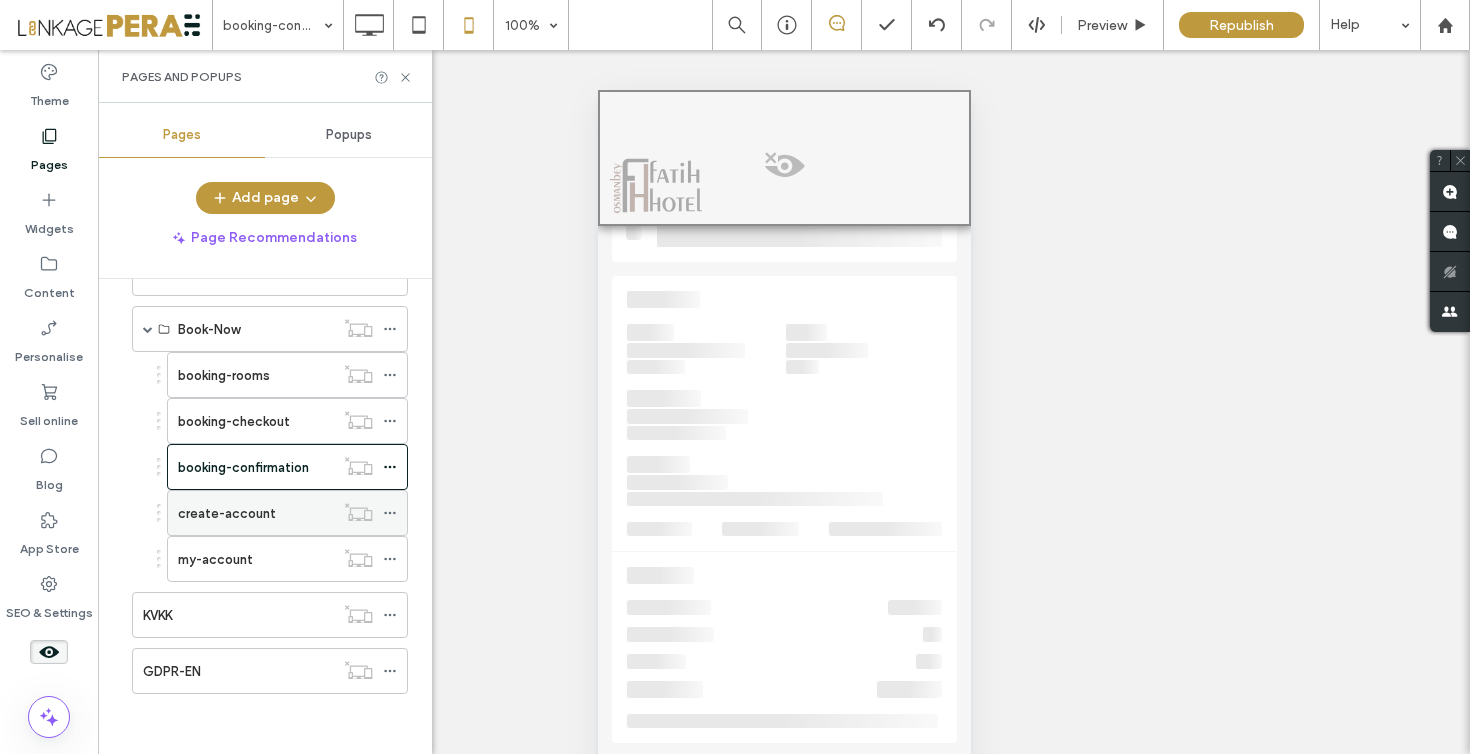 click on "create-account" at bounding box center [227, 513] 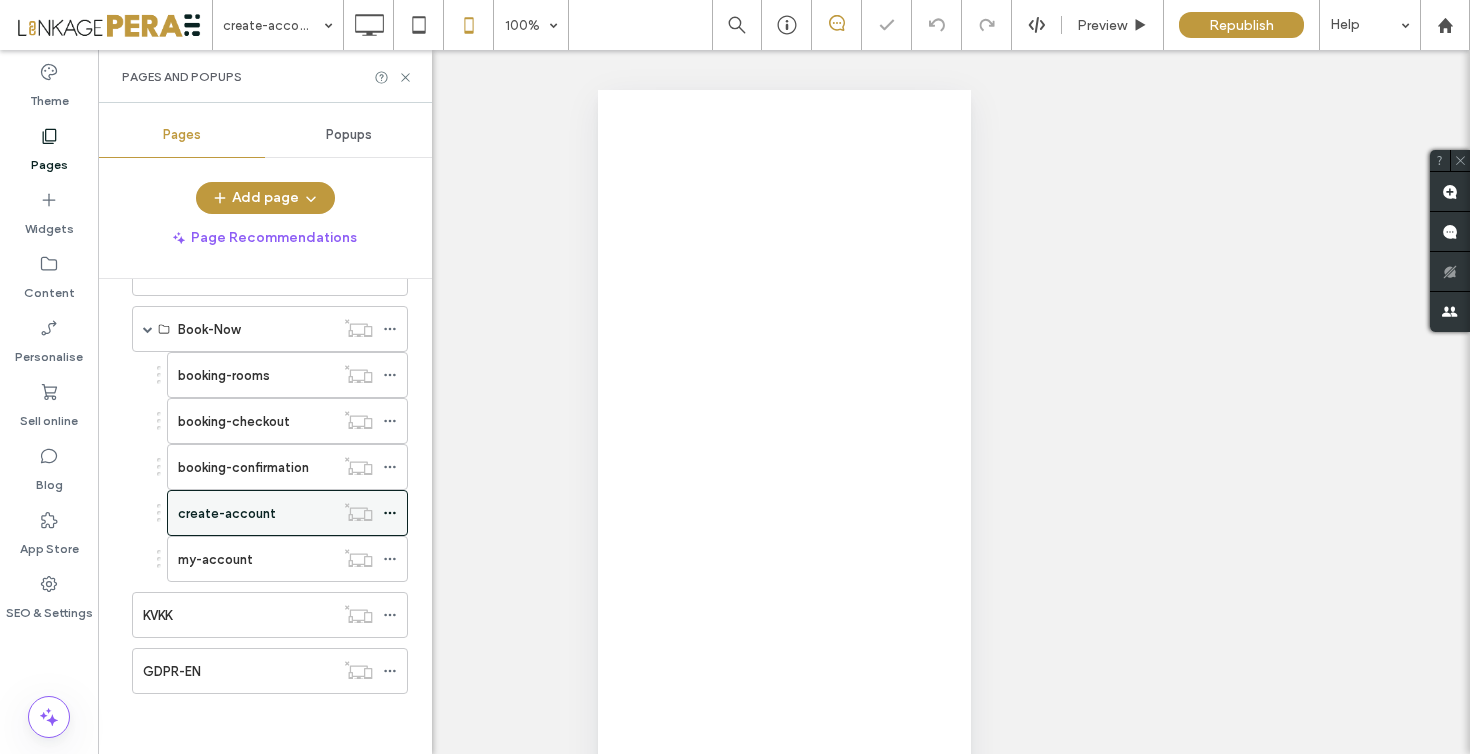 select on "**********" 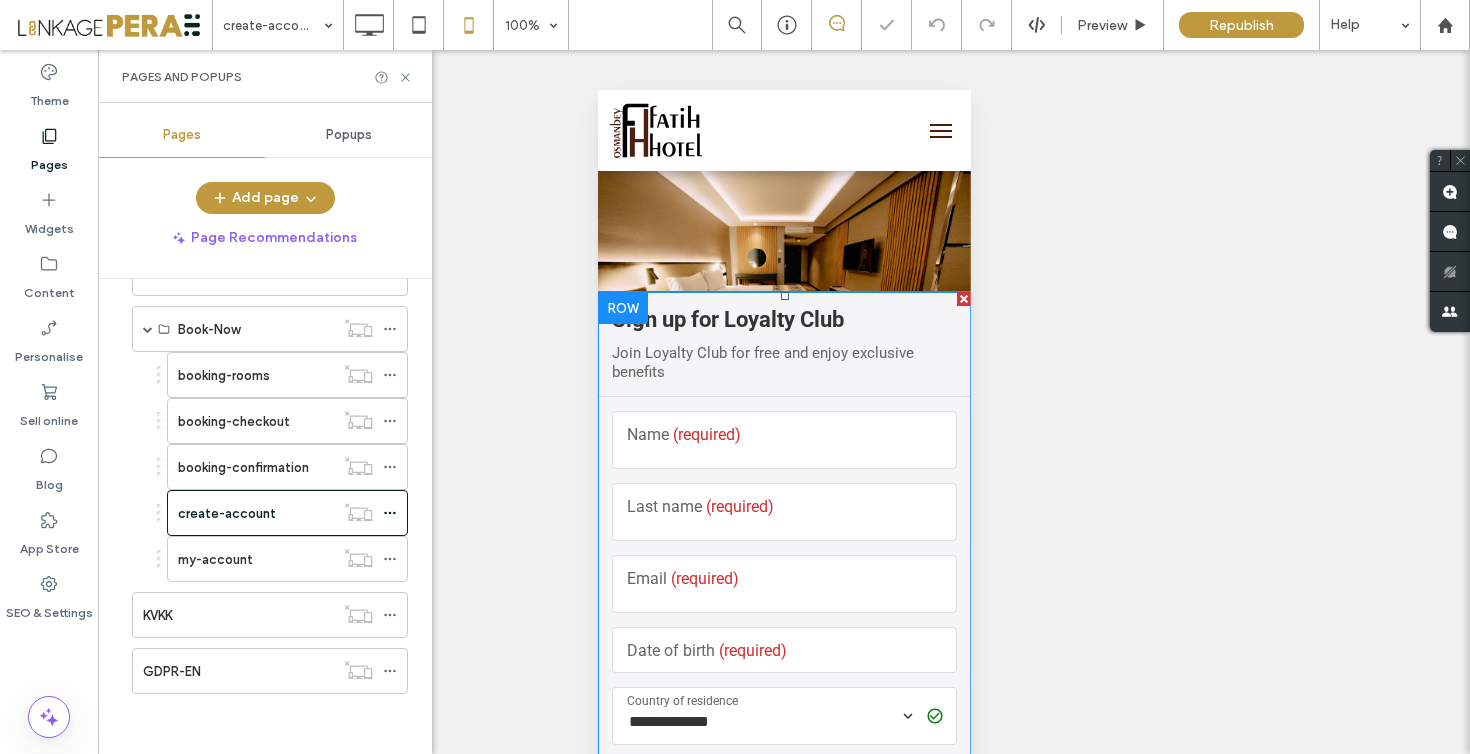 scroll, scrollTop: 0, scrollLeft: 0, axis: both 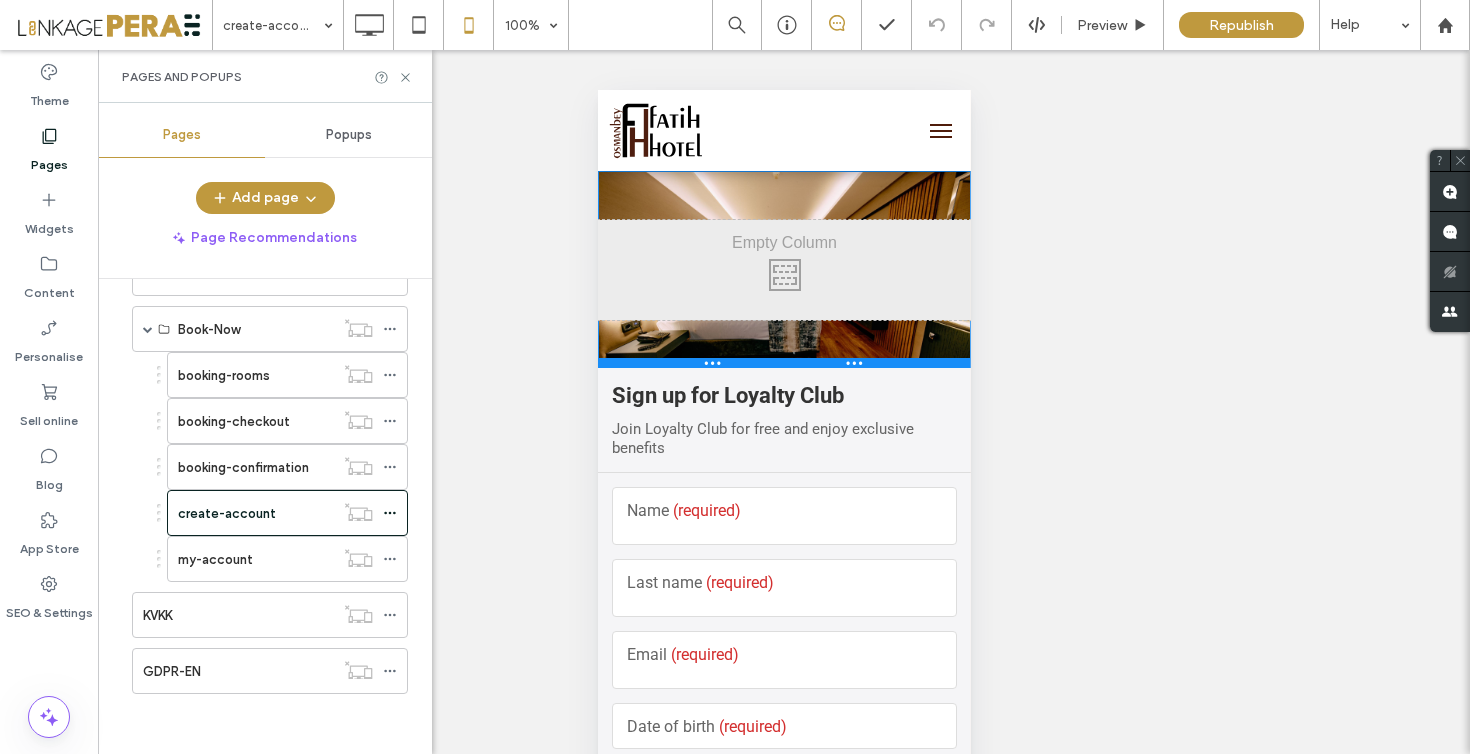 drag, startPoint x: 696, startPoint y: 296, endPoint x: 698, endPoint y: 364, distance: 68.0294 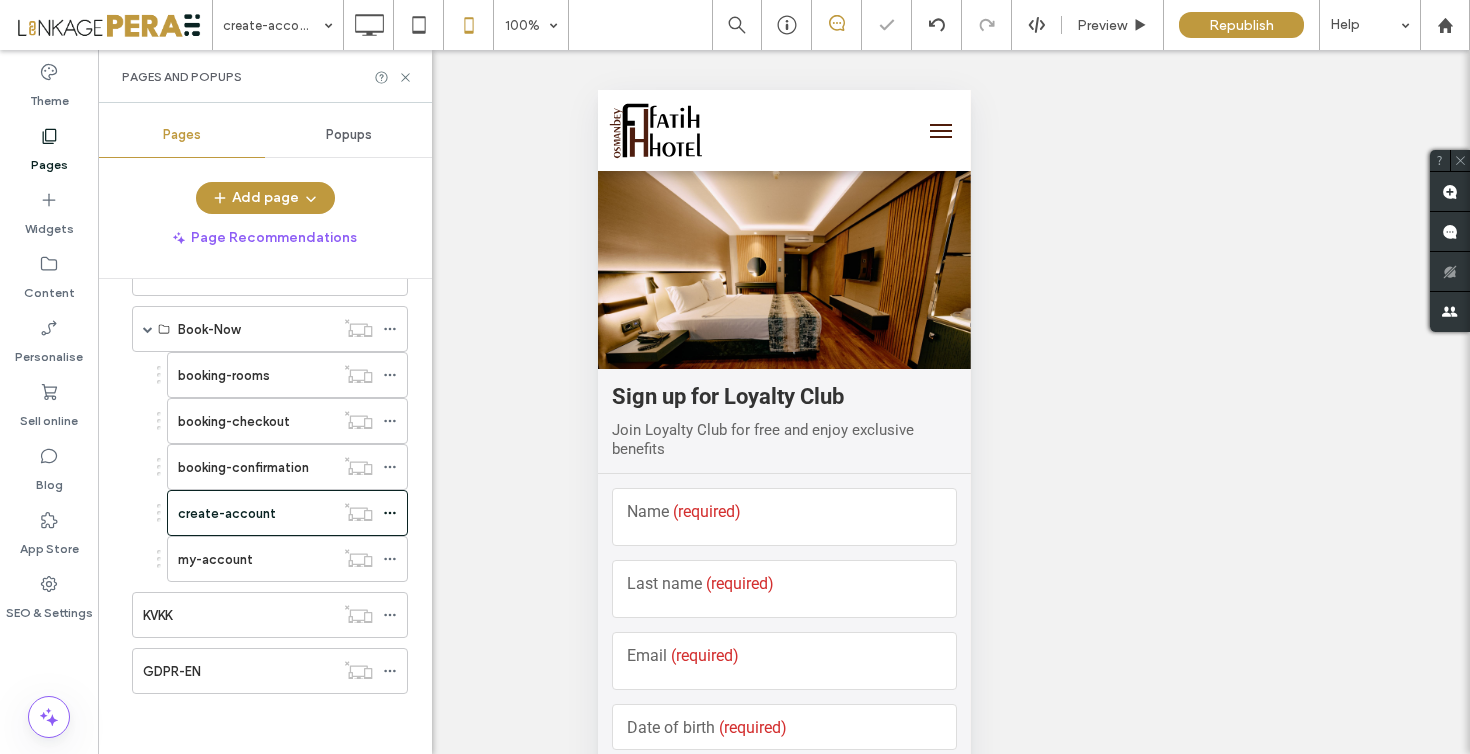 click on "my-account" at bounding box center (256, 559) 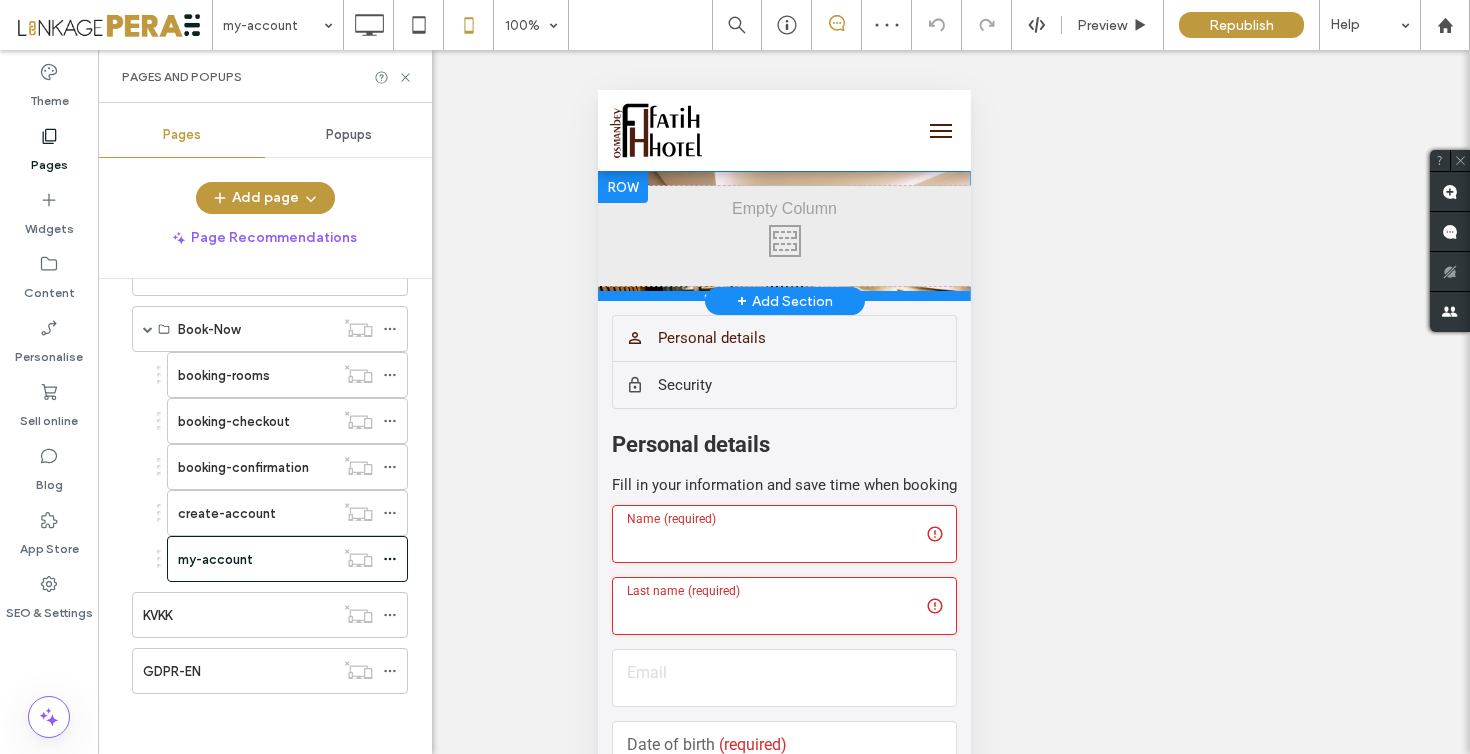 scroll, scrollTop: 0, scrollLeft: 0, axis: both 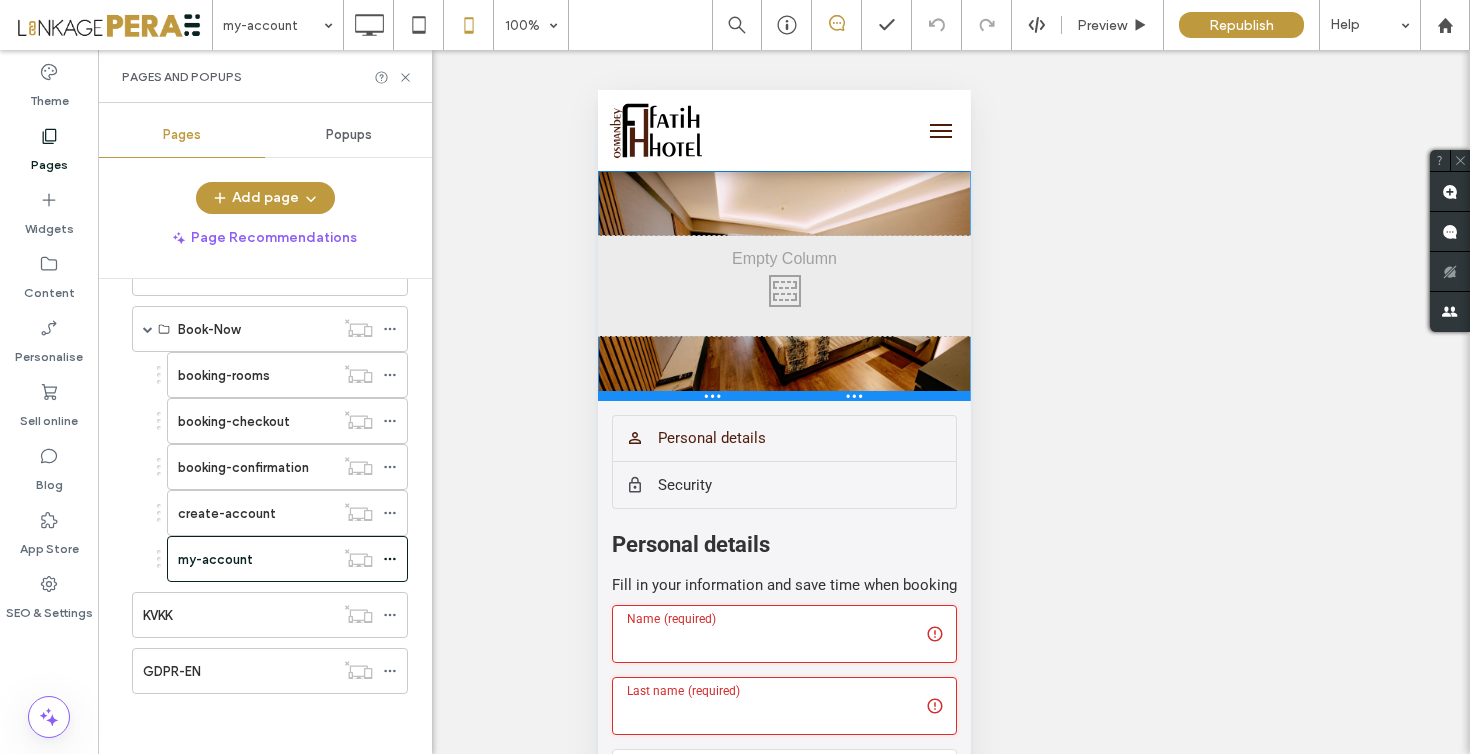 drag, startPoint x: 668, startPoint y: 299, endPoint x: 669, endPoint y: 399, distance: 100.005 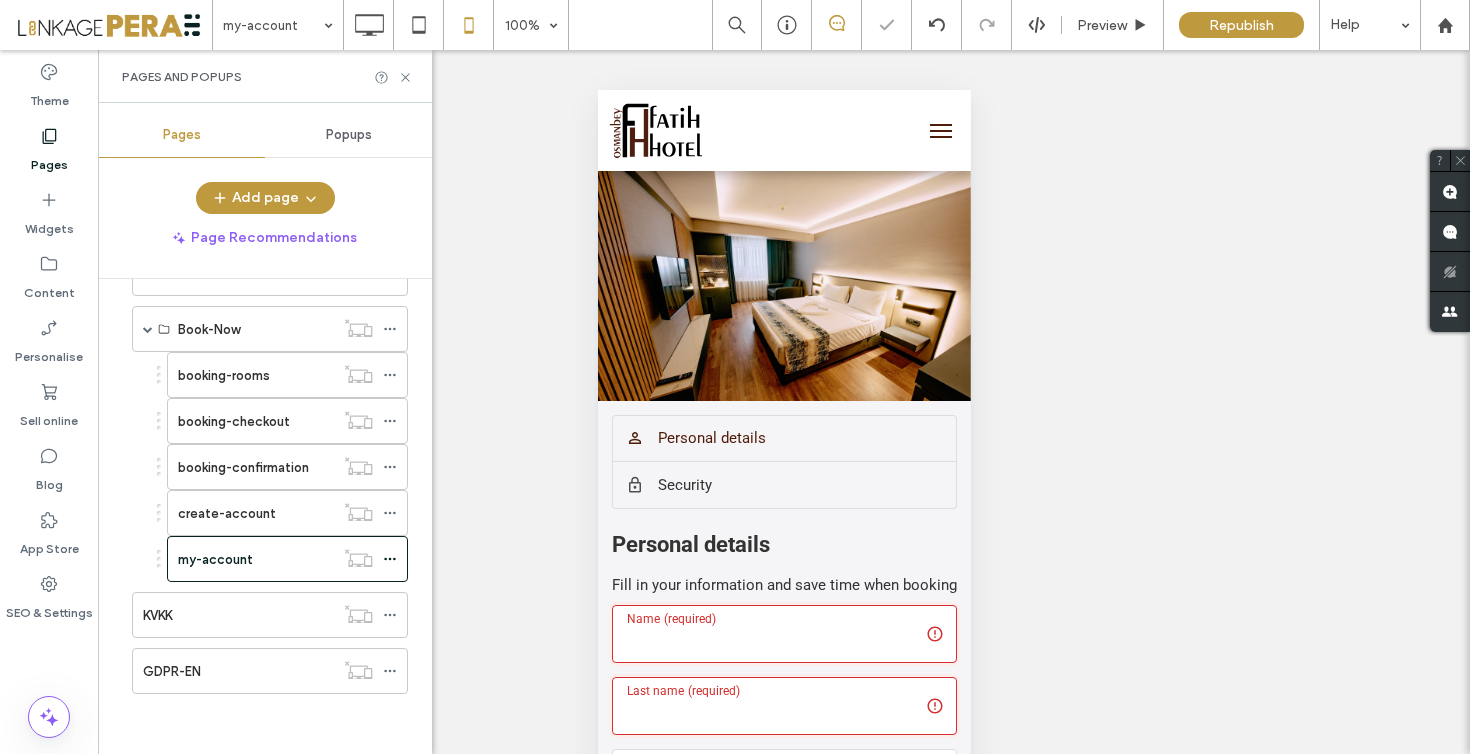 click on "Unhide?
Yes
Unhide?
Yes
Unhide?
Yes
Unhide?
Yes
Unhide?
Yes
Unhide?
Yes
Unhide?
Yes
Unhide?
Yes" at bounding box center (784, 427) 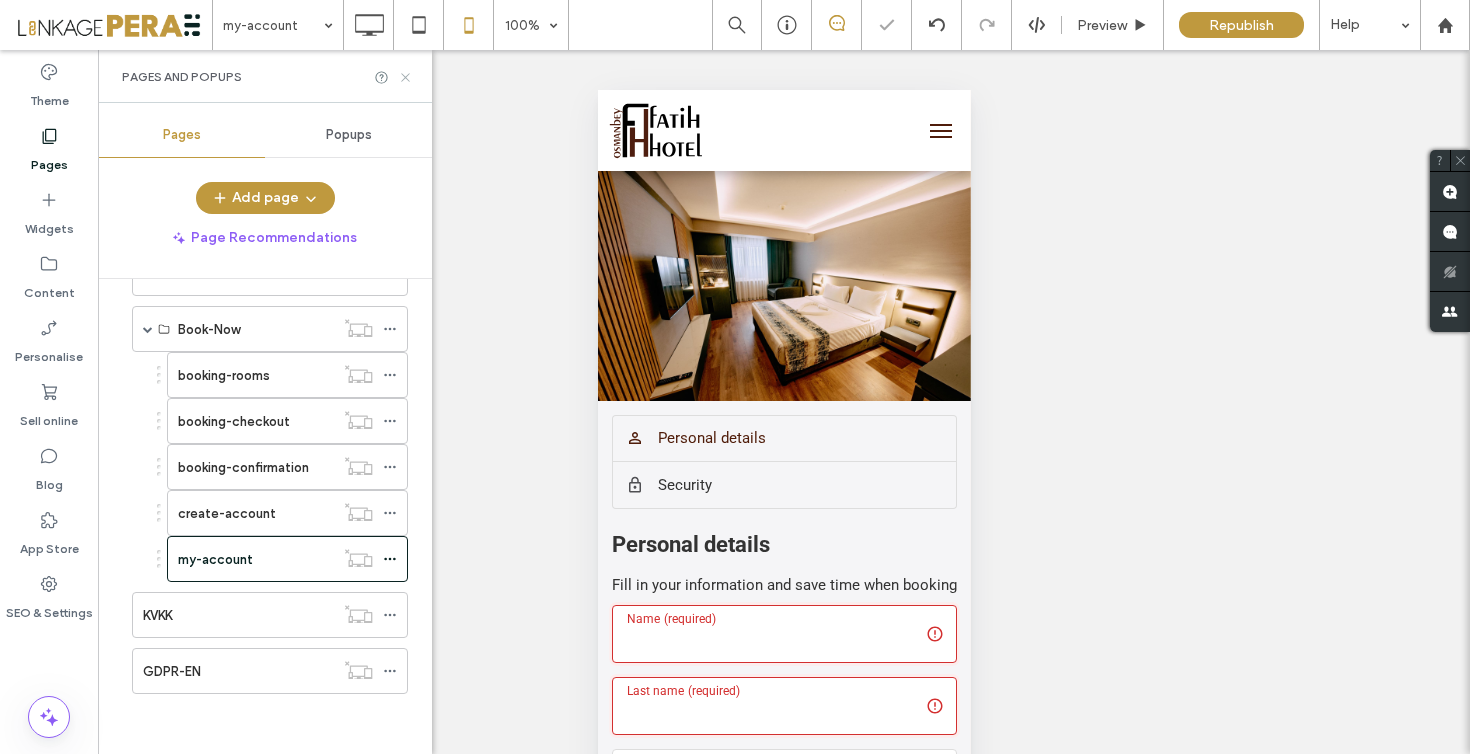 click 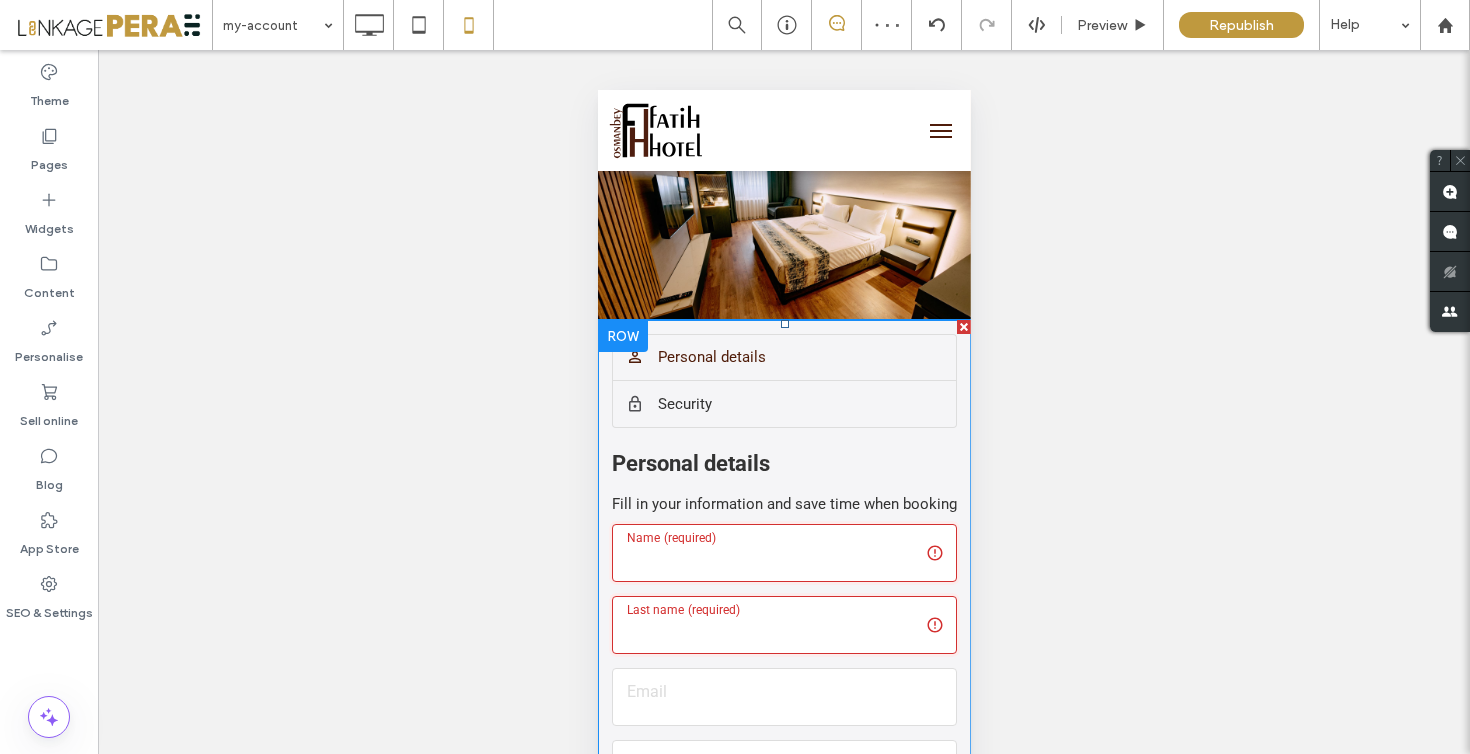 scroll, scrollTop: 0, scrollLeft: 0, axis: both 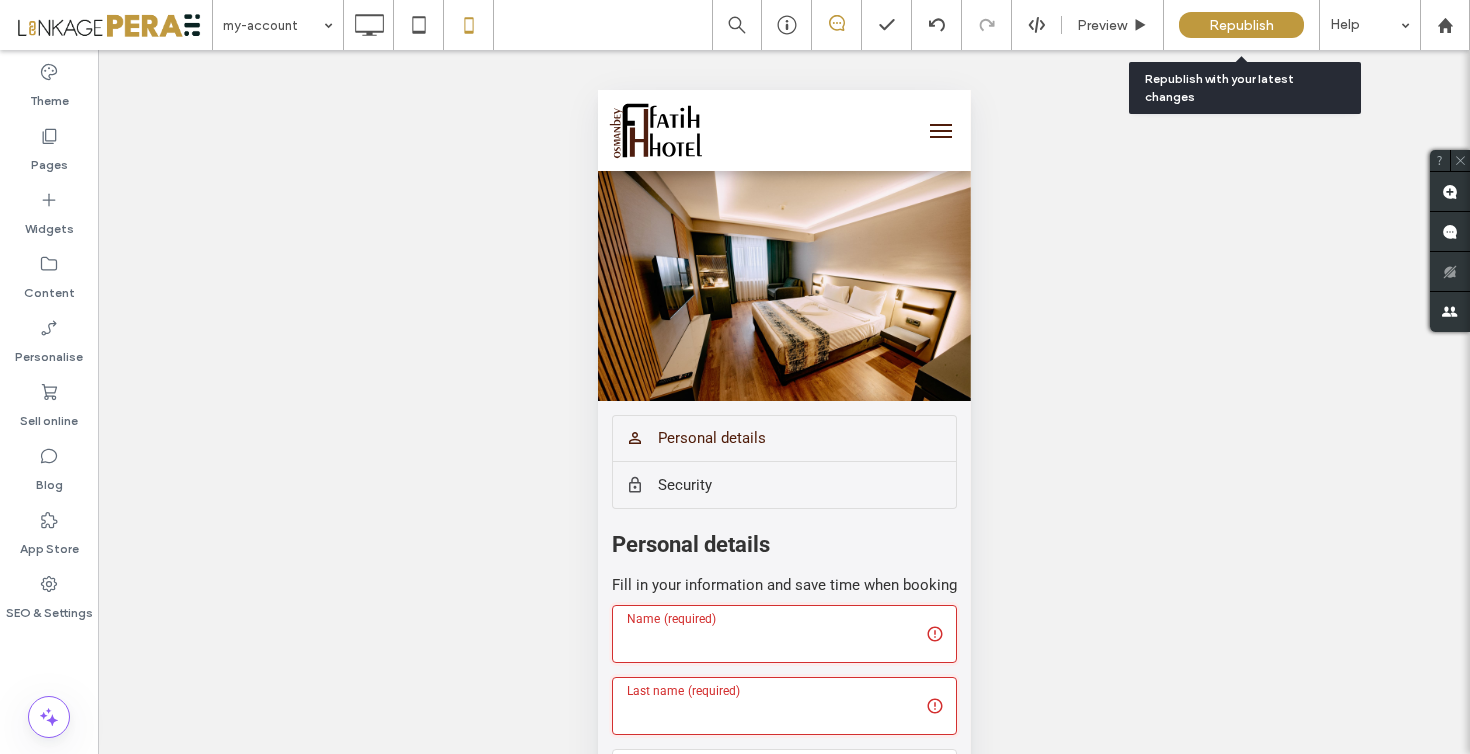 click on "Republish" at bounding box center [1241, 25] 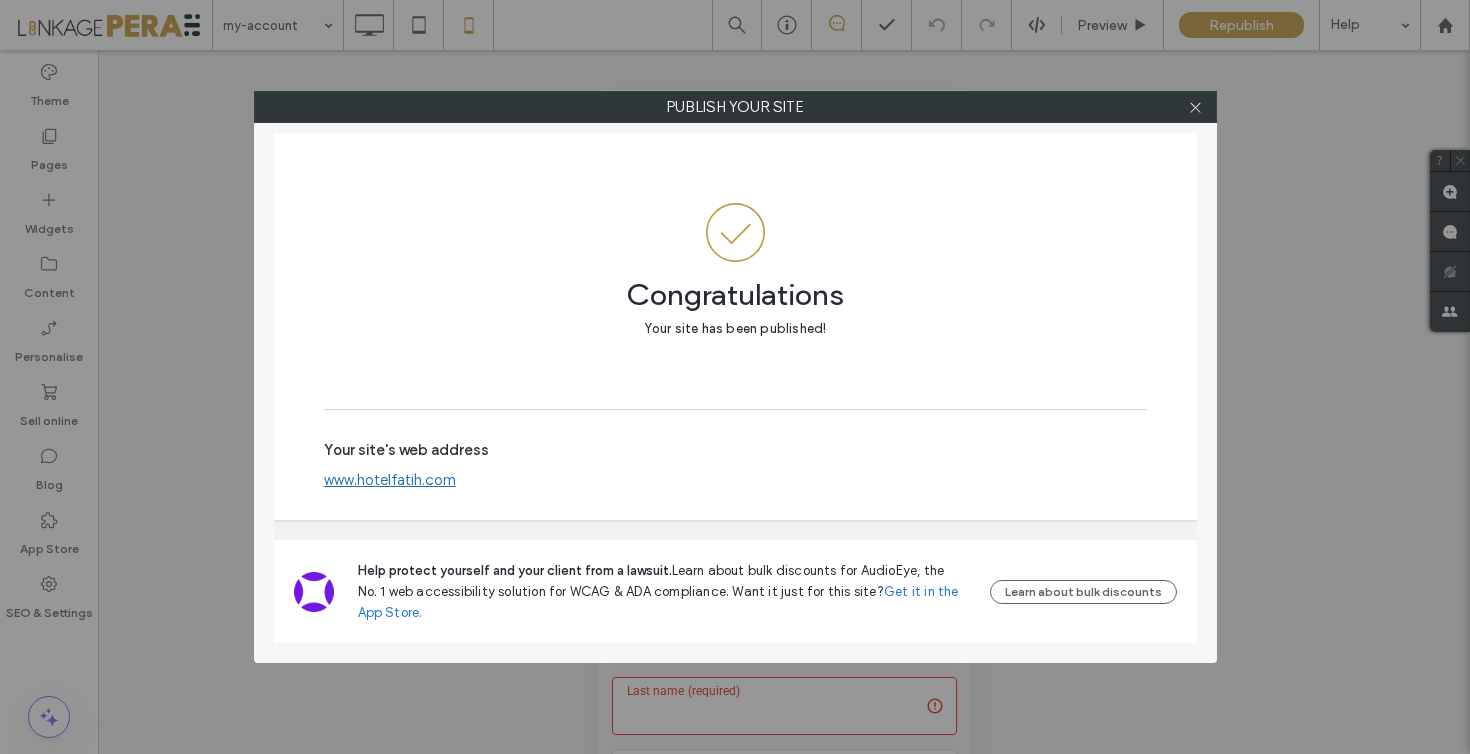 click at bounding box center [1196, 107] 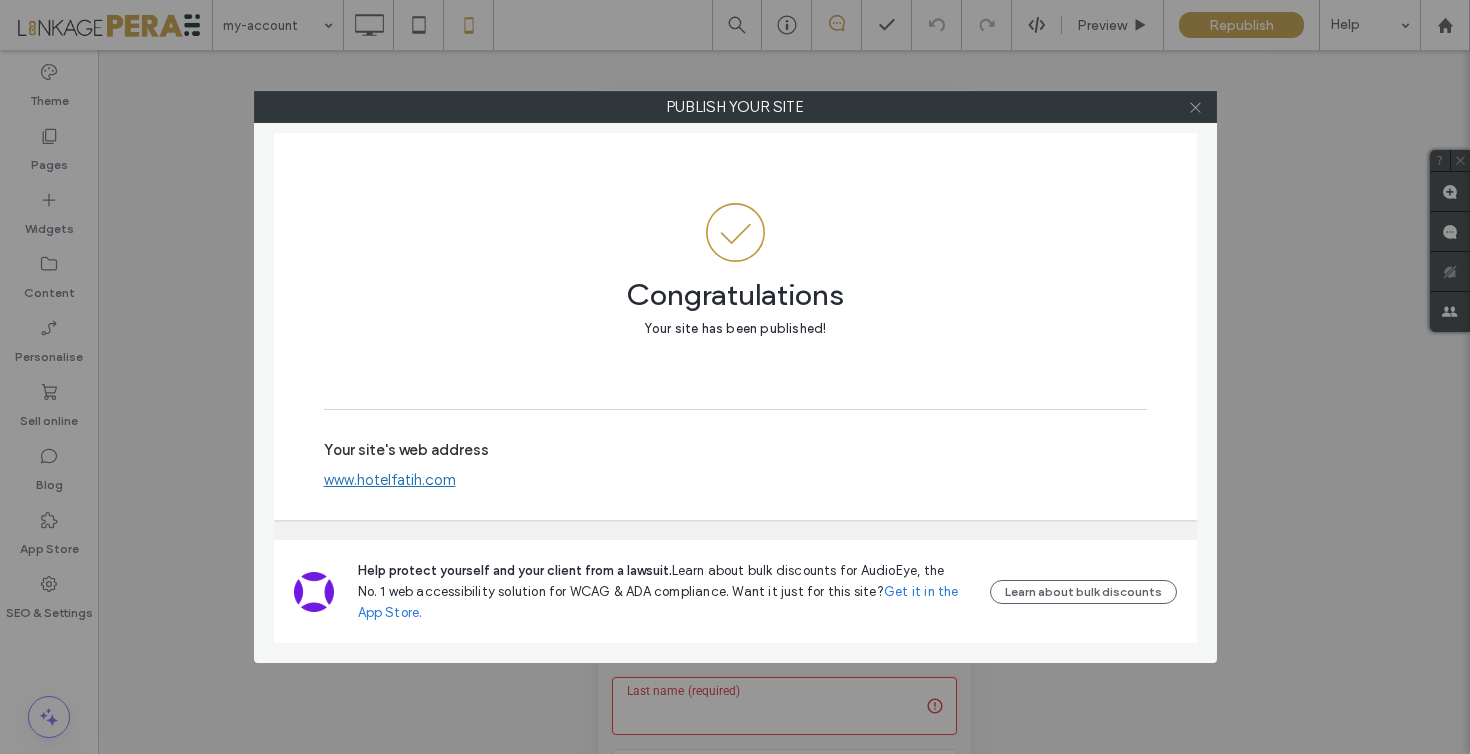 click 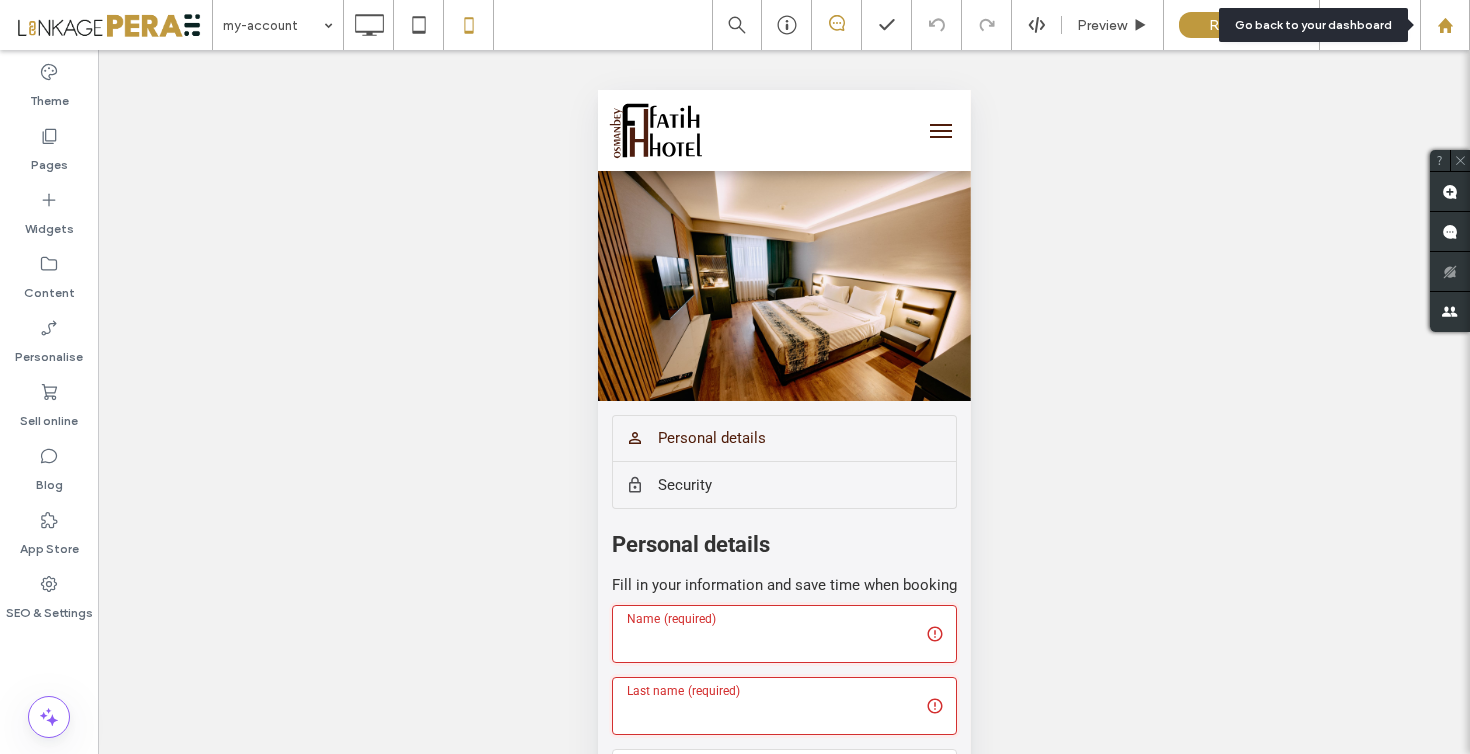 click 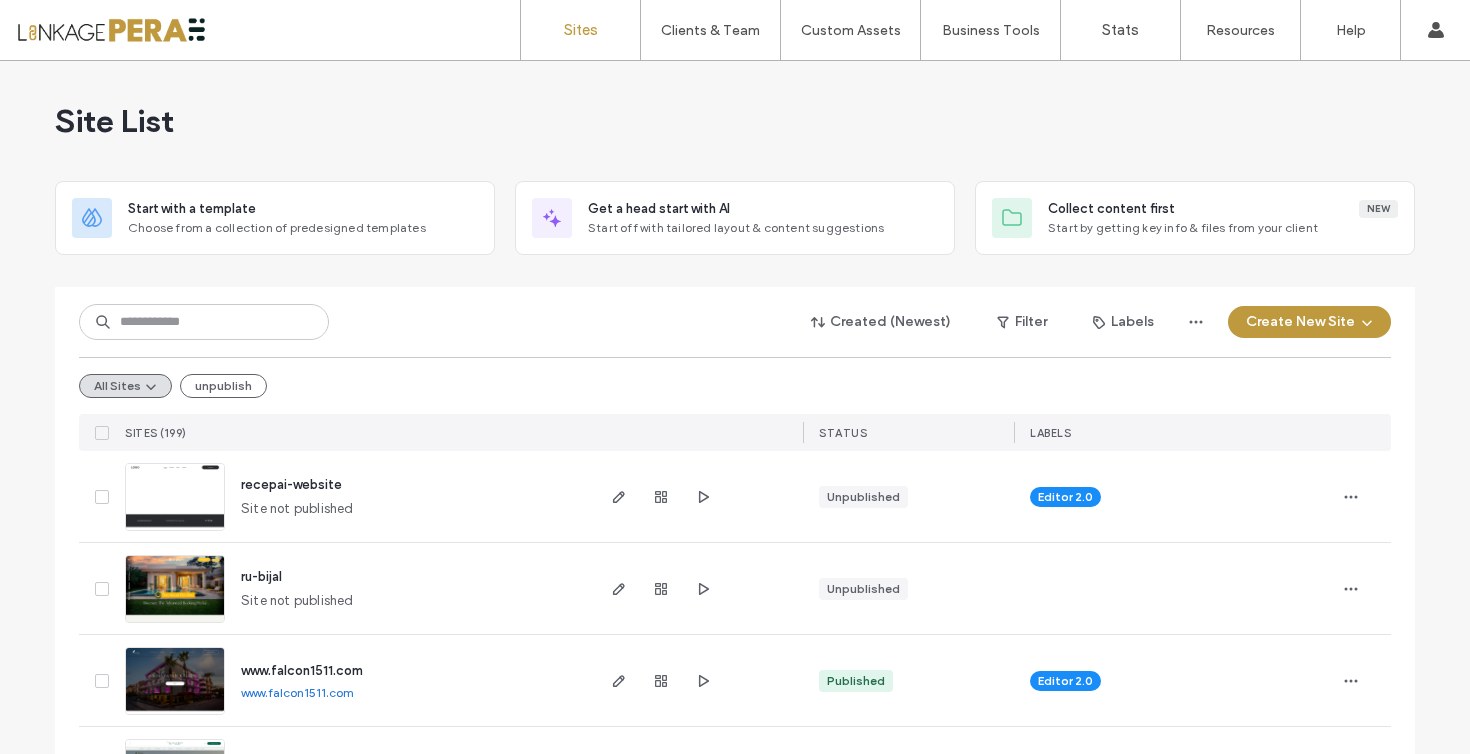 scroll, scrollTop: 0, scrollLeft: 0, axis: both 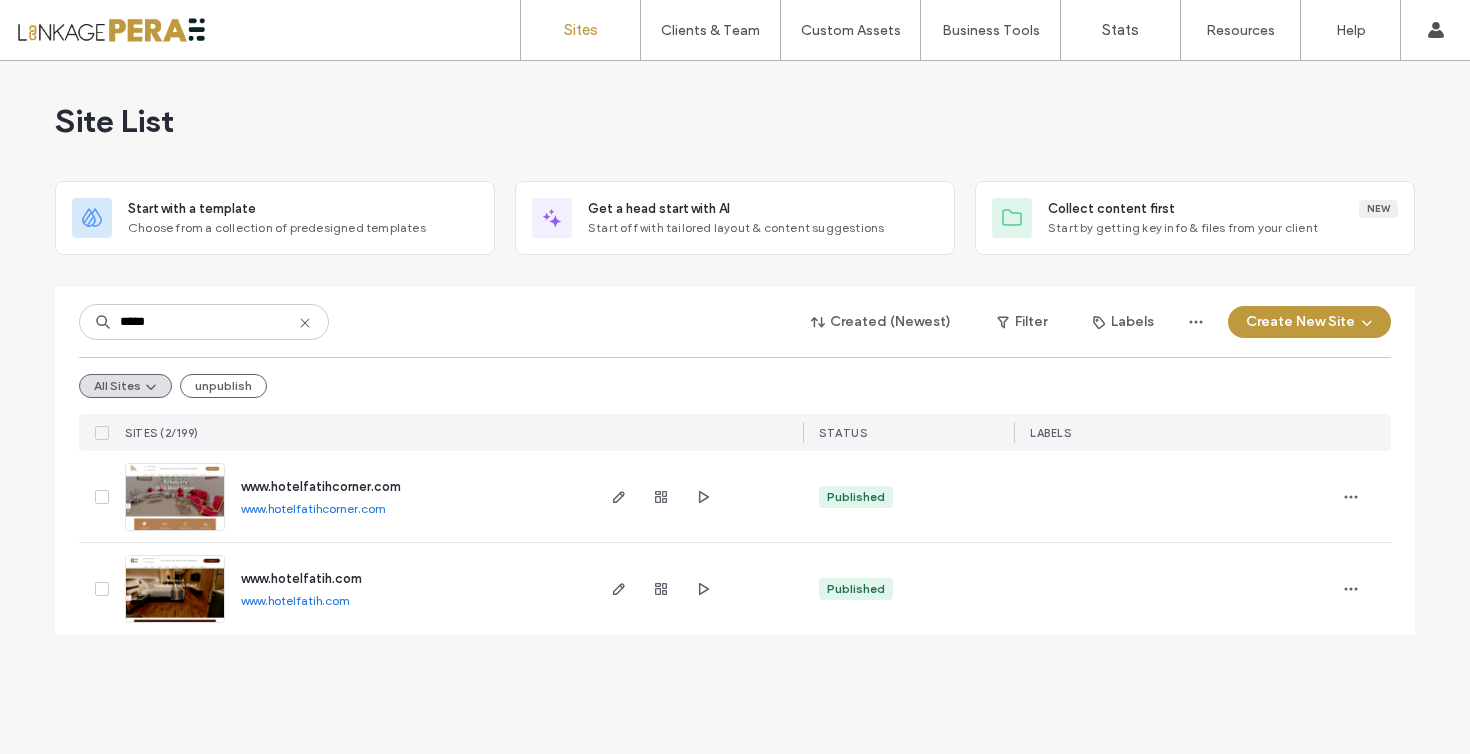 type on "*****" 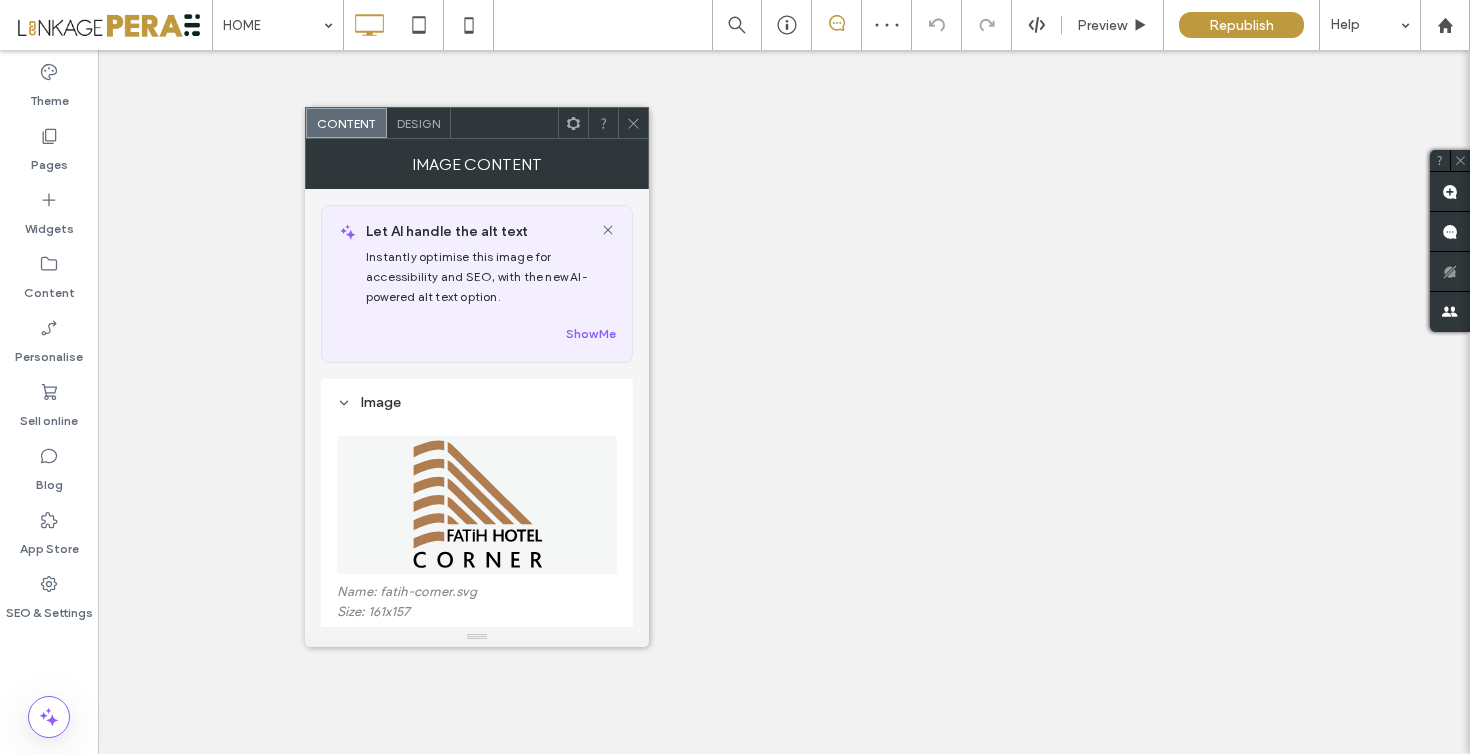 scroll, scrollTop: 0, scrollLeft: 0, axis: both 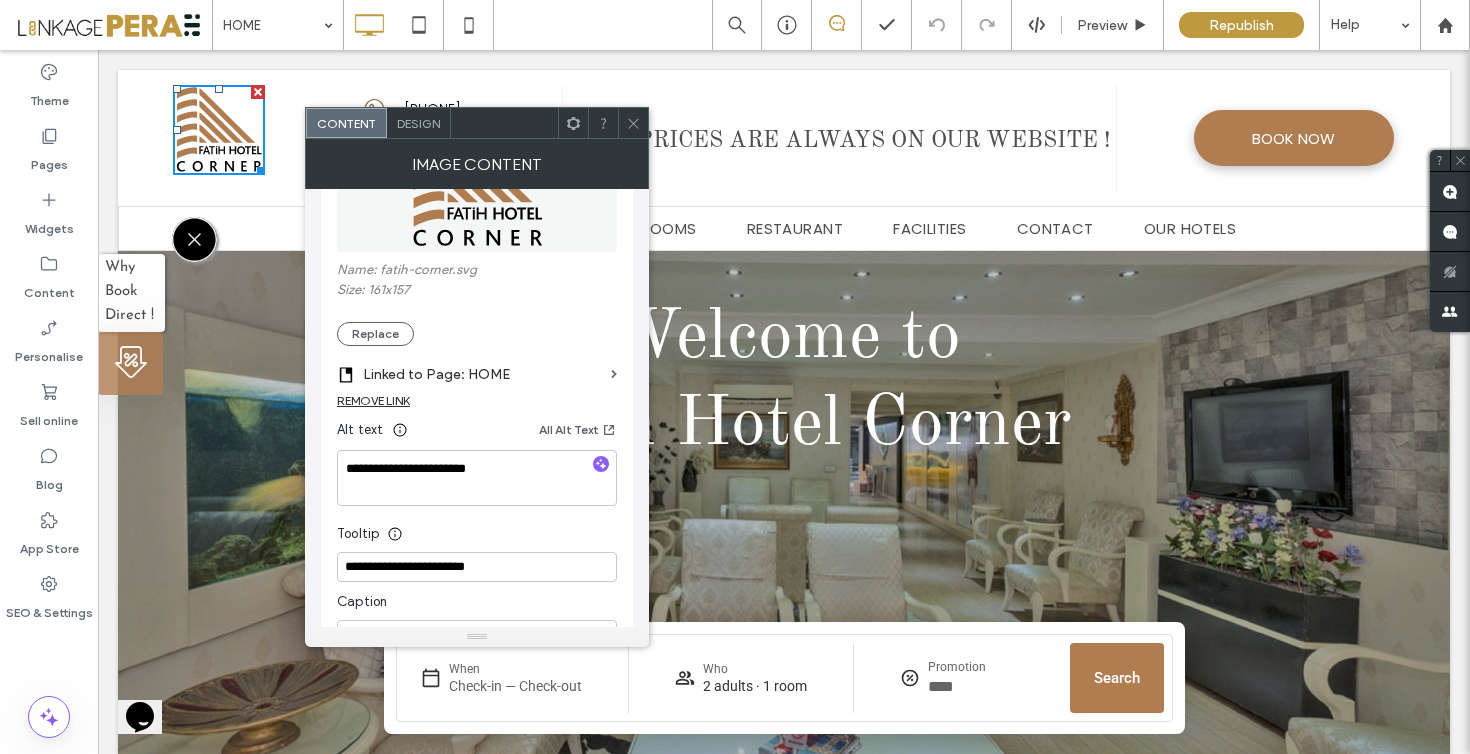 click 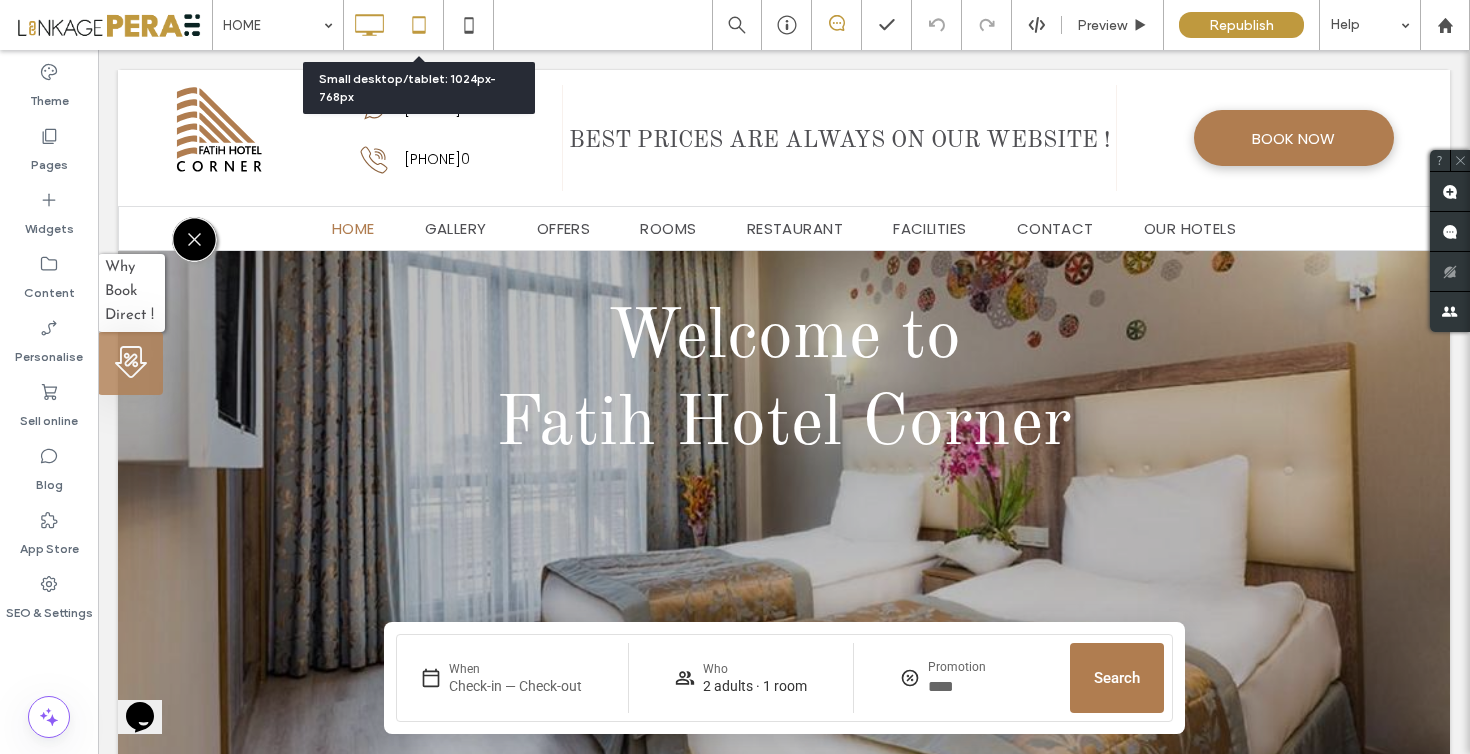 click at bounding box center [418, 25] 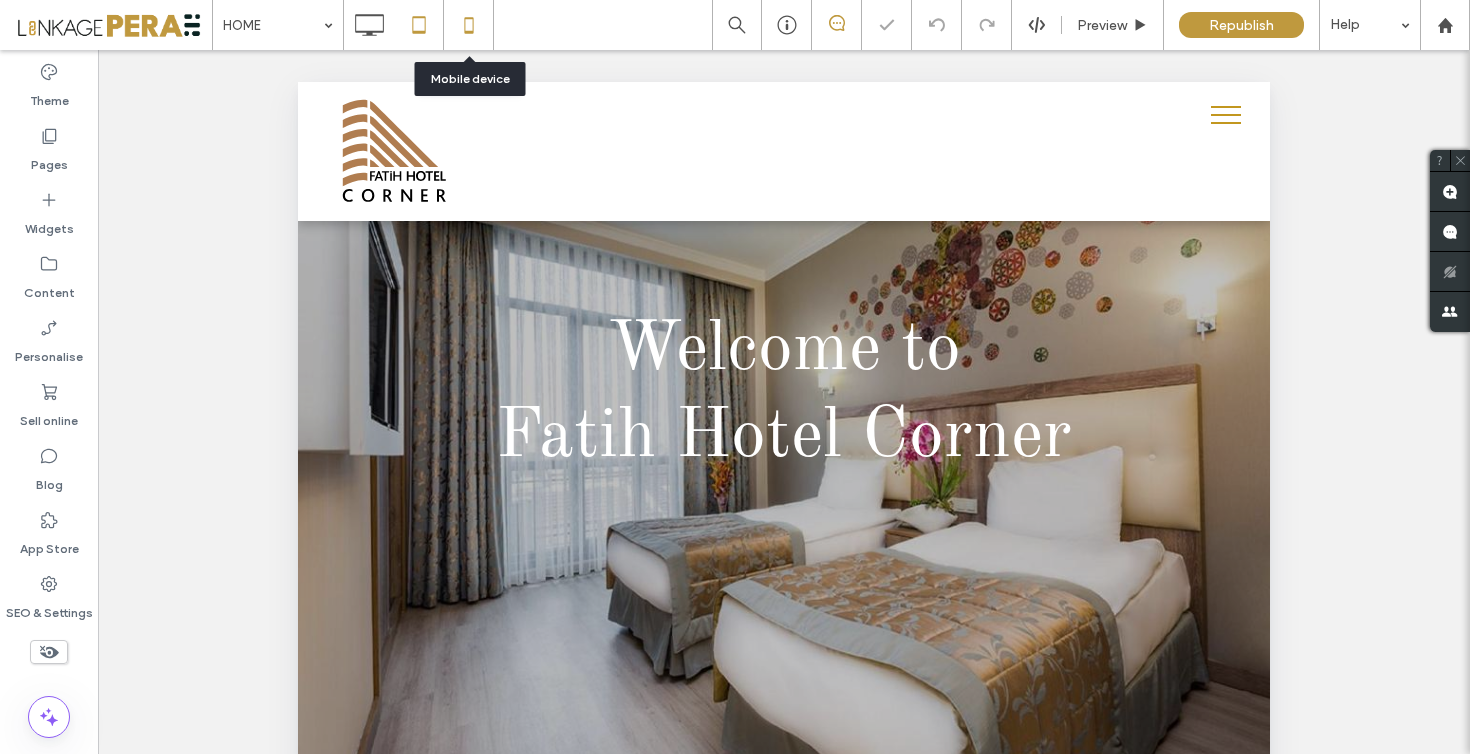 click 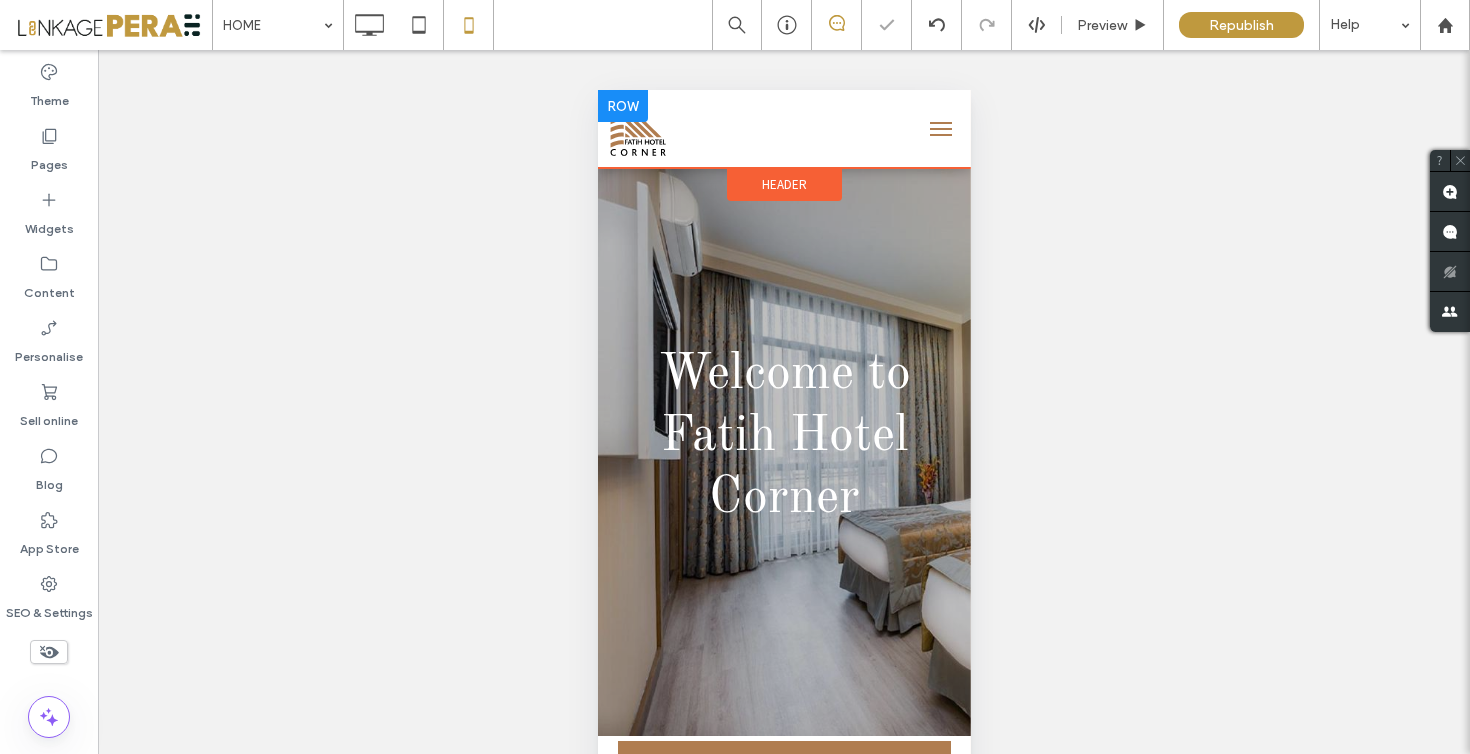 scroll, scrollTop: 0, scrollLeft: 0, axis: both 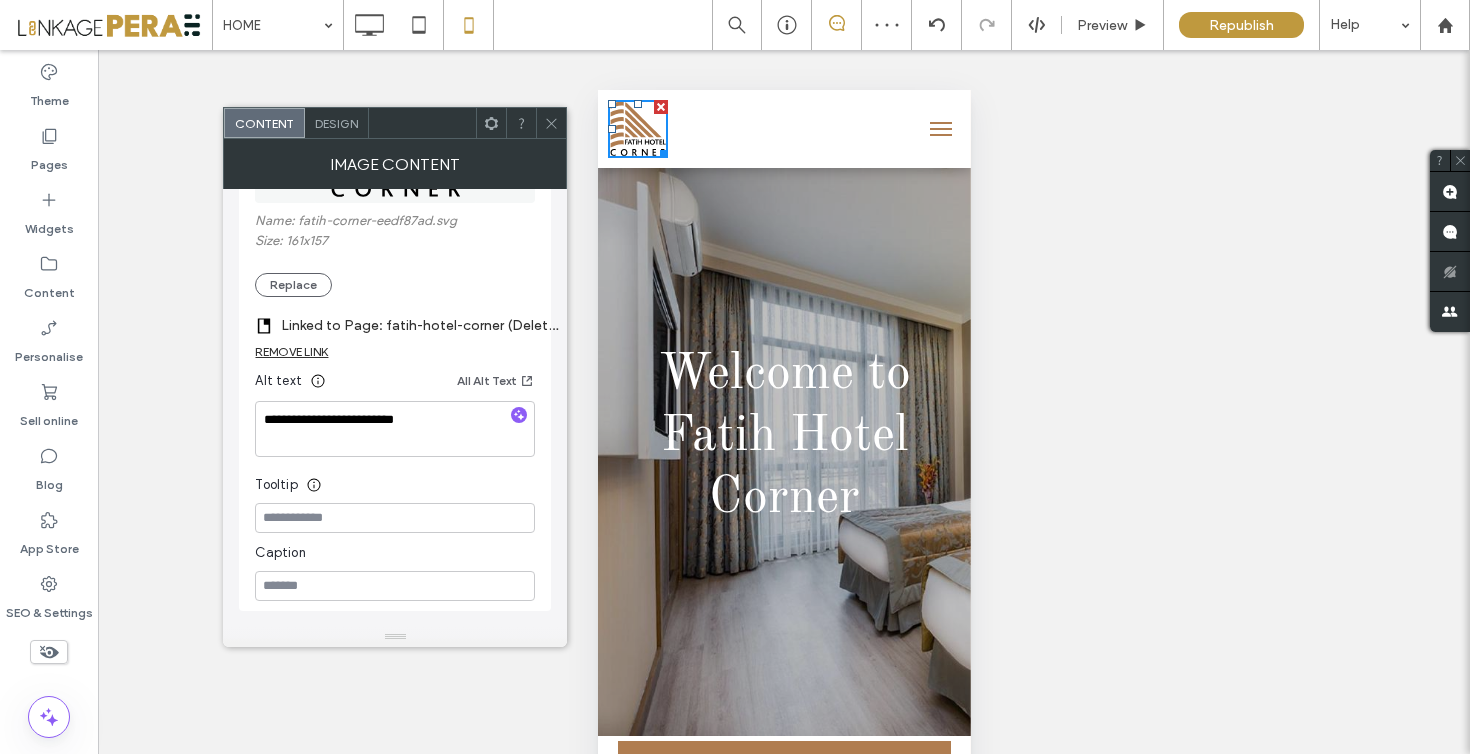 click on "Linked to Page: fatih-hotel-corner (Deleted)" at bounding box center (421, 325) 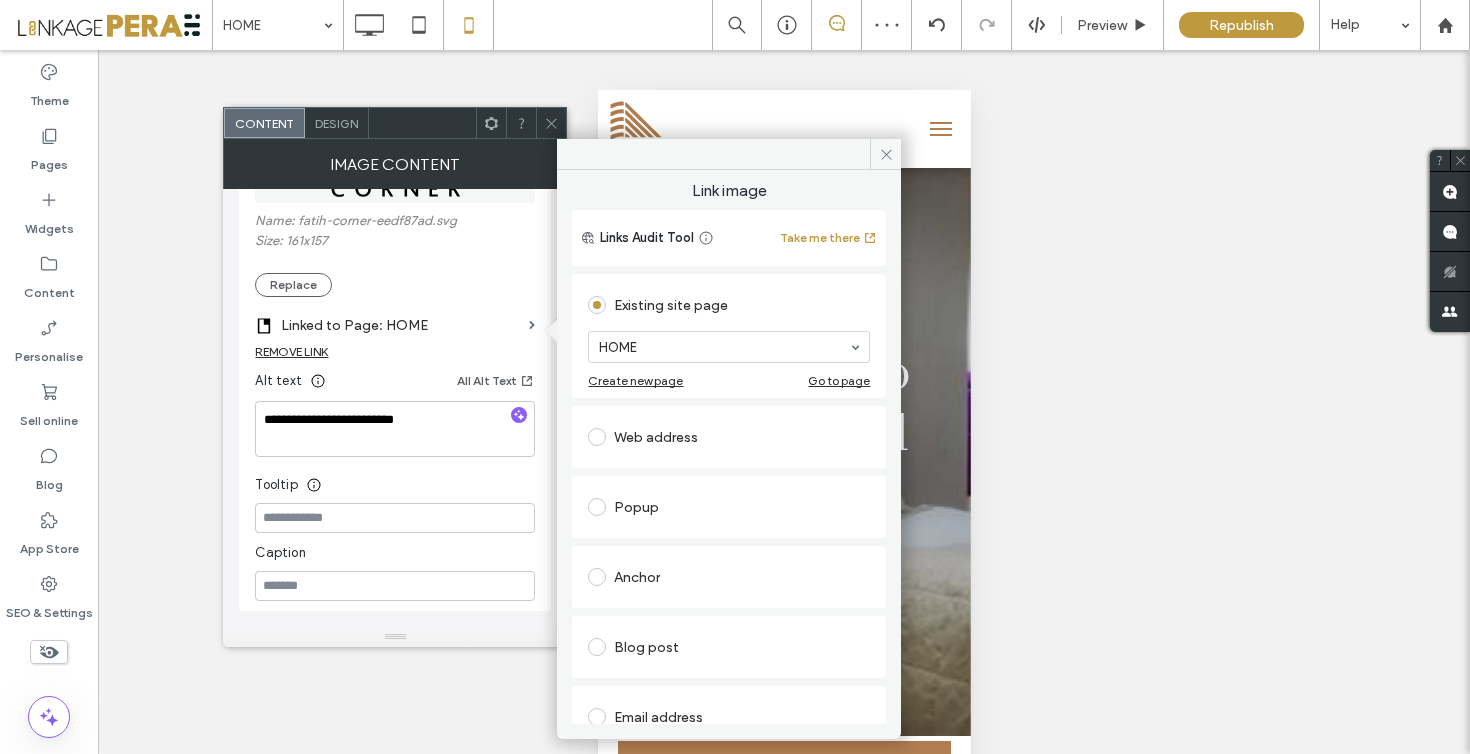 click on "Alt text All Alt Text" at bounding box center (395, 385) 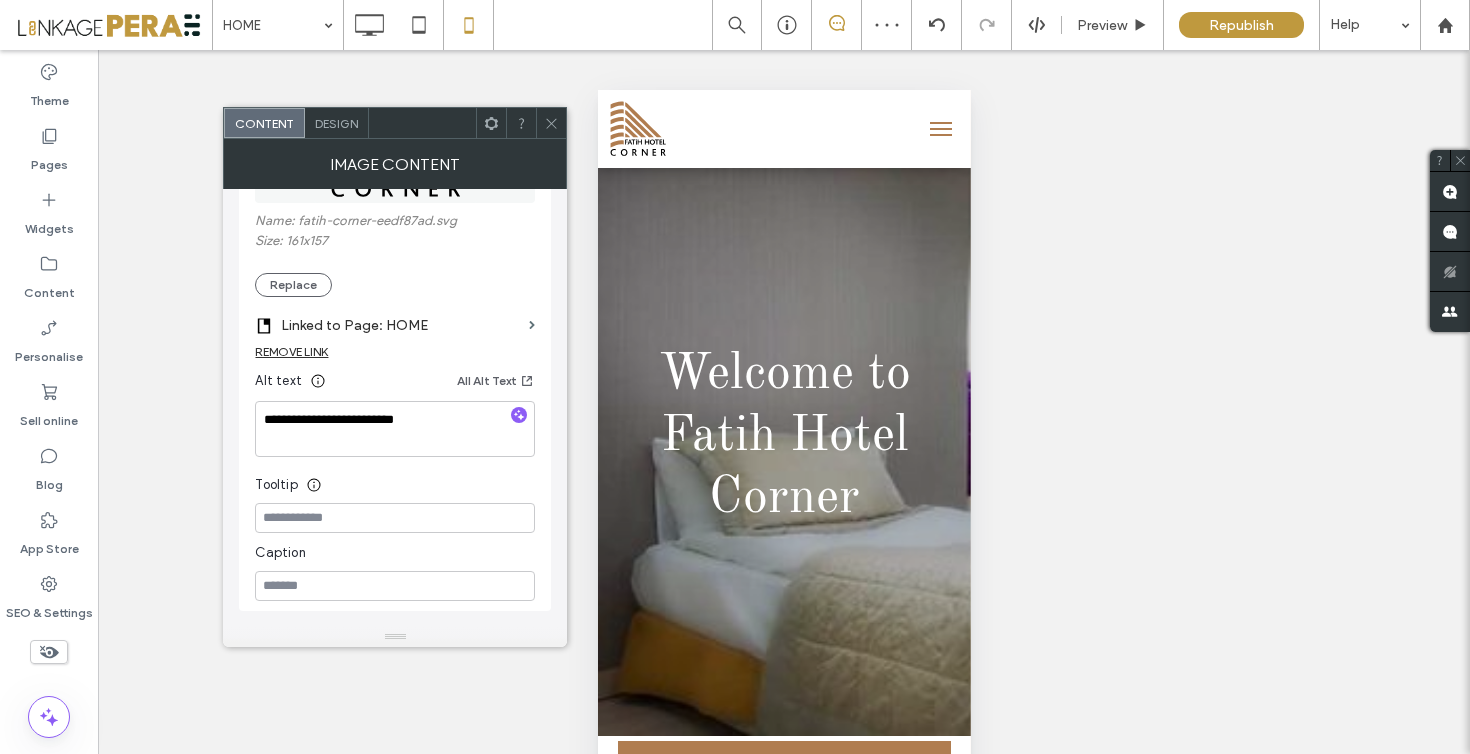 click 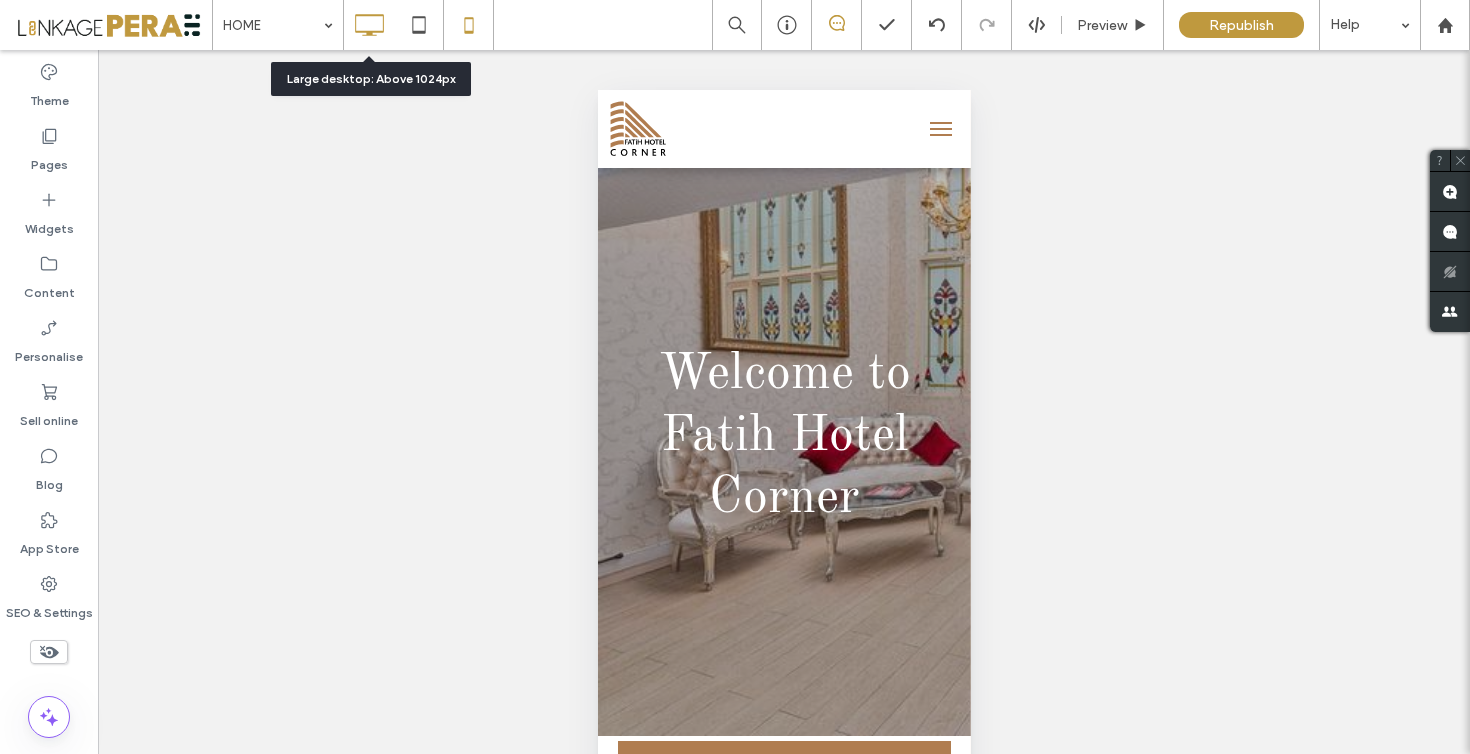 click 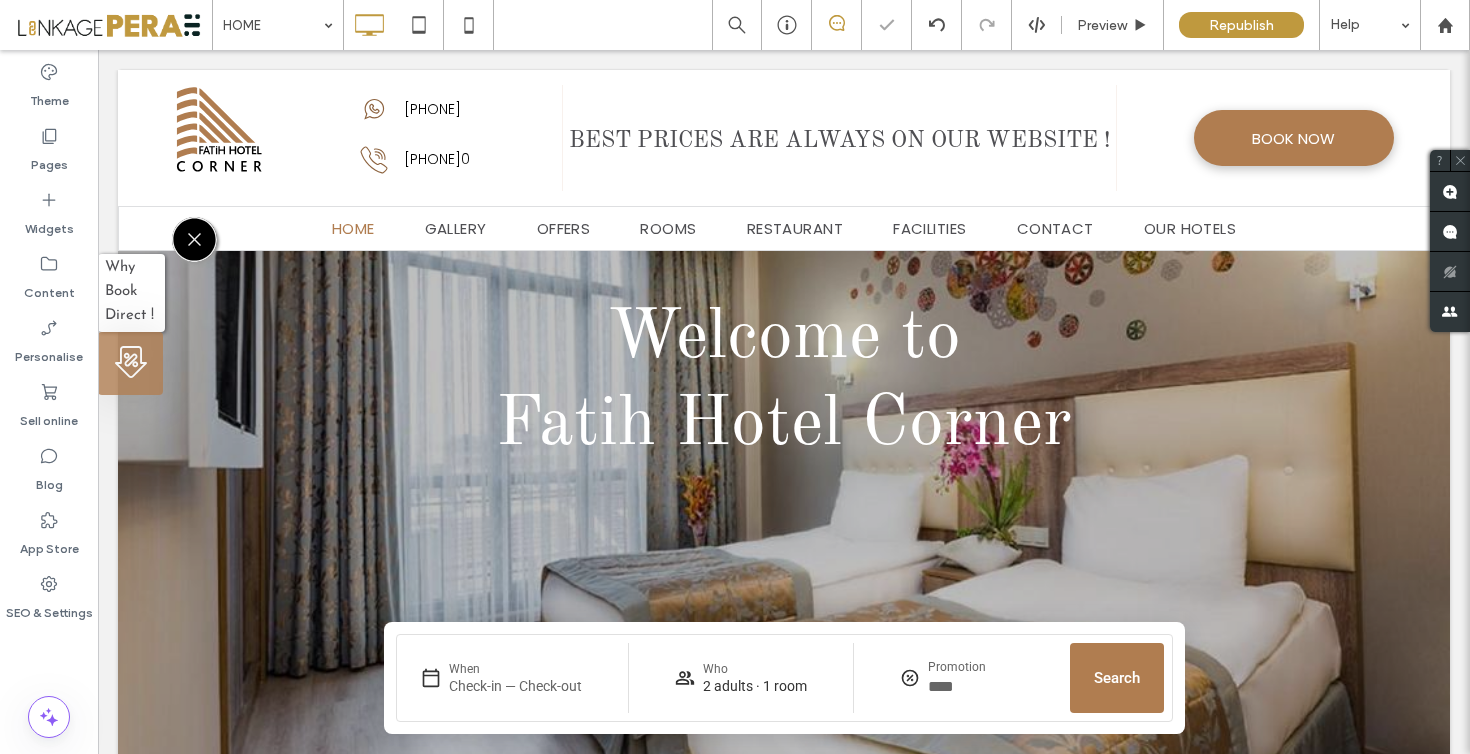 scroll, scrollTop: 0, scrollLeft: 0, axis: both 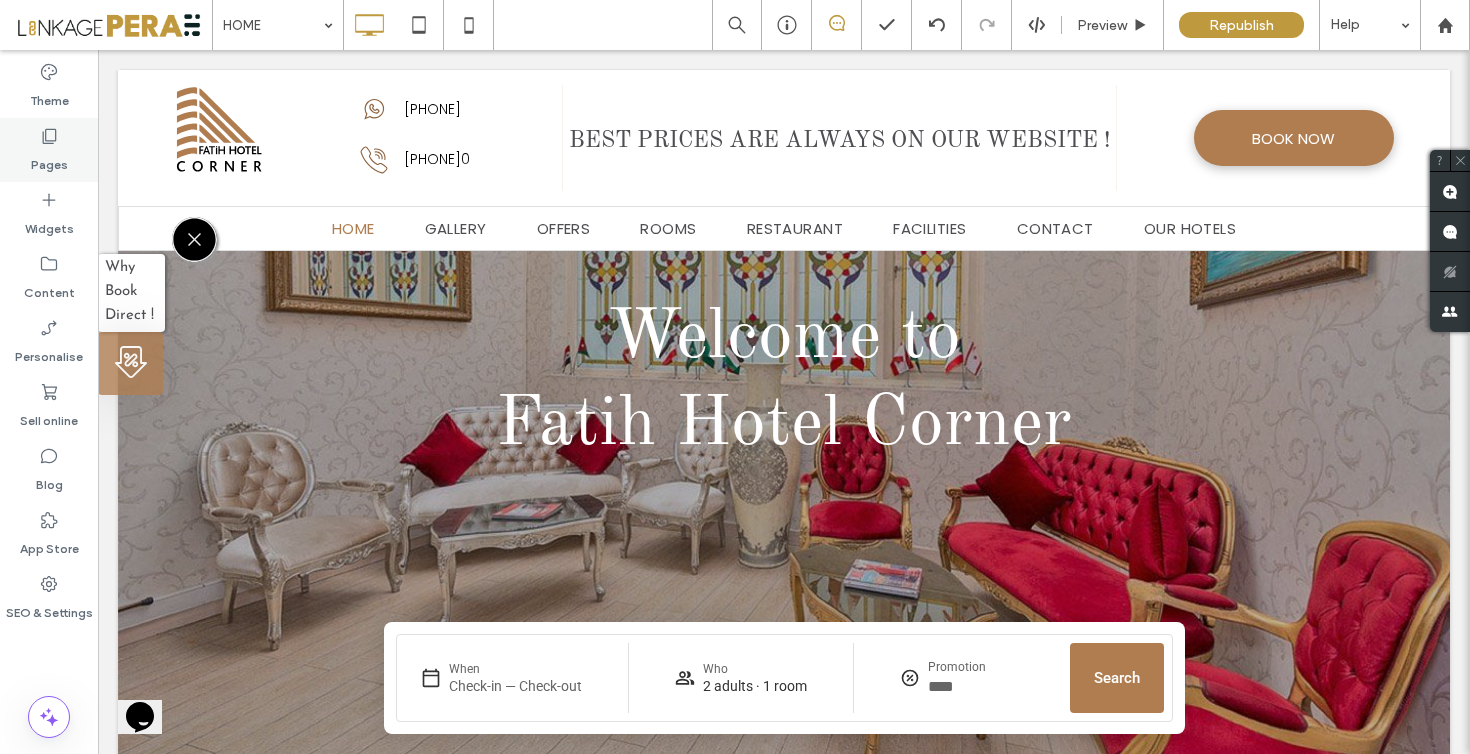 drag, startPoint x: 46, startPoint y: 137, endPoint x: 70, endPoint y: 156, distance: 30.610456 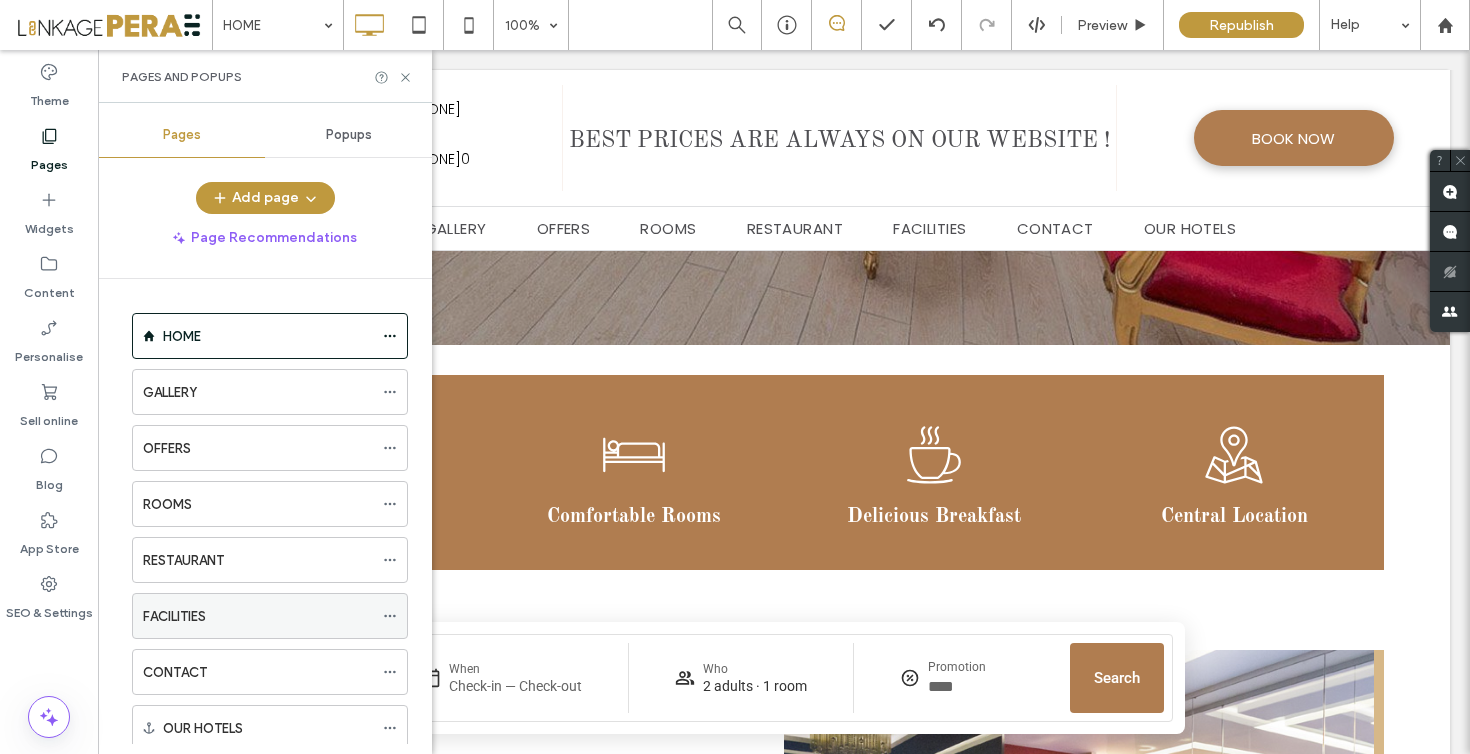 scroll, scrollTop: 557, scrollLeft: 0, axis: vertical 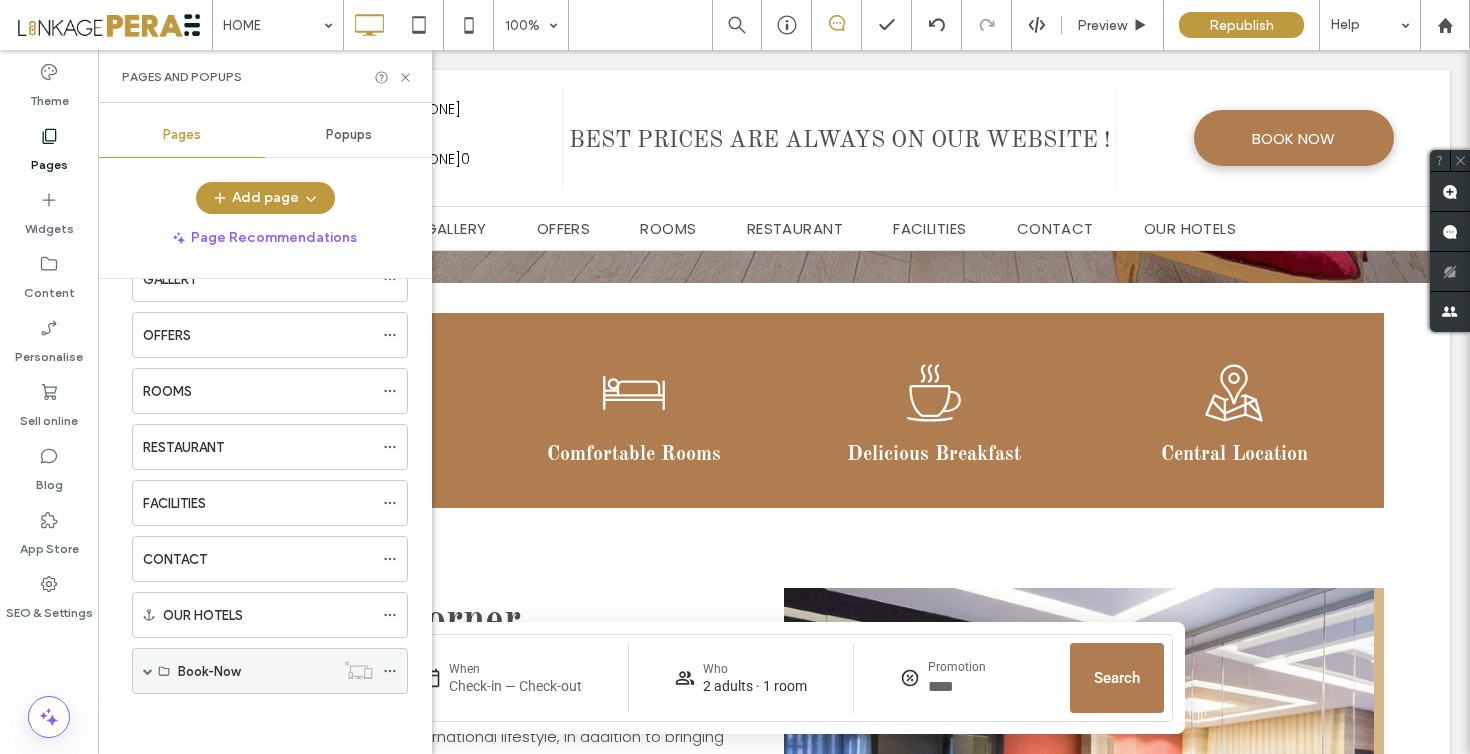 click at bounding box center [148, 671] 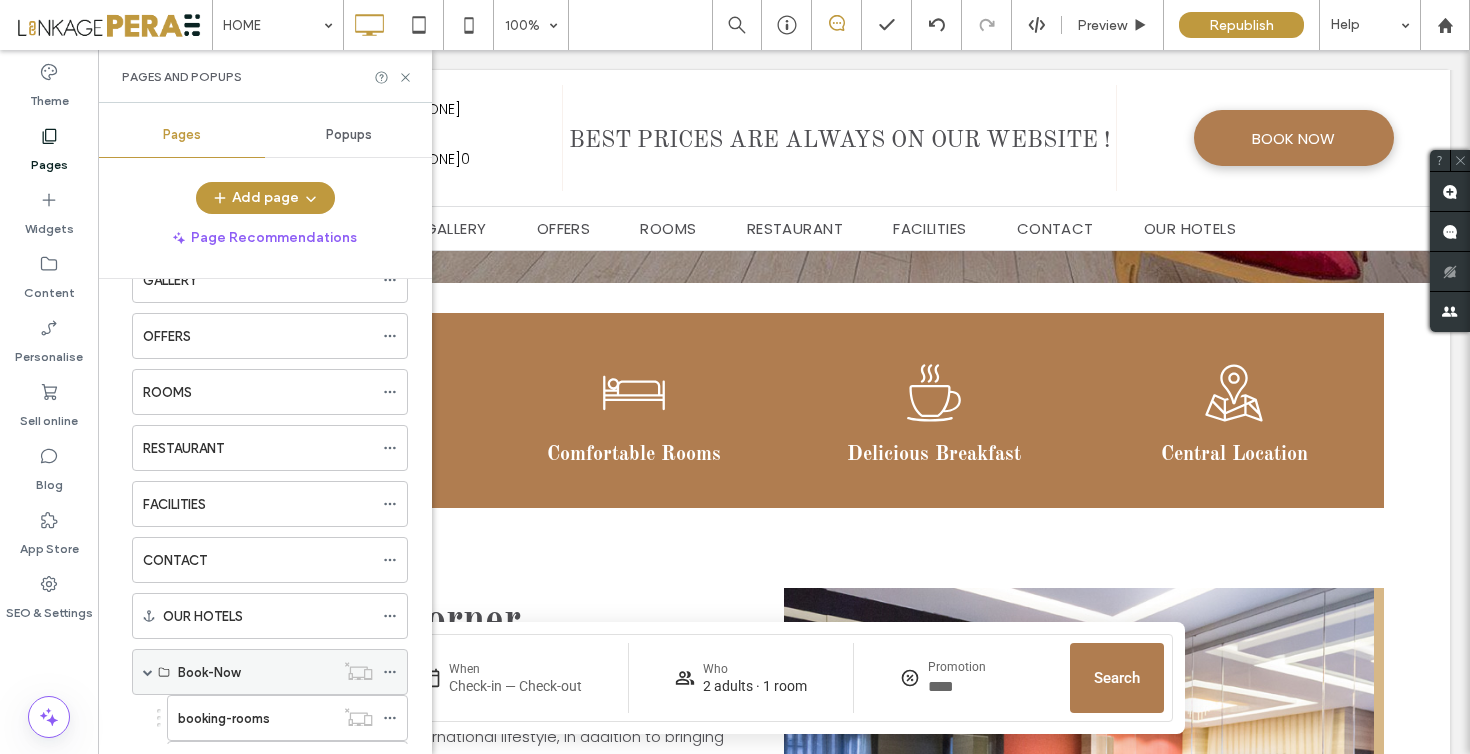 scroll, scrollTop: 264, scrollLeft: 0, axis: vertical 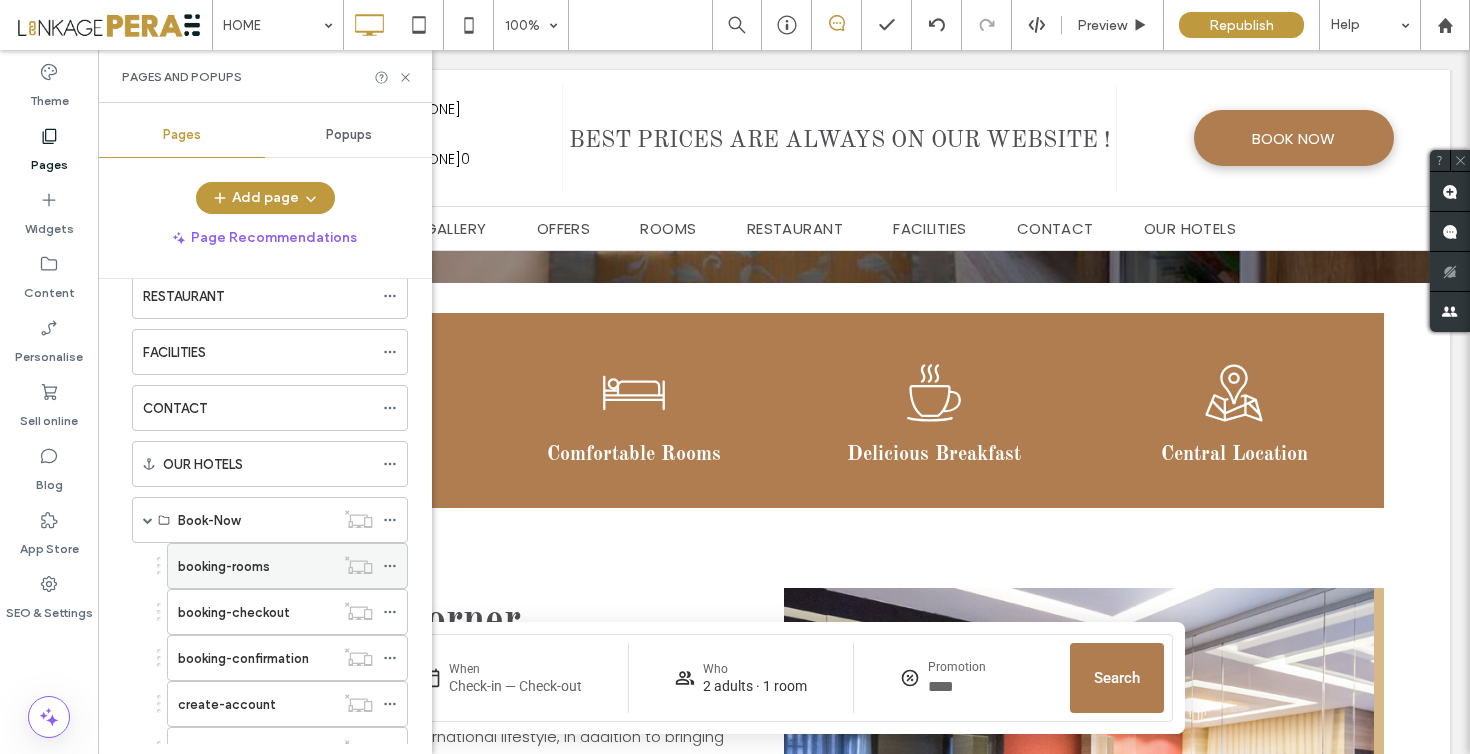 click on "booking-rooms" at bounding box center [256, 566] 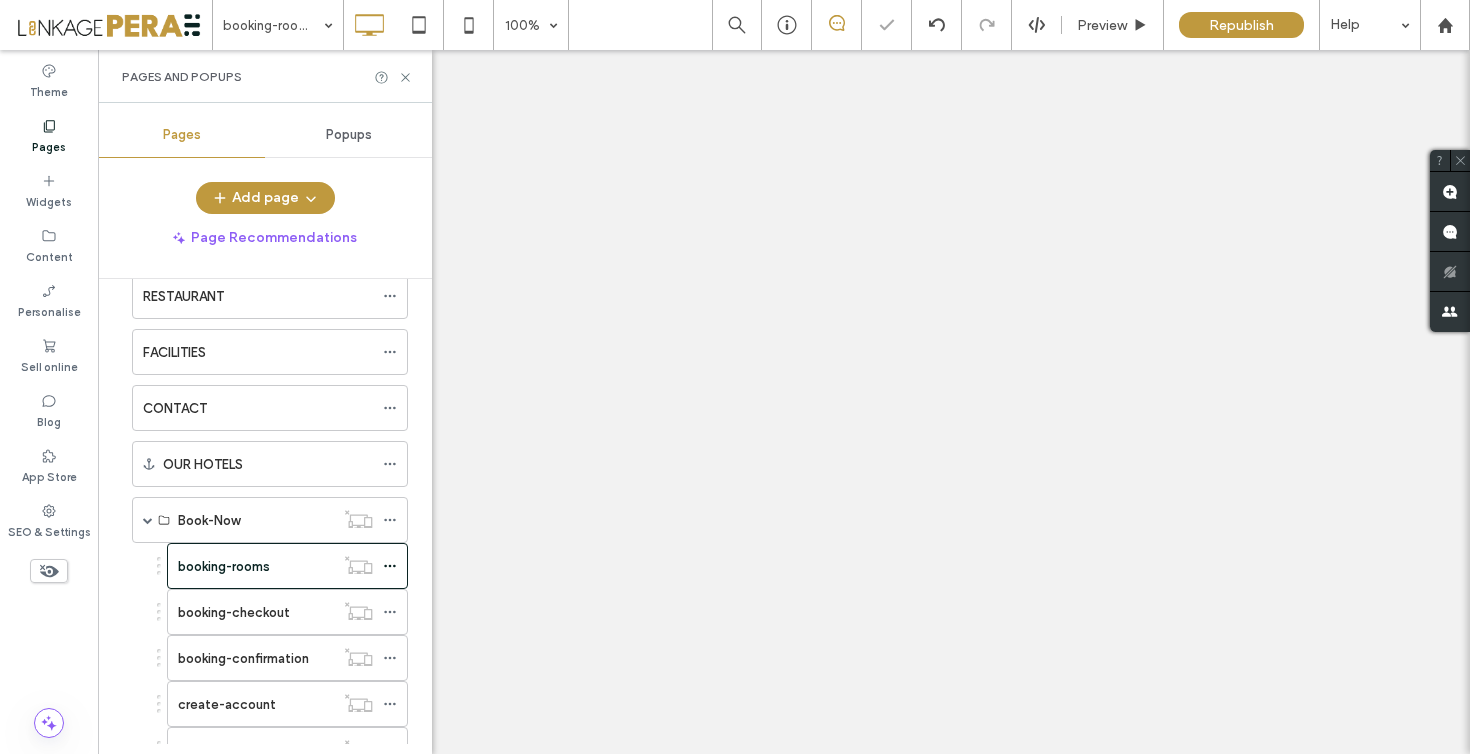 select on "***" 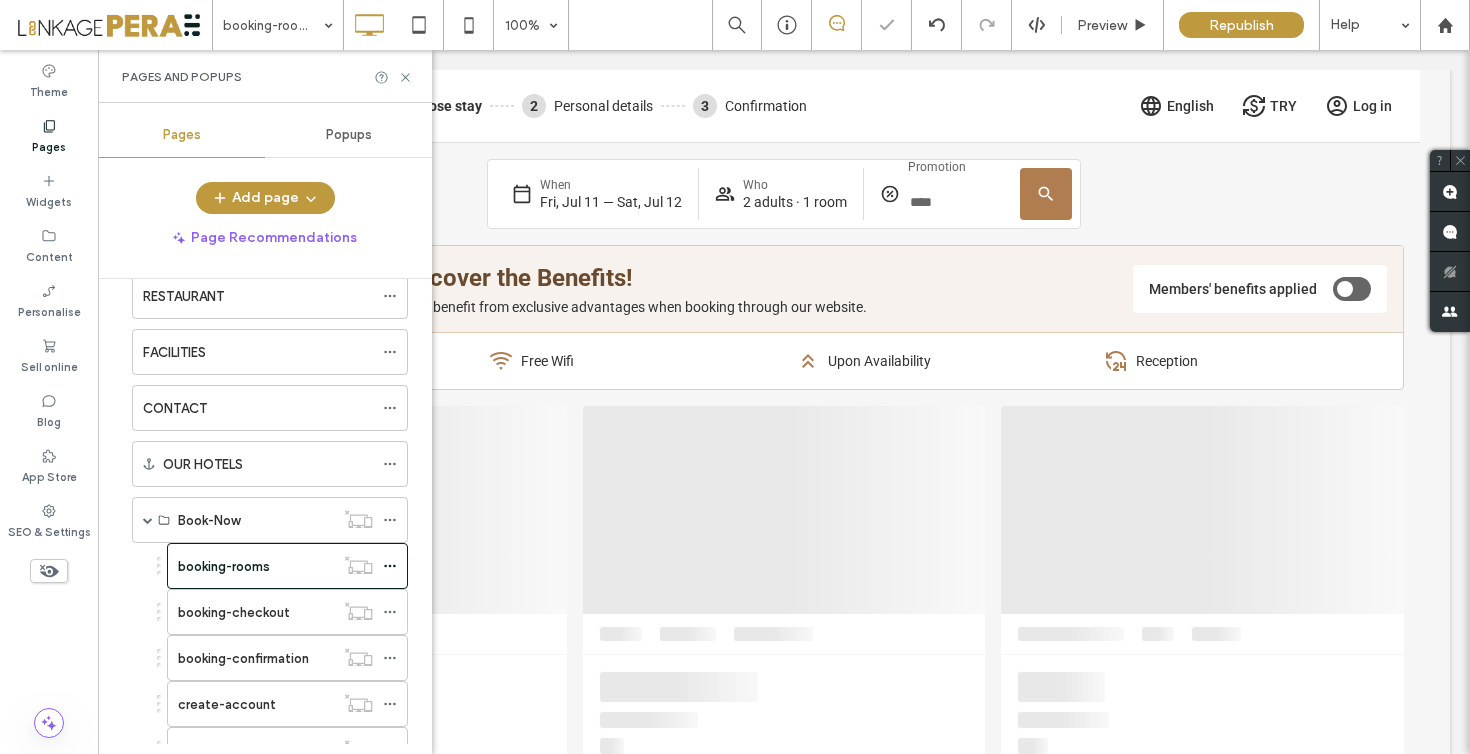 scroll, scrollTop: 0, scrollLeft: 0, axis: both 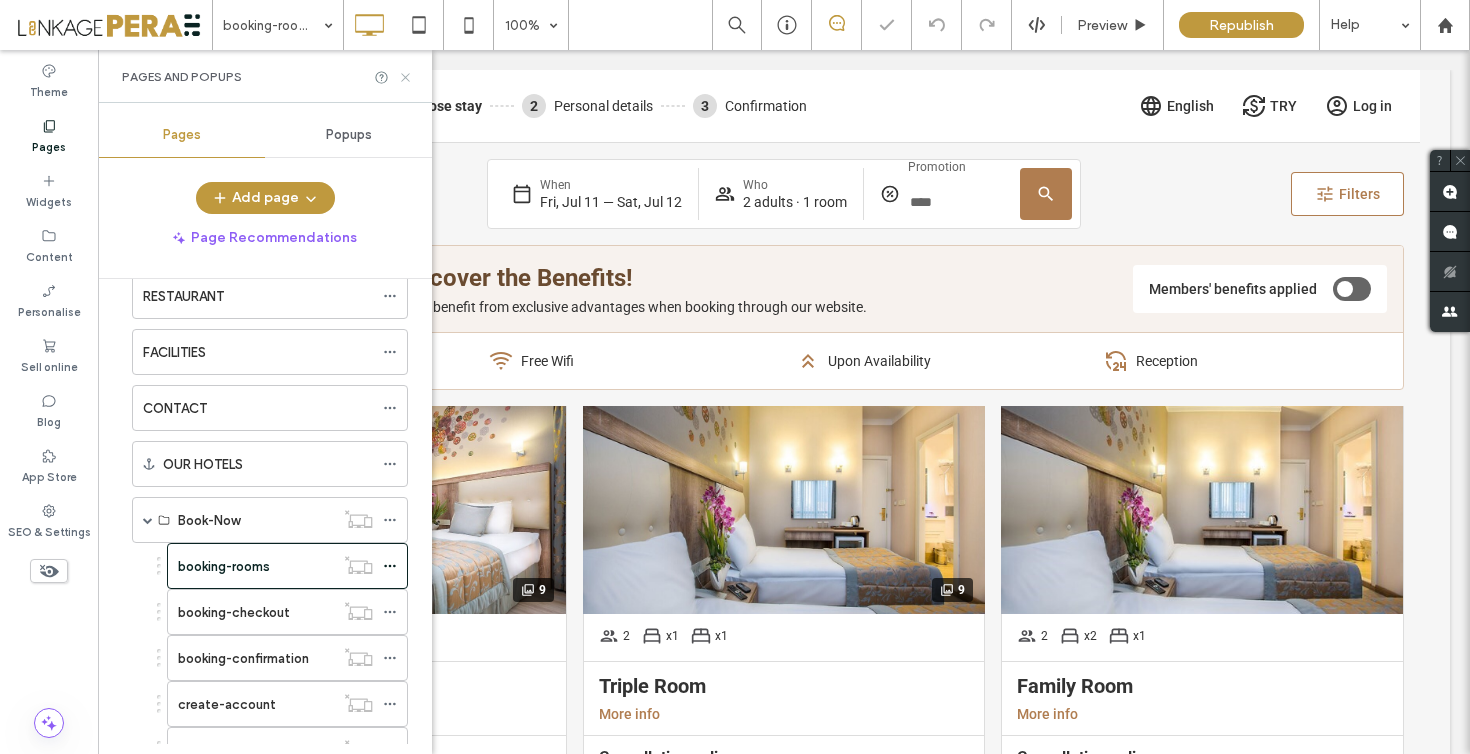 click 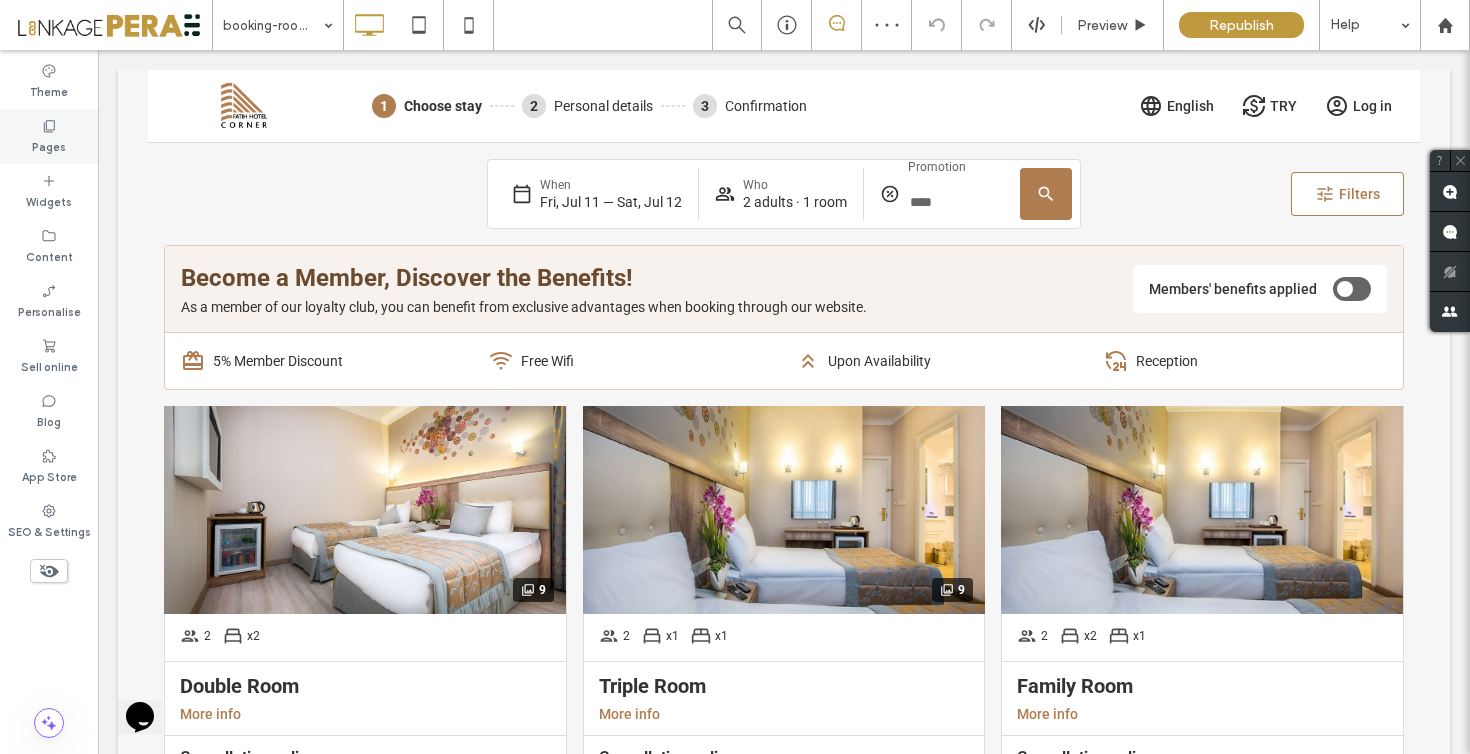 click on "Pages" at bounding box center (49, 136) 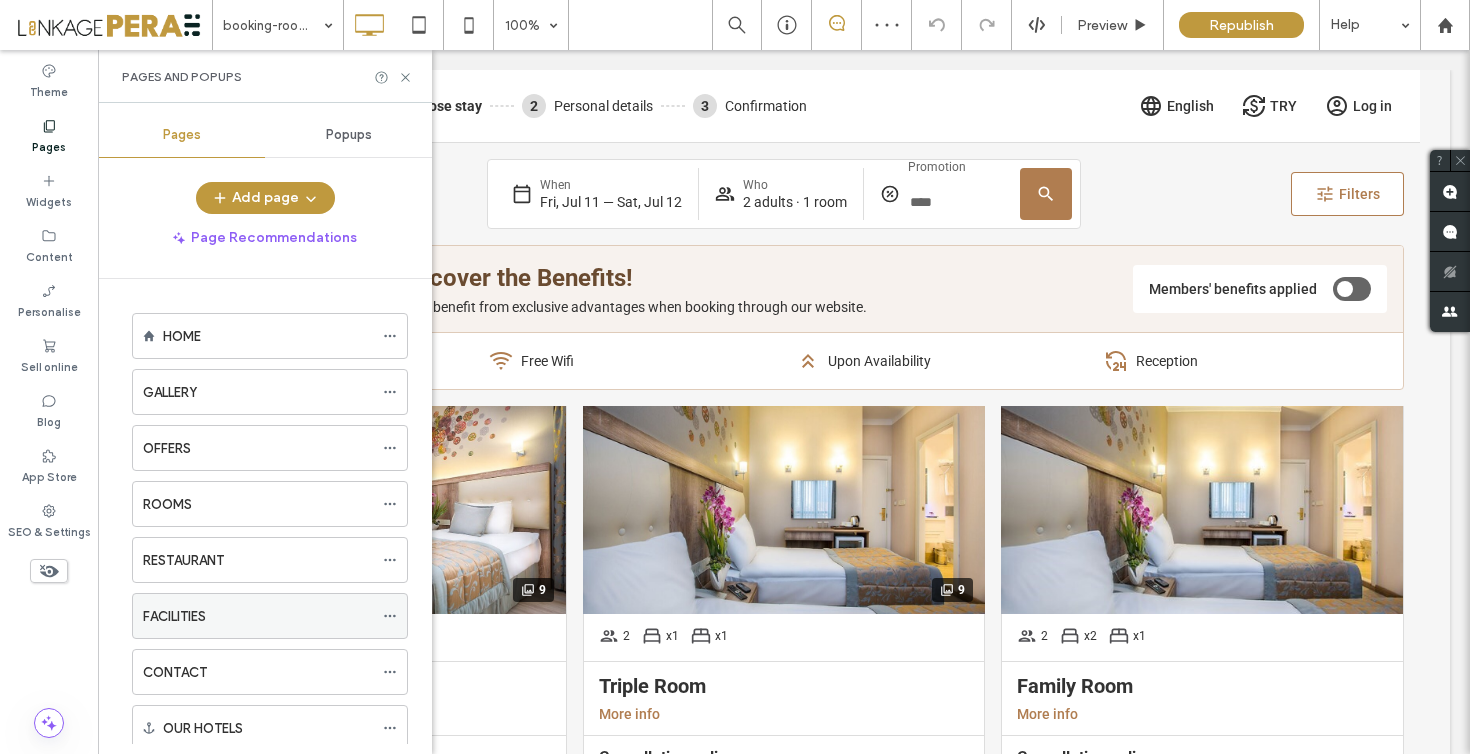 scroll, scrollTop: 343, scrollLeft: 0, axis: vertical 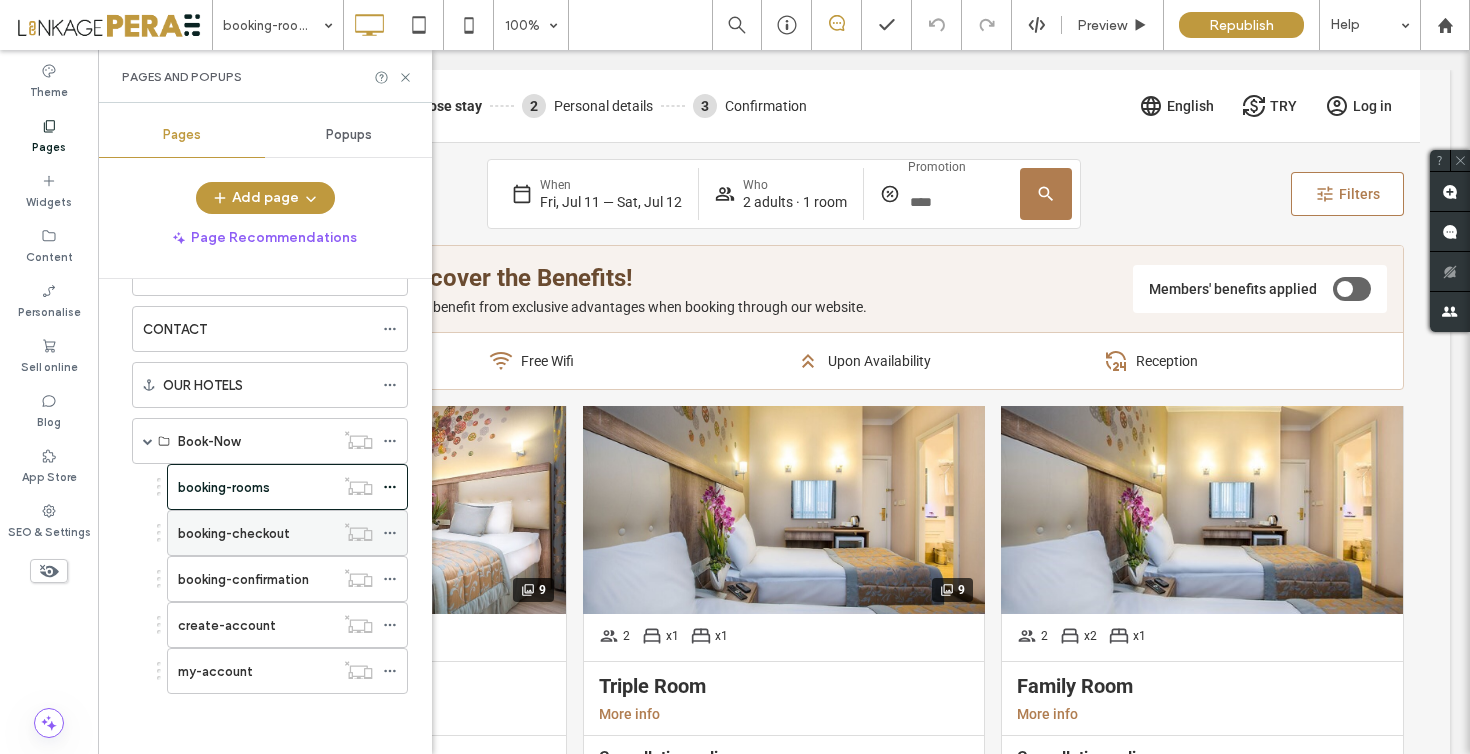 click on "booking-checkout" at bounding box center (256, 533) 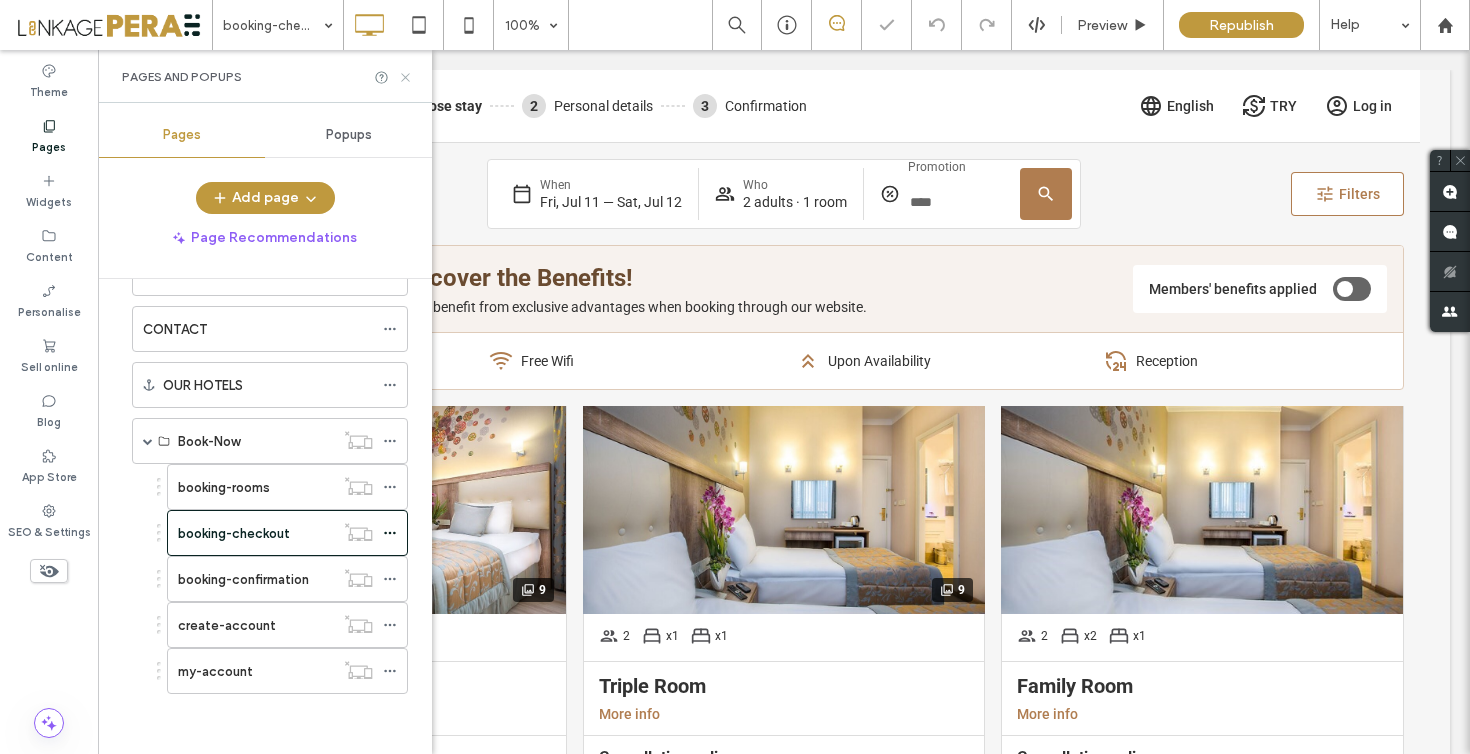 click 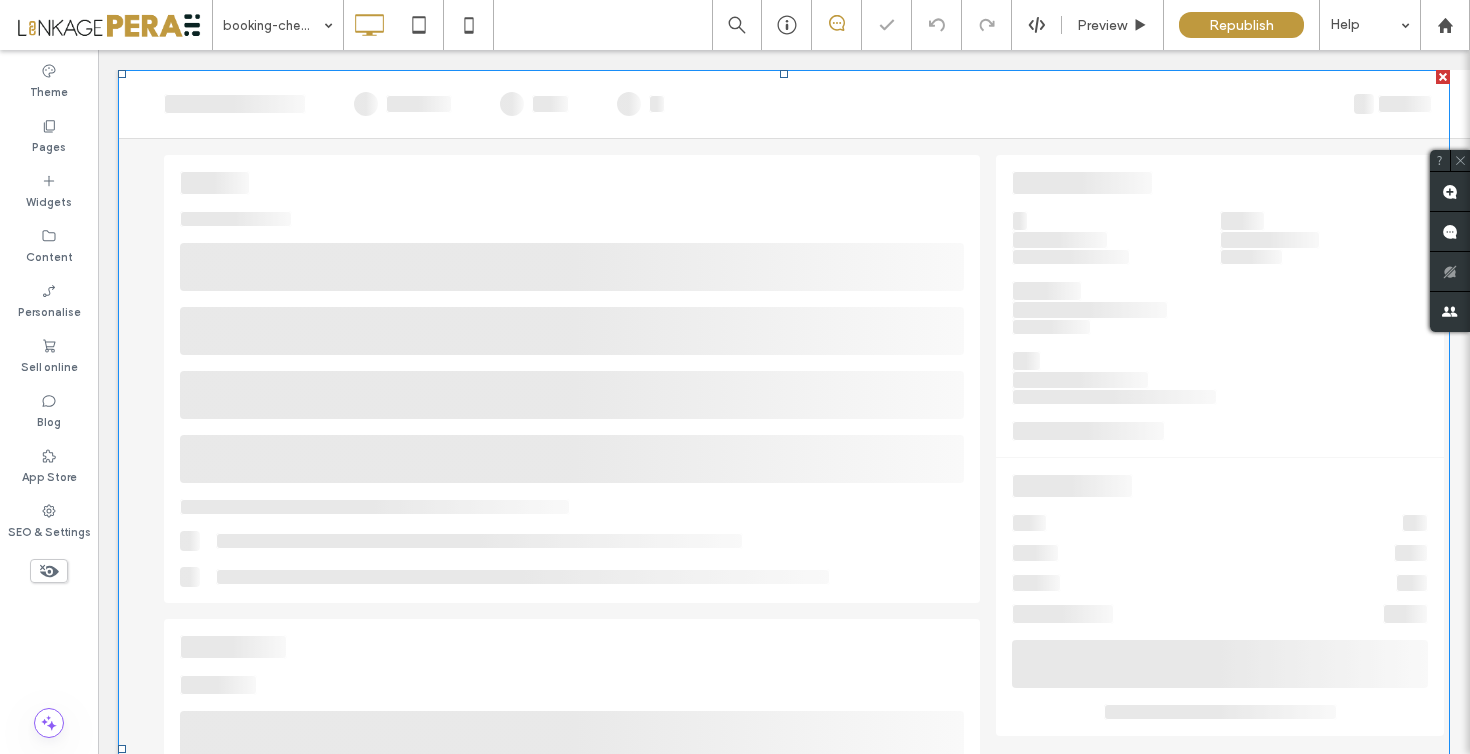 scroll, scrollTop: 0, scrollLeft: 0, axis: both 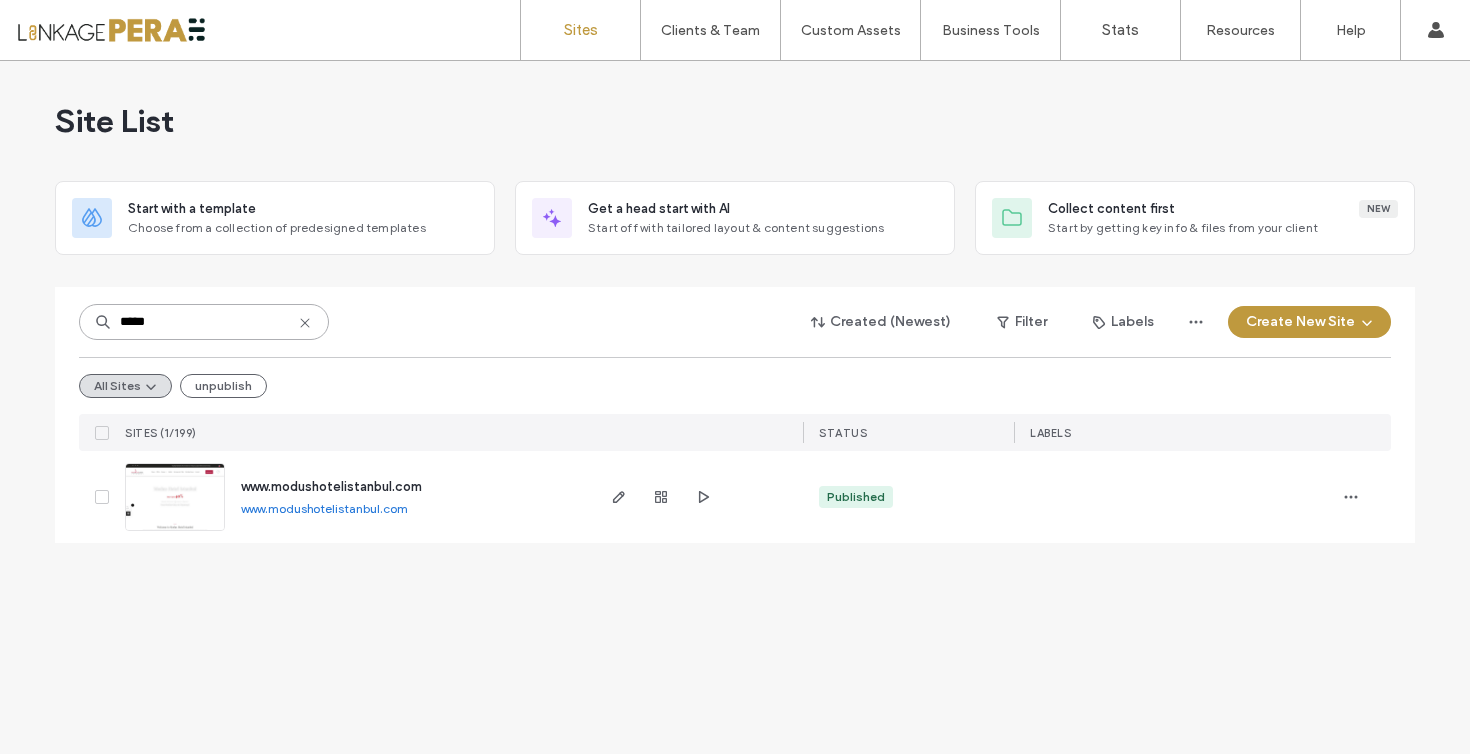 type on "*****" 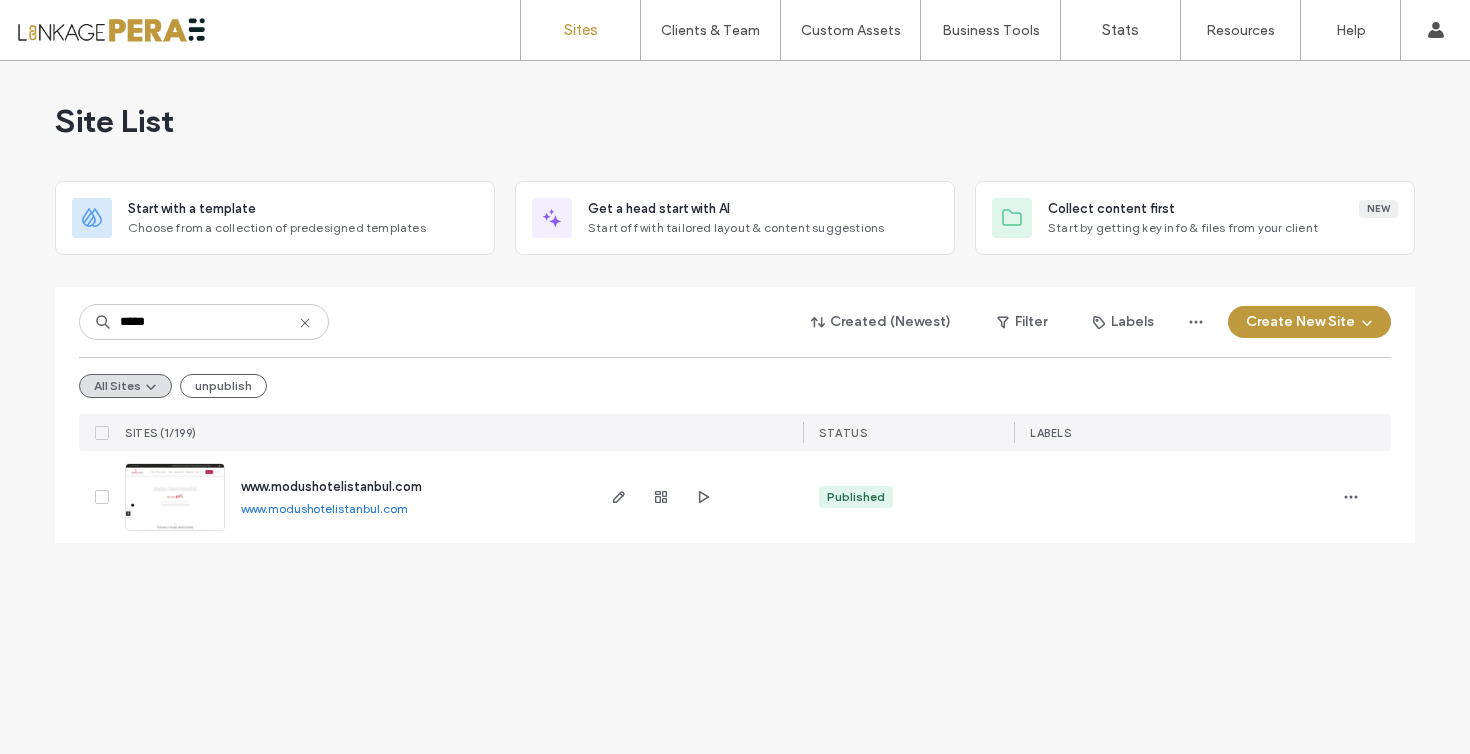 click on "www.modushotelistanbul.com" at bounding box center [331, 486] 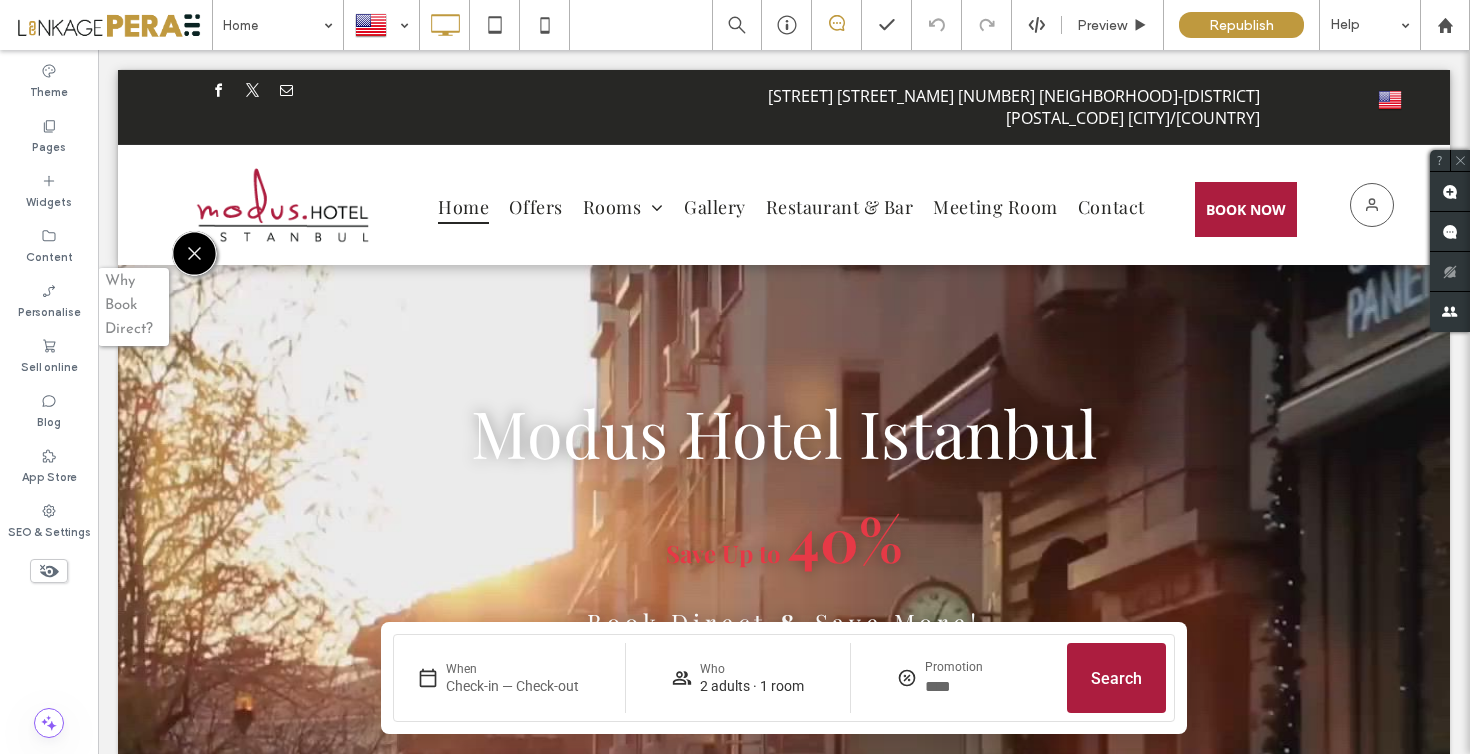 scroll, scrollTop: 0, scrollLeft: 0, axis: both 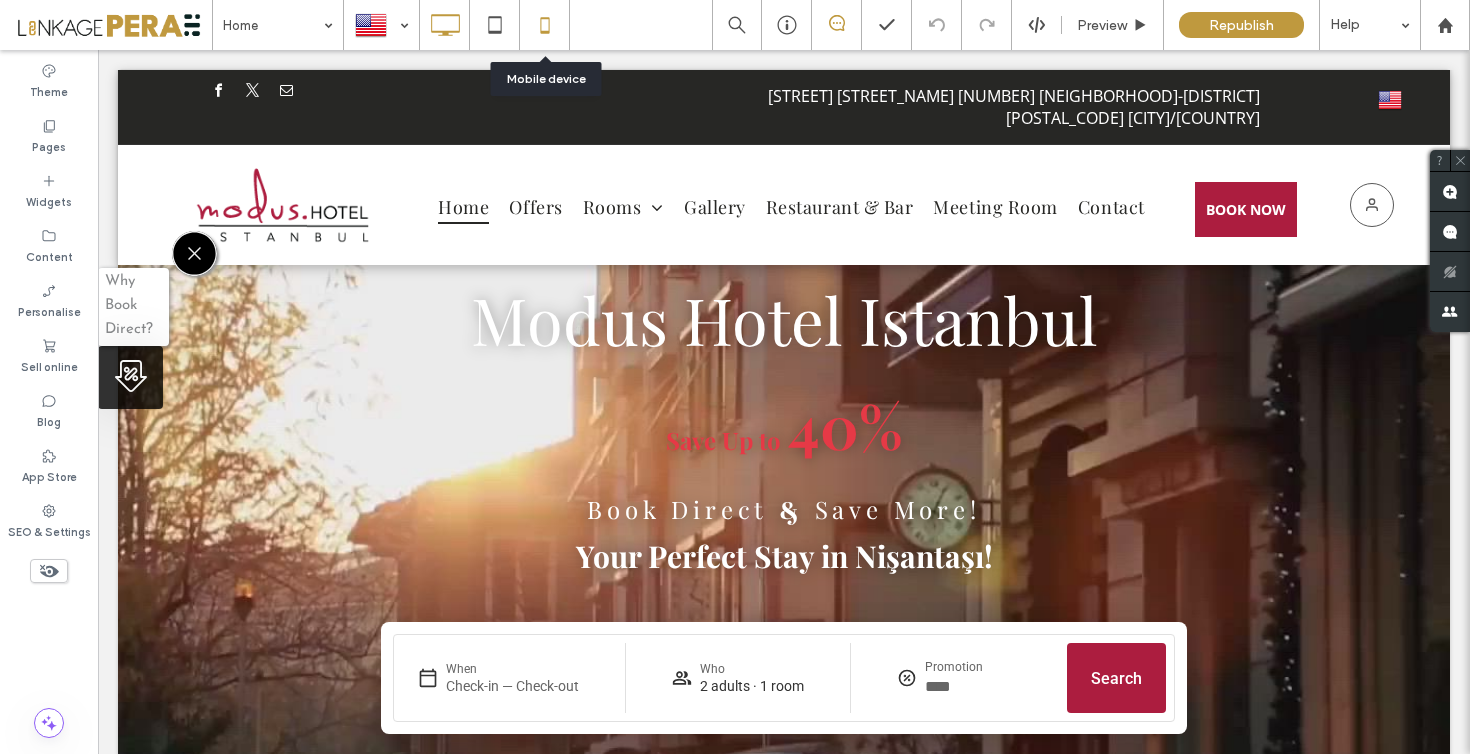 click 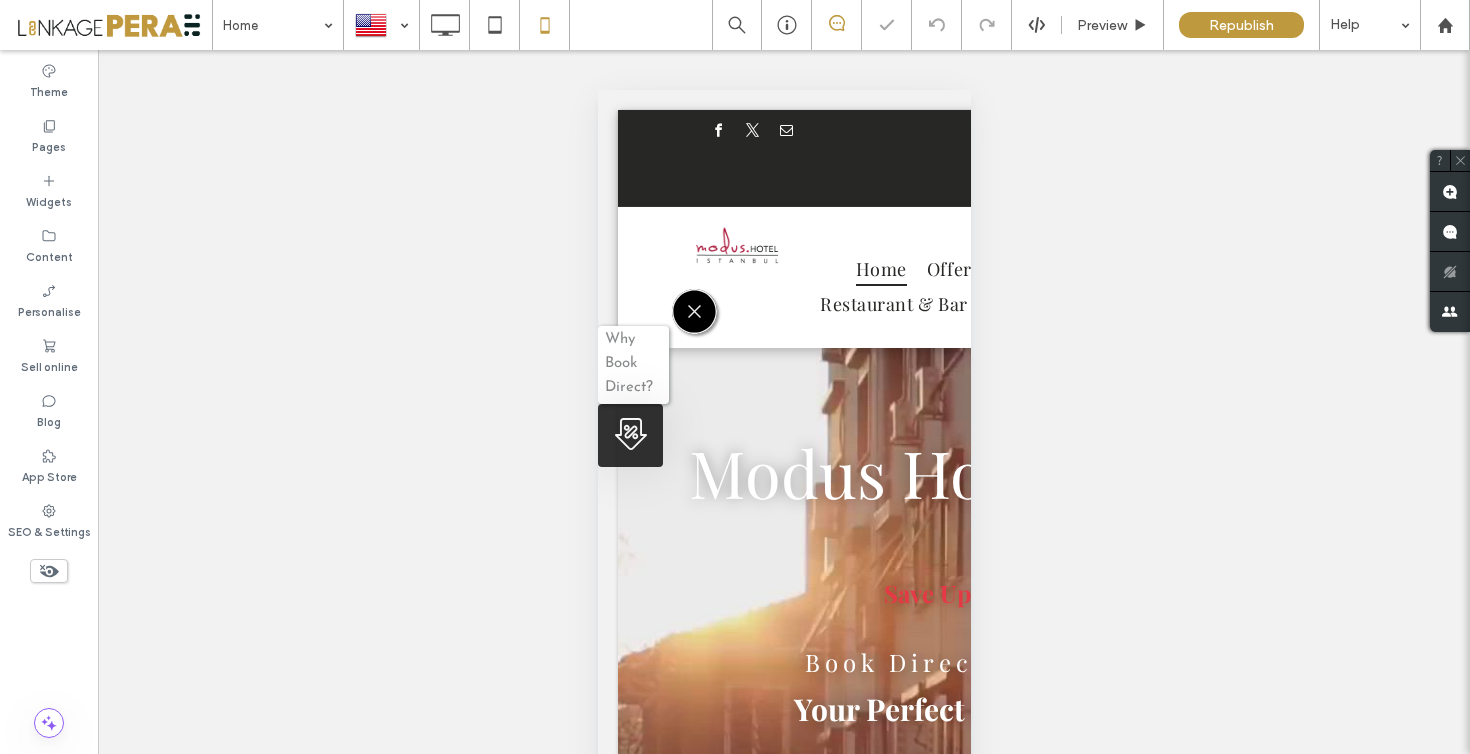 scroll, scrollTop: 73, scrollLeft: 0, axis: vertical 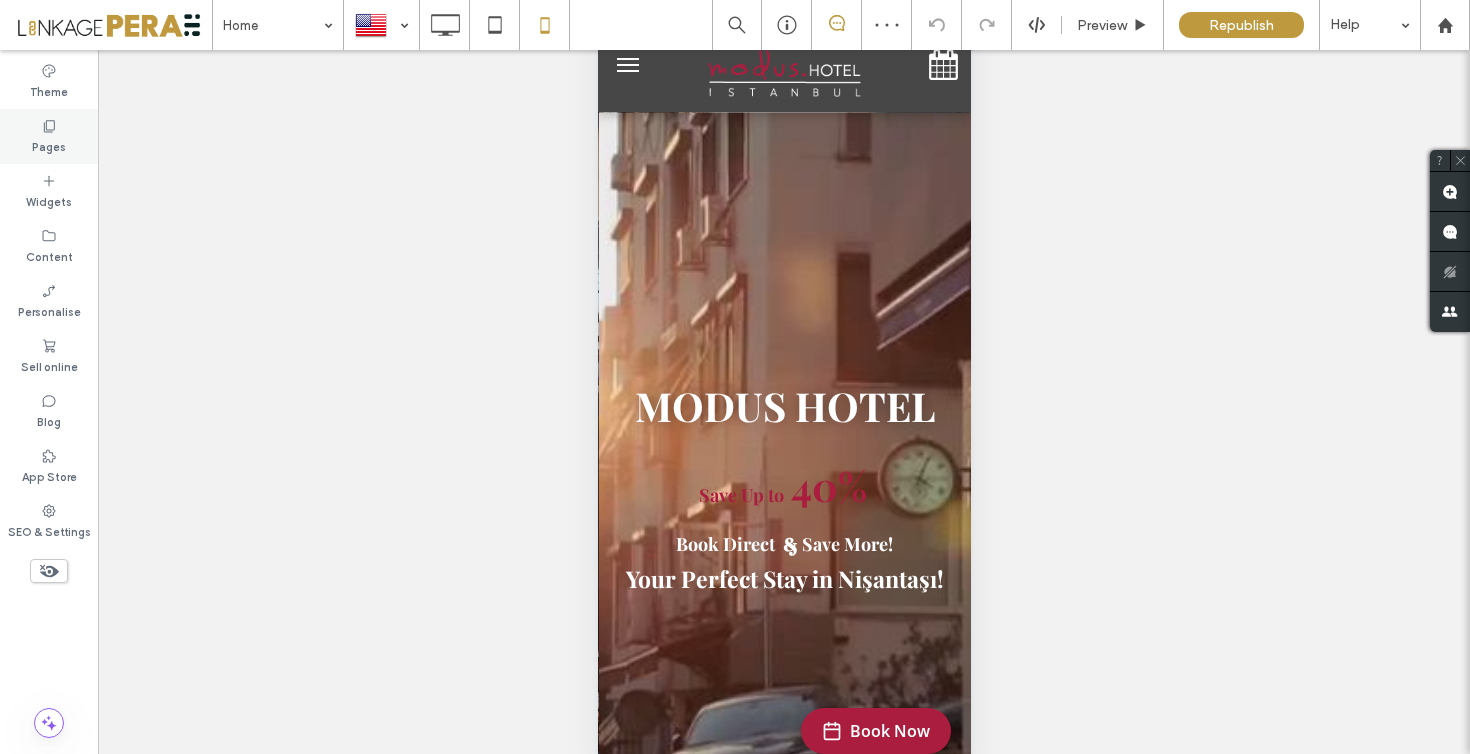 click on "Pages" at bounding box center (49, 145) 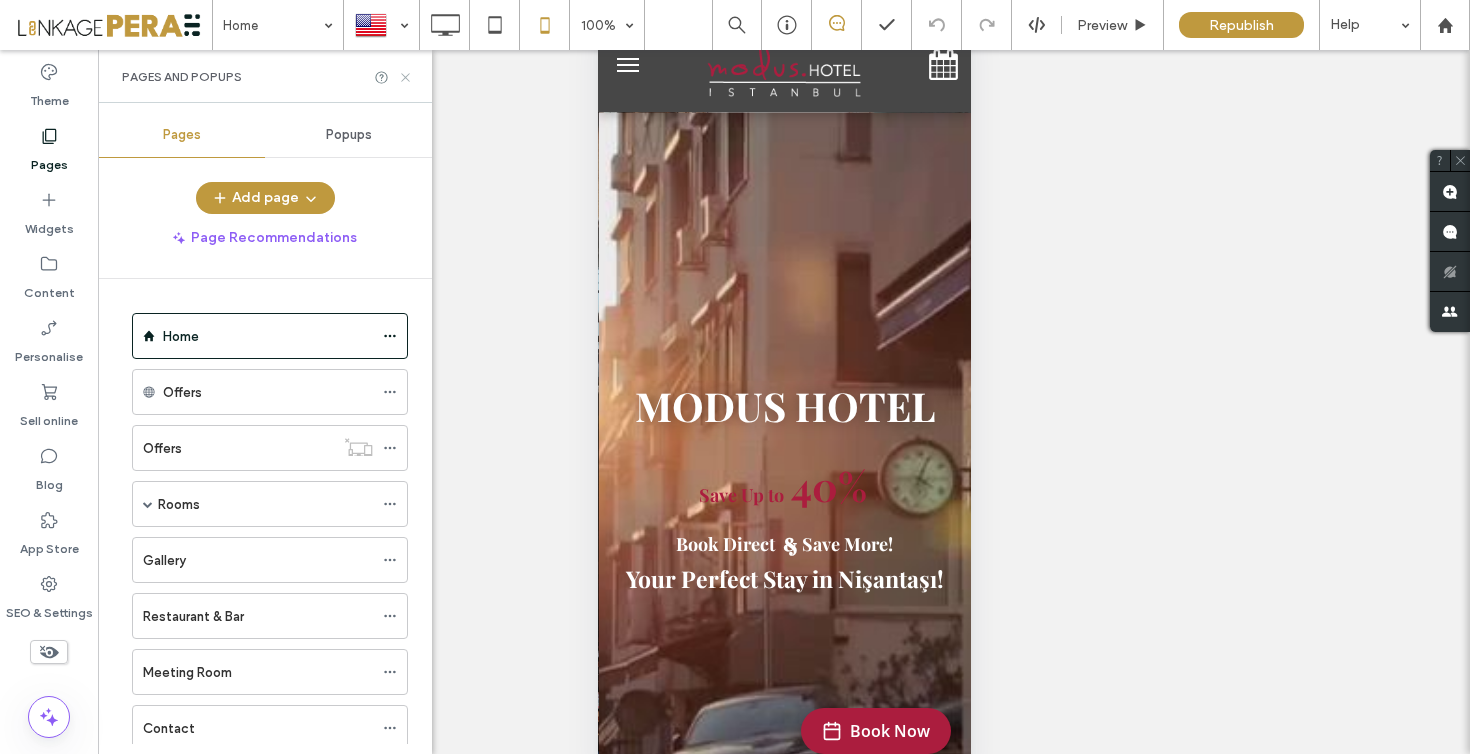 click 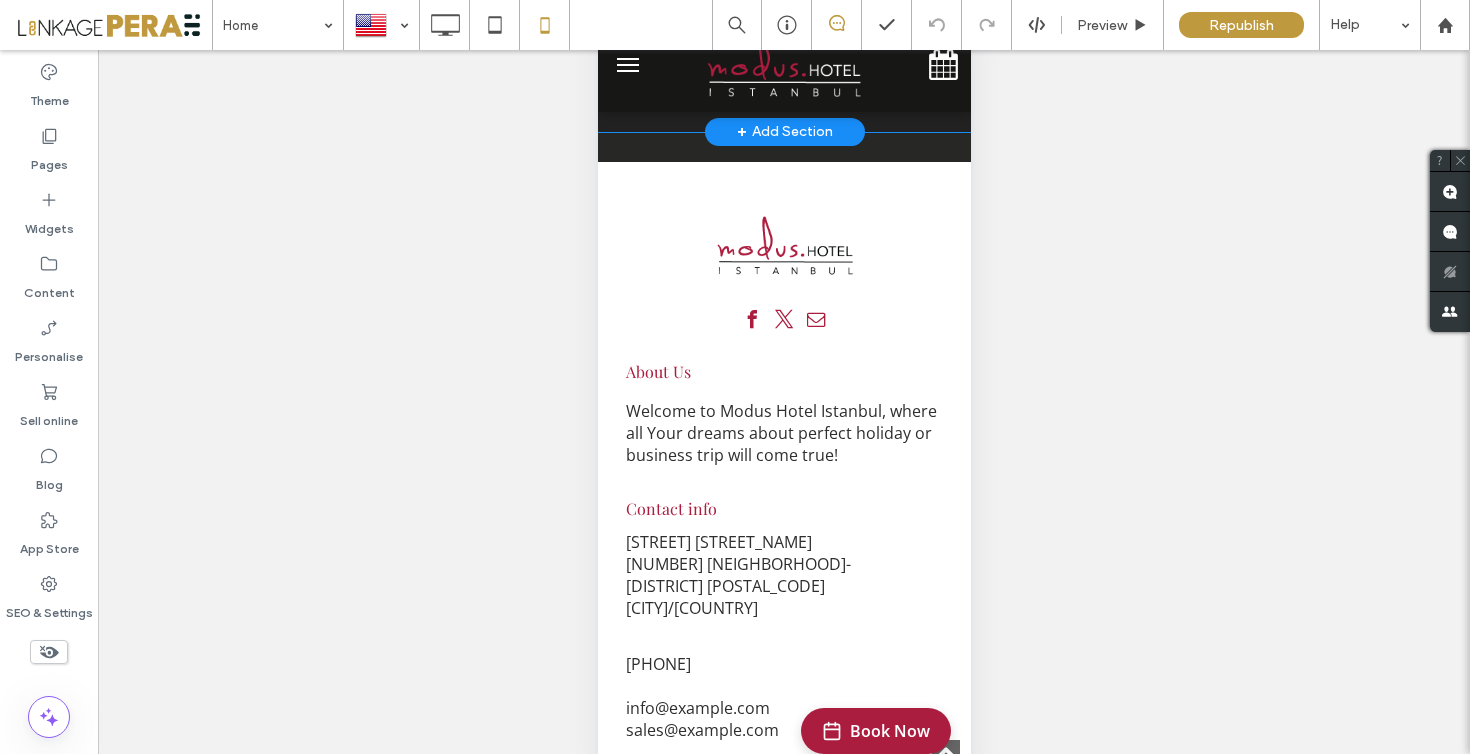 scroll, scrollTop: 5762, scrollLeft: 0, axis: vertical 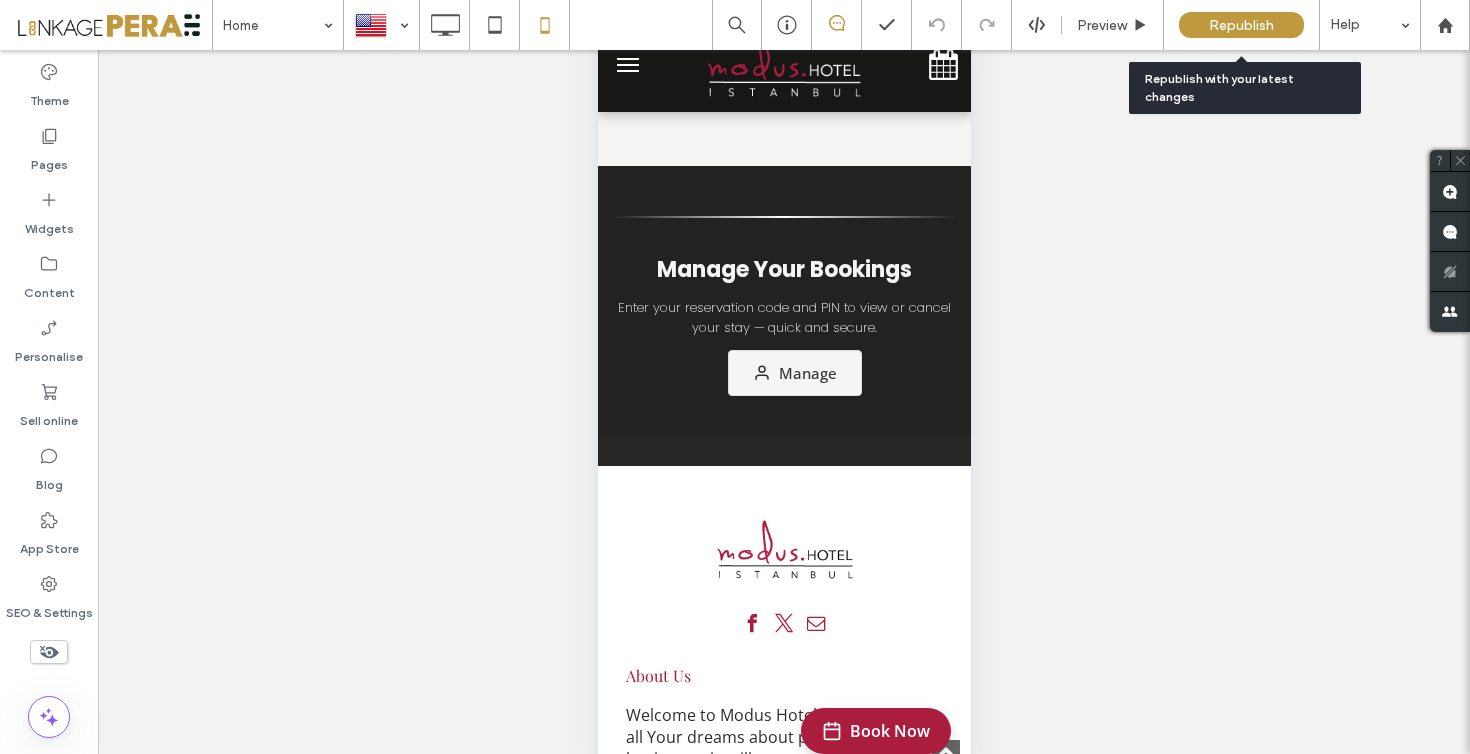 click on "Republish" at bounding box center (1241, 25) 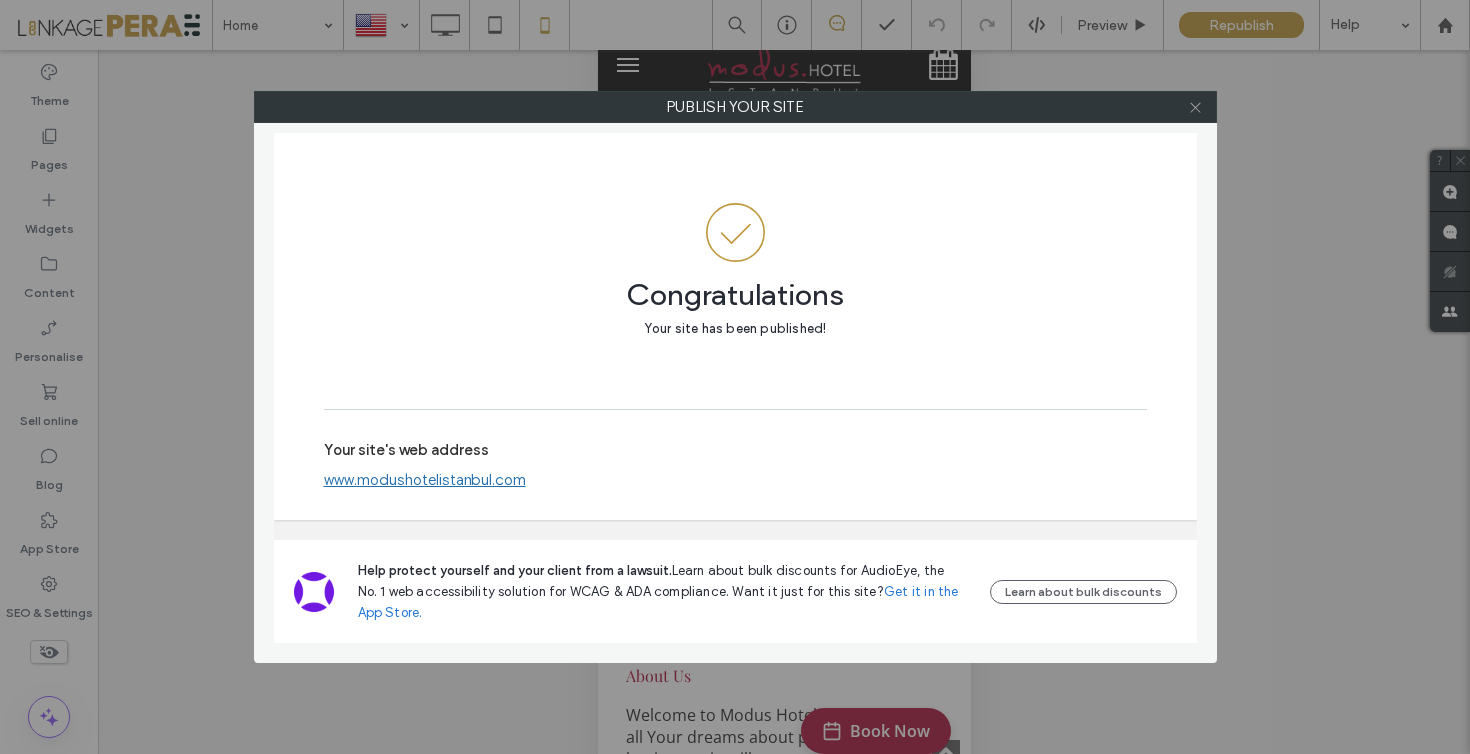 click 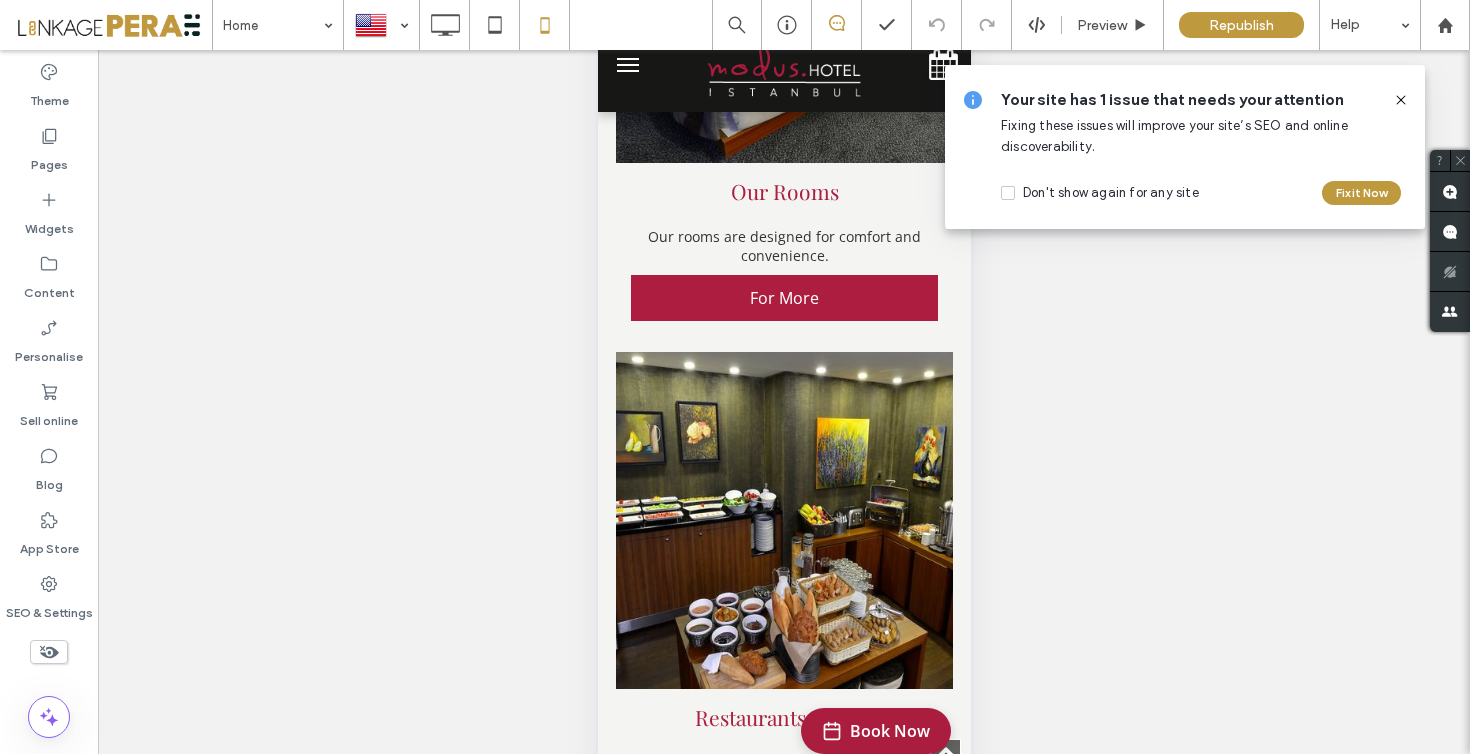 scroll, scrollTop: 1552, scrollLeft: 0, axis: vertical 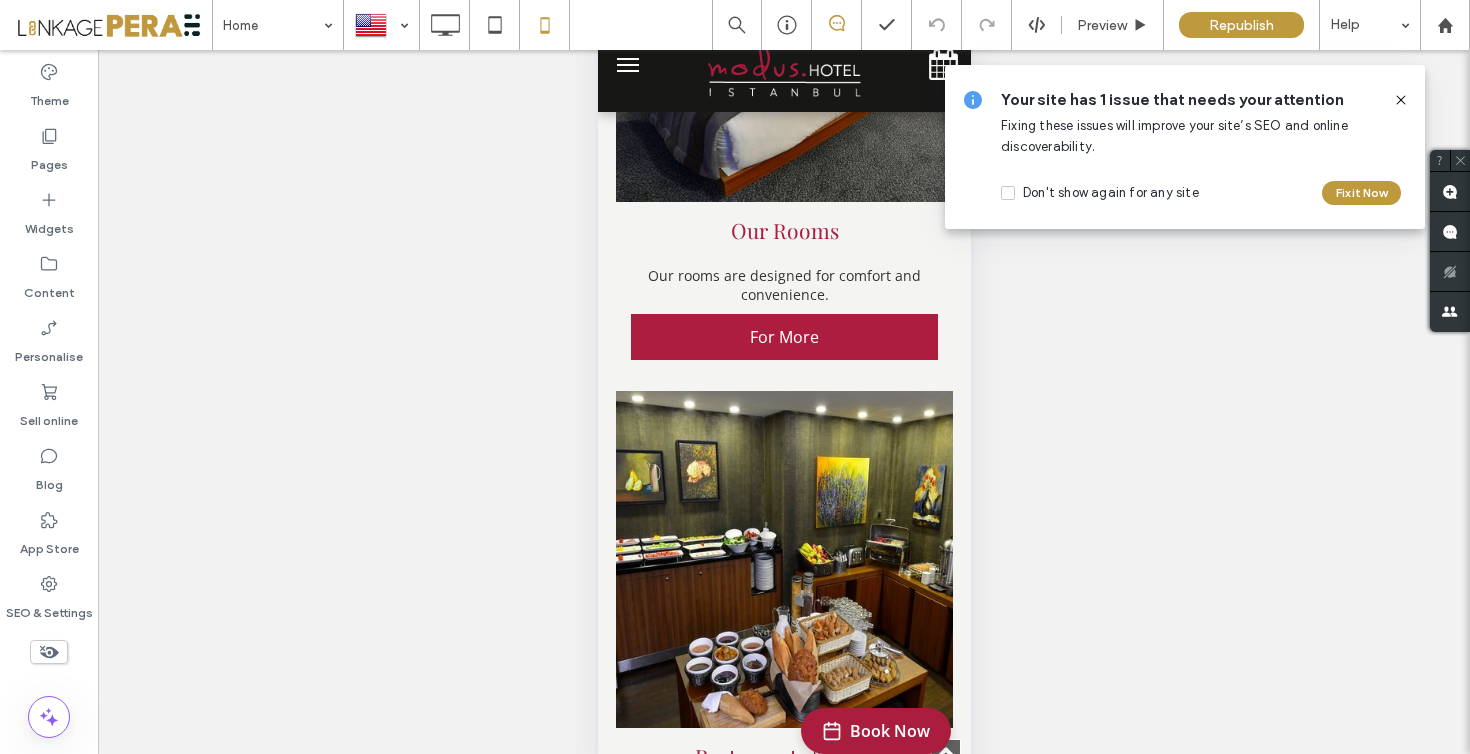 click 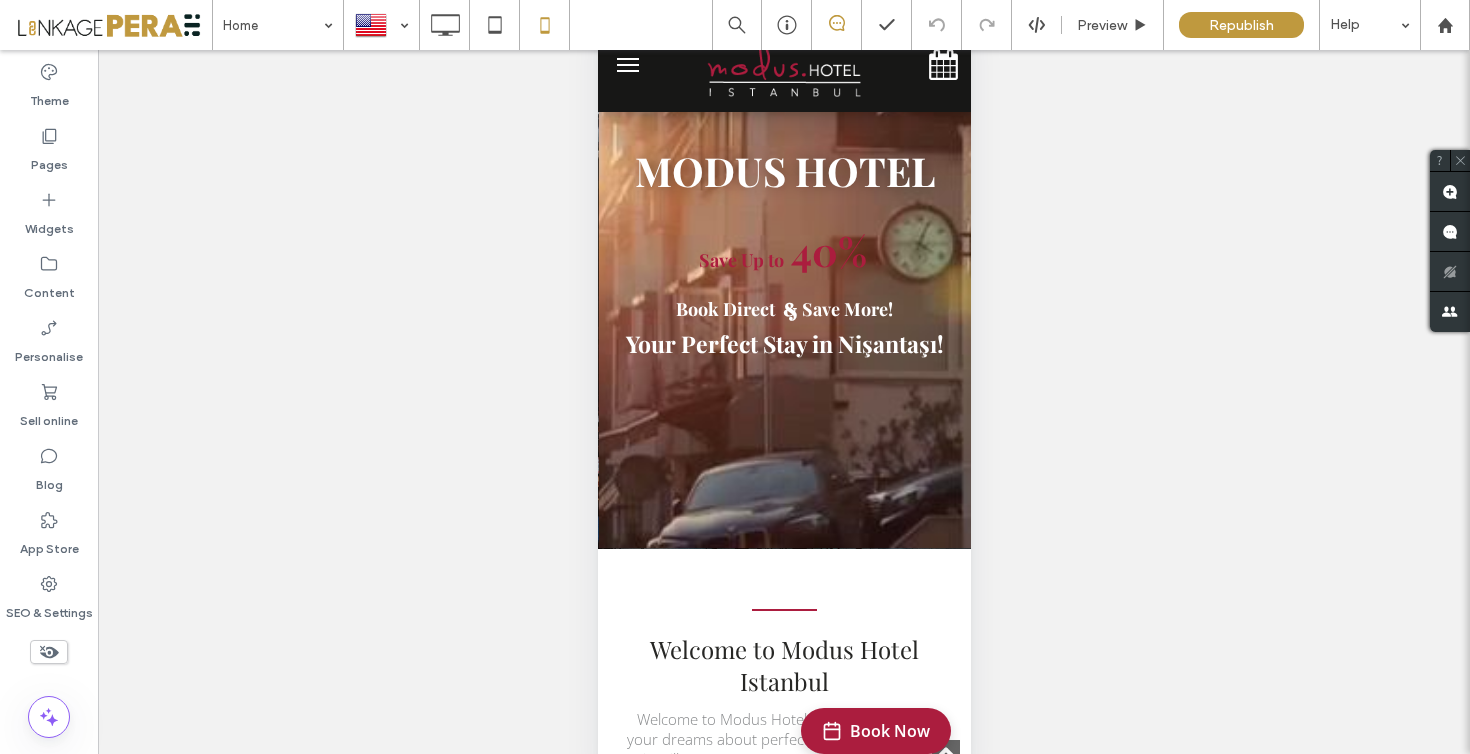 scroll, scrollTop: 0, scrollLeft: 0, axis: both 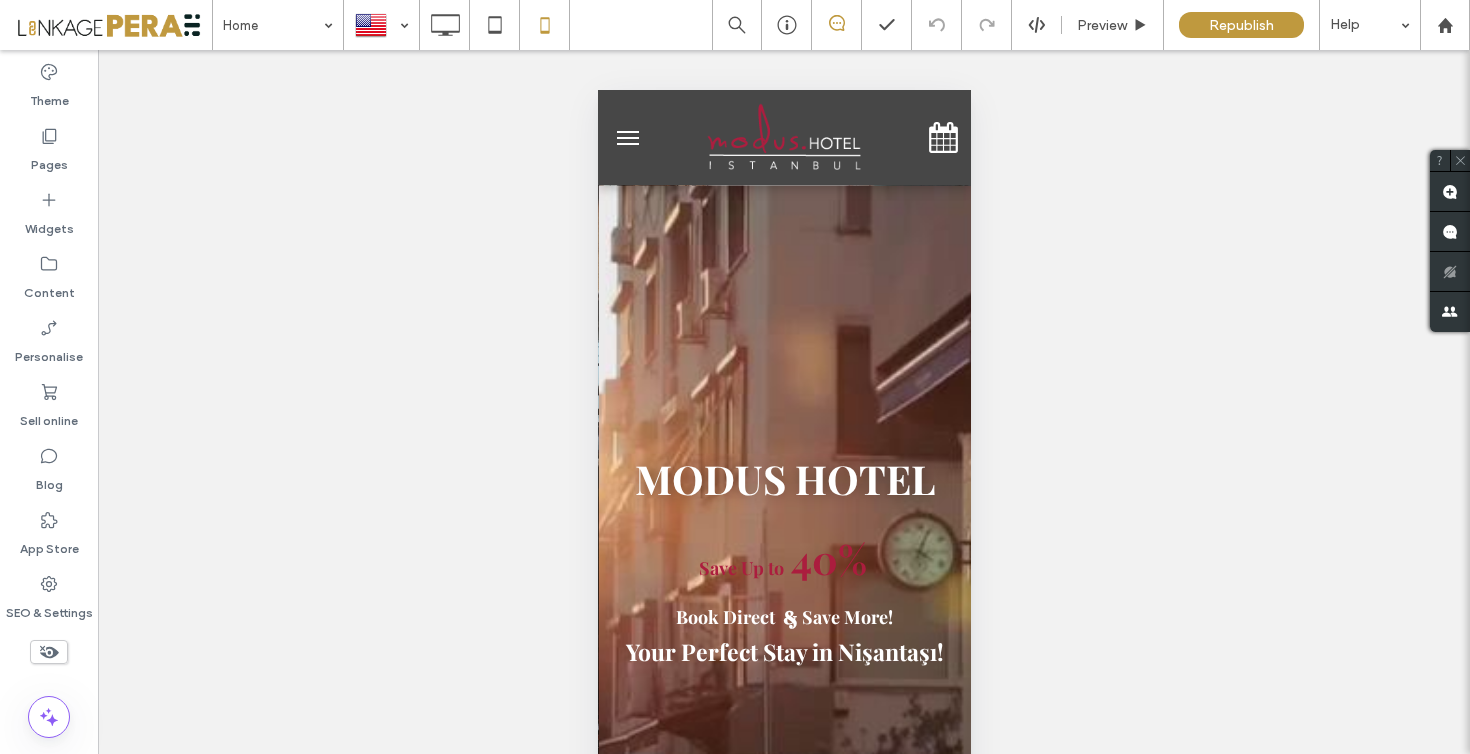 click at bounding box center [627, 138] 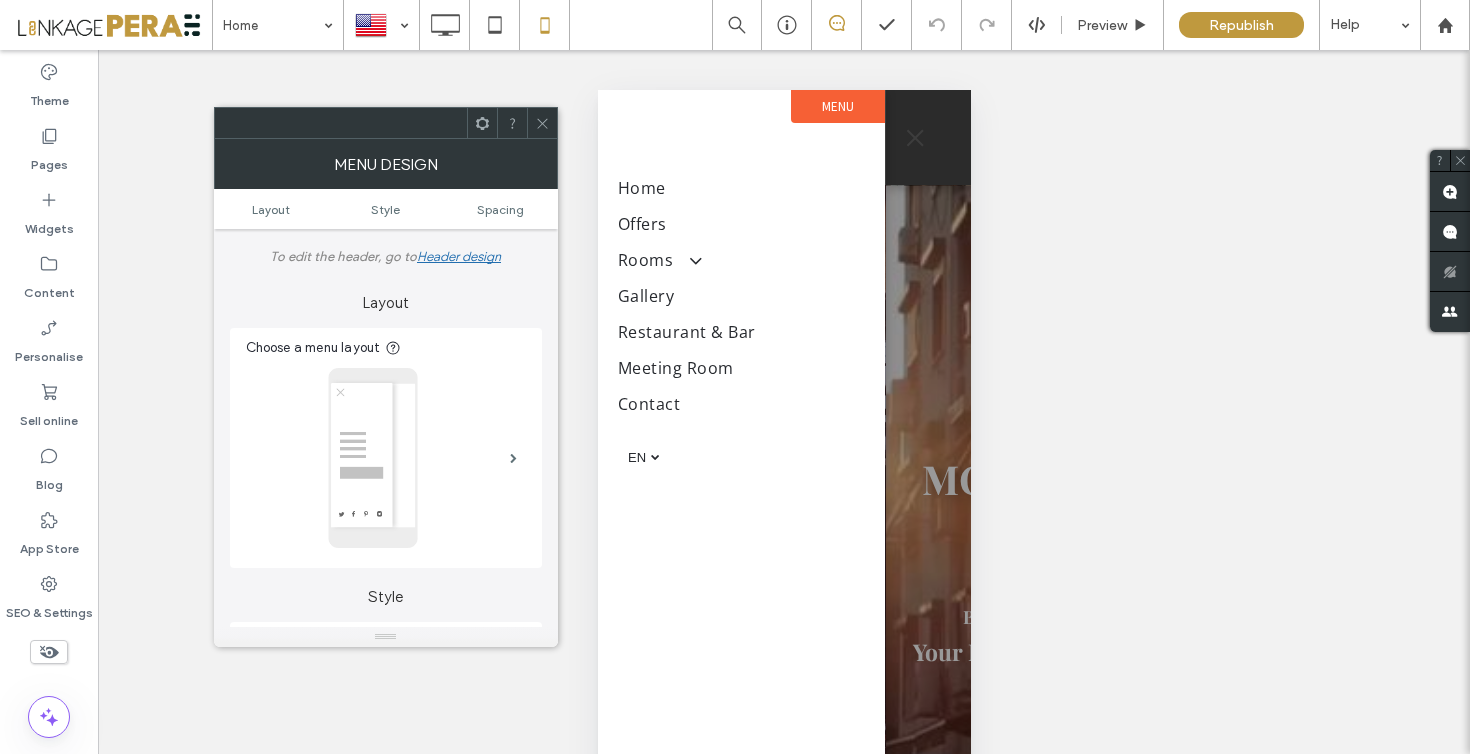 click at bounding box center (542, 123) 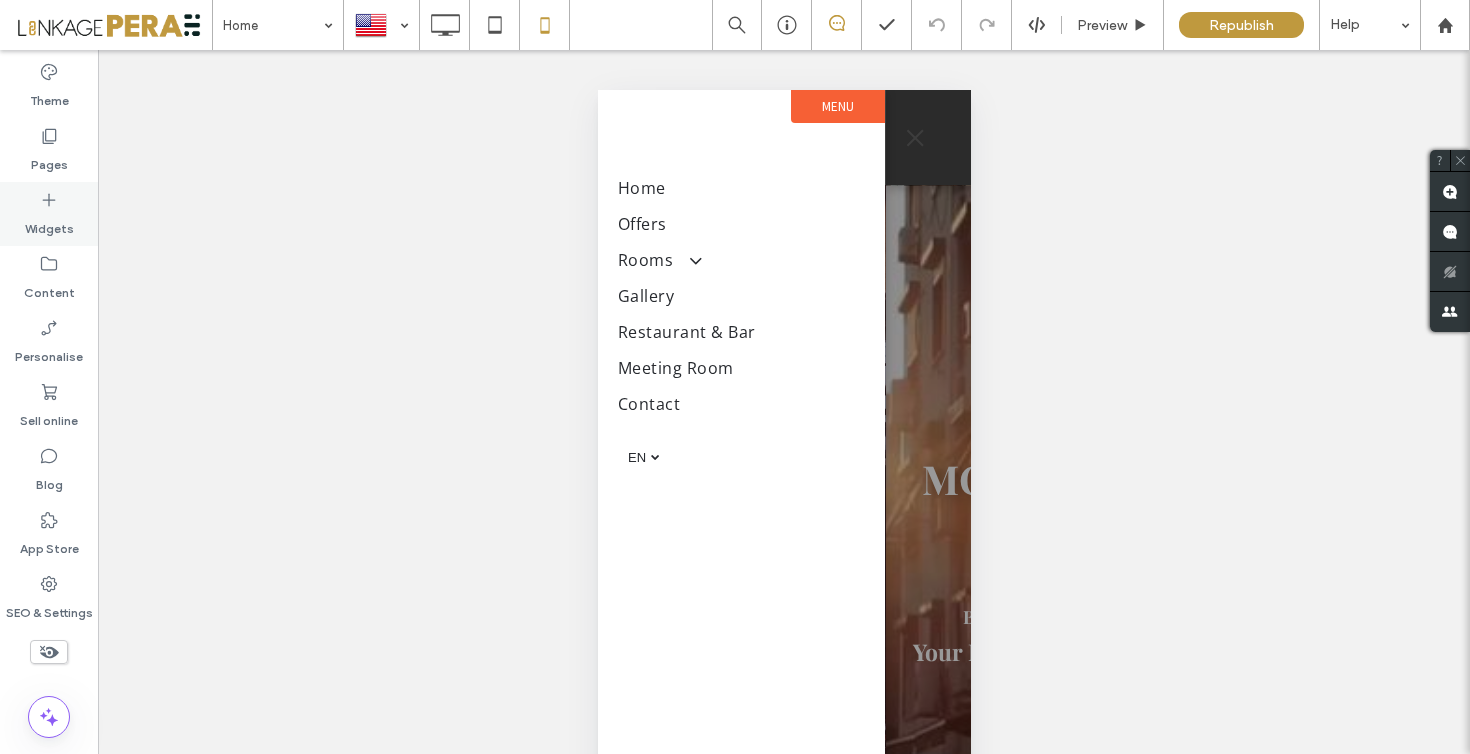 click on "Widgets" at bounding box center [49, 214] 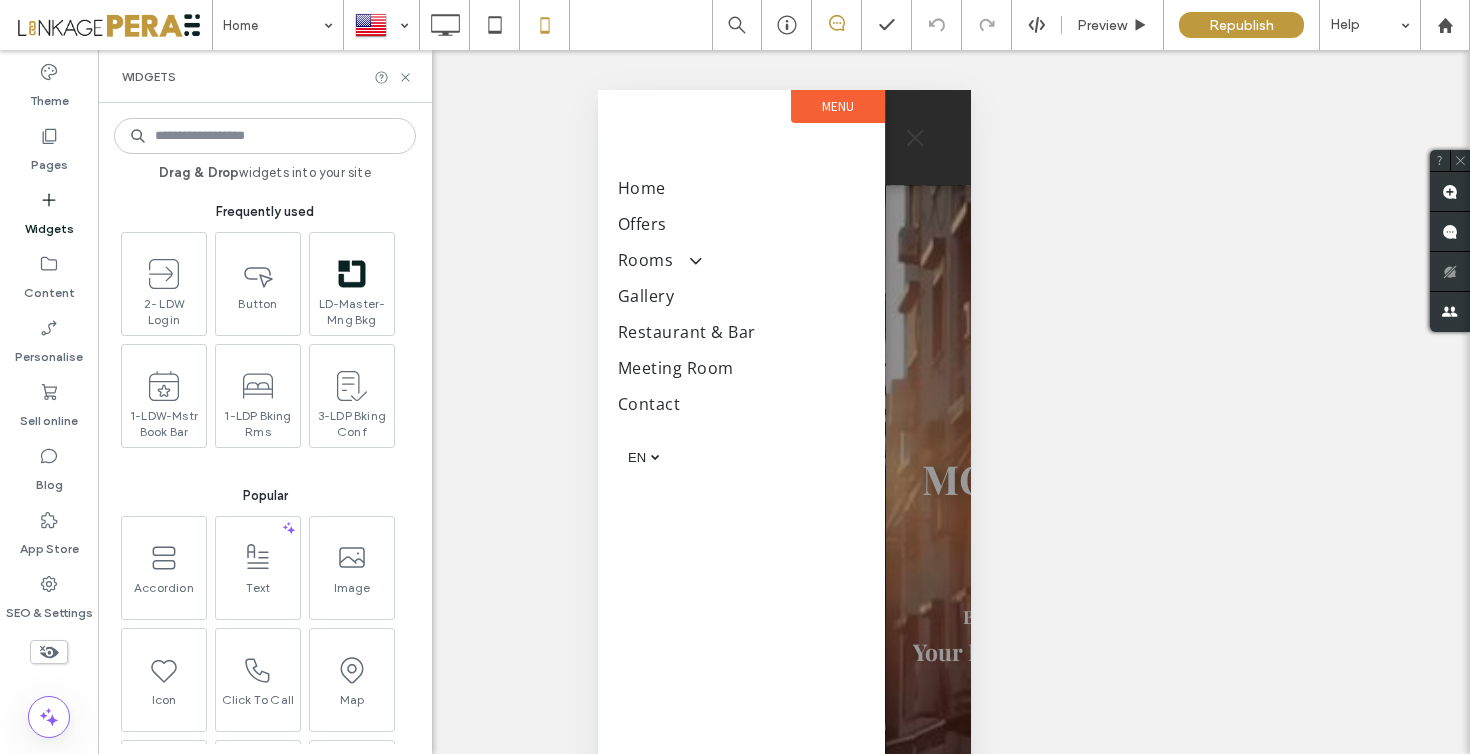 click at bounding box center [265, 136] 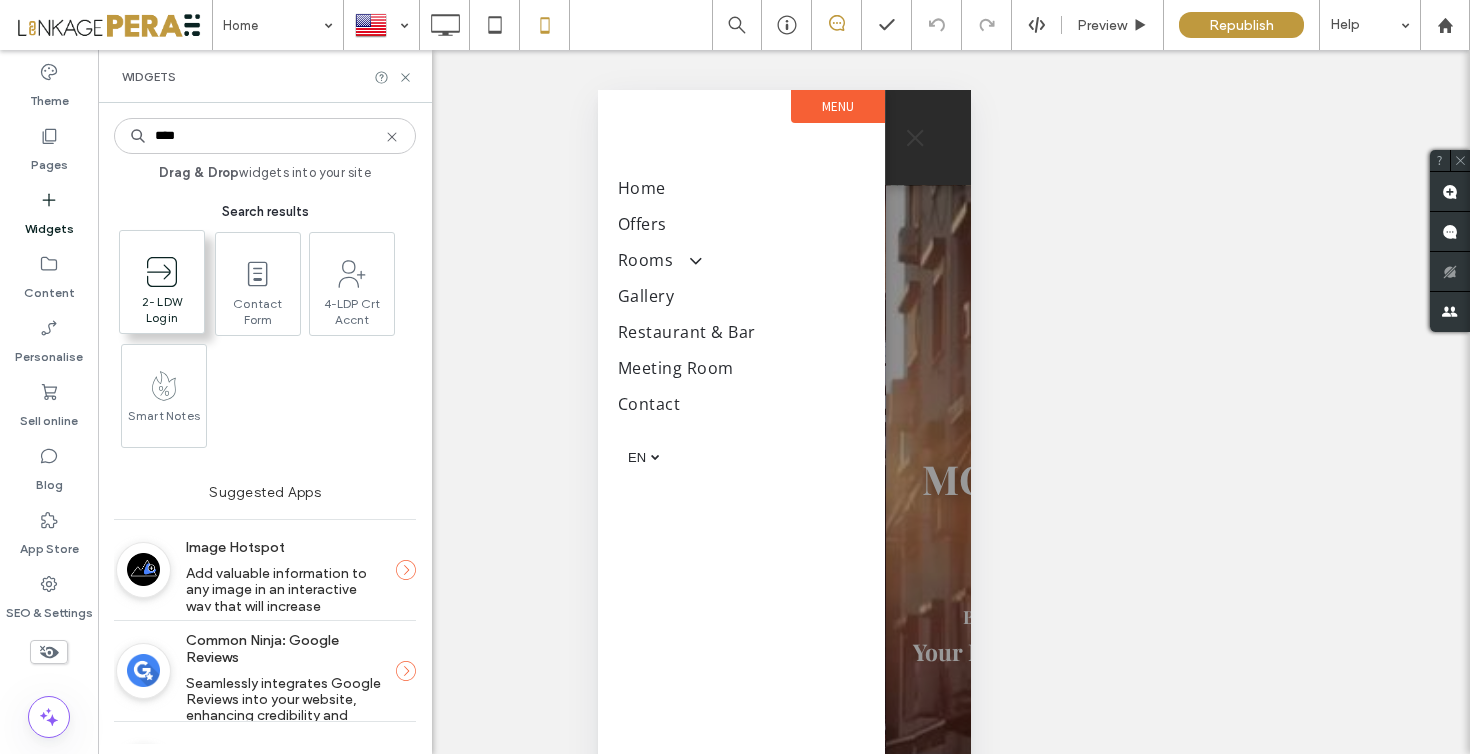 type on "****" 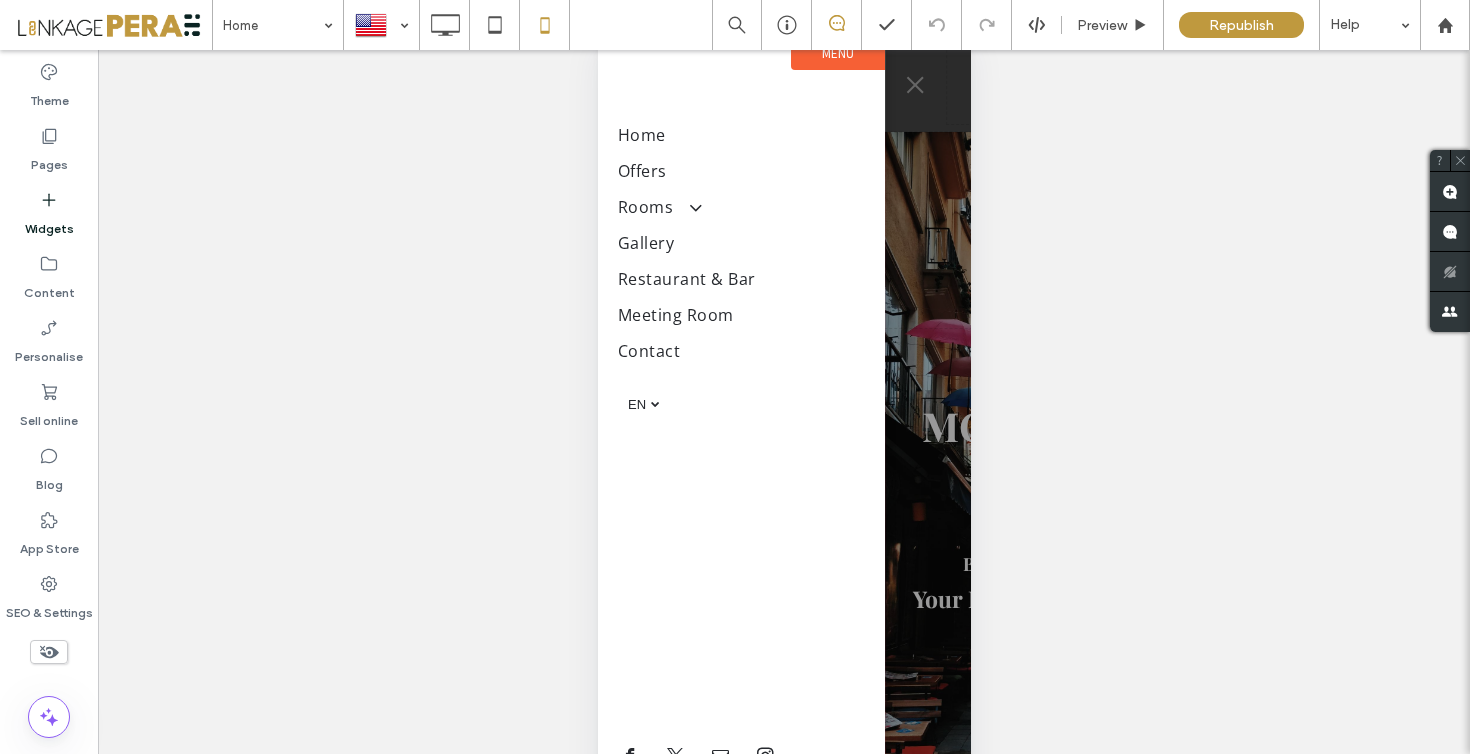 scroll, scrollTop: 73, scrollLeft: 0, axis: vertical 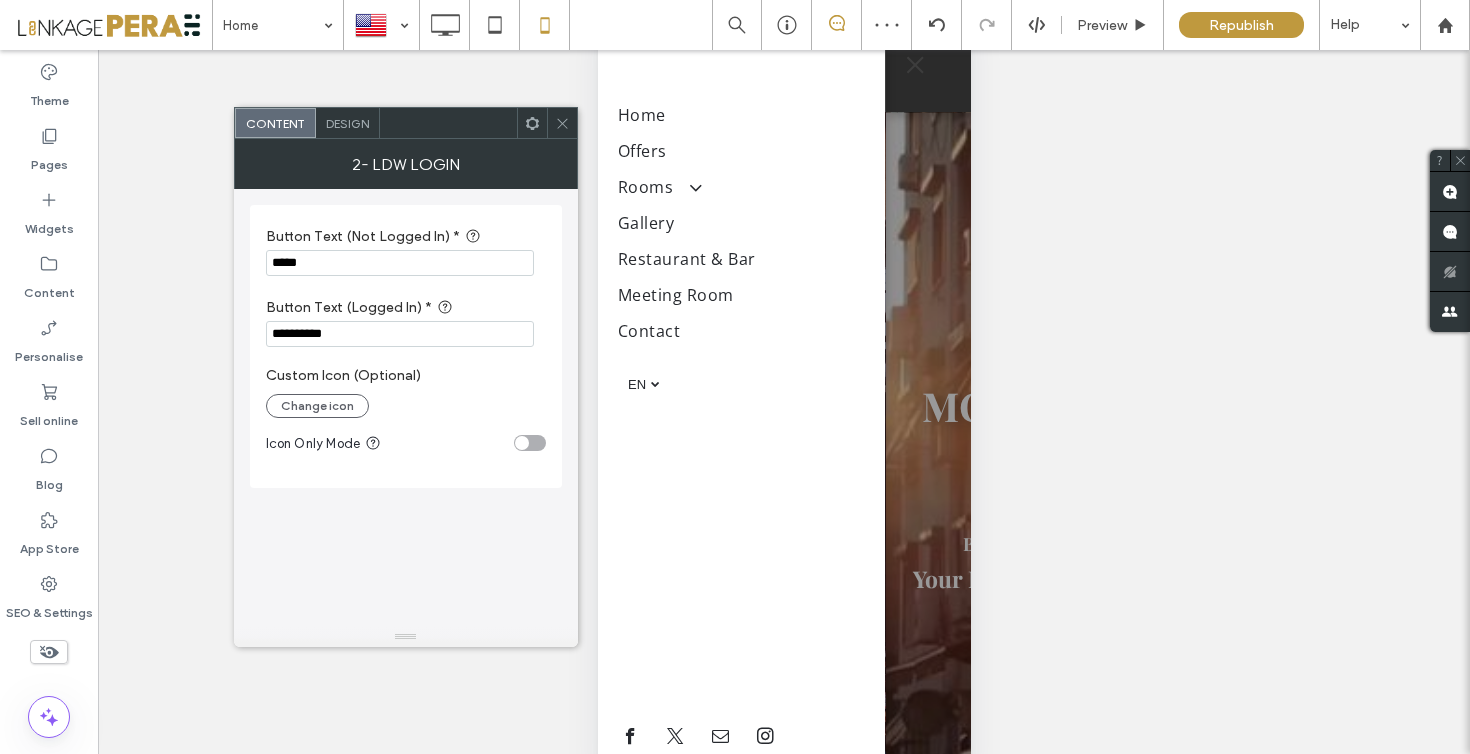 click 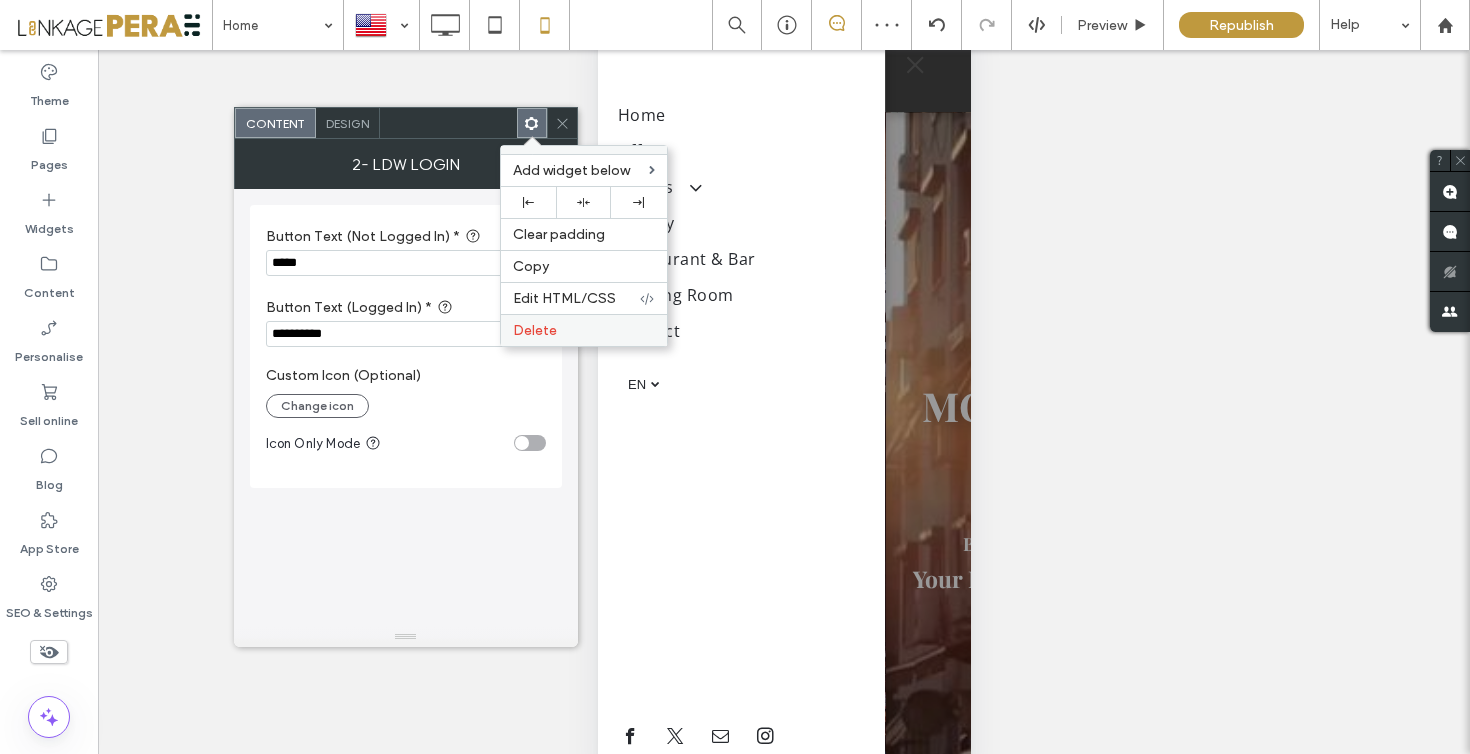 click on "Delete" at bounding box center (584, 330) 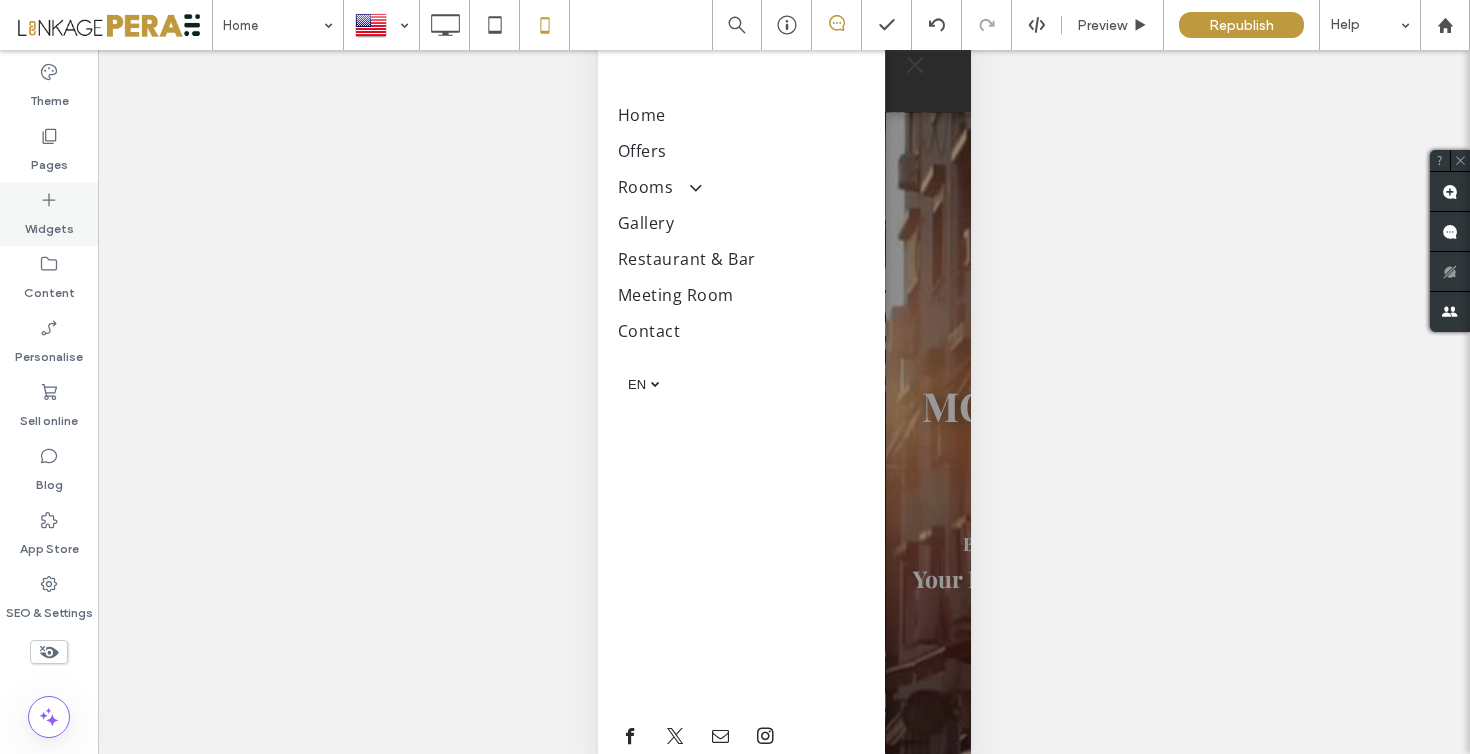 click on "Widgets" at bounding box center [49, 214] 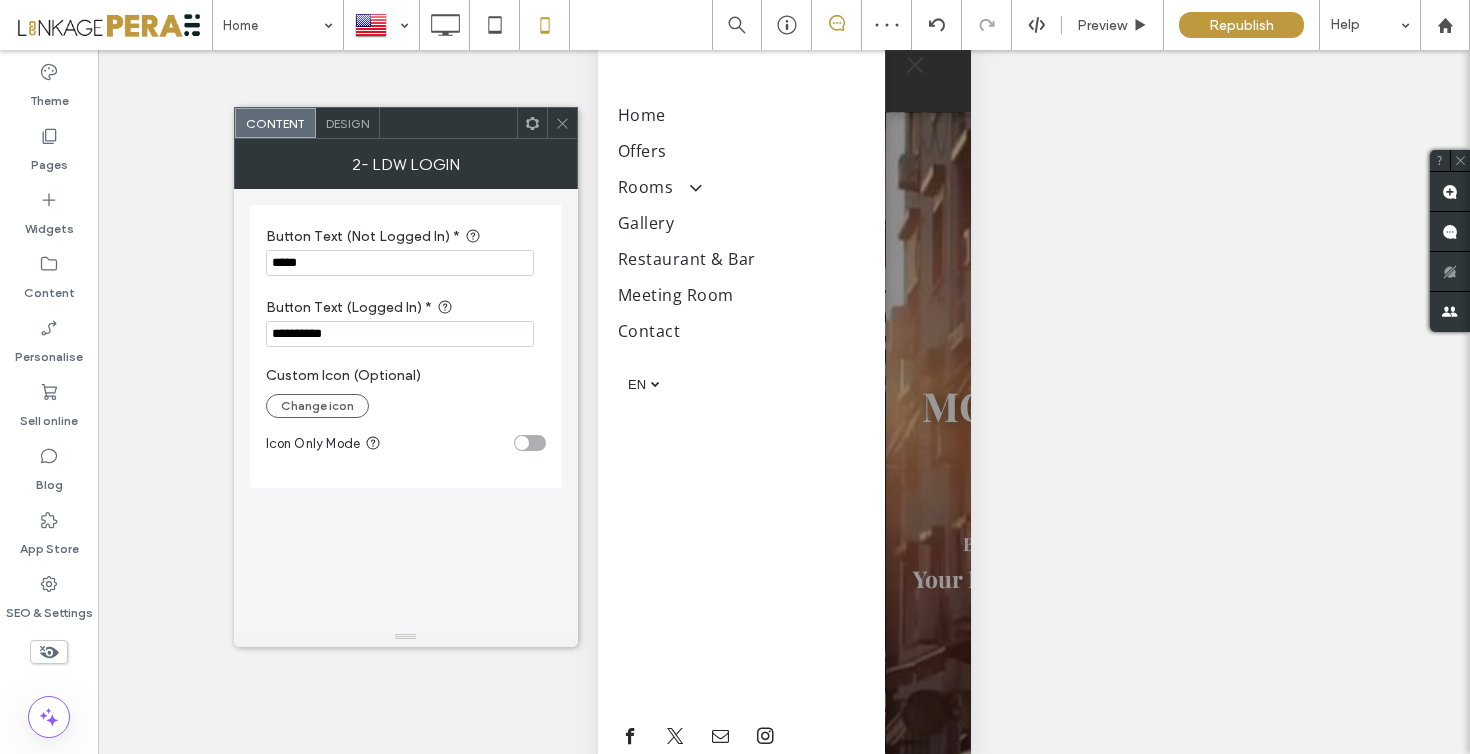 click on "*****" at bounding box center (400, 263) 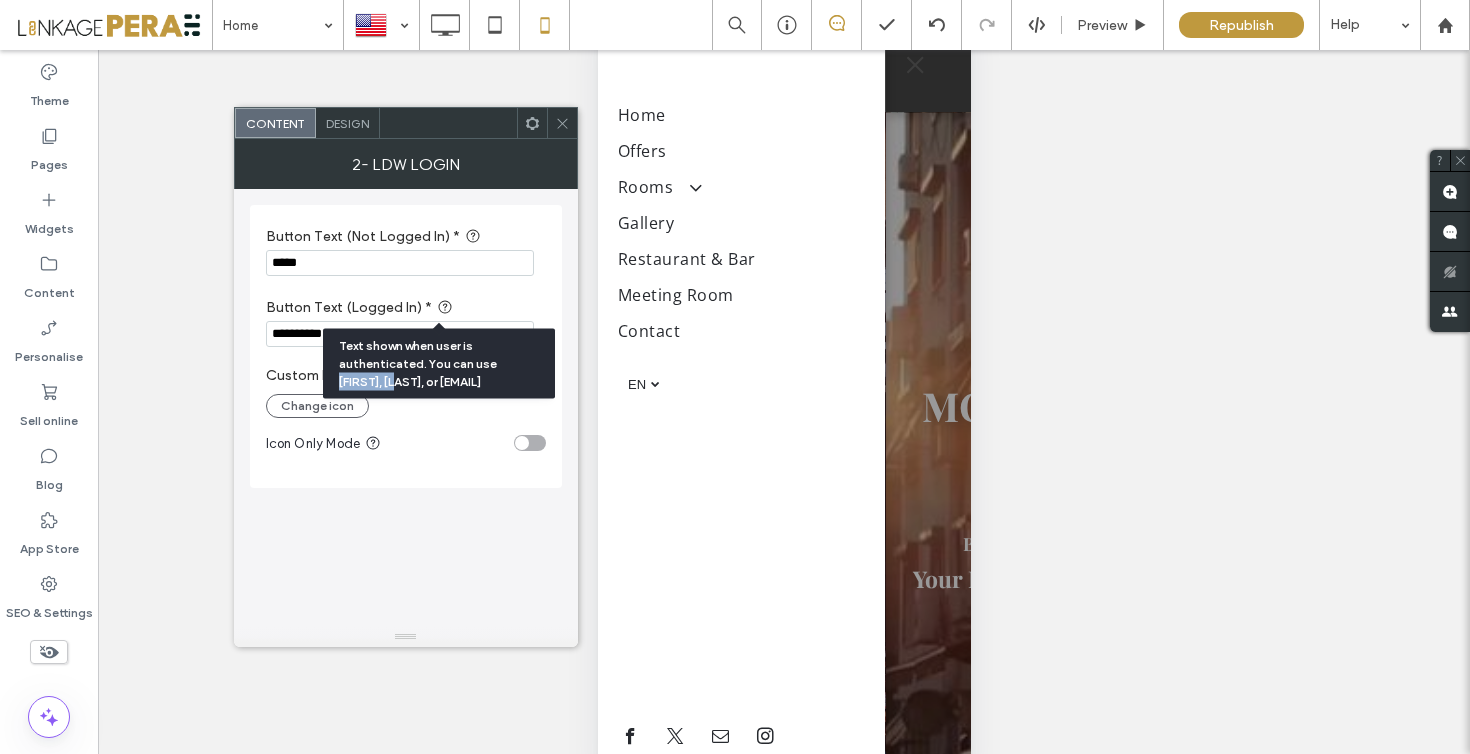 drag, startPoint x: 403, startPoint y: 380, endPoint x: 321, endPoint y: 365, distance: 83.360664 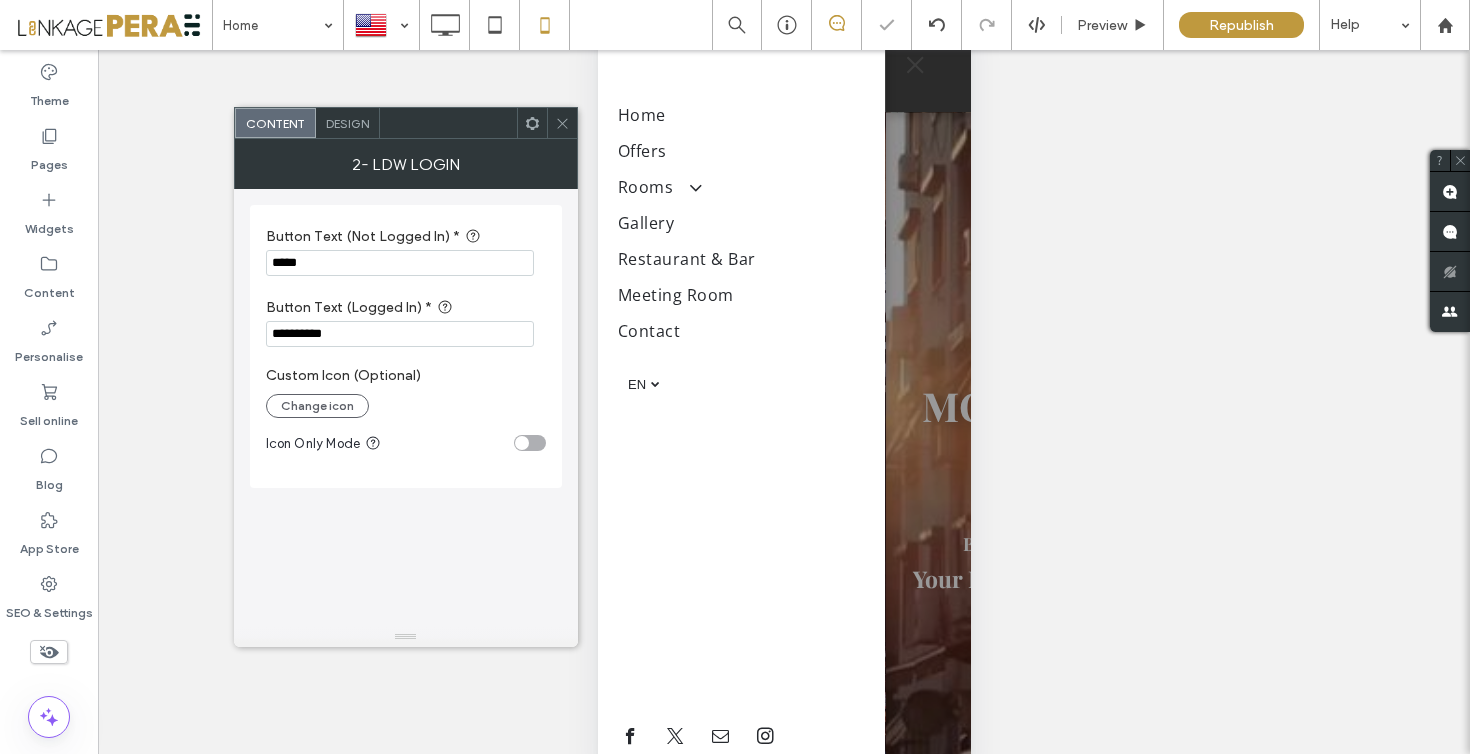 drag, startPoint x: 276, startPoint y: 334, endPoint x: 288, endPoint y: 334, distance: 12 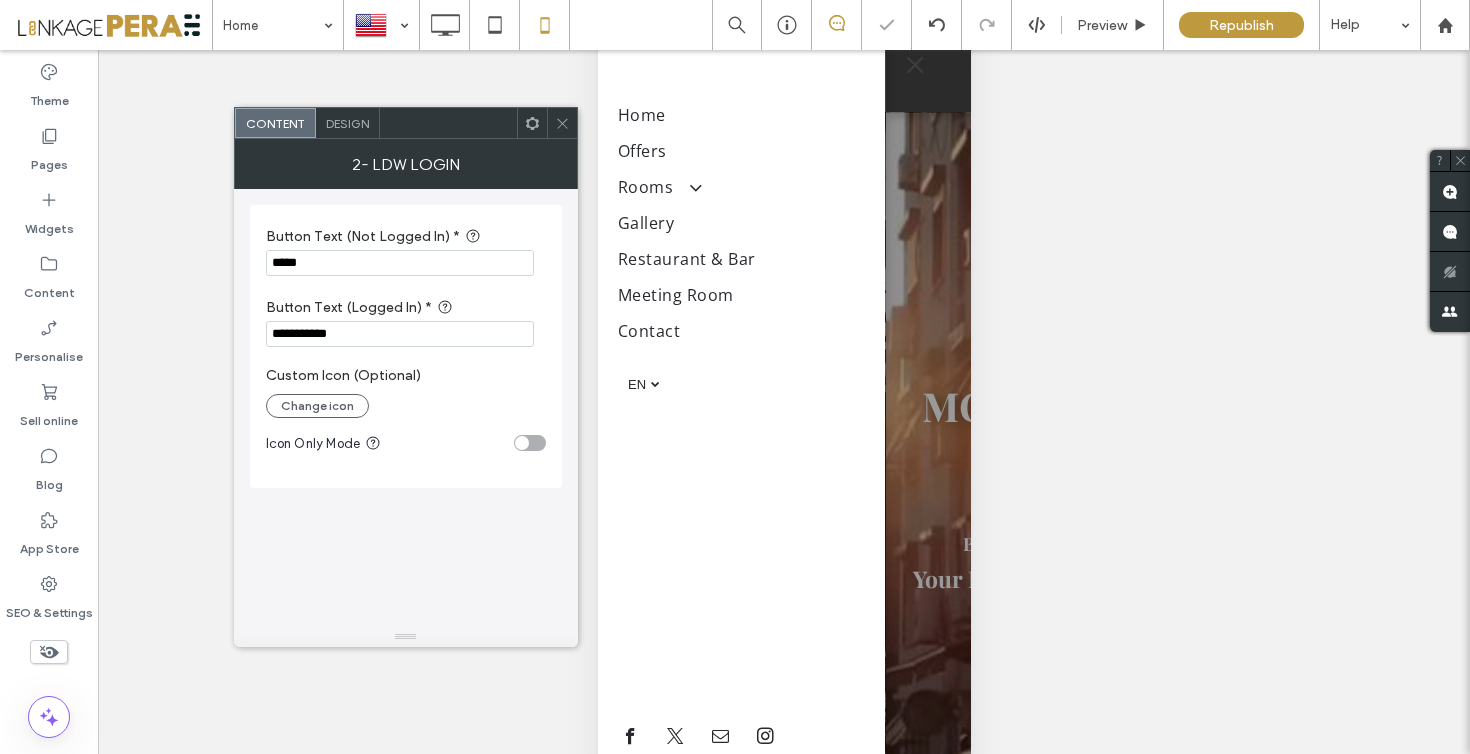click on "**********" at bounding box center [400, 334] 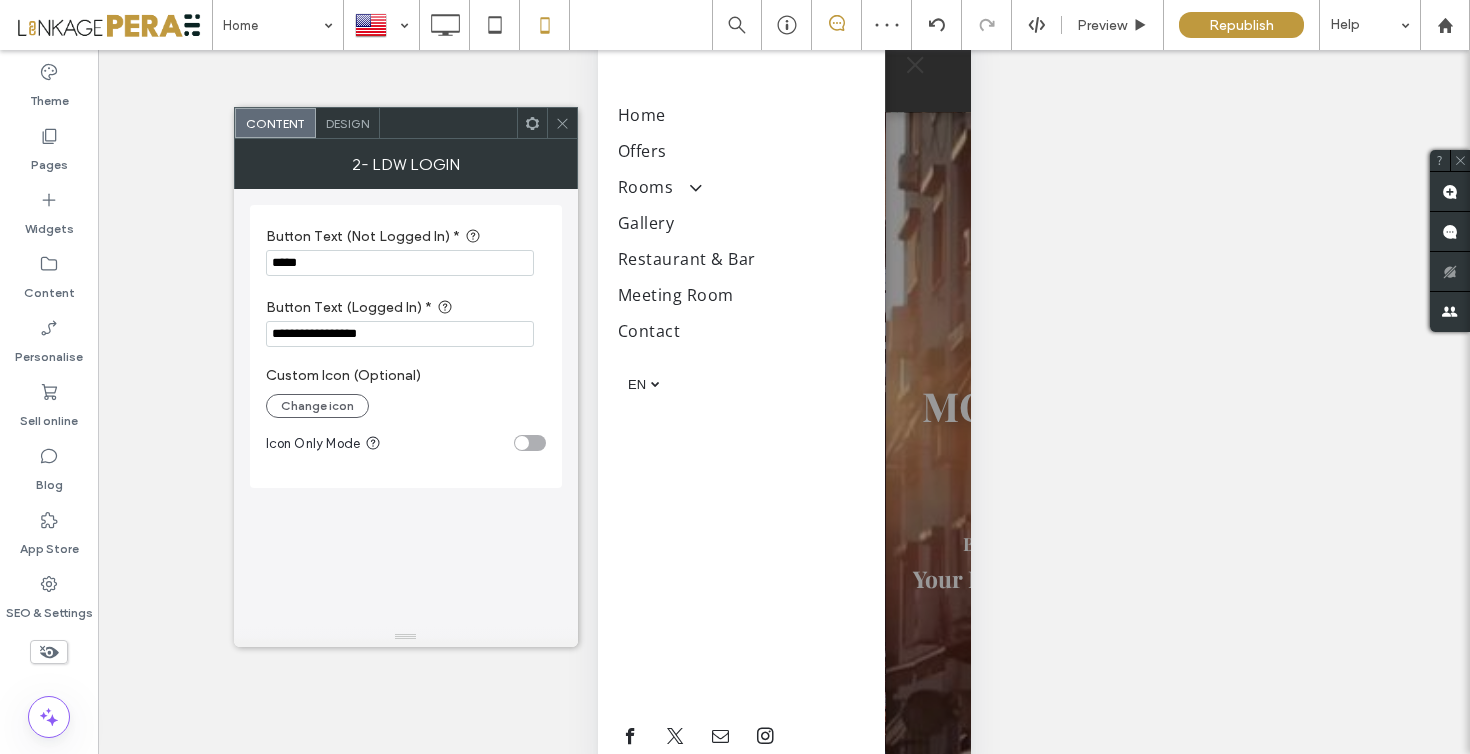 click on "**********" at bounding box center [400, 334] 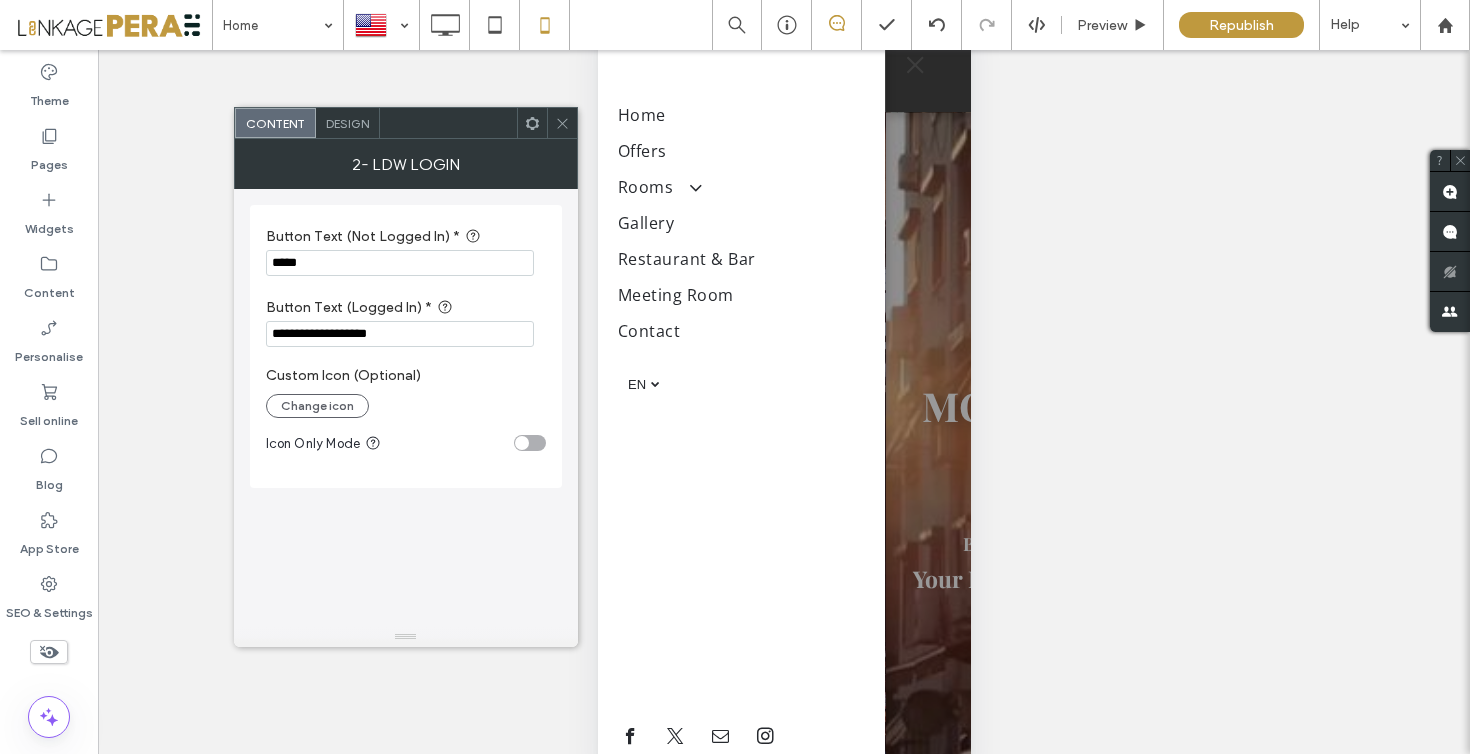 type on "**********" 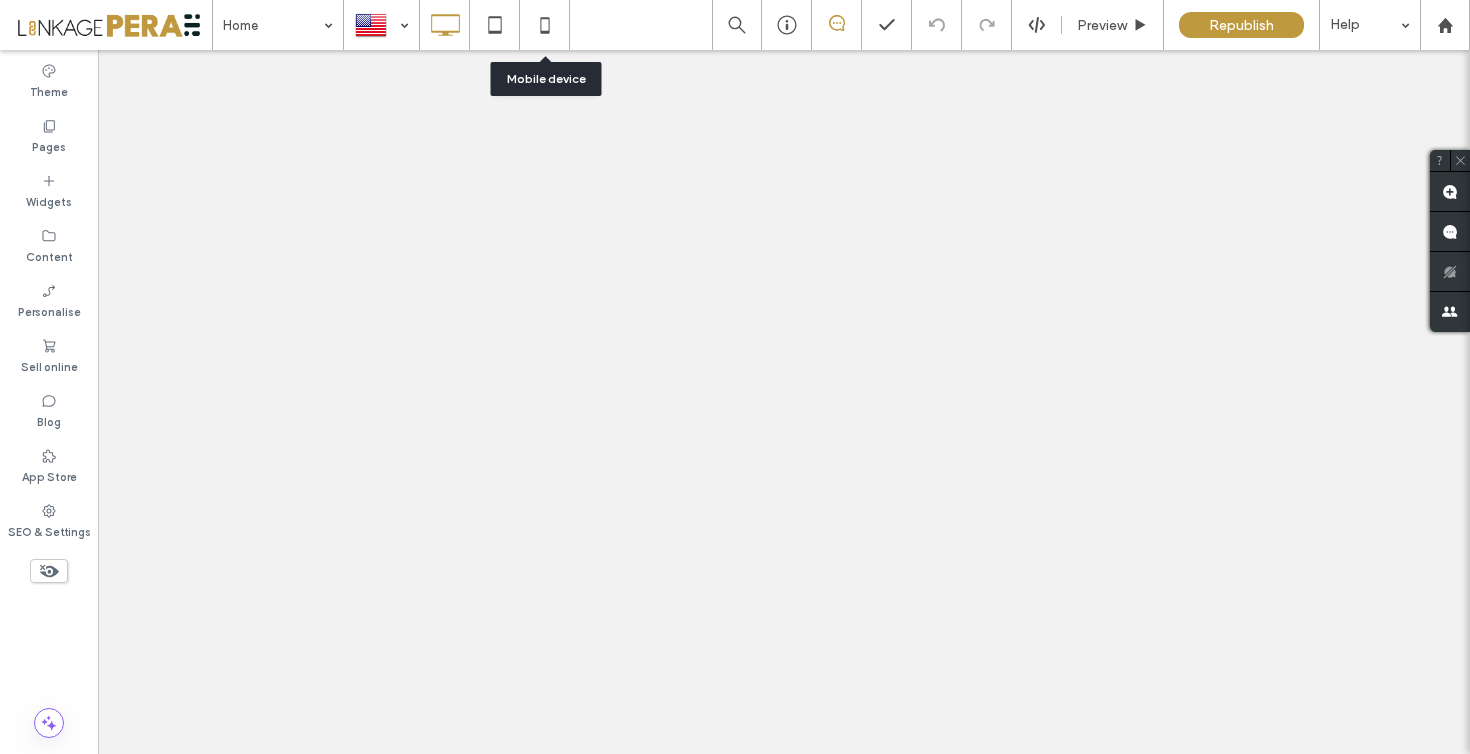 click 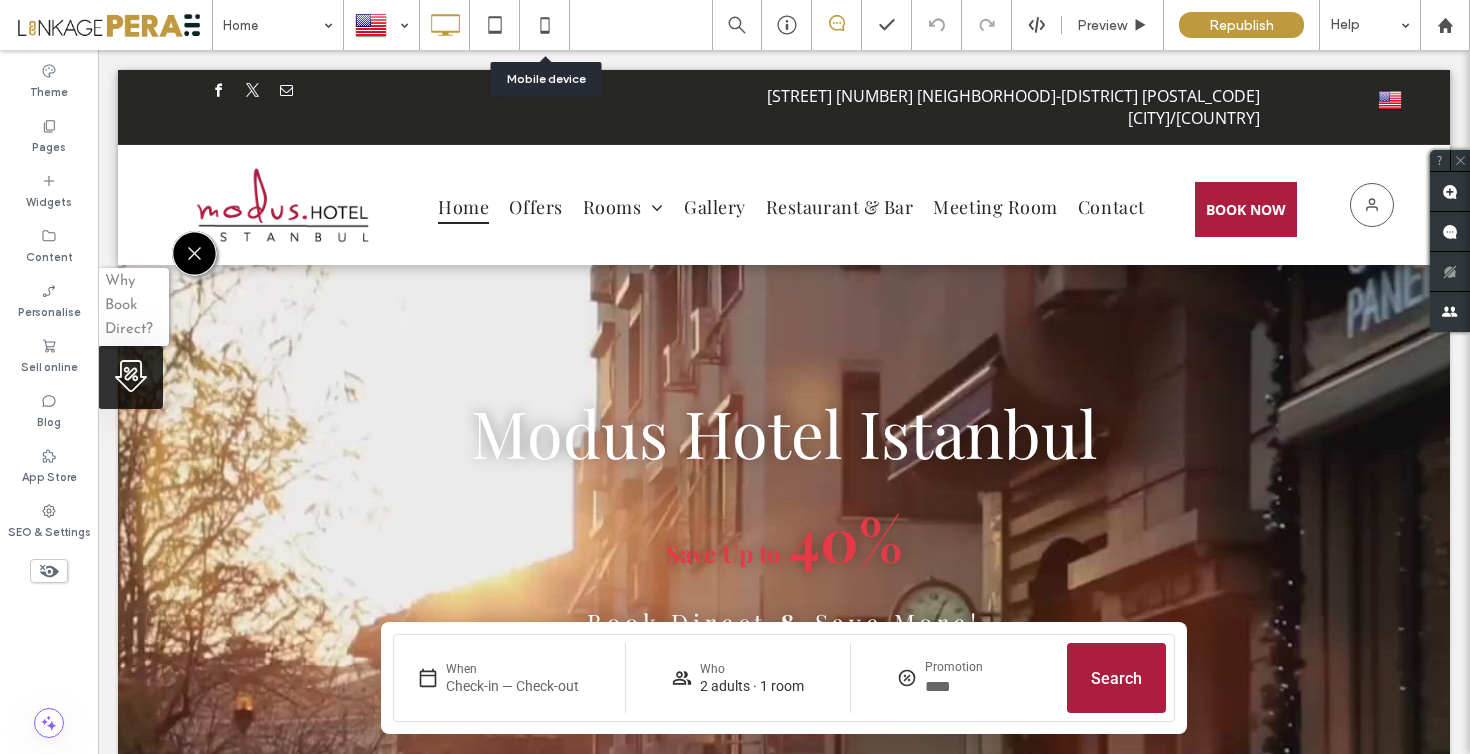 scroll, scrollTop: 0, scrollLeft: 0, axis: both 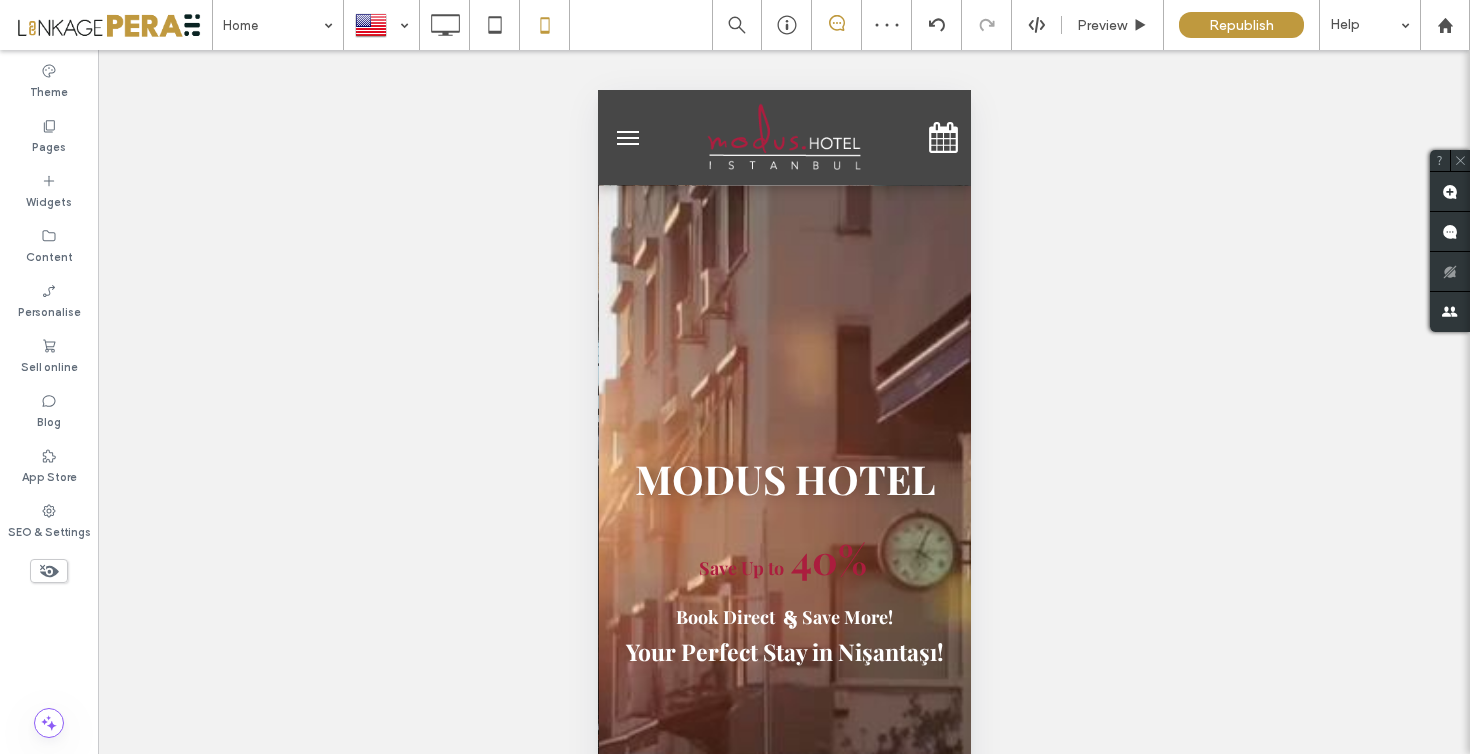 click at bounding box center [627, 138] 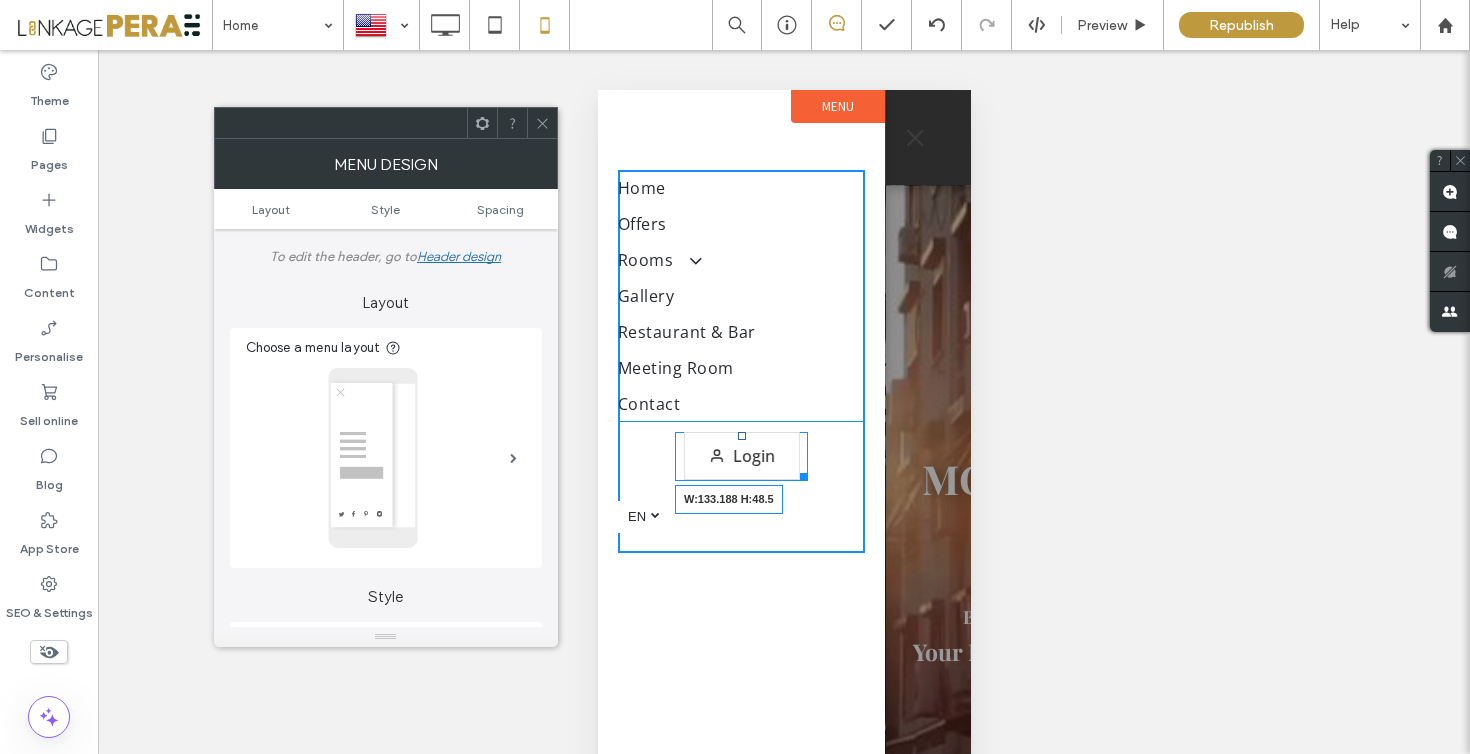 drag, startPoint x: 860, startPoint y: 470, endPoint x: 803, endPoint y: 471, distance: 57.00877 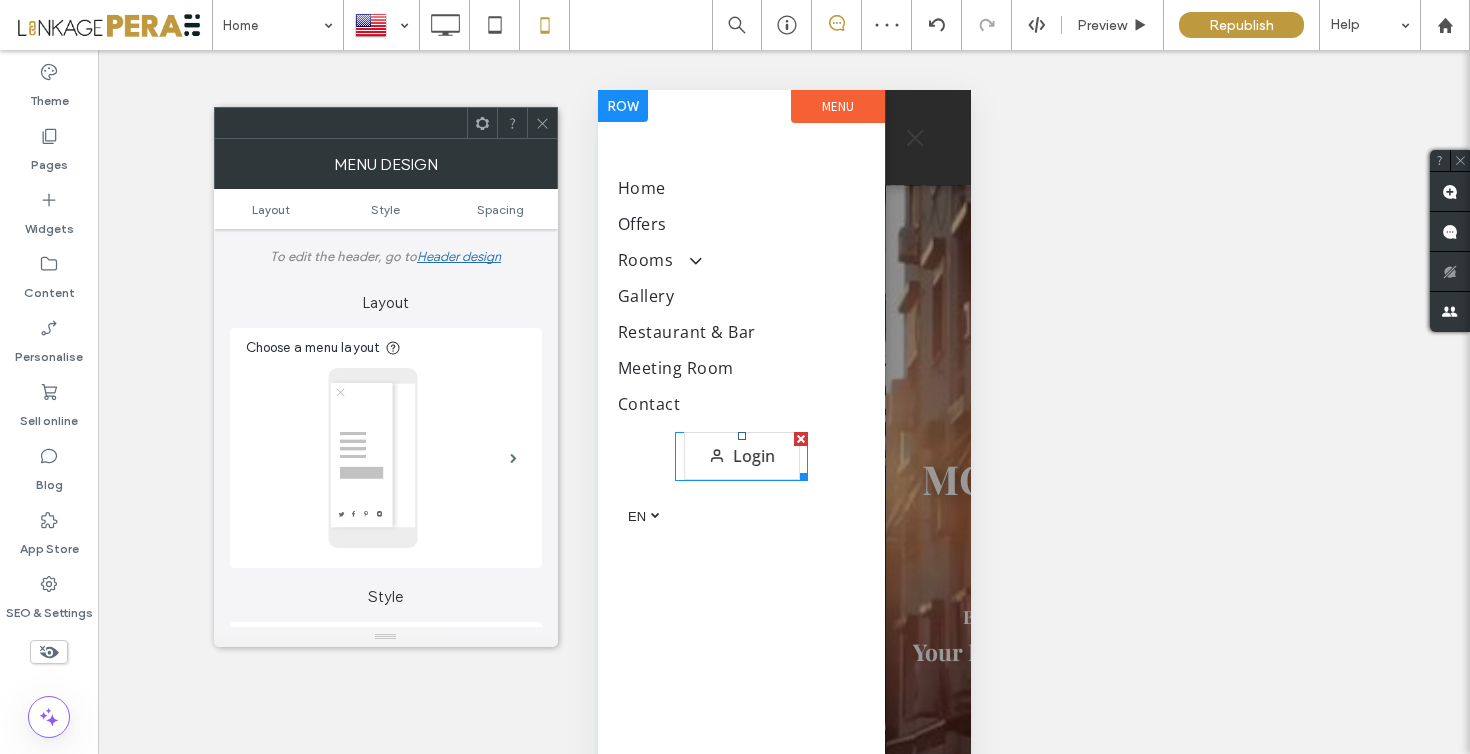 click at bounding box center [740, 456] 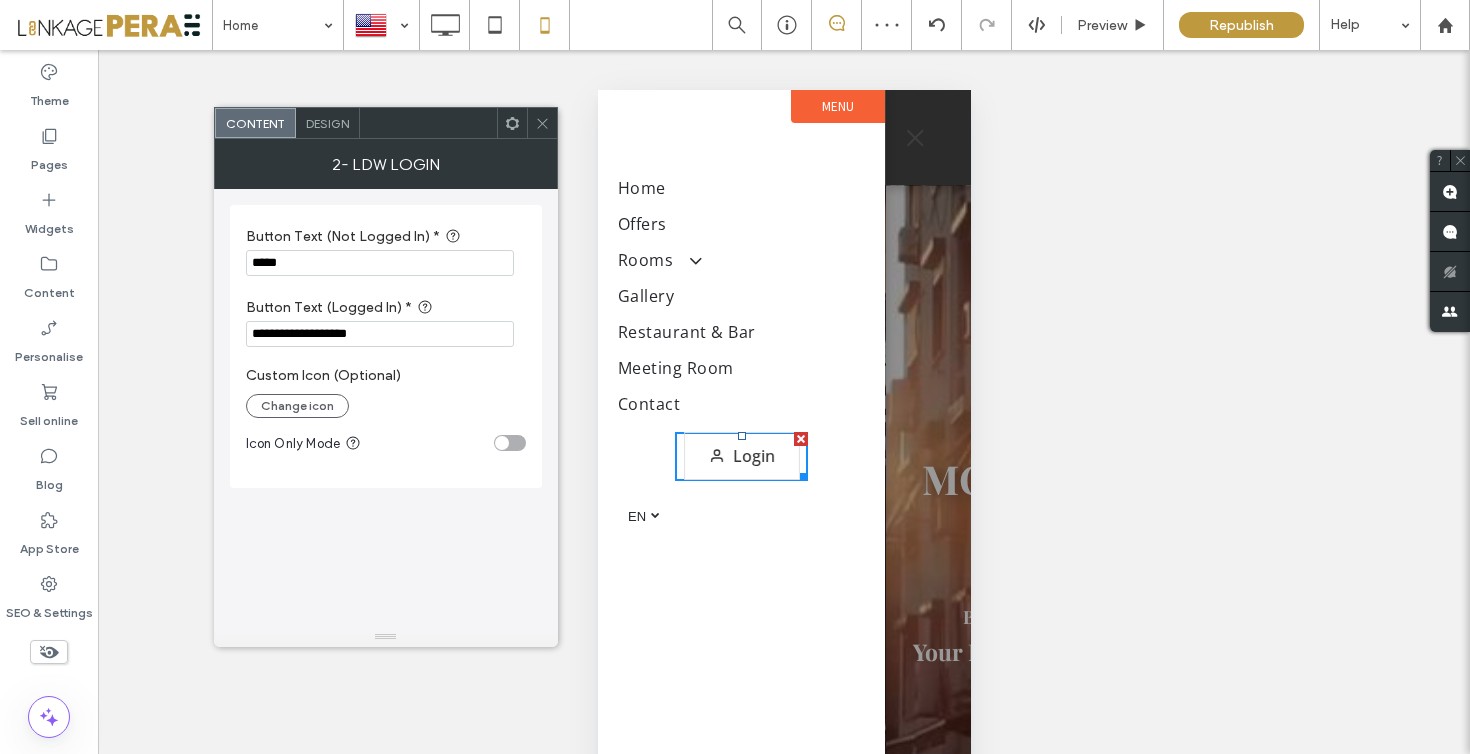 click 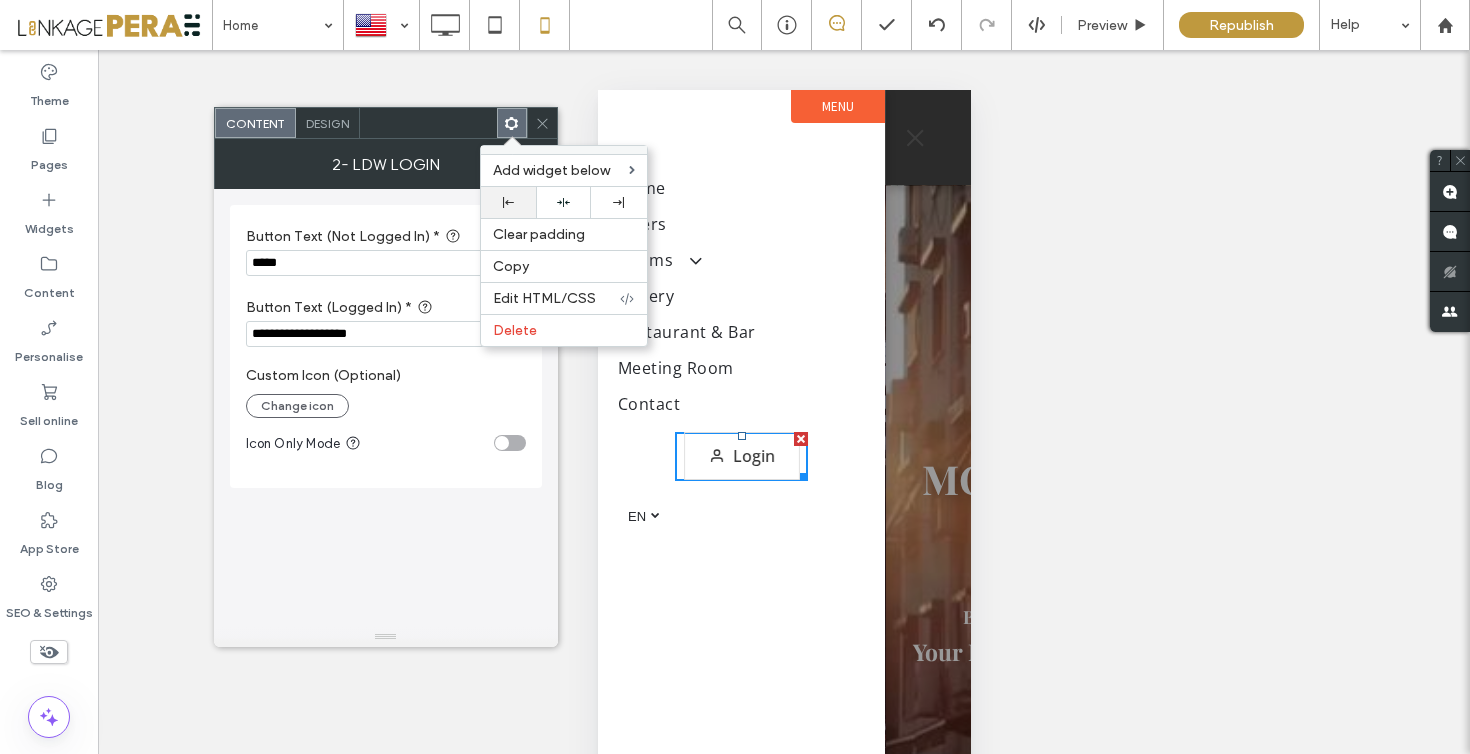 click 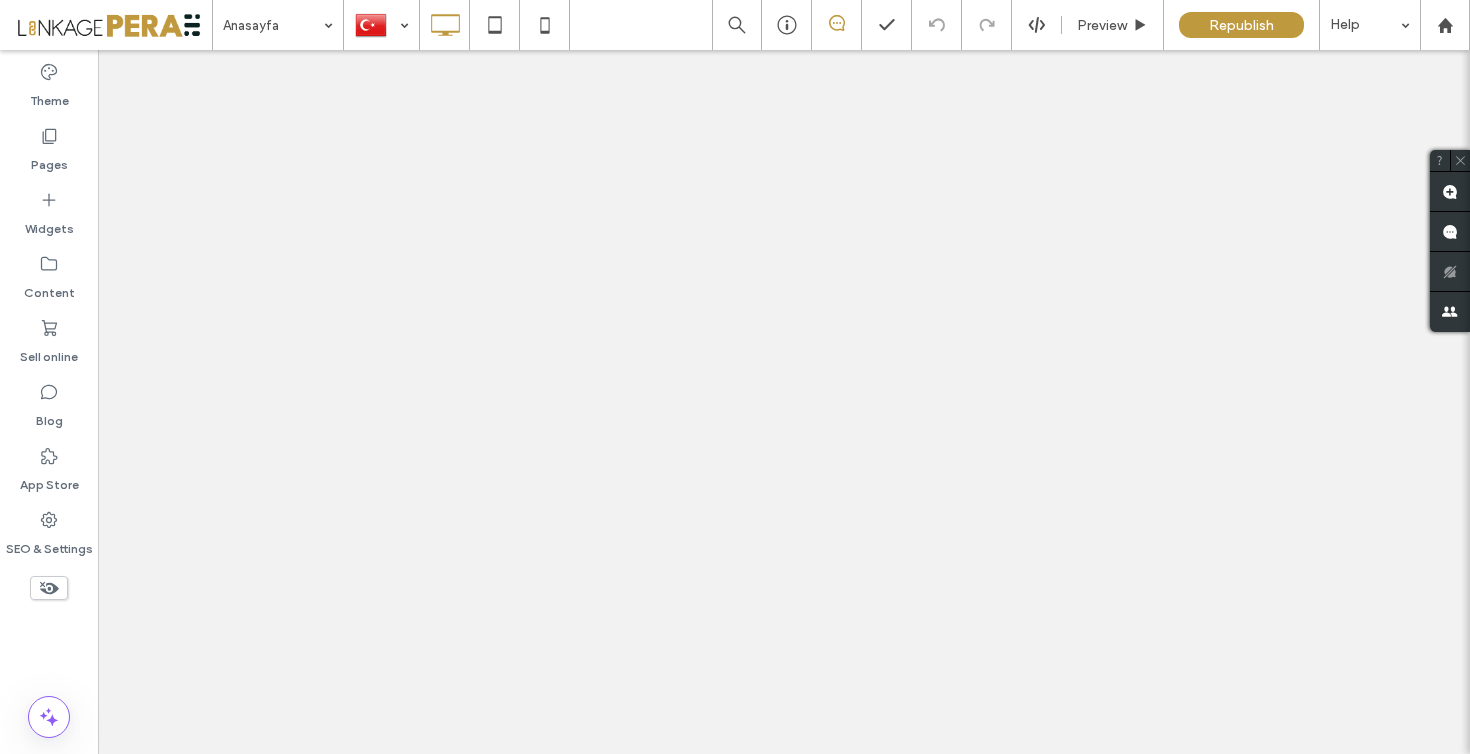 scroll, scrollTop: 0, scrollLeft: 0, axis: both 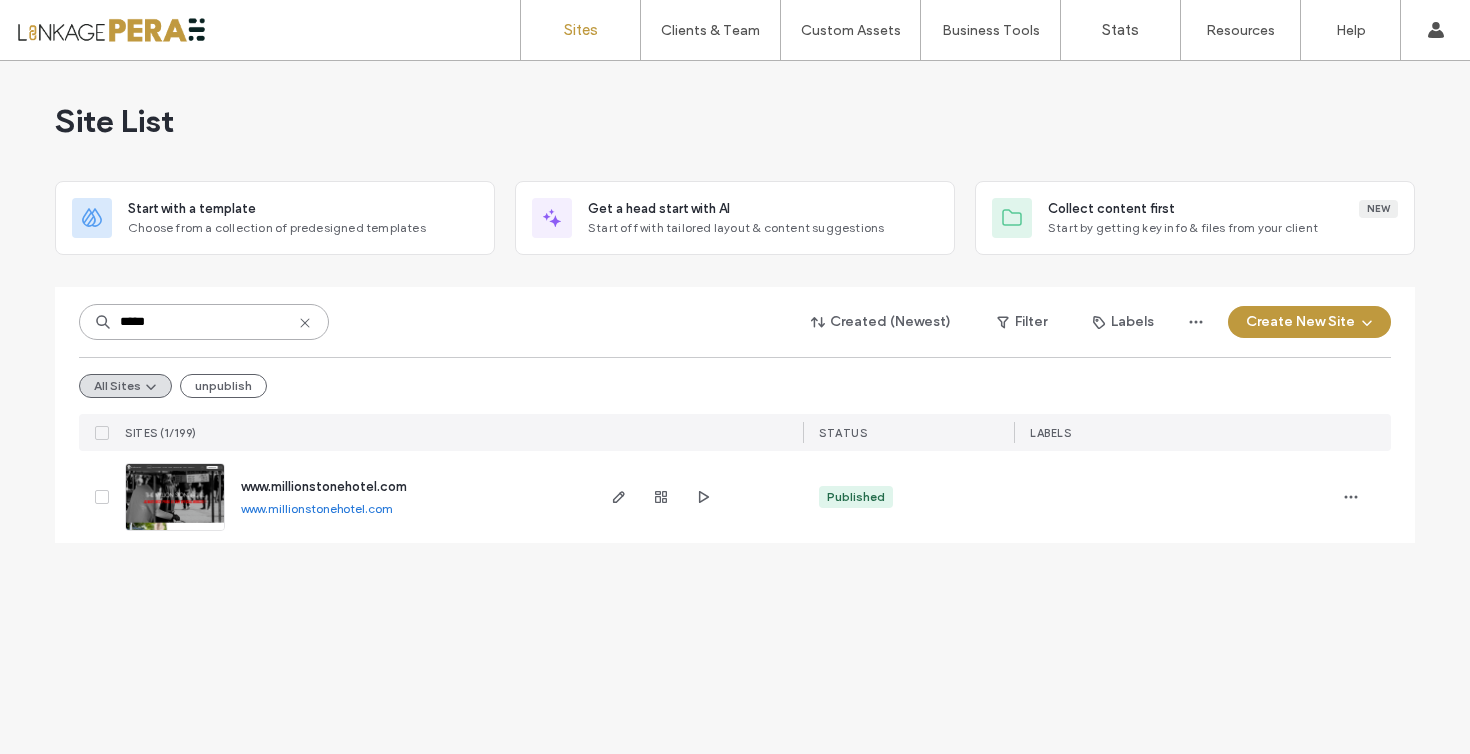 type on "*****" 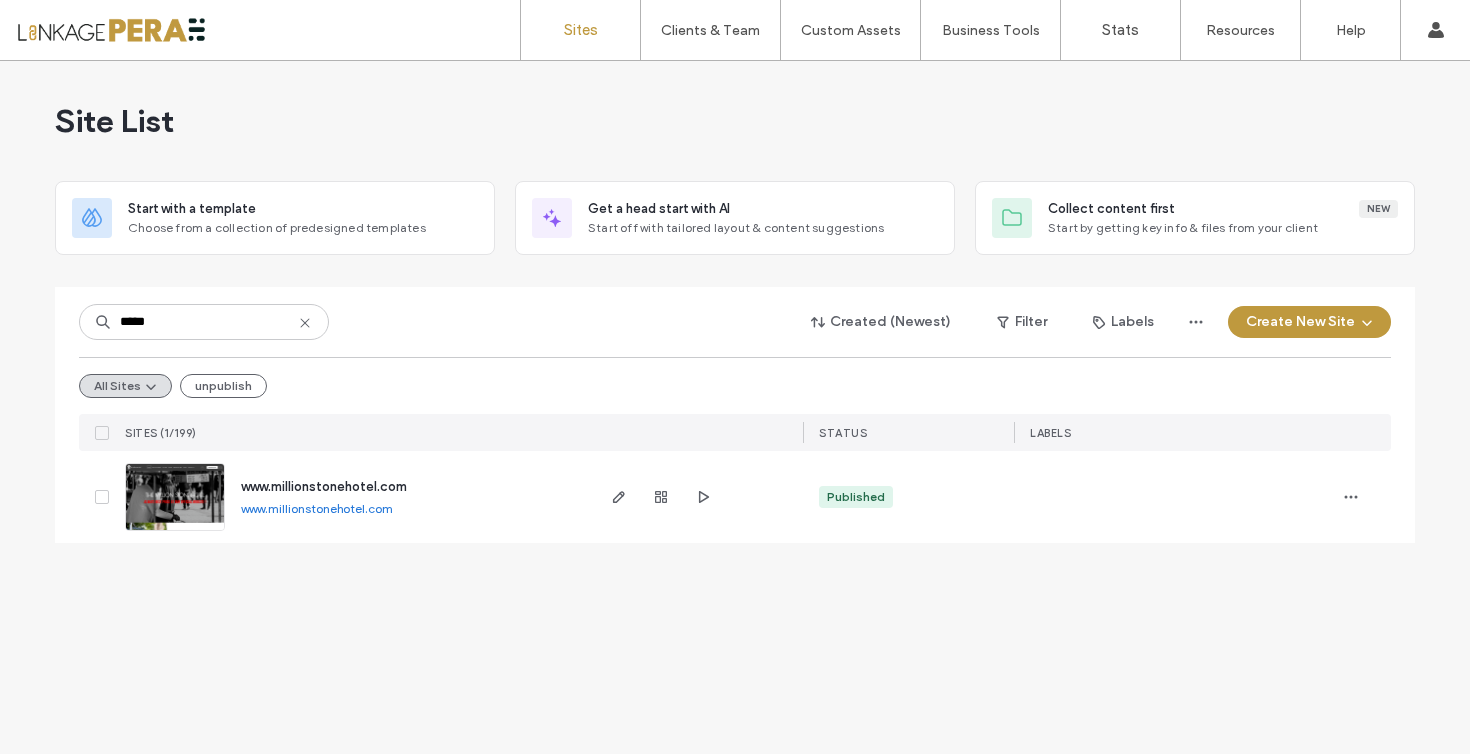 click on "www.millionstonehotel.com" at bounding box center (324, 486) 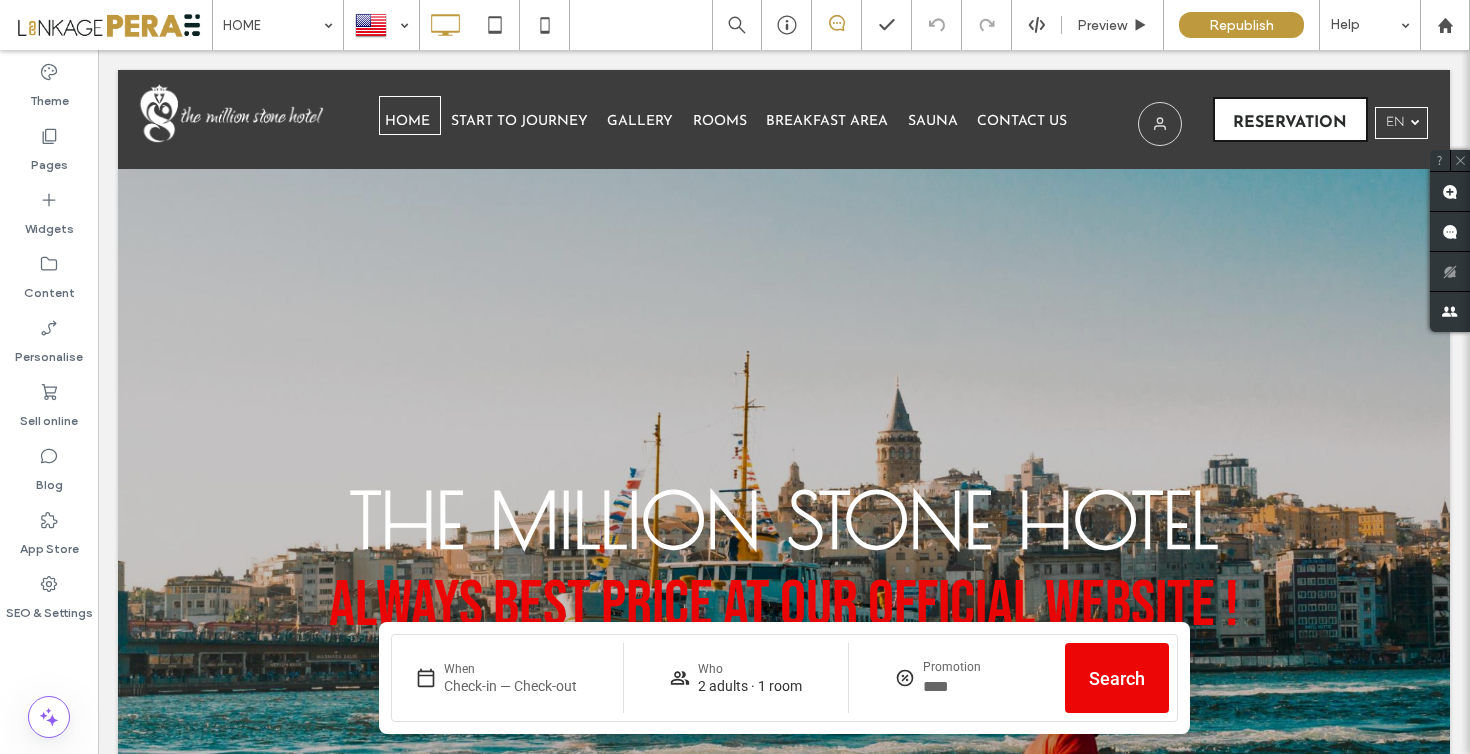 scroll, scrollTop: 0, scrollLeft: 0, axis: both 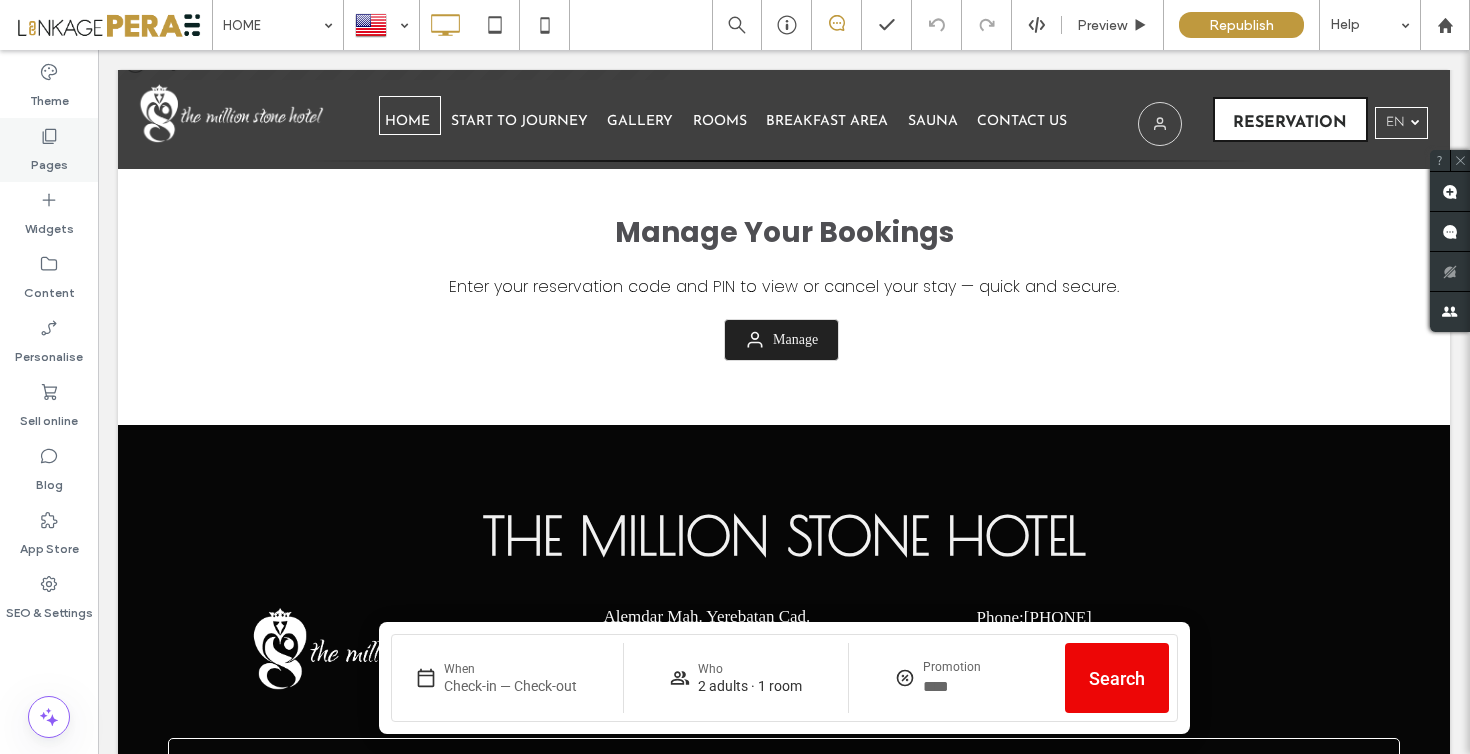 click on "Pages" at bounding box center [49, 160] 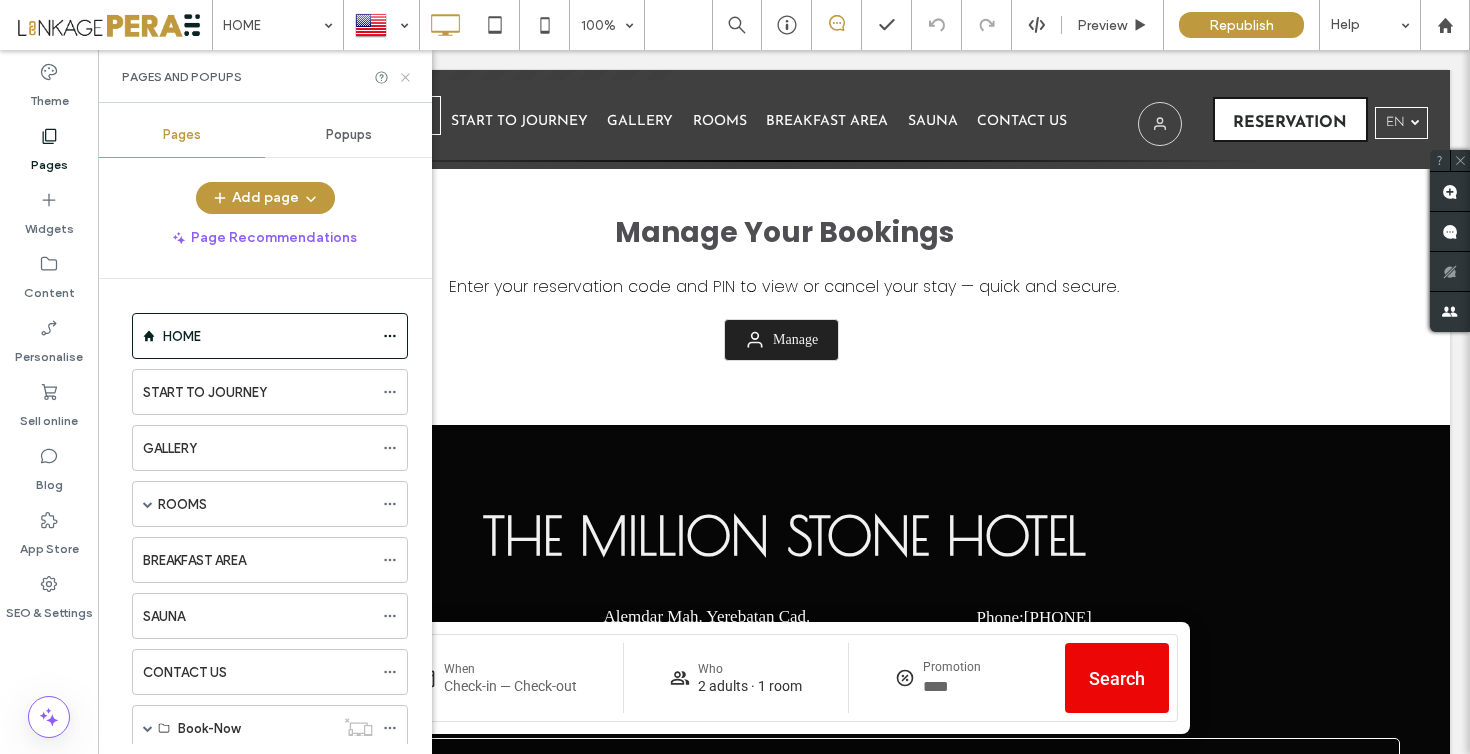 drag, startPoint x: 404, startPoint y: 74, endPoint x: 122, endPoint y: 85, distance: 282.21445 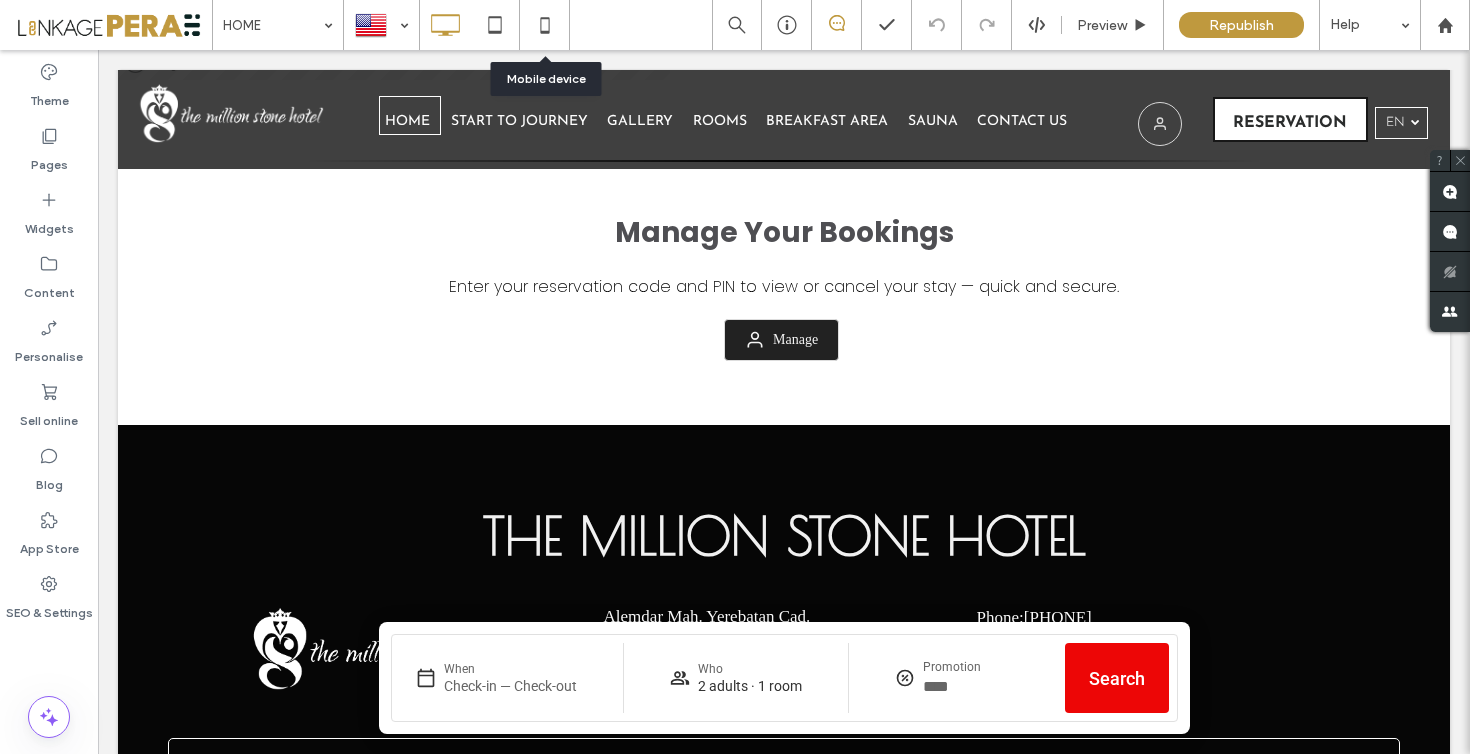 click 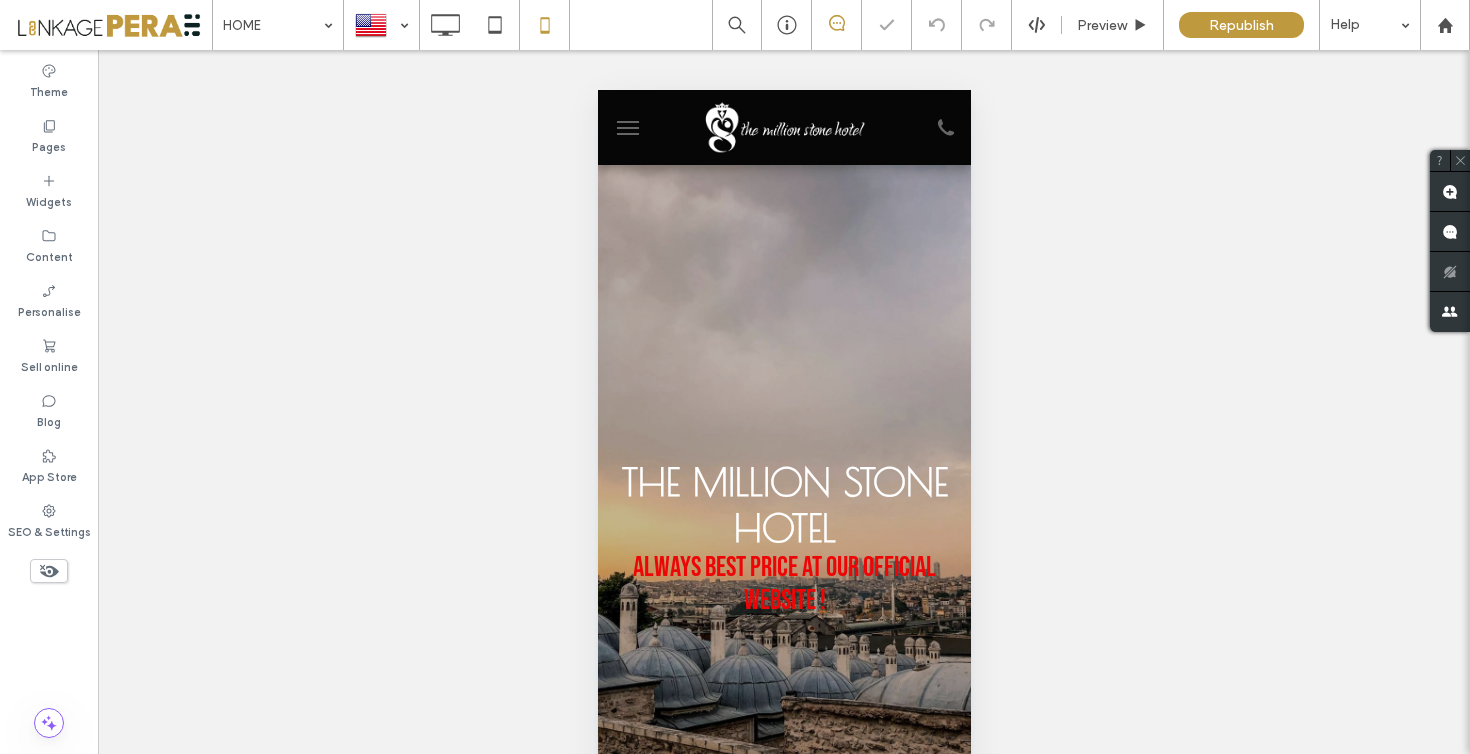 scroll, scrollTop: 0, scrollLeft: 0, axis: both 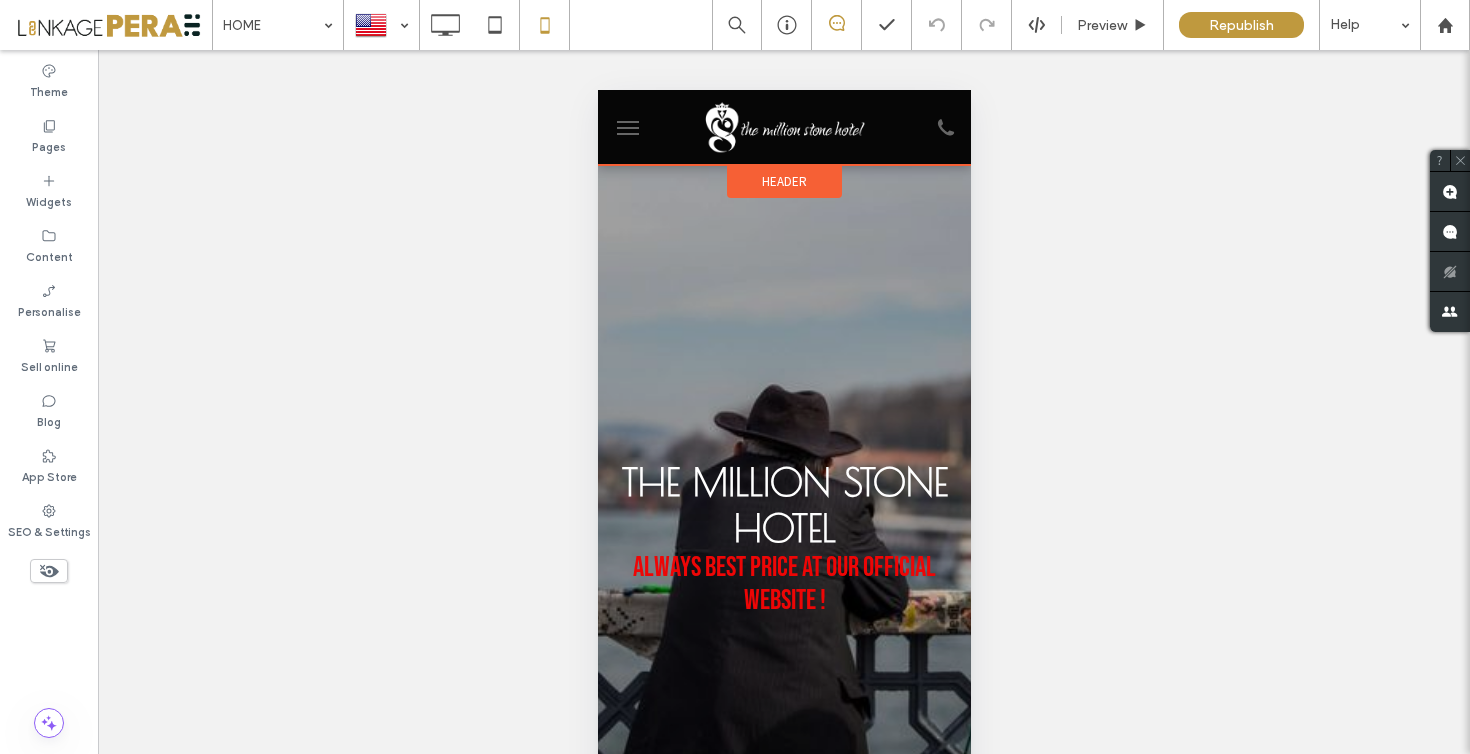 click on "Header" at bounding box center (783, 181) 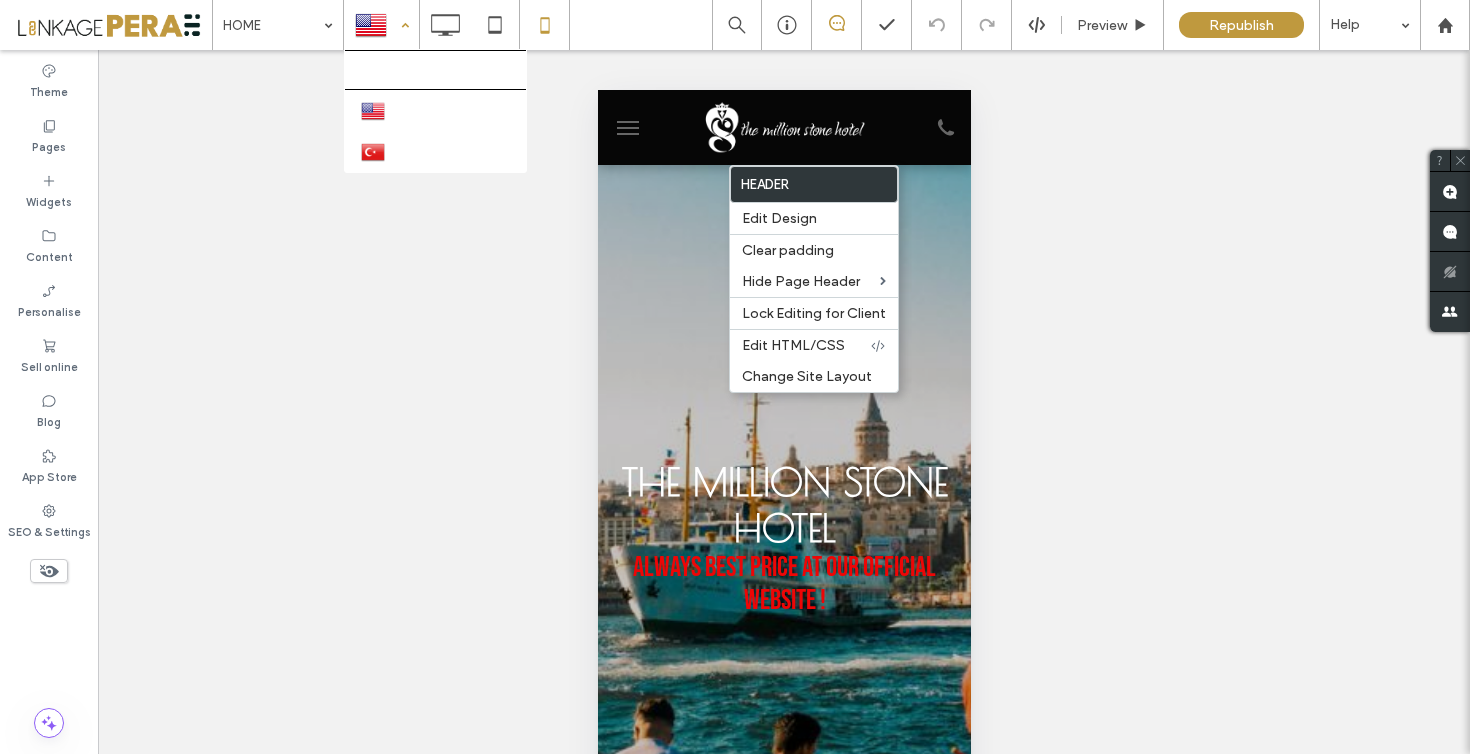 click at bounding box center [381, 25] 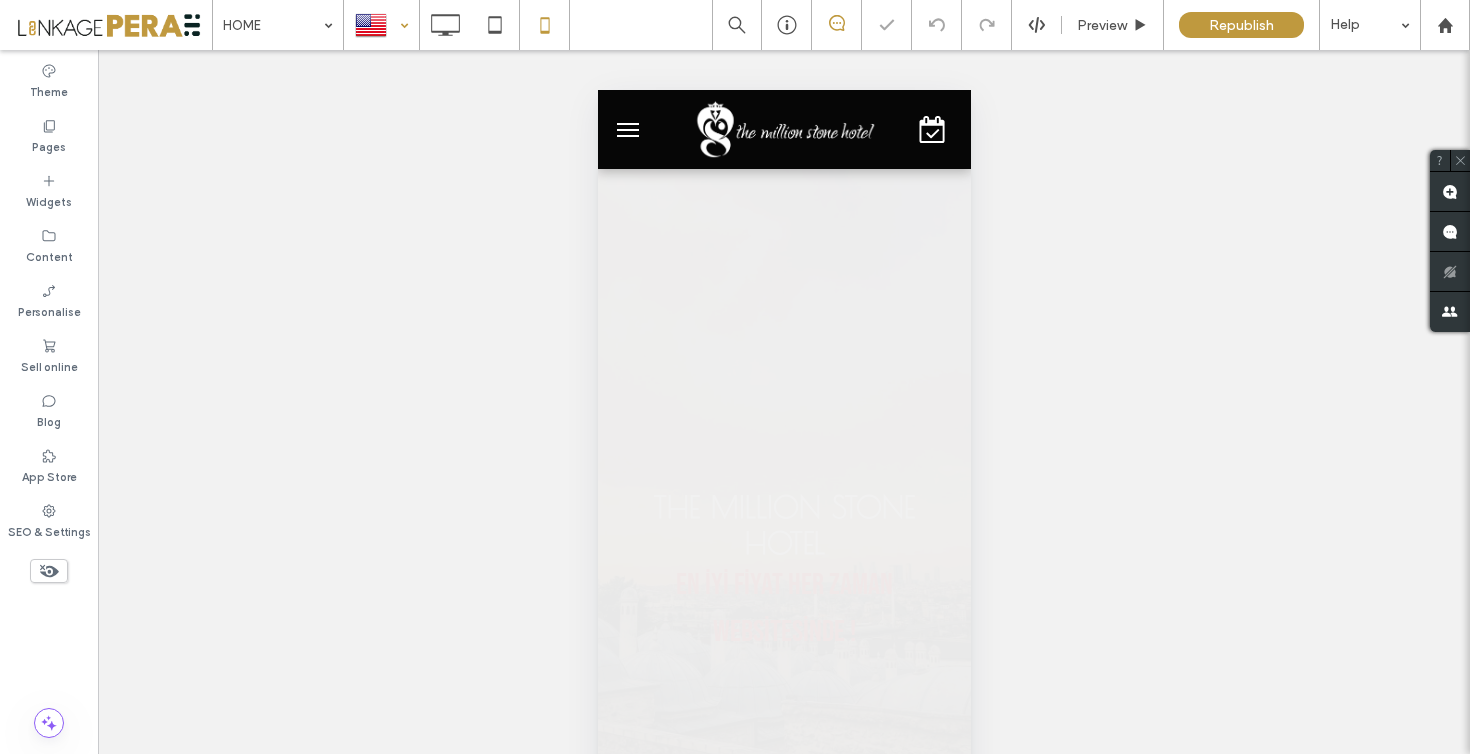 scroll, scrollTop: 0, scrollLeft: 0, axis: both 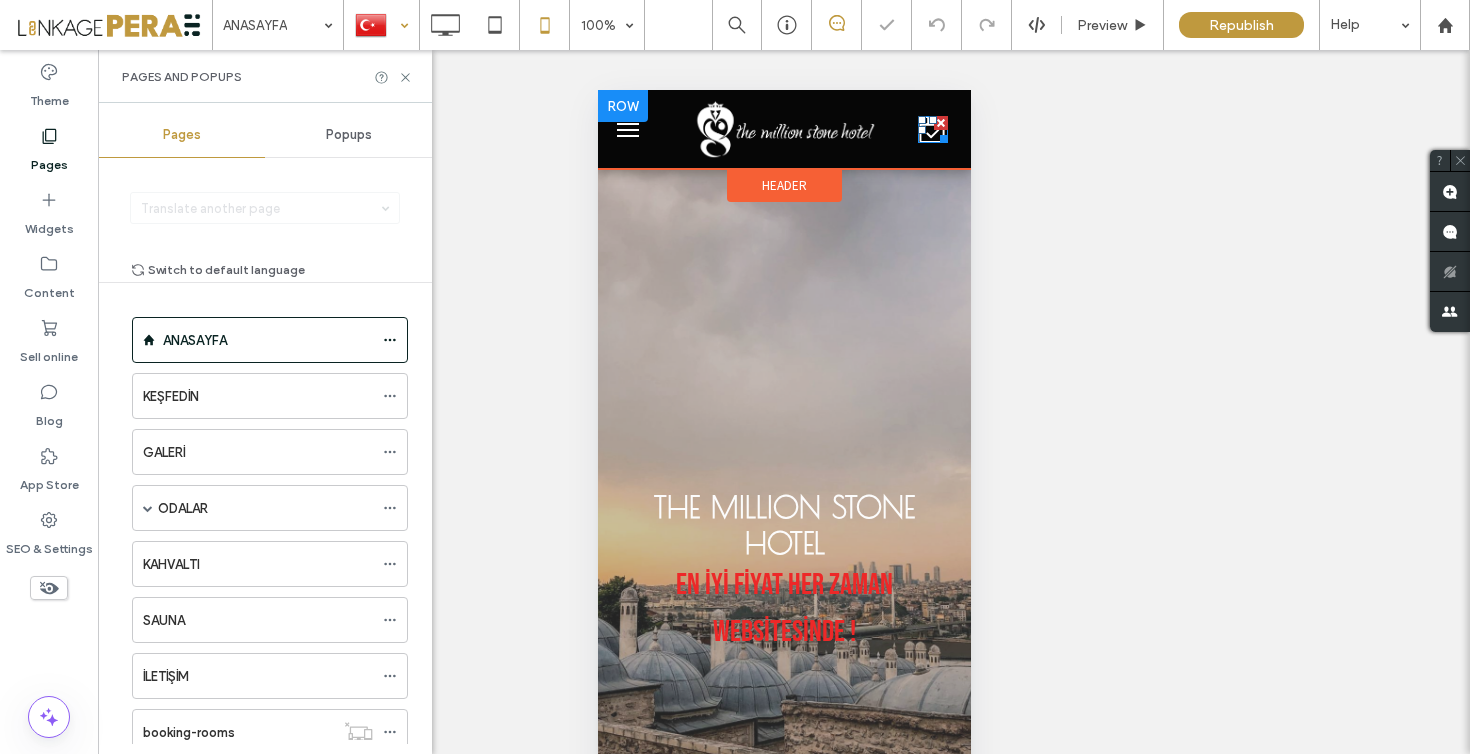 click 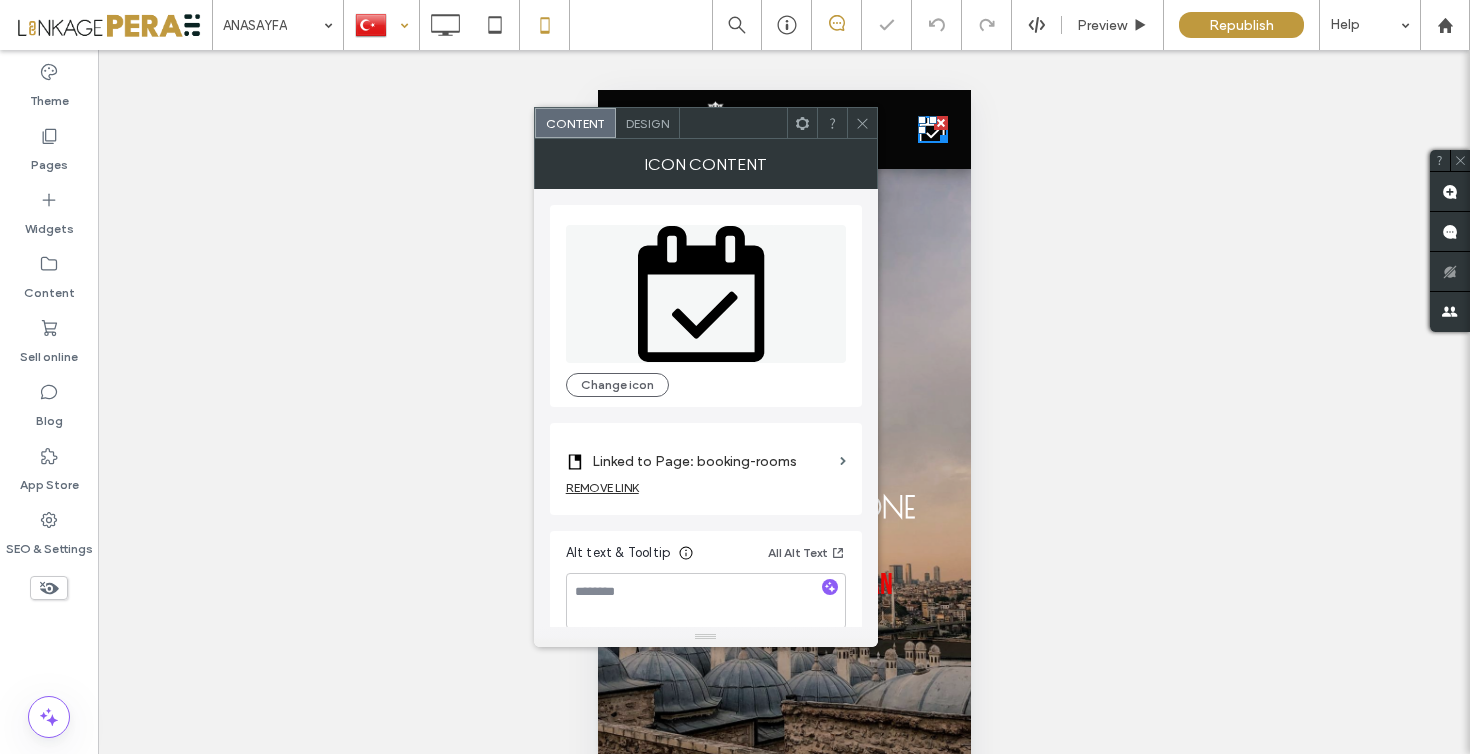 scroll, scrollTop: 19, scrollLeft: 0, axis: vertical 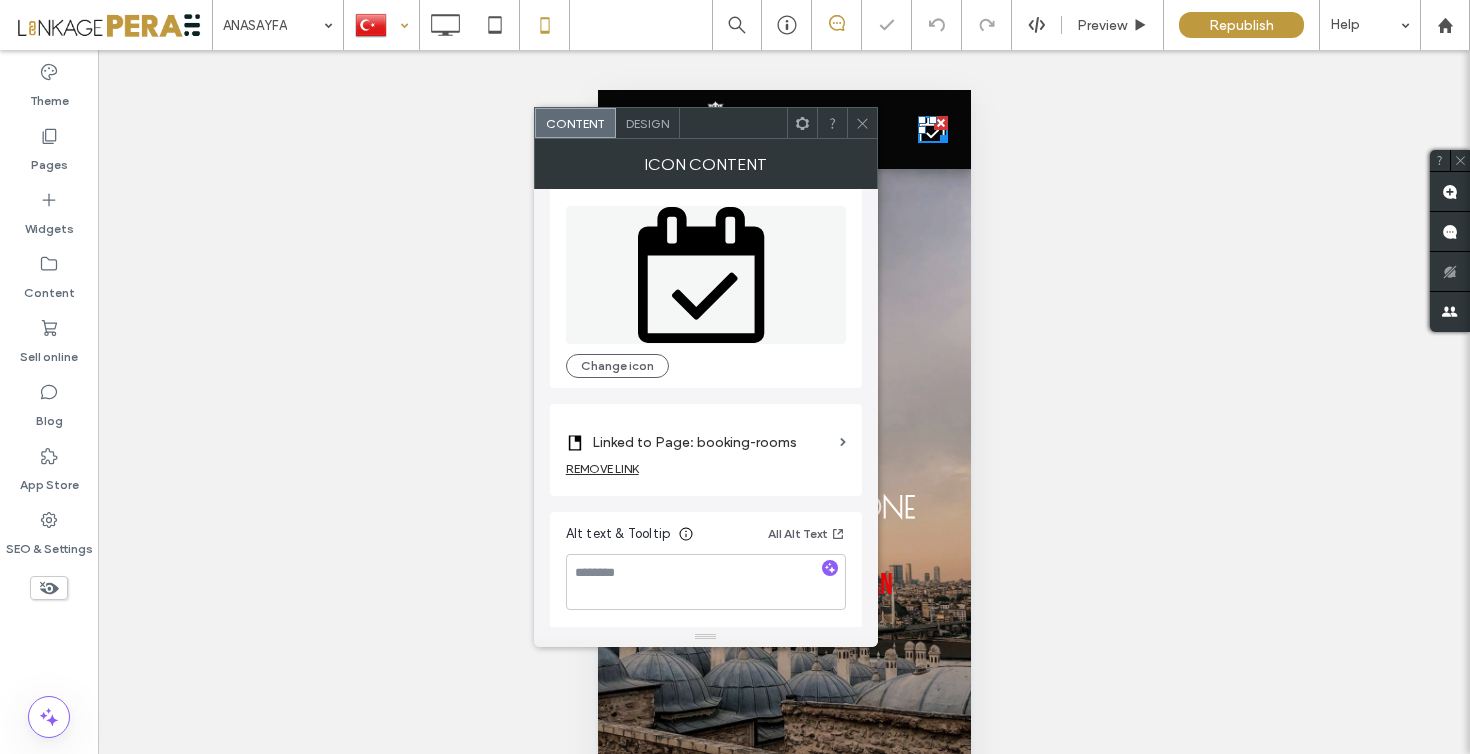 click on "Linked to Page: booking-rooms" at bounding box center [712, 442] 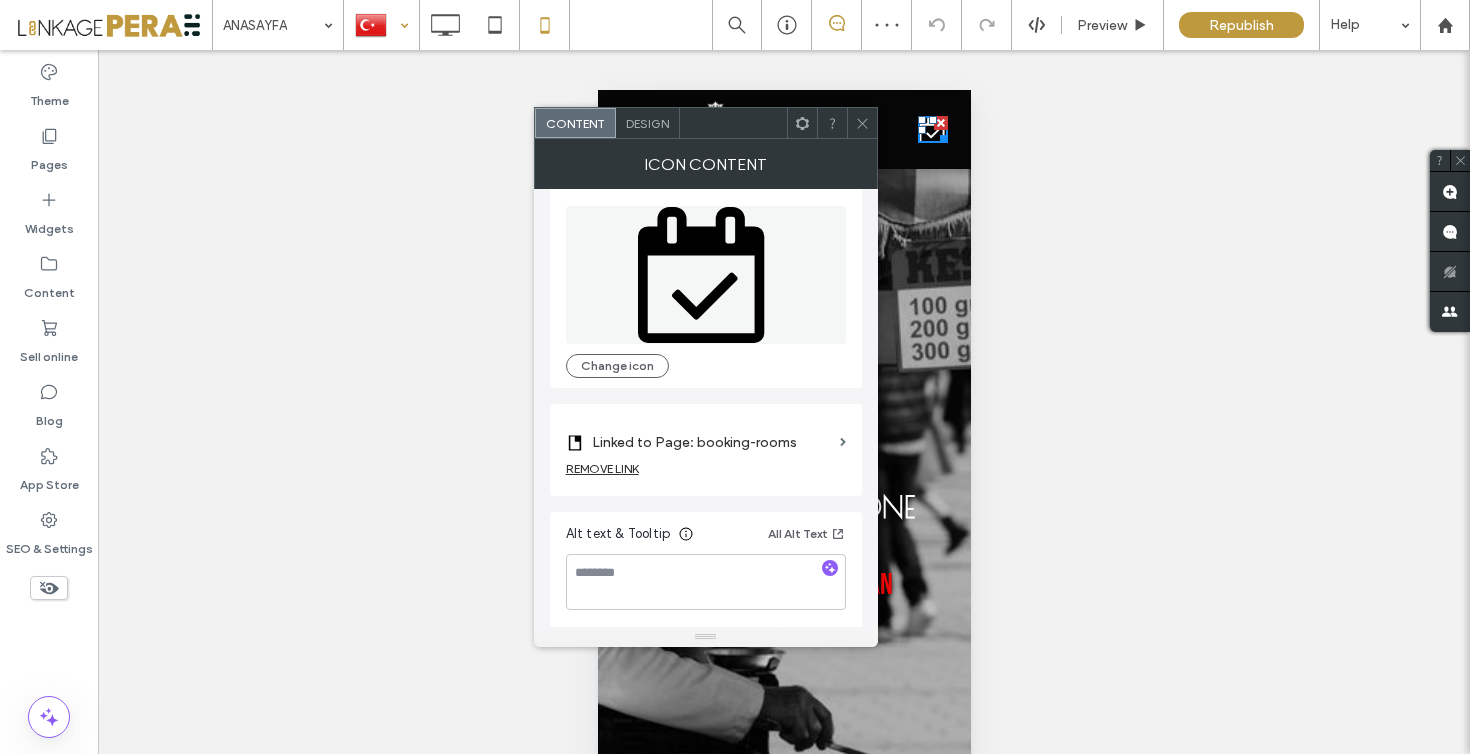 click on "REMOVE LINK" at bounding box center [706, 473] 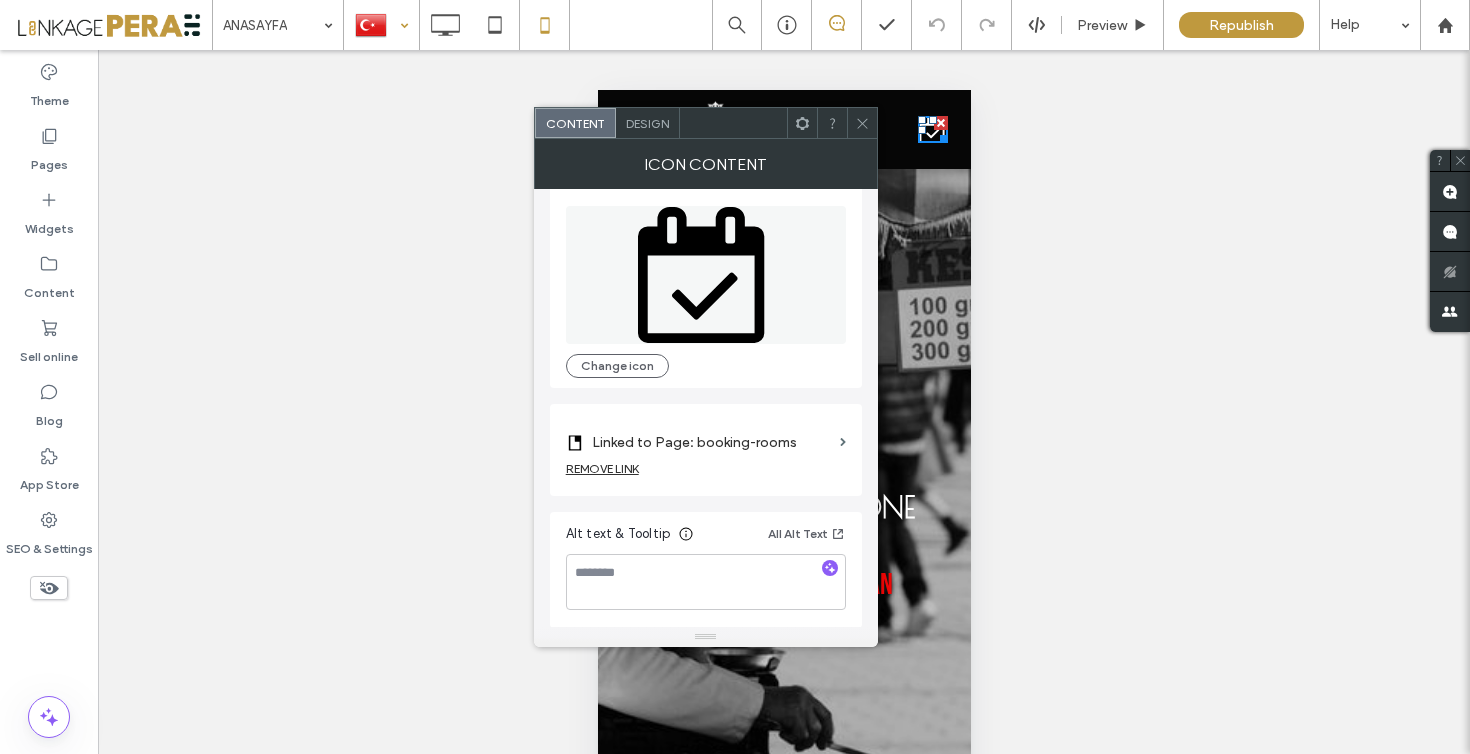 click 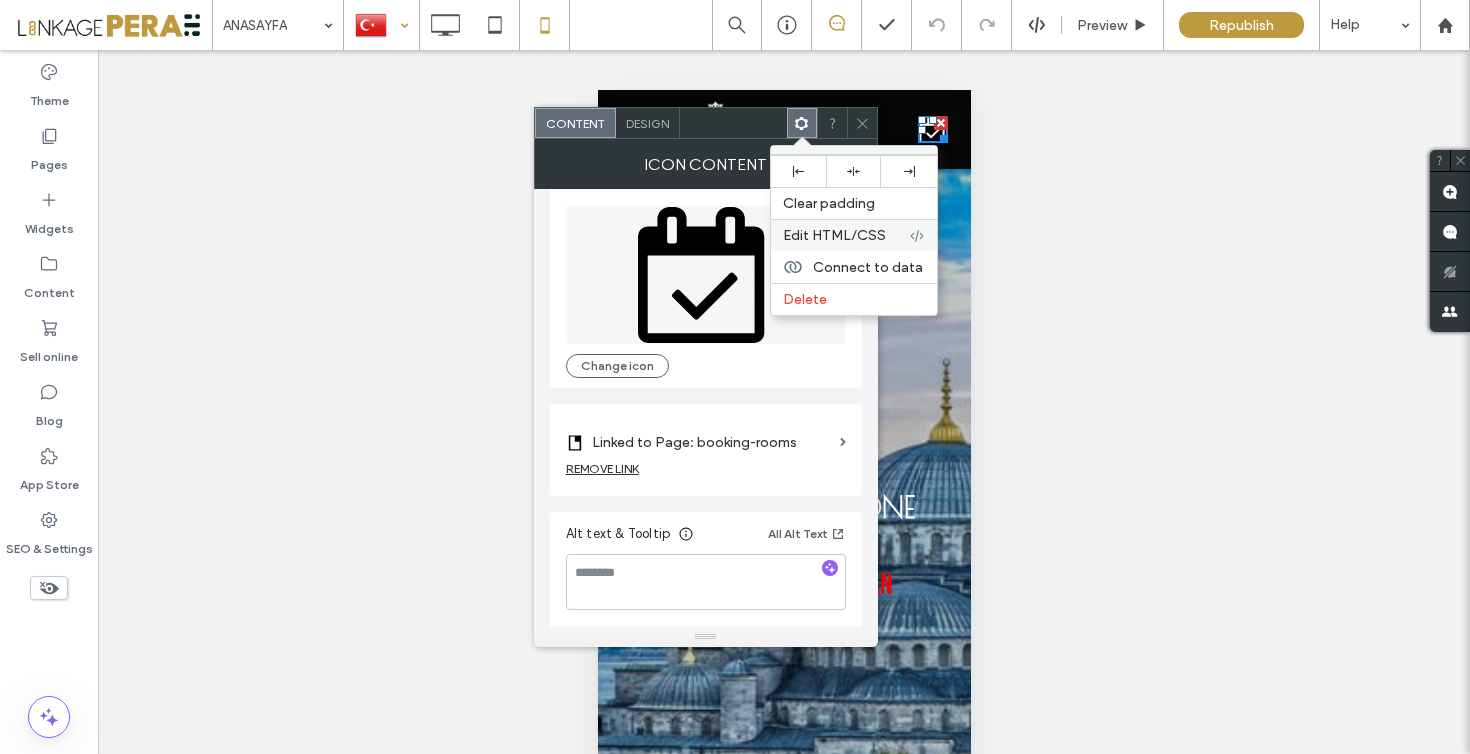 click on "Edit HTML/CSS" at bounding box center [834, 235] 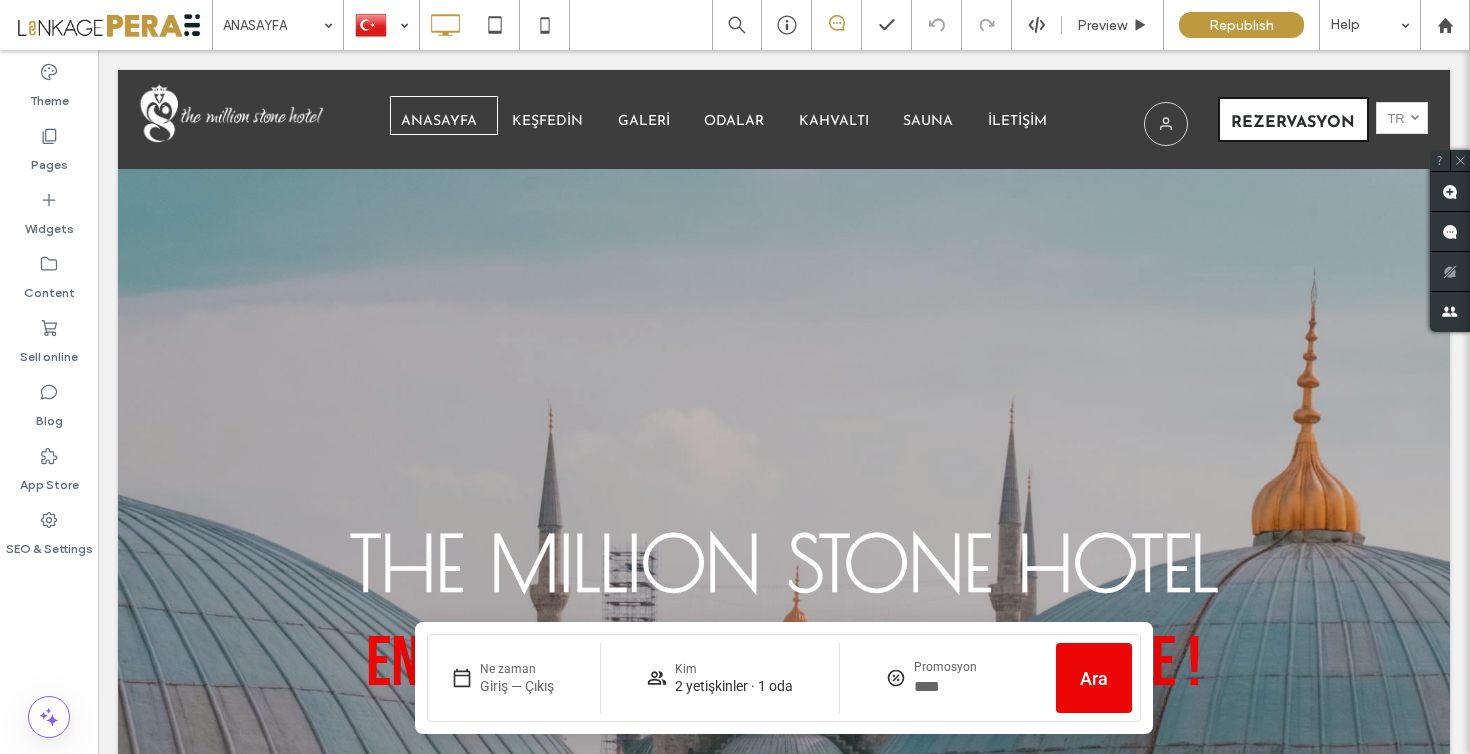 scroll, scrollTop: 0, scrollLeft: 0, axis: both 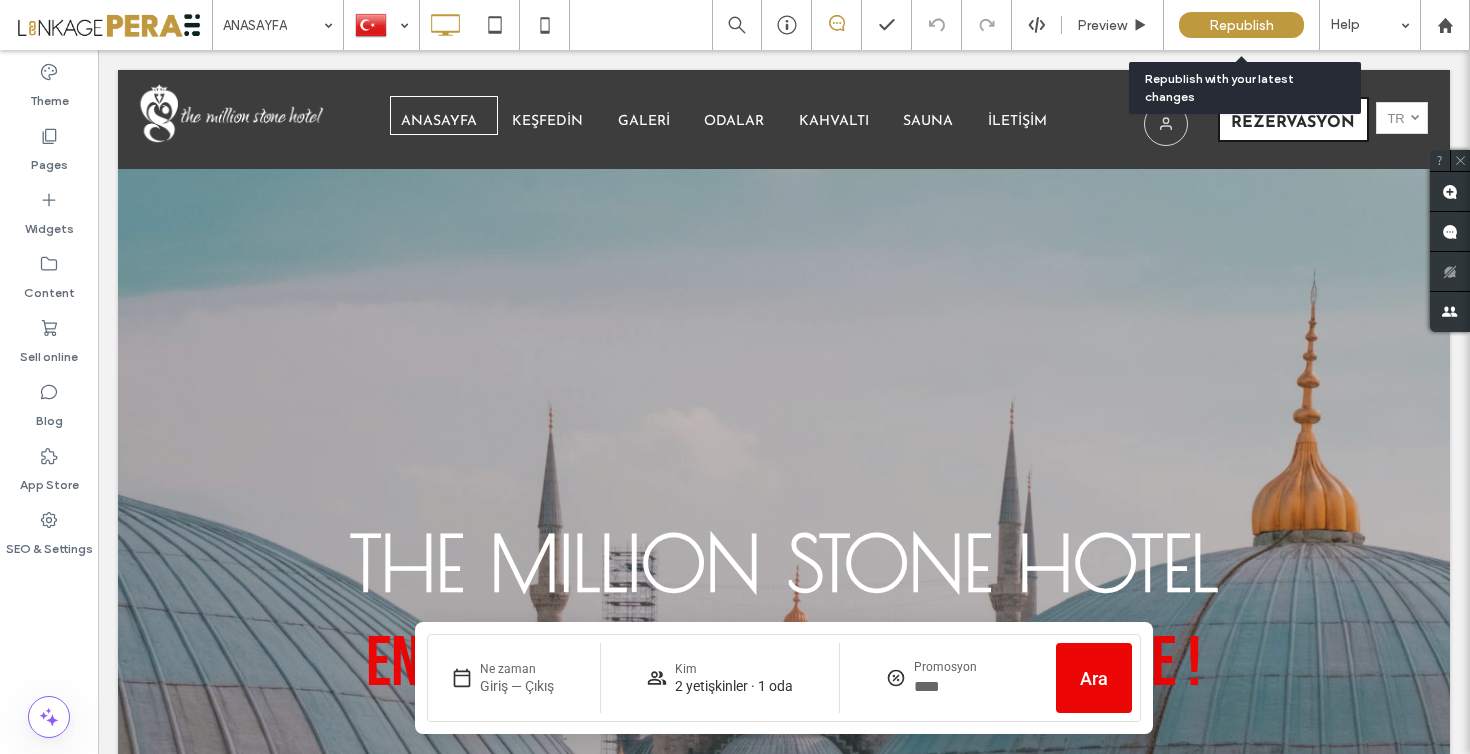 click on "Republish" at bounding box center (1241, 25) 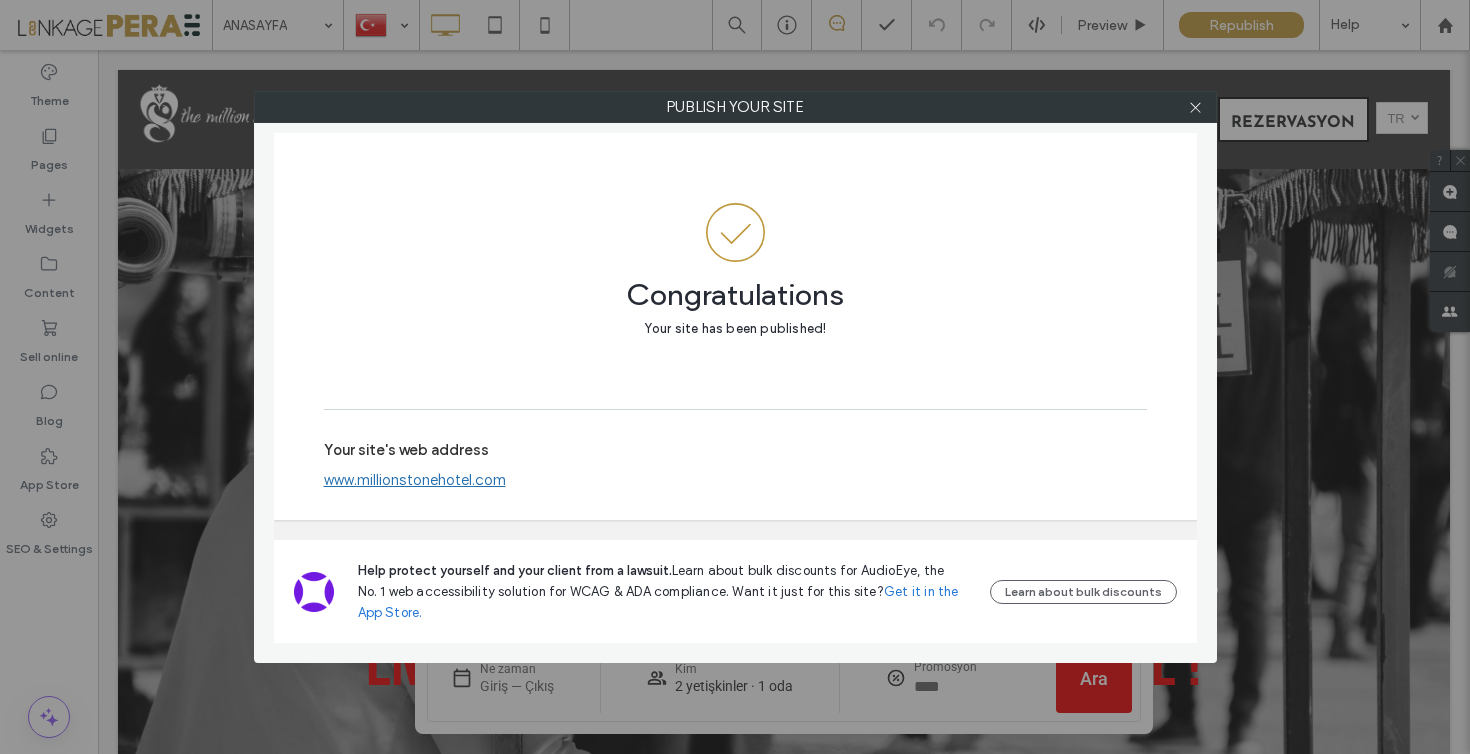 click 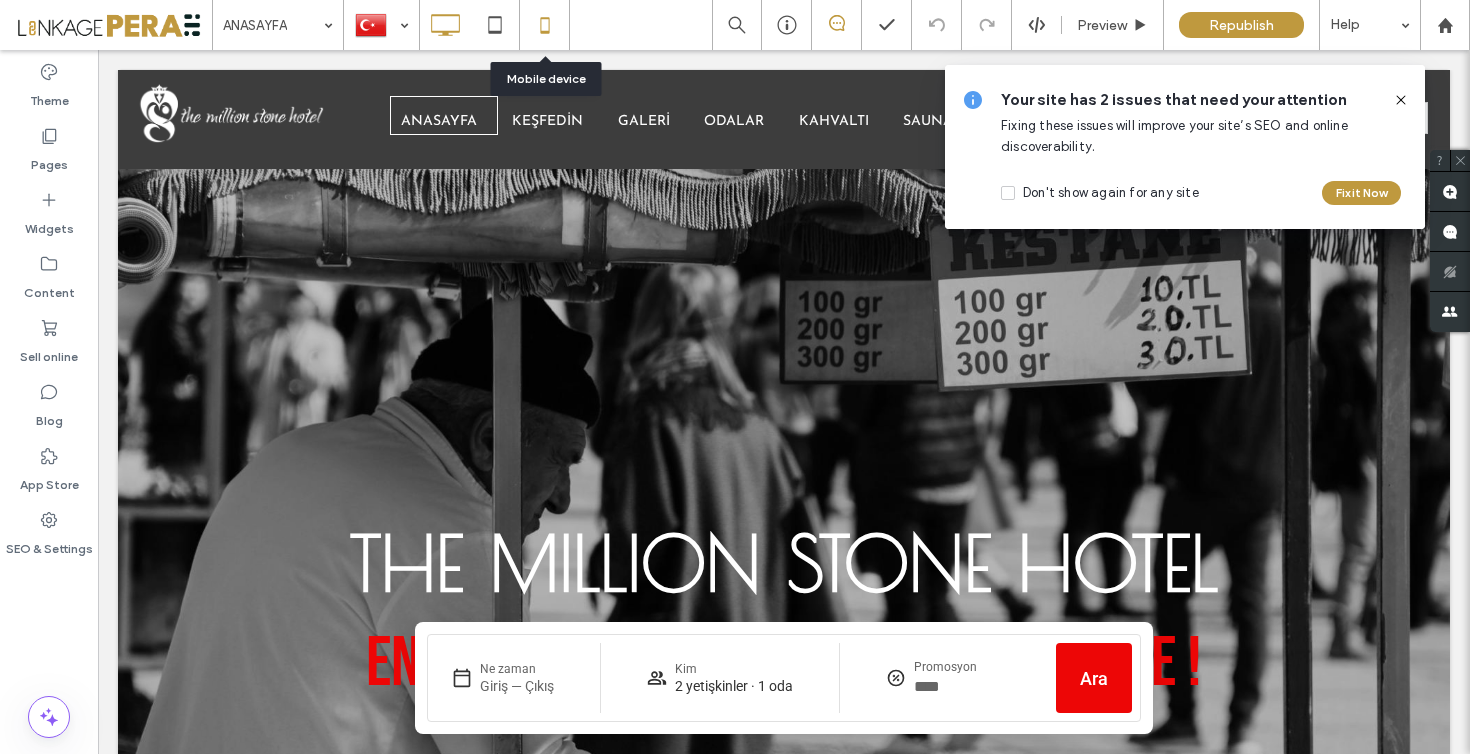 click 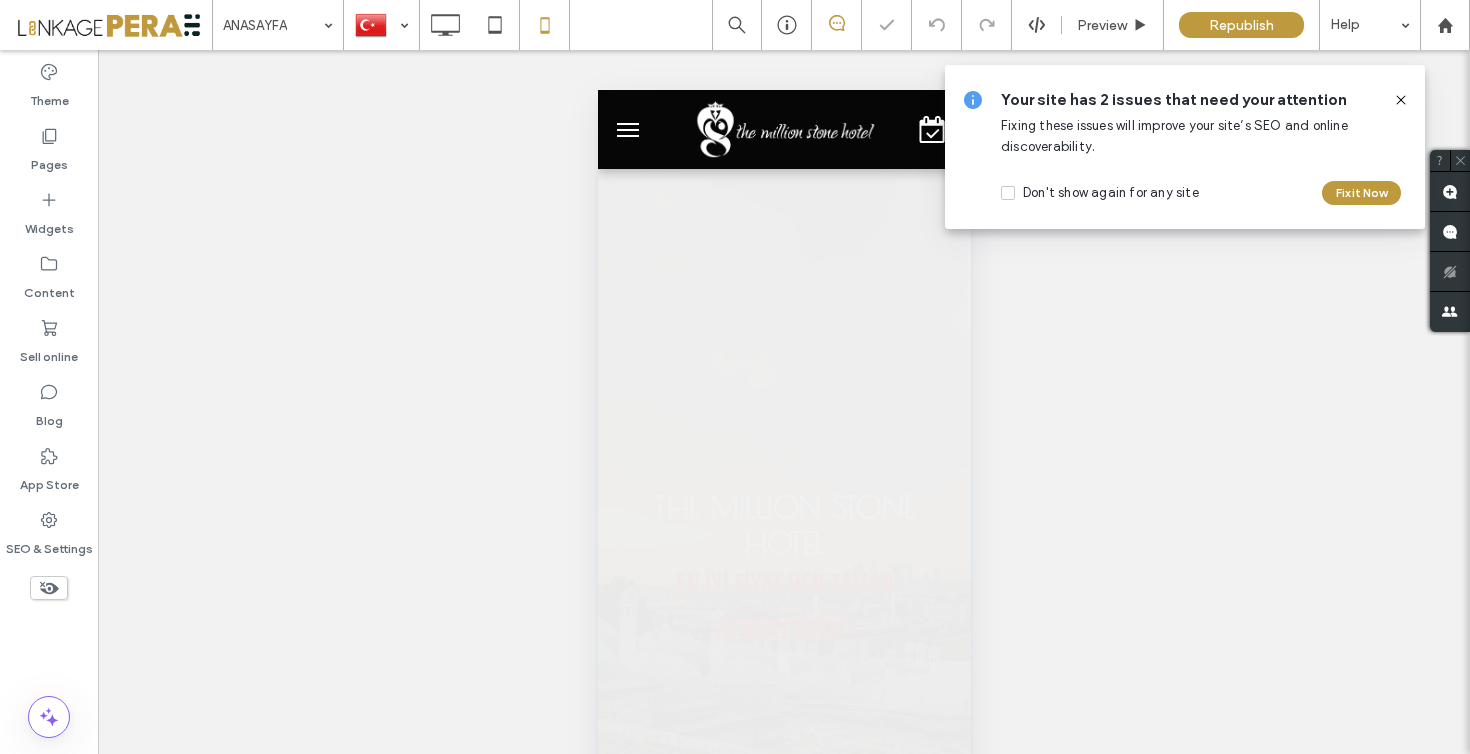 scroll, scrollTop: 0, scrollLeft: 0, axis: both 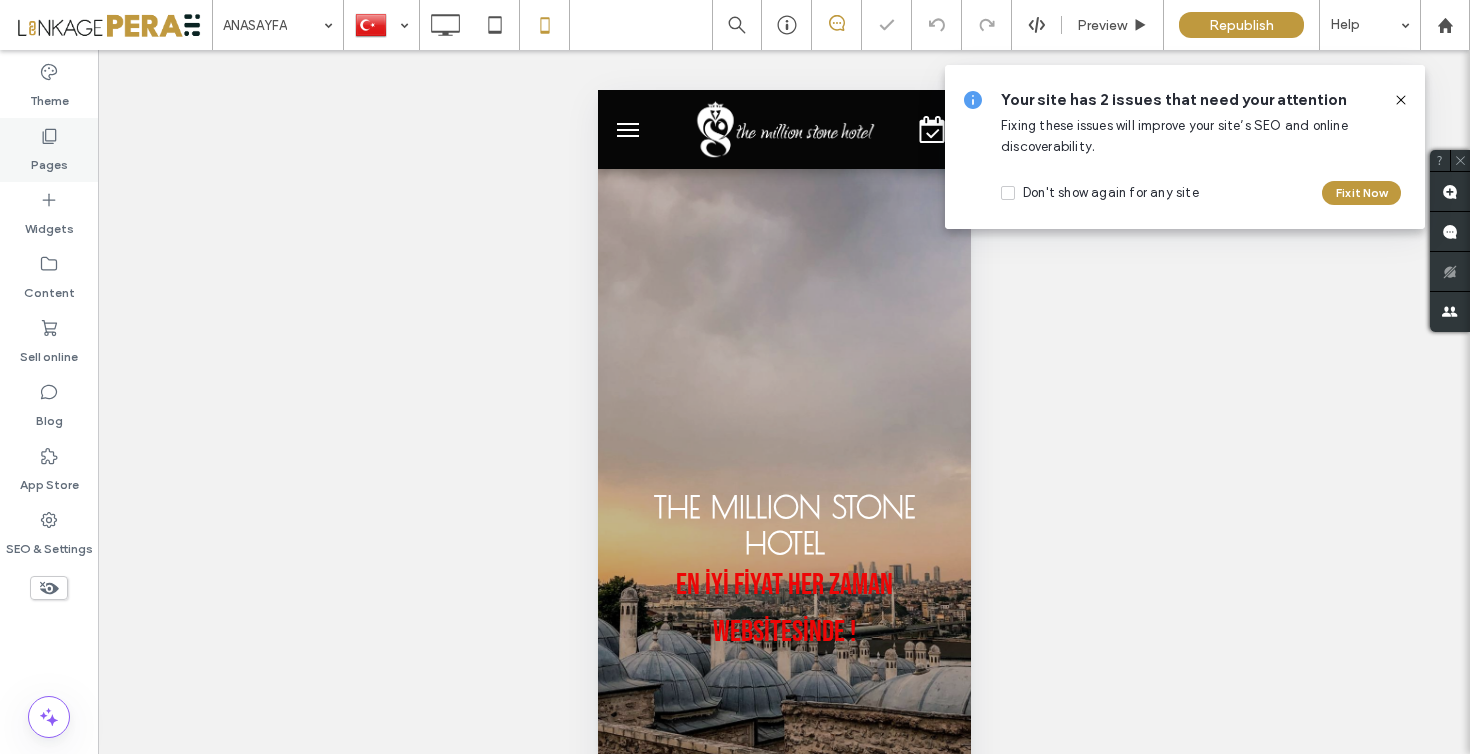 click on "Pages" at bounding box center [49, 150] 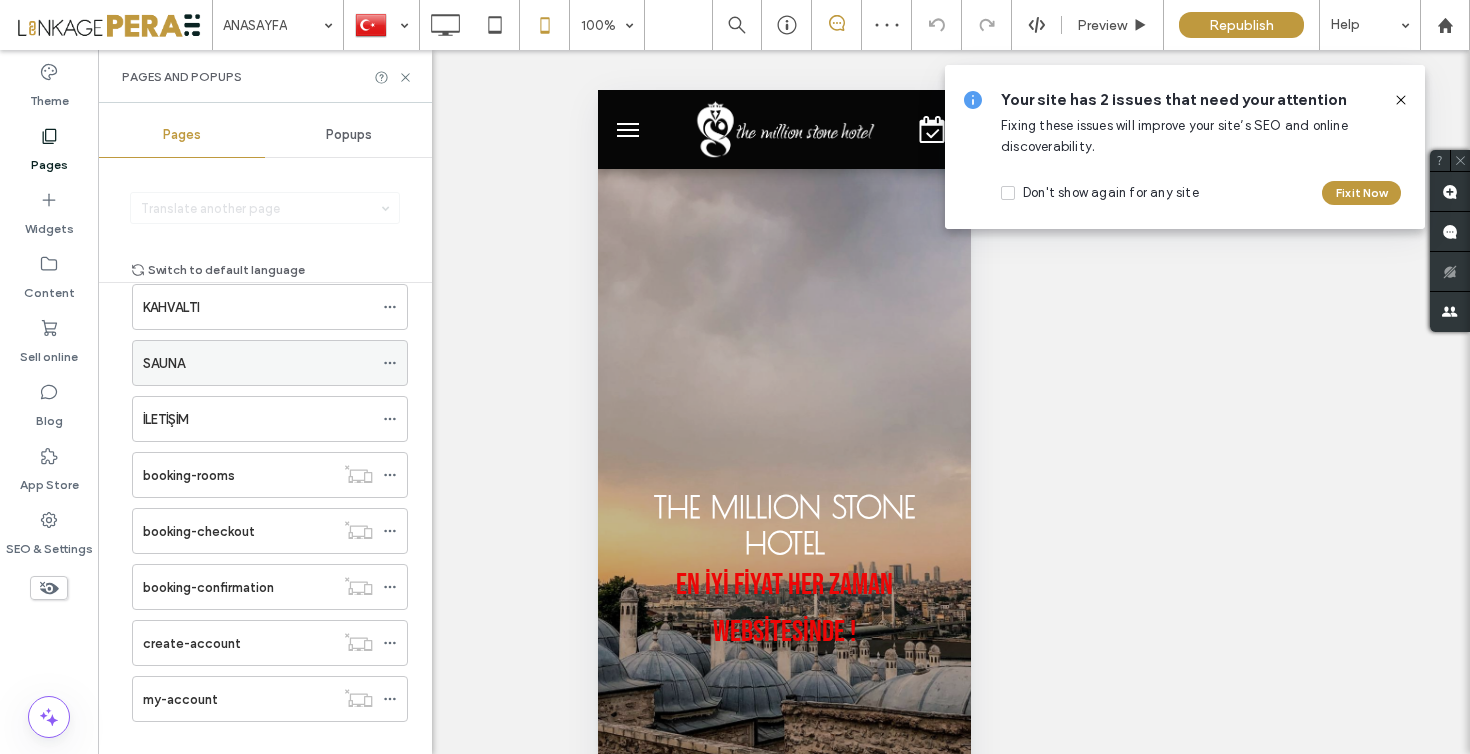 scroll, scrollTop: 285, scrollLeft: 0, axis: vertical 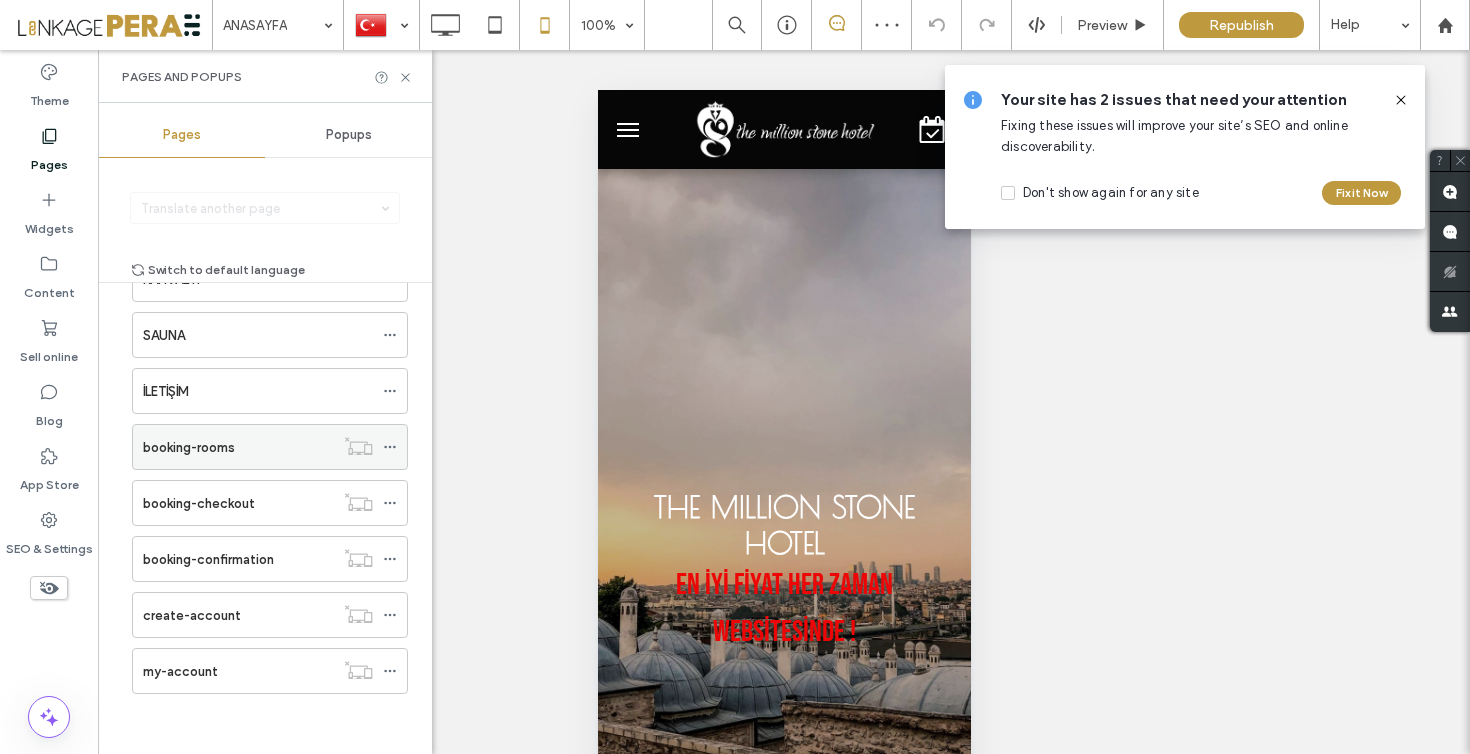 click on "booking-rooms" at bounding box center (238, 447) 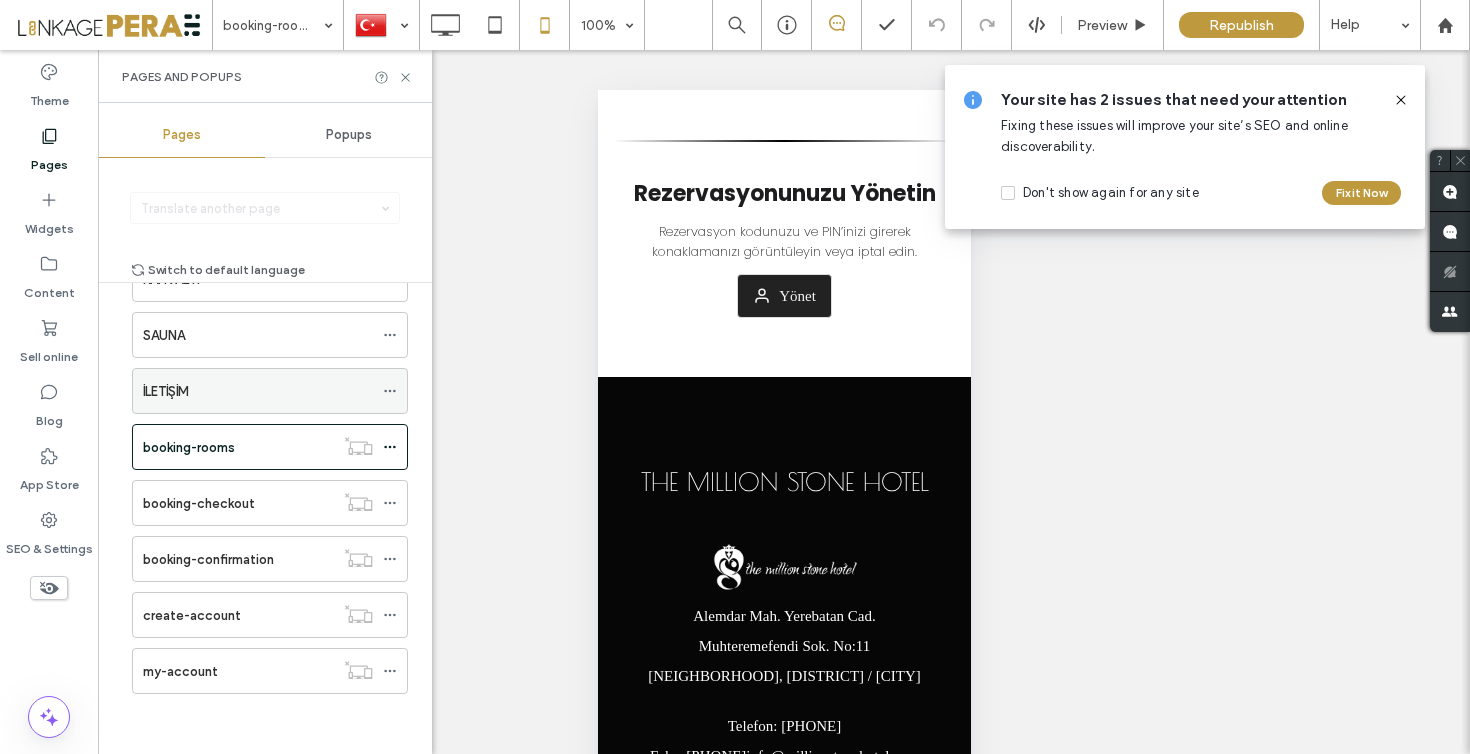 scroll, scrollTop: 0, scrollLeft: 0, axis: both 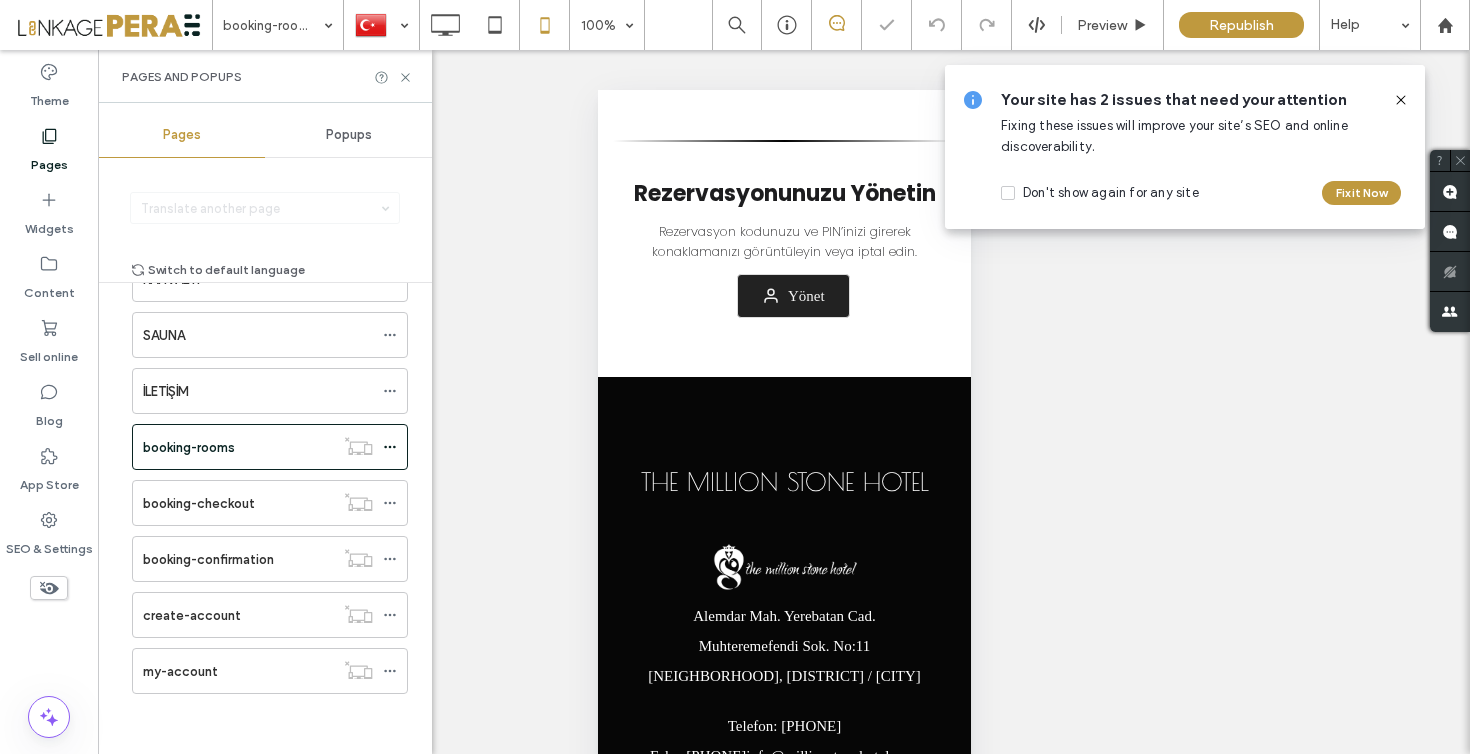 click 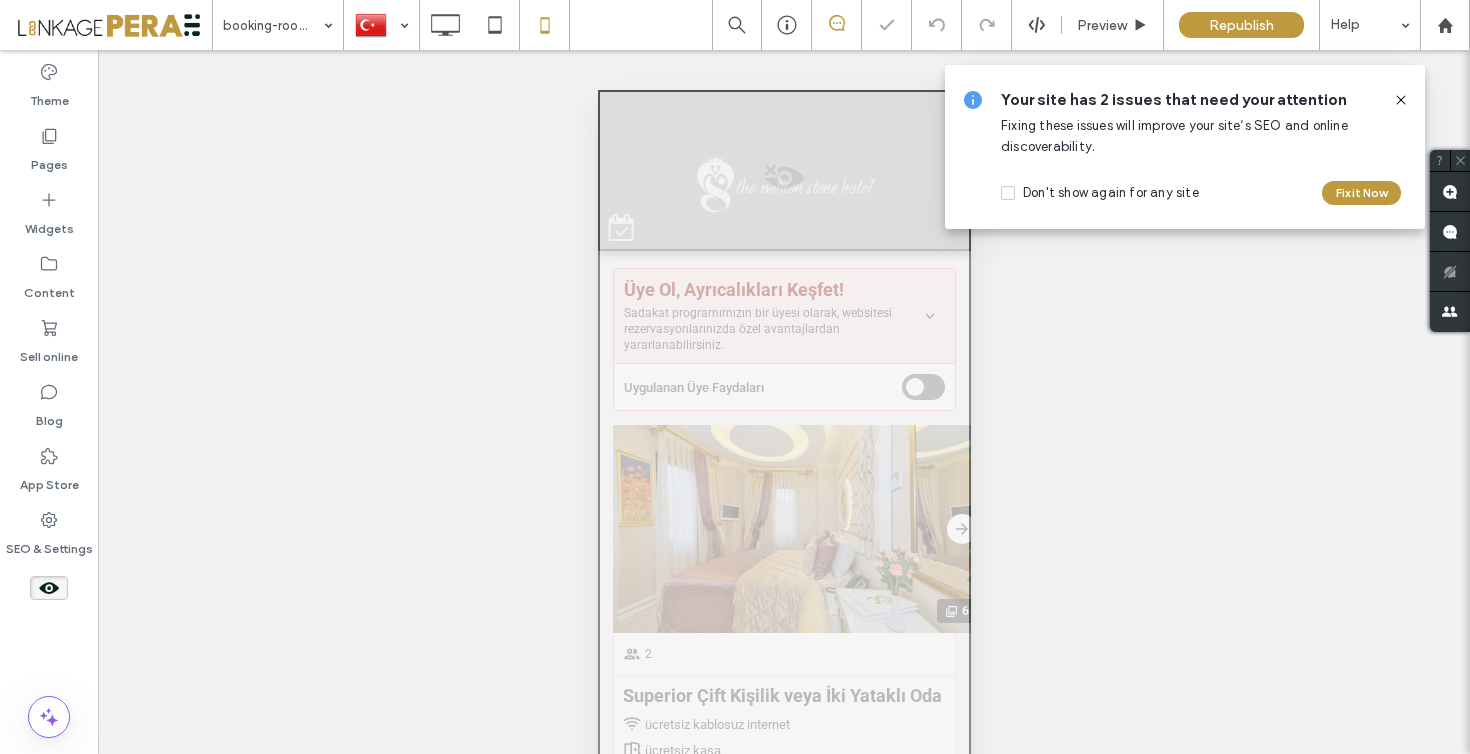 click at bounding box center [783, 1382] 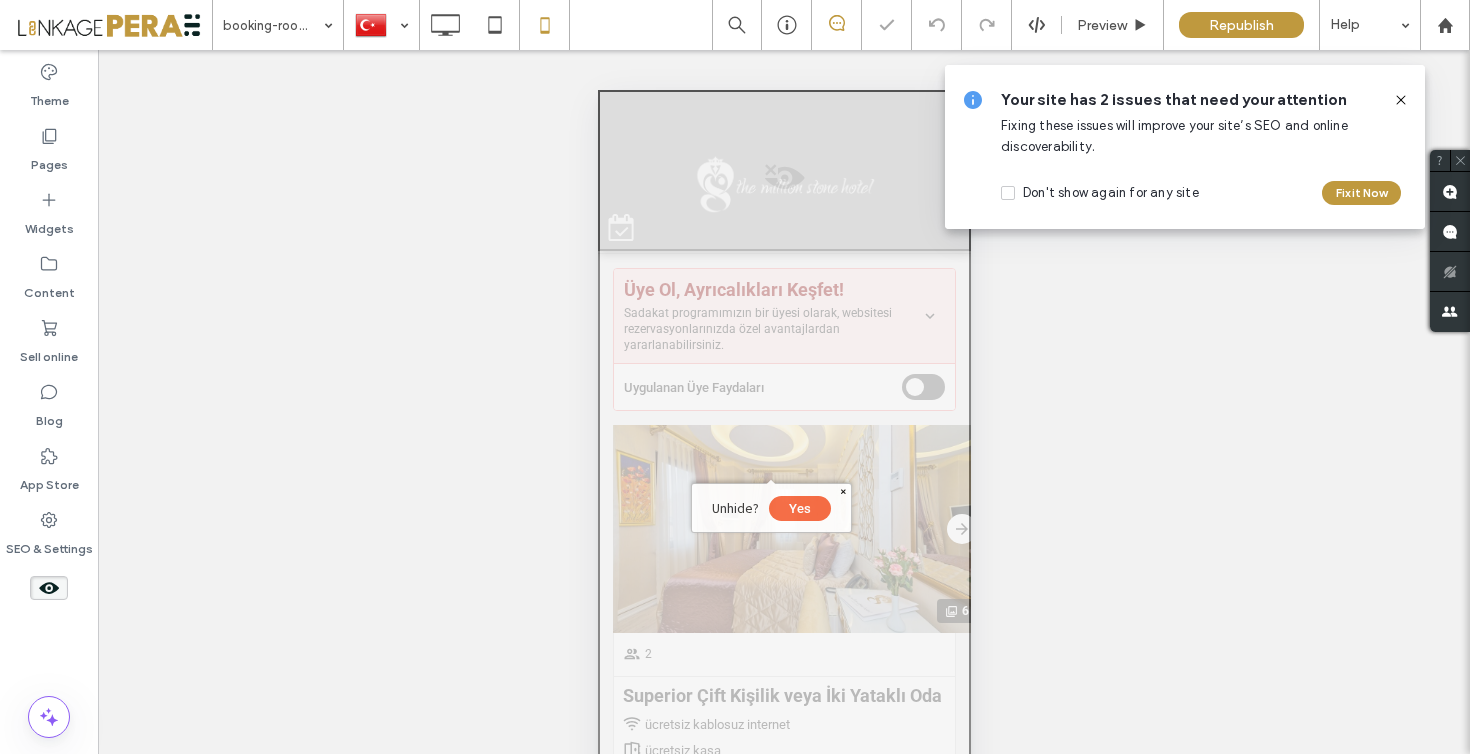 click on "Yes" at bounding box center [799, 508] 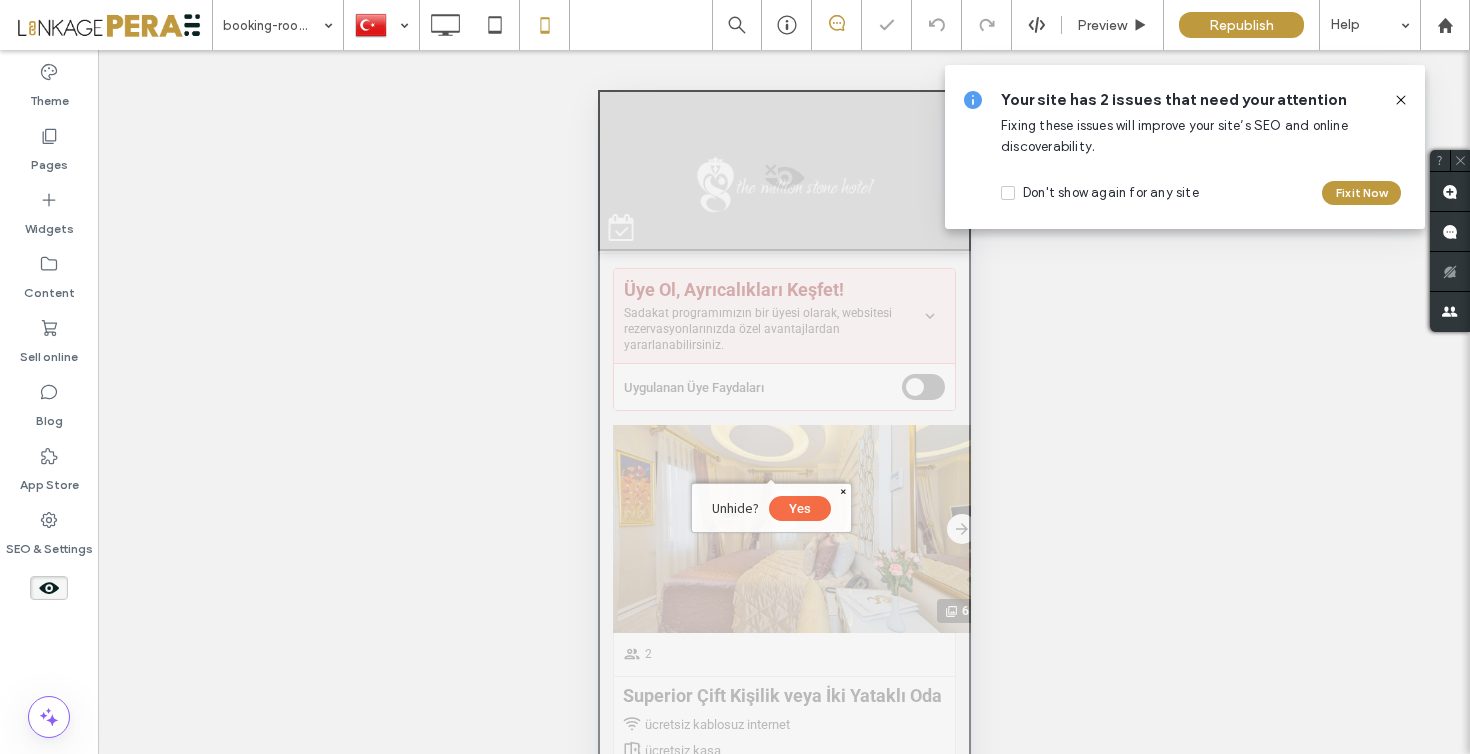 select on "*****" 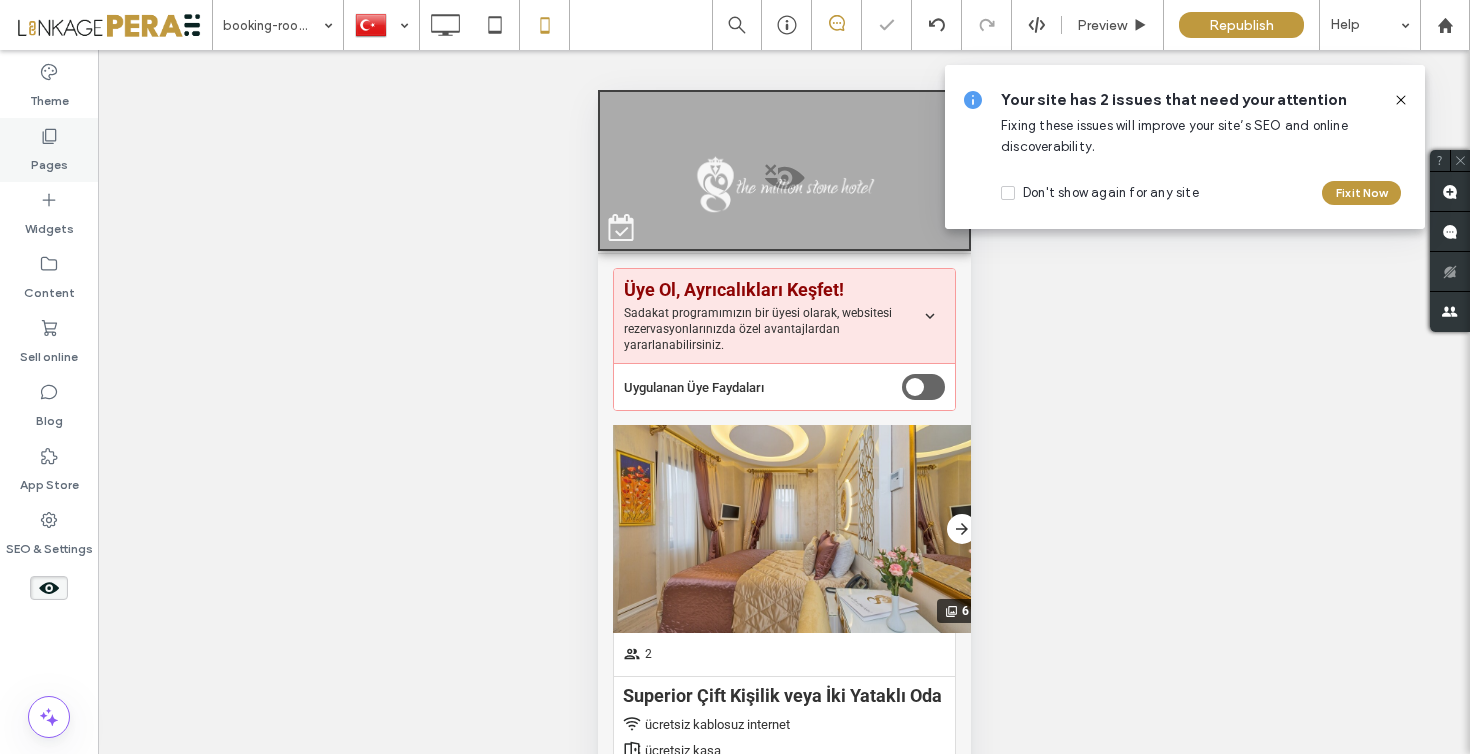 click on "Pages" at bounding box center [49, 150] 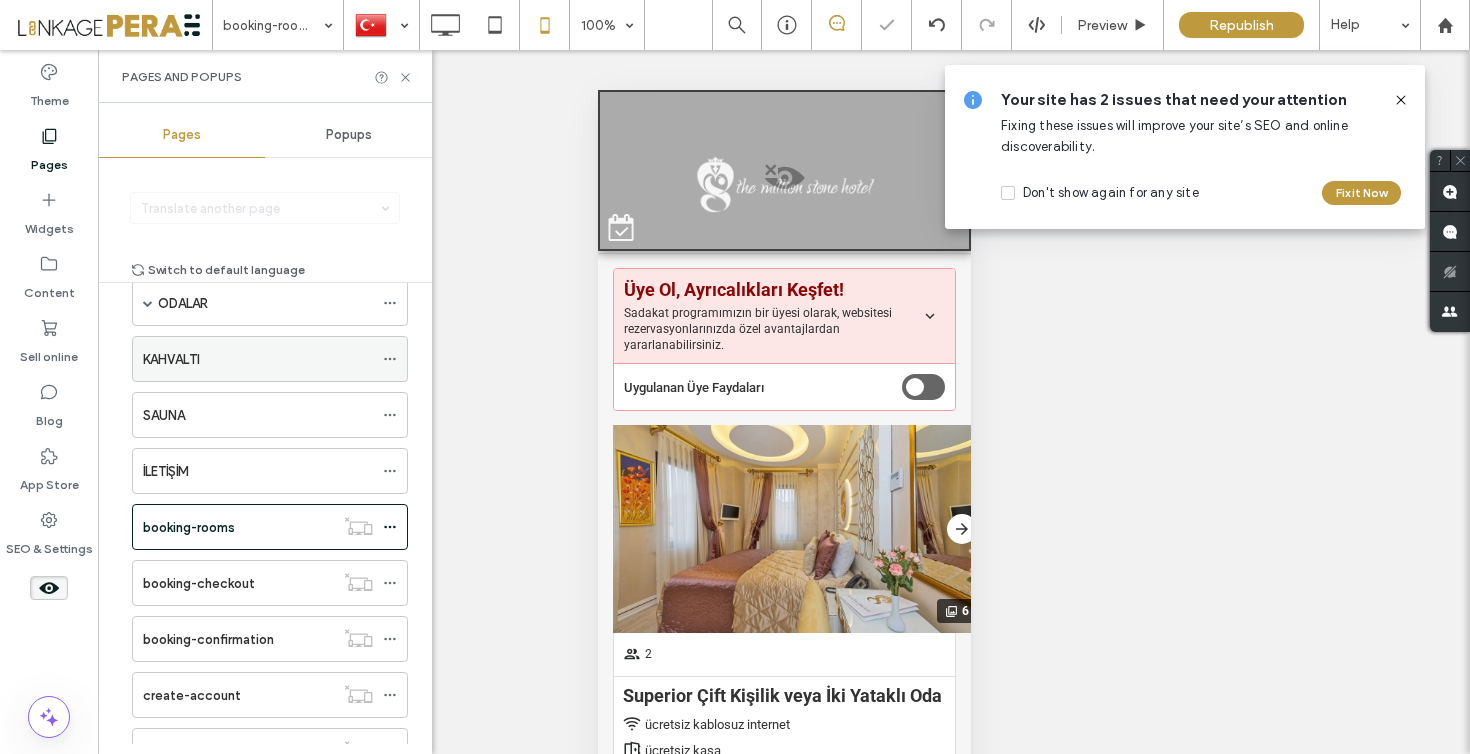 scroll, scrollTop: 285, scrollLeft: 0, axis: vertical 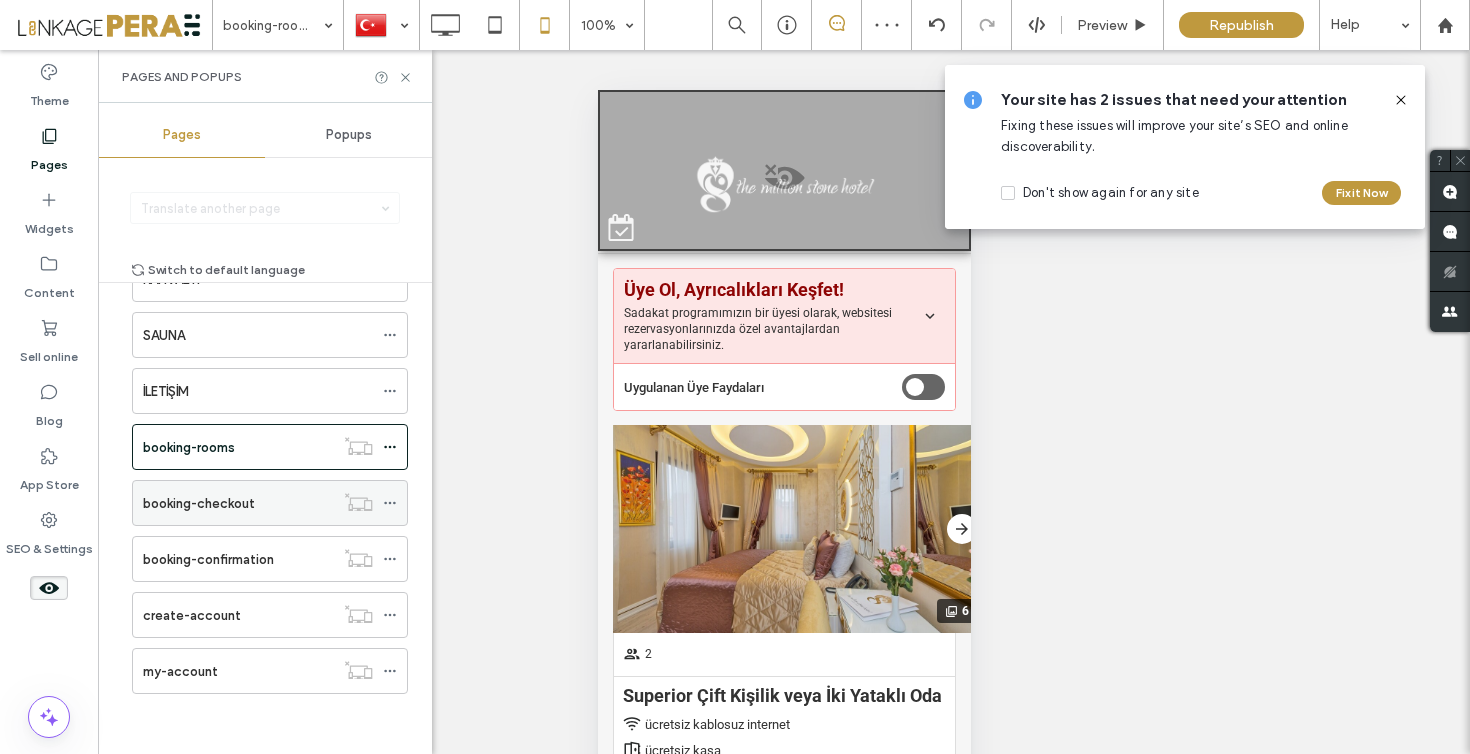 click on "booking-checkout" at bounding box center (270, 503) 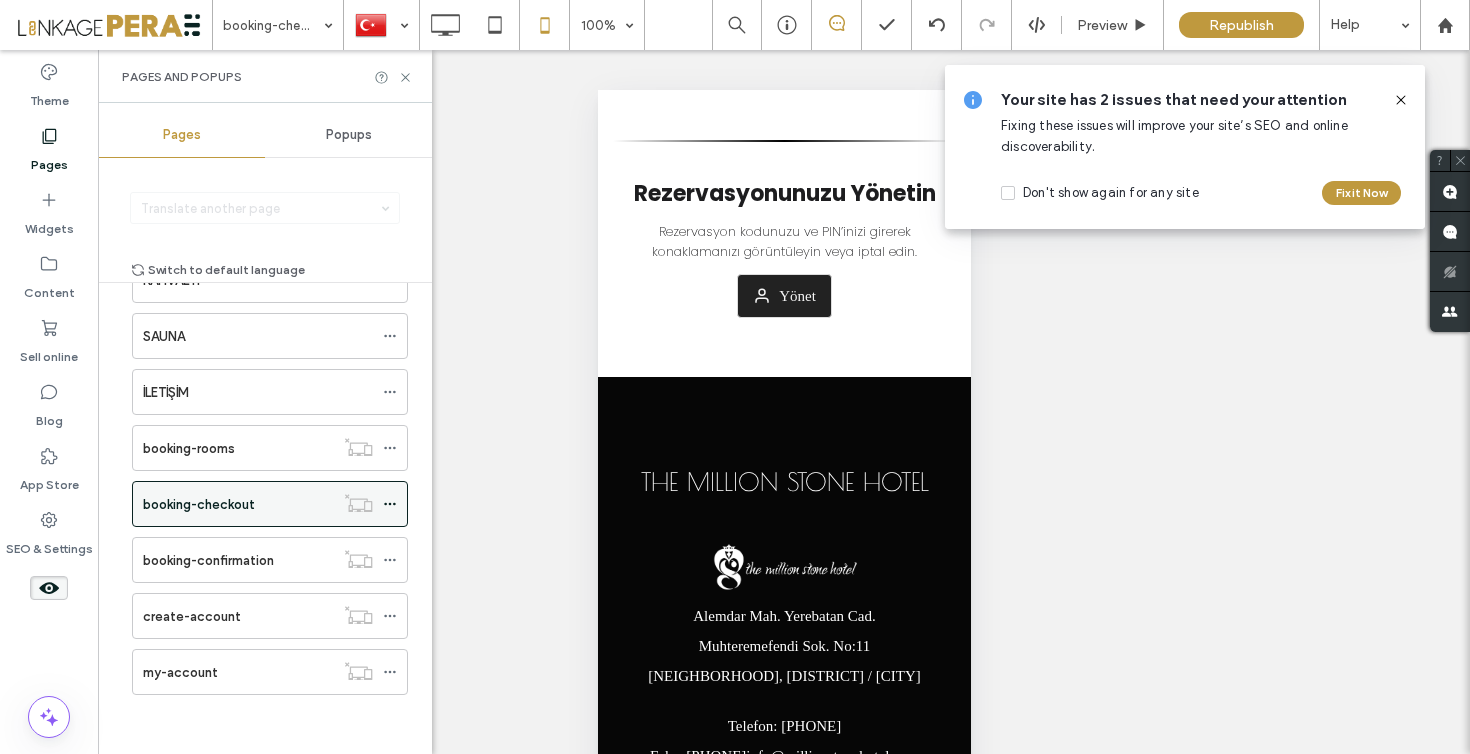 scroll, scrollTop: 0, scrollLeft: 0, axis: both 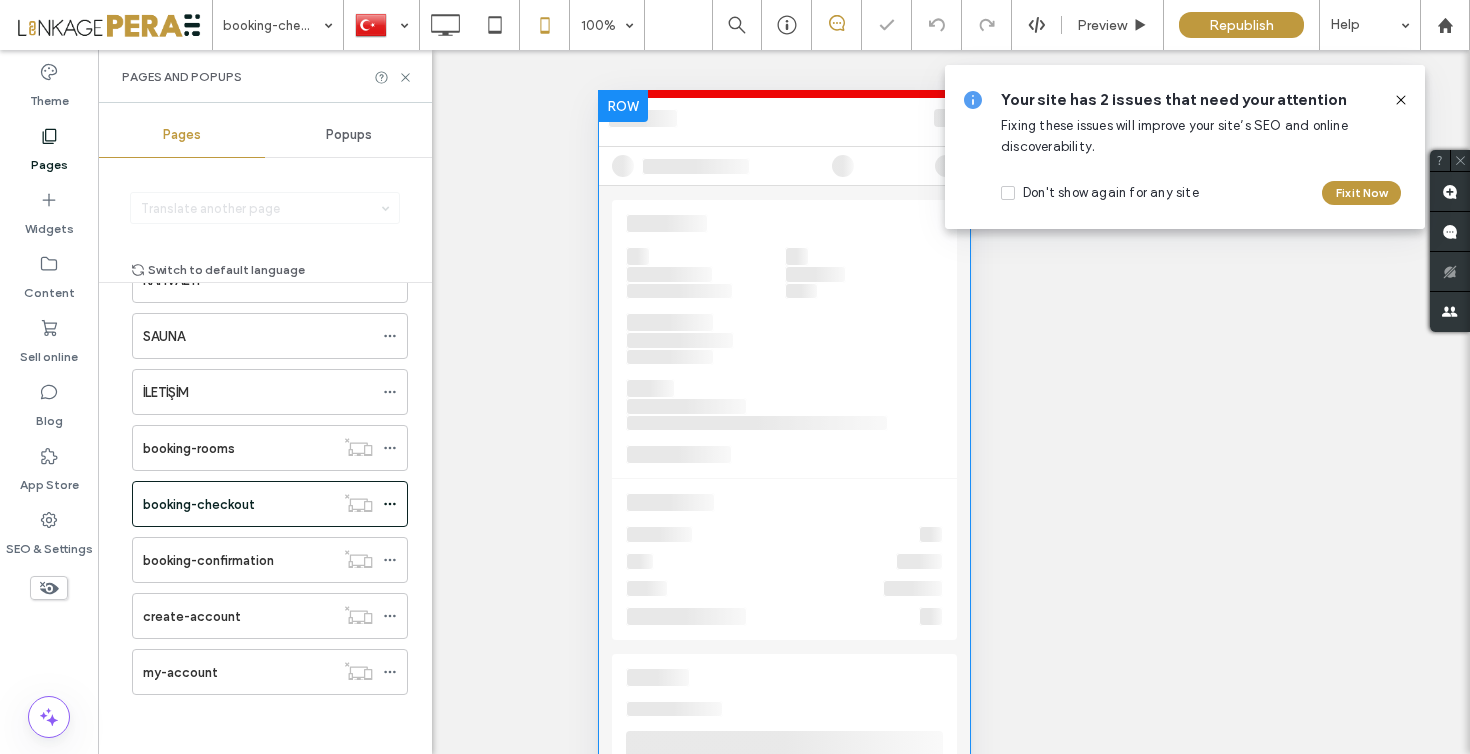 select on "*****" 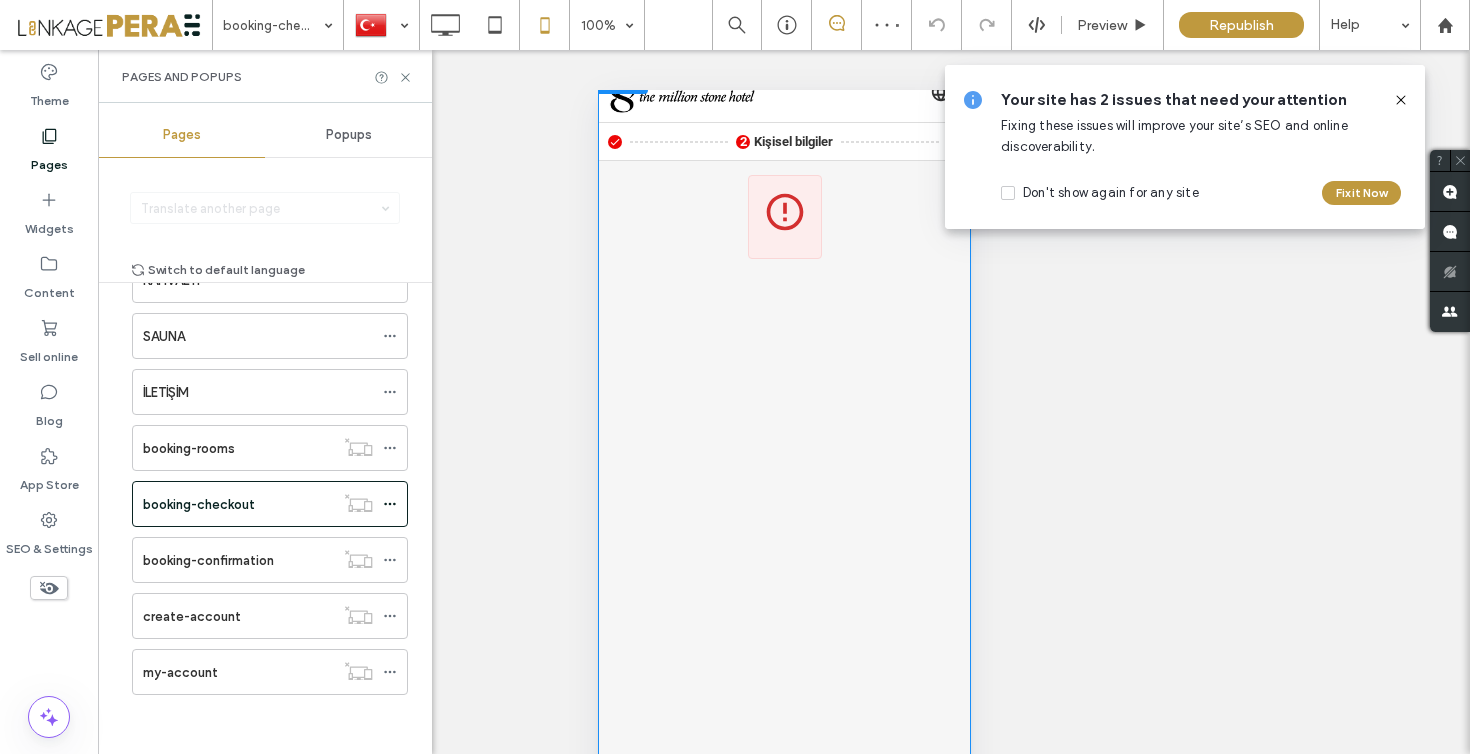scroll, scrollTop: 0, scrollLeft: 0, axis: both 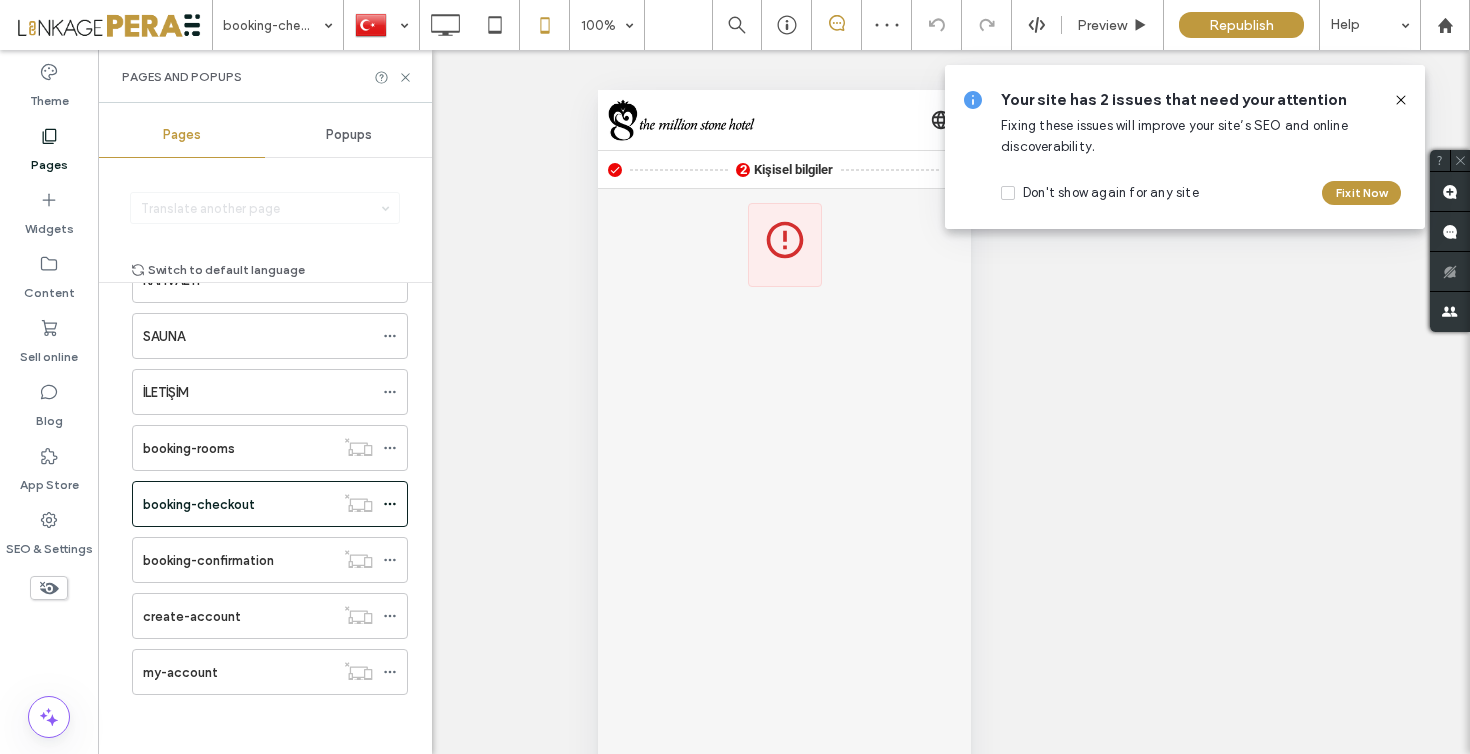 click at bounding box center [49, 588] 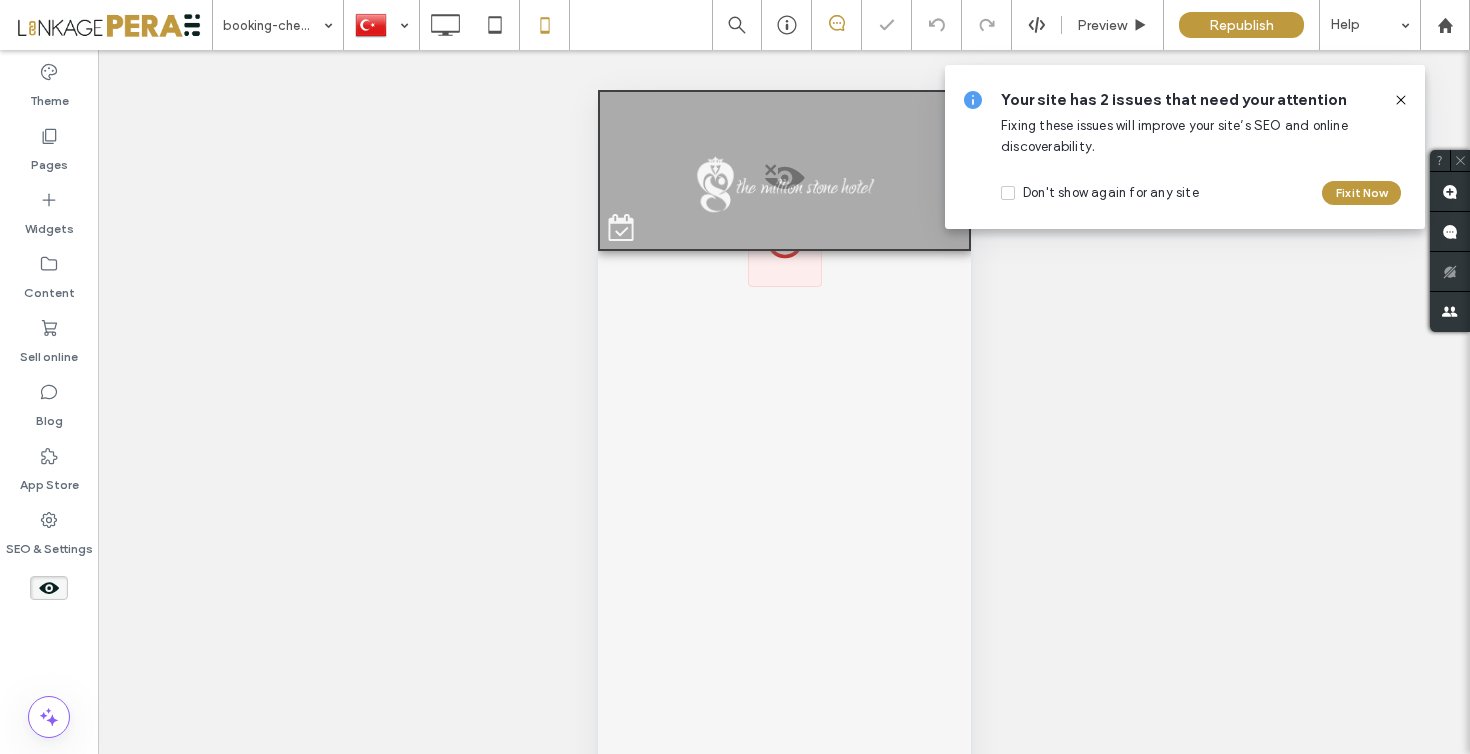 click 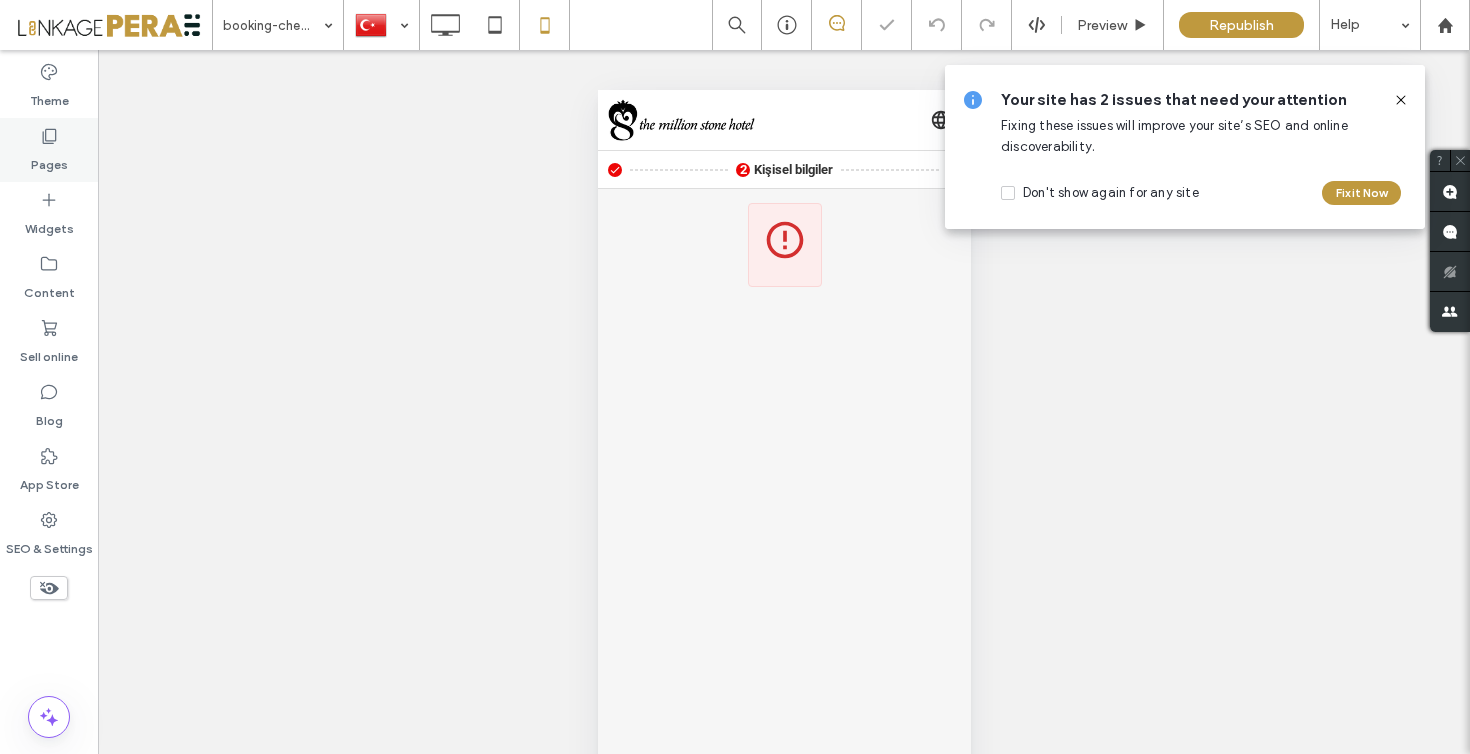 click on "Pages" at bounding box center [49, 160] 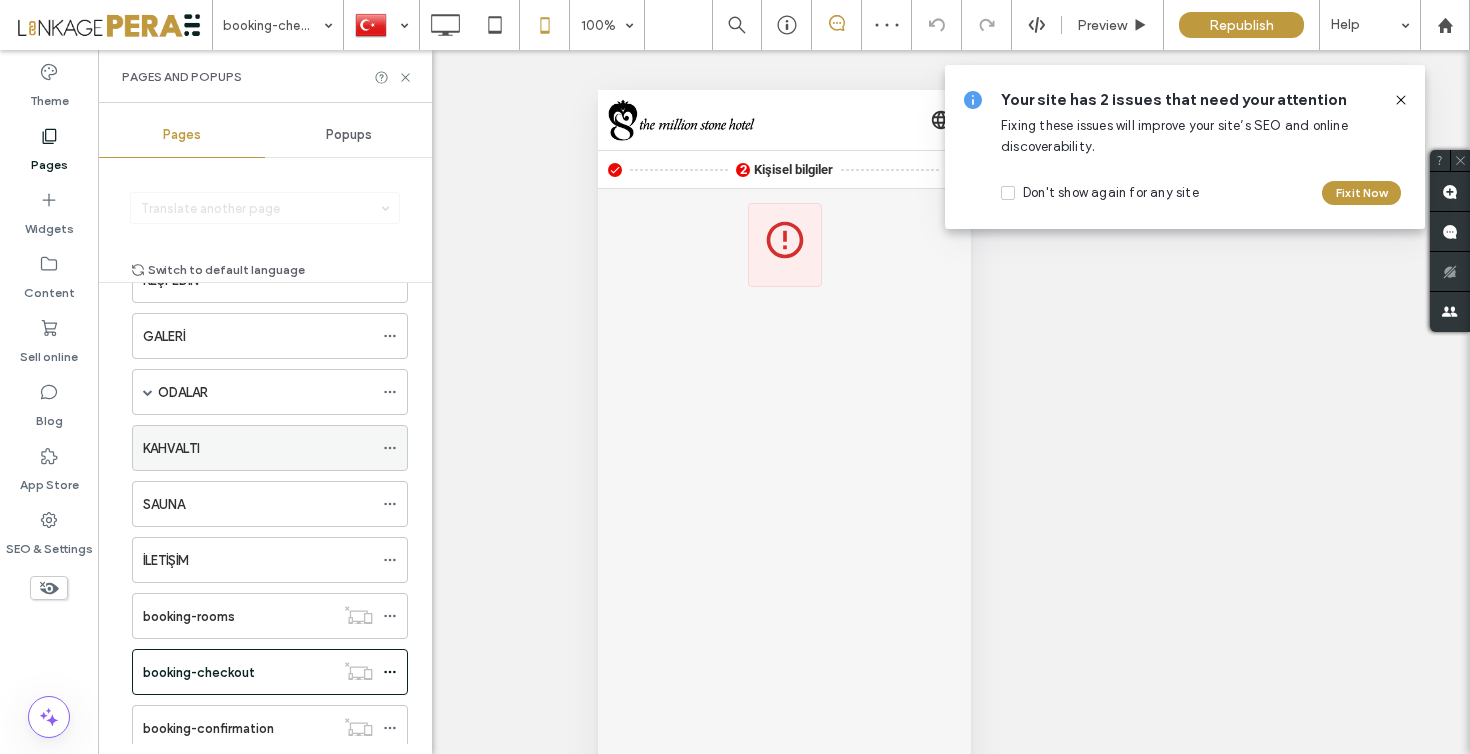 scroll, scrollTop: 225, scrollLeft: 0, axis: vertical 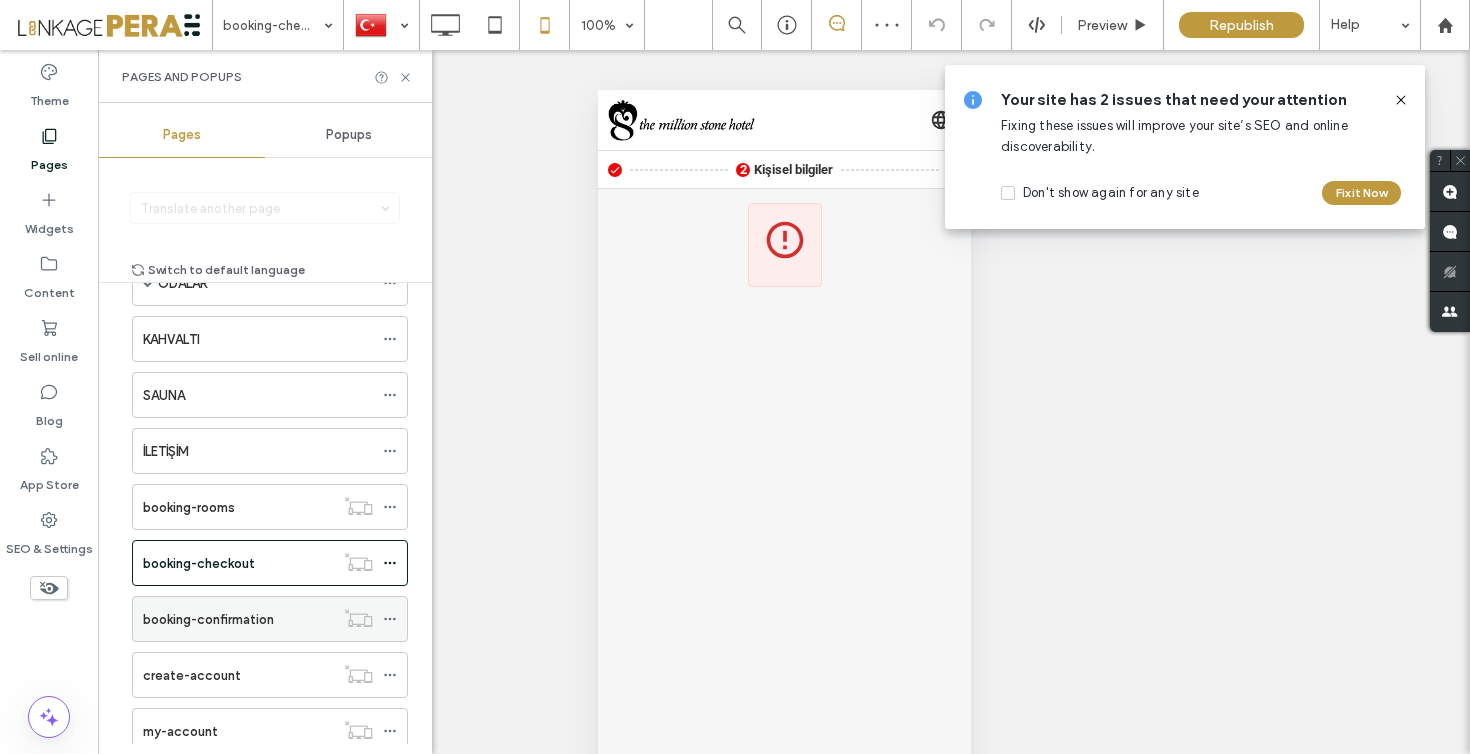 click on "booking-confirmation" at bounding box center [208, 619] 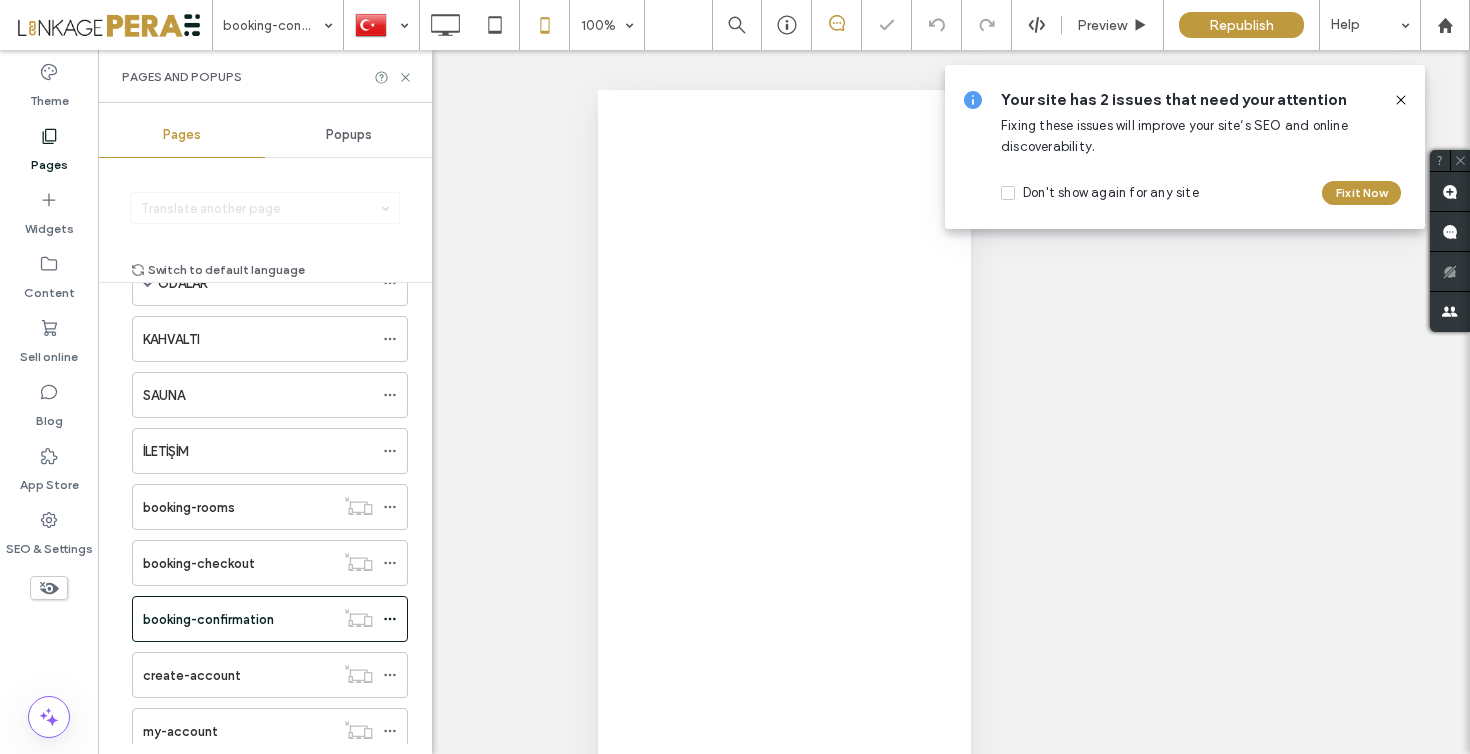 select on "*****" 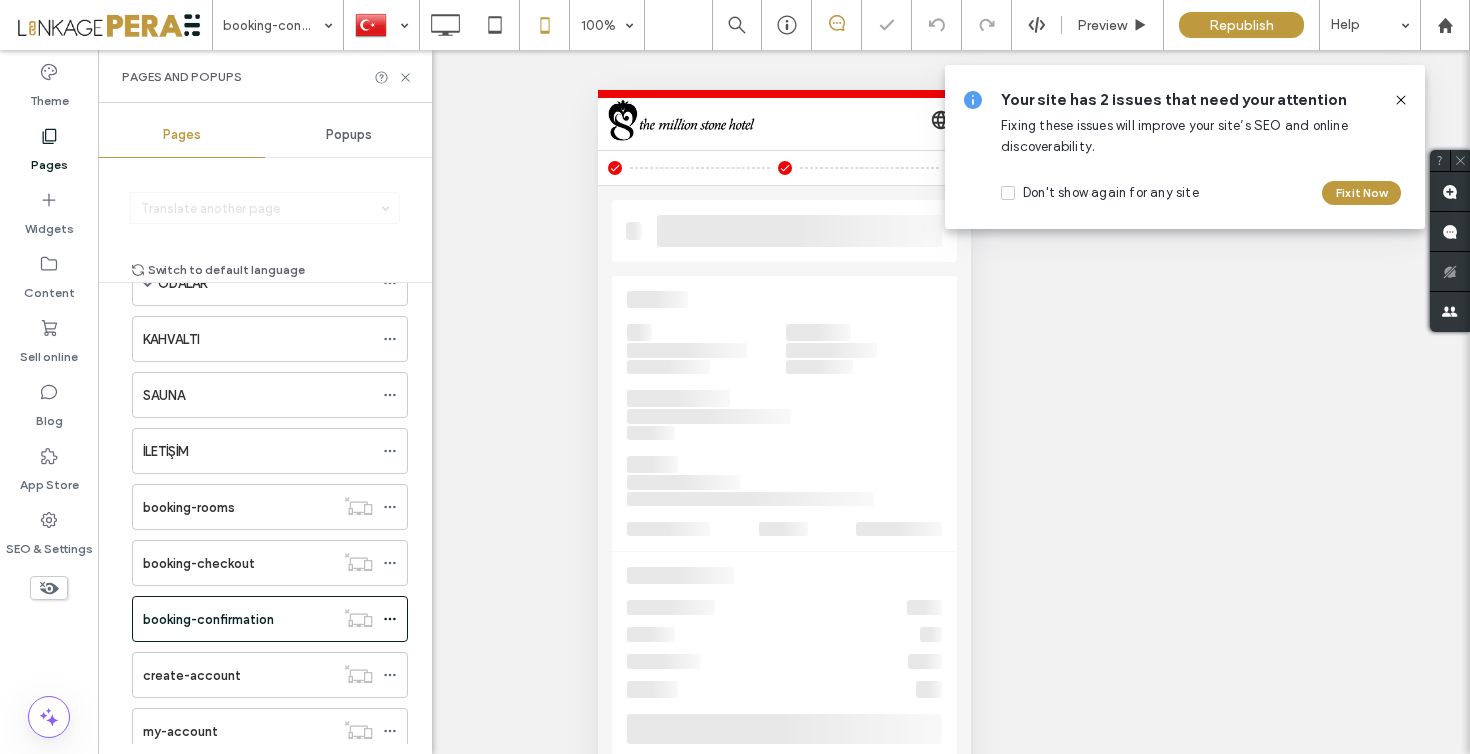 scroll, scrollTop: 0, scrollLeft: 0, axis: both 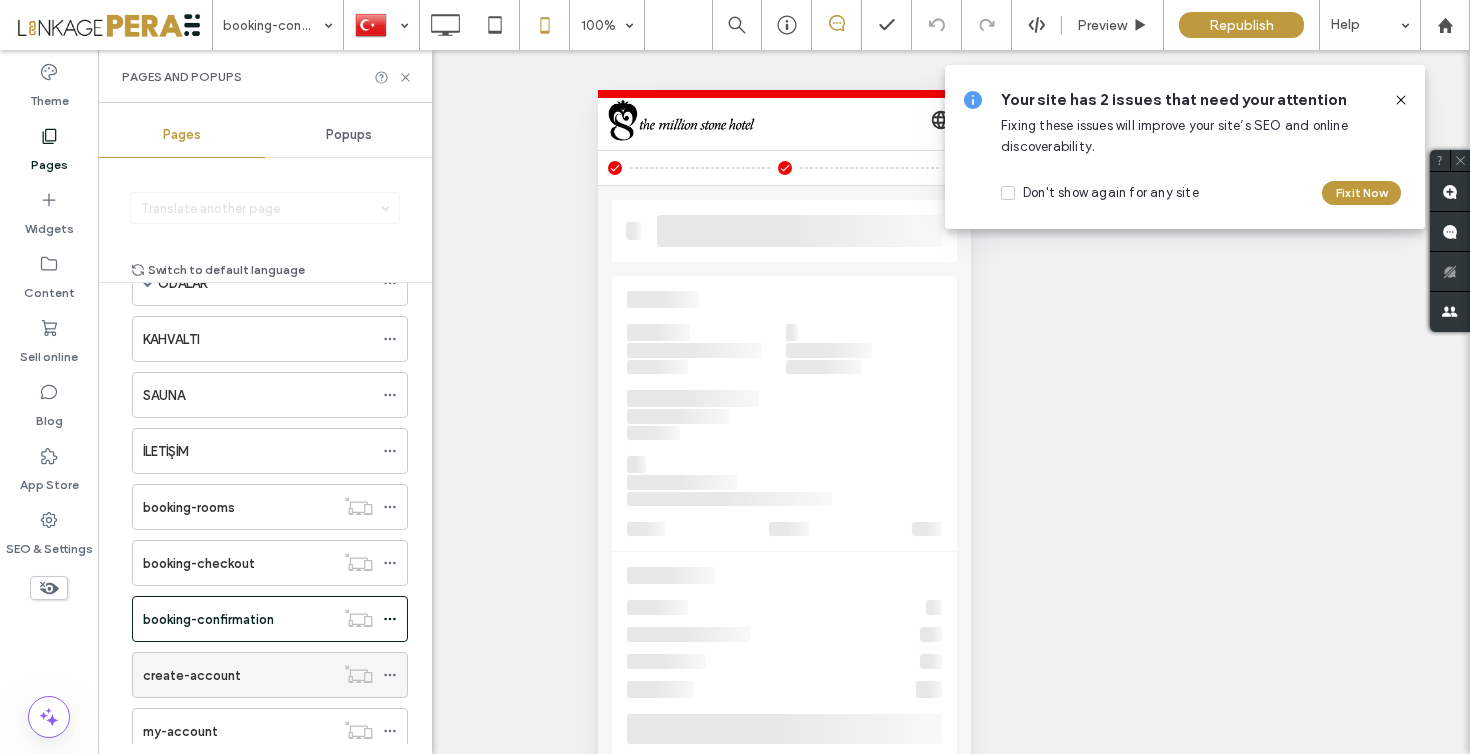 click on "create-account" at bounding box center (238, 675) 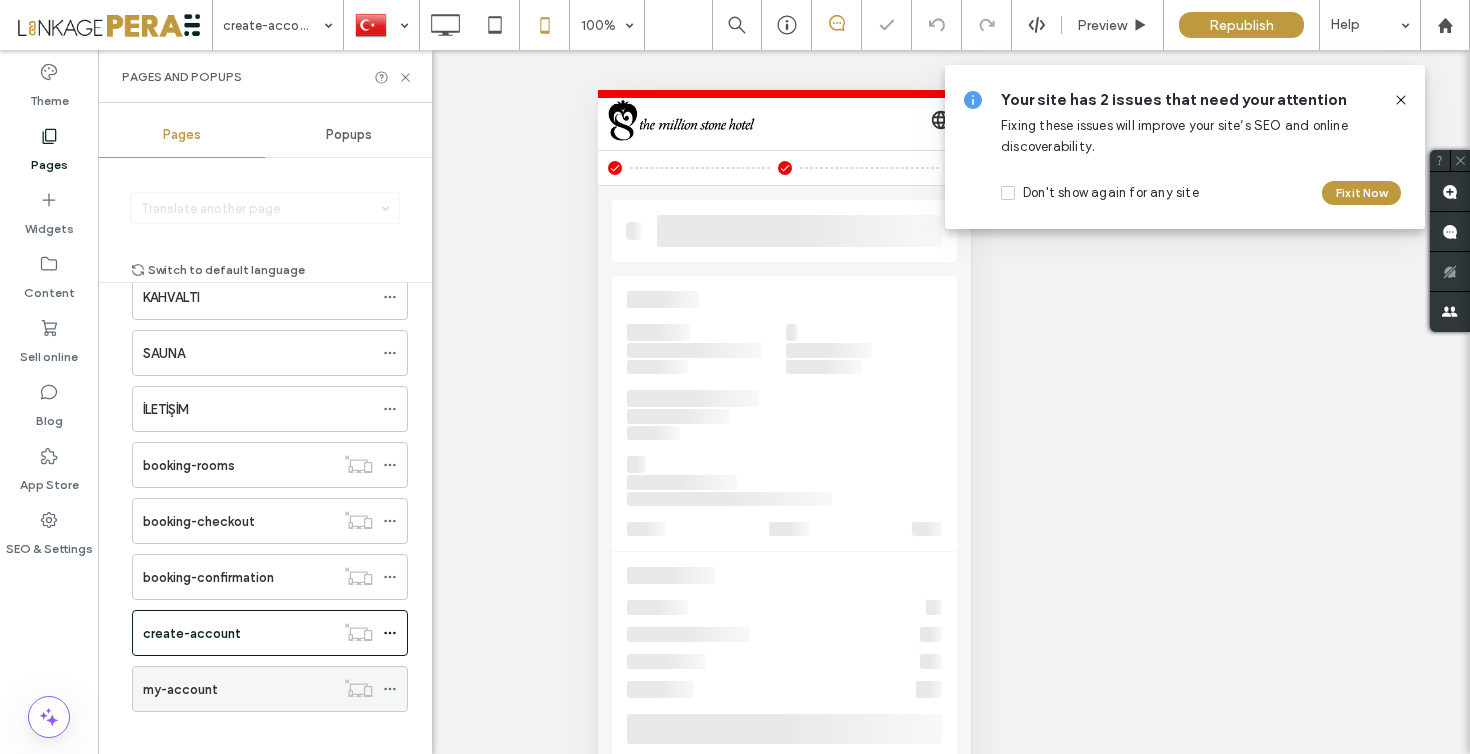 scroll, scrollTop: 285, scrollLeft: 0, axis: vertical 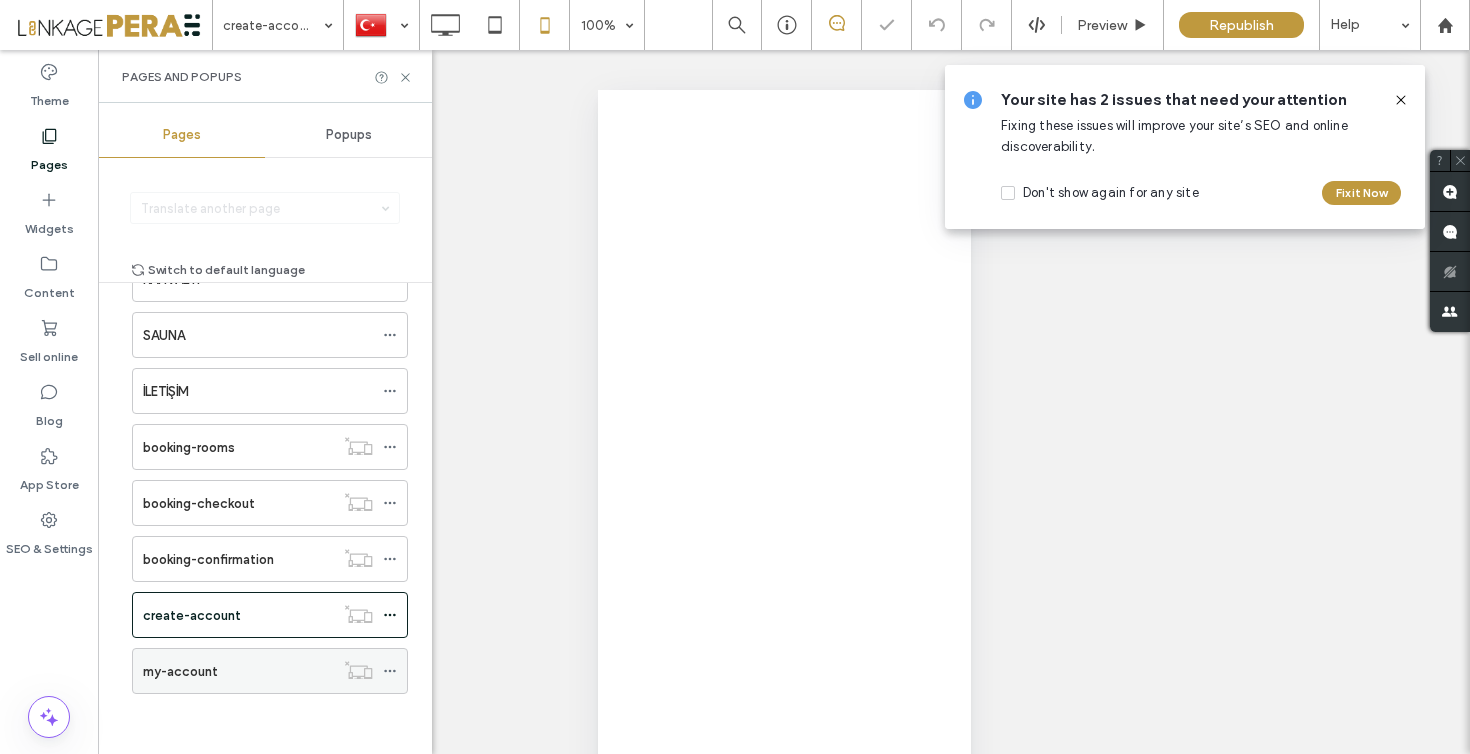 select on "*******" 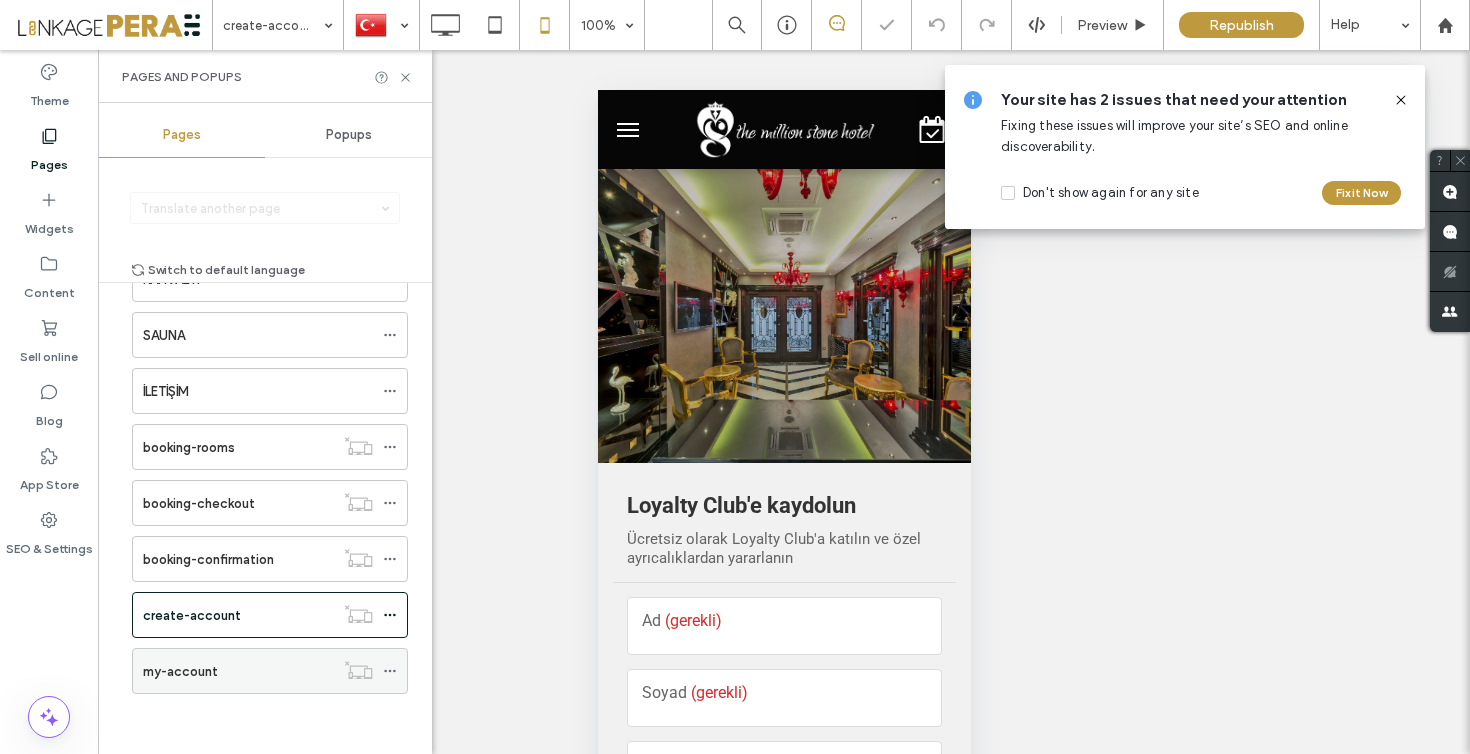 scroll, scrollTop: 0, scrollLeft: 0, axis: both 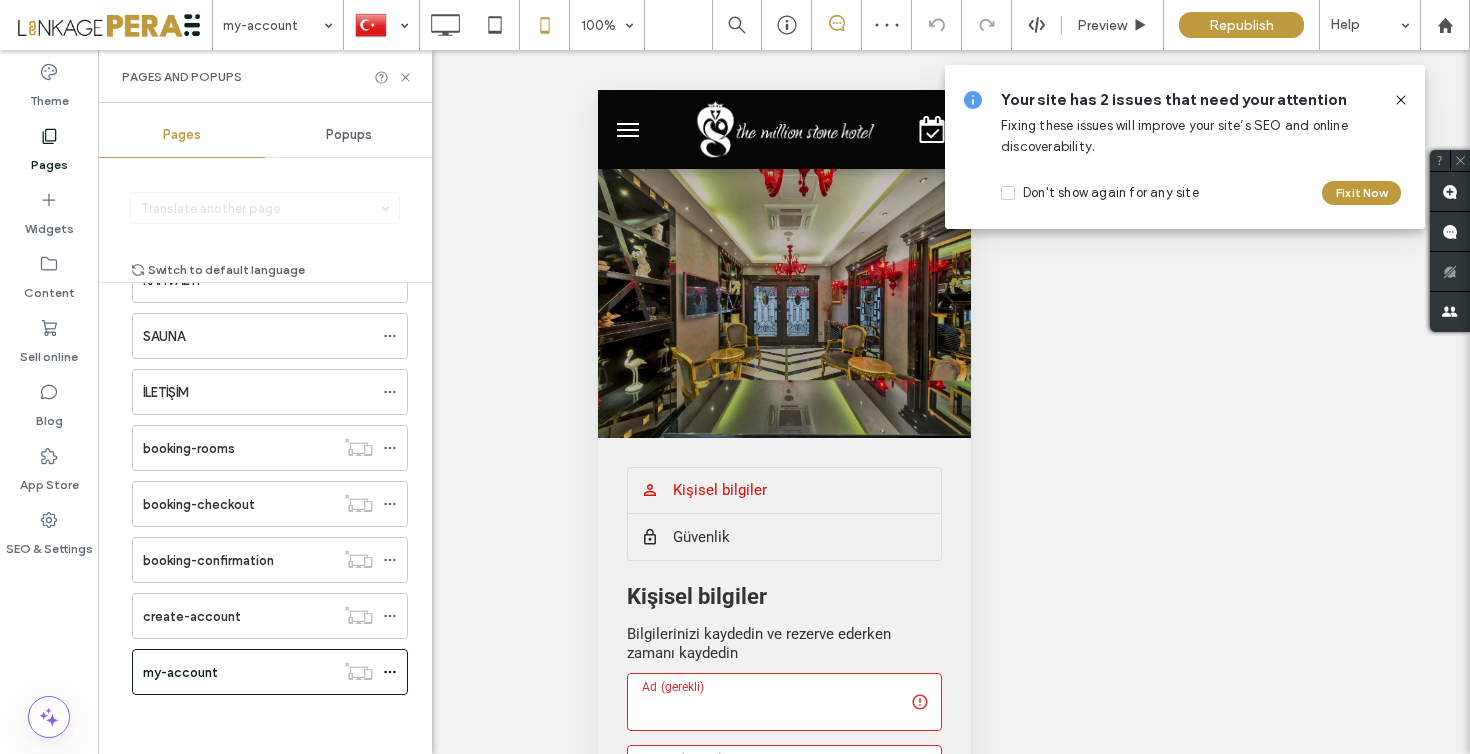 click 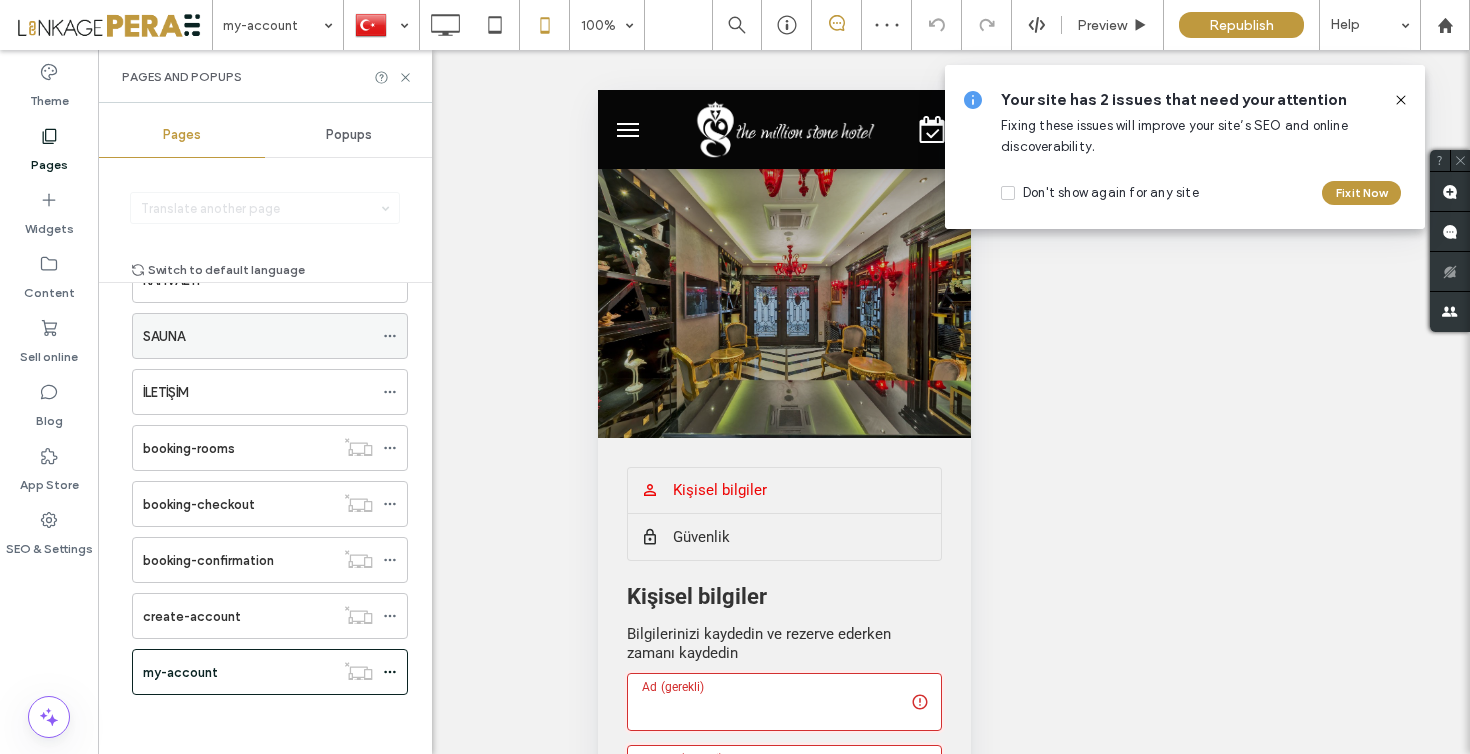 scroll, scrollTop: 0, scrollLeft: 0, axis: both 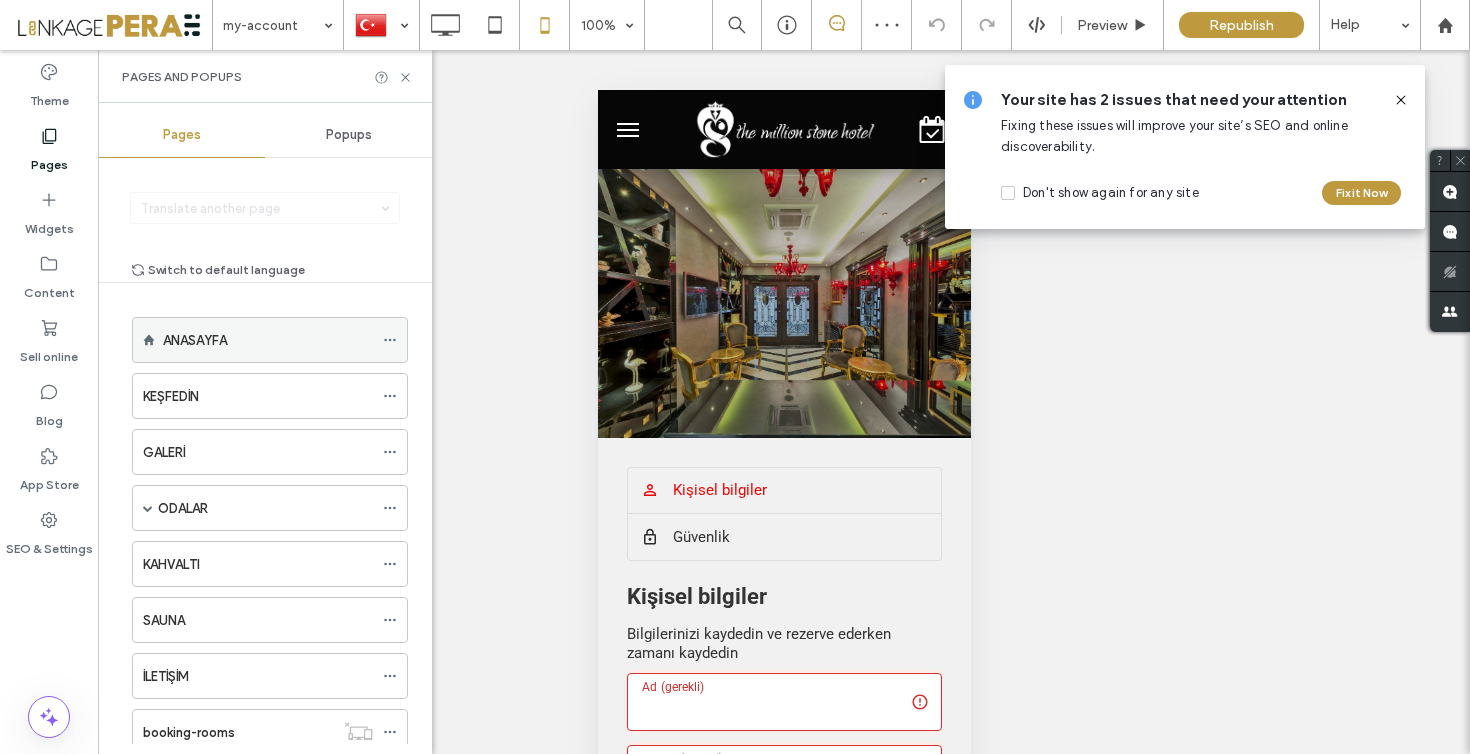 click on "ANASAYFA" at bounding box center [268, 340] 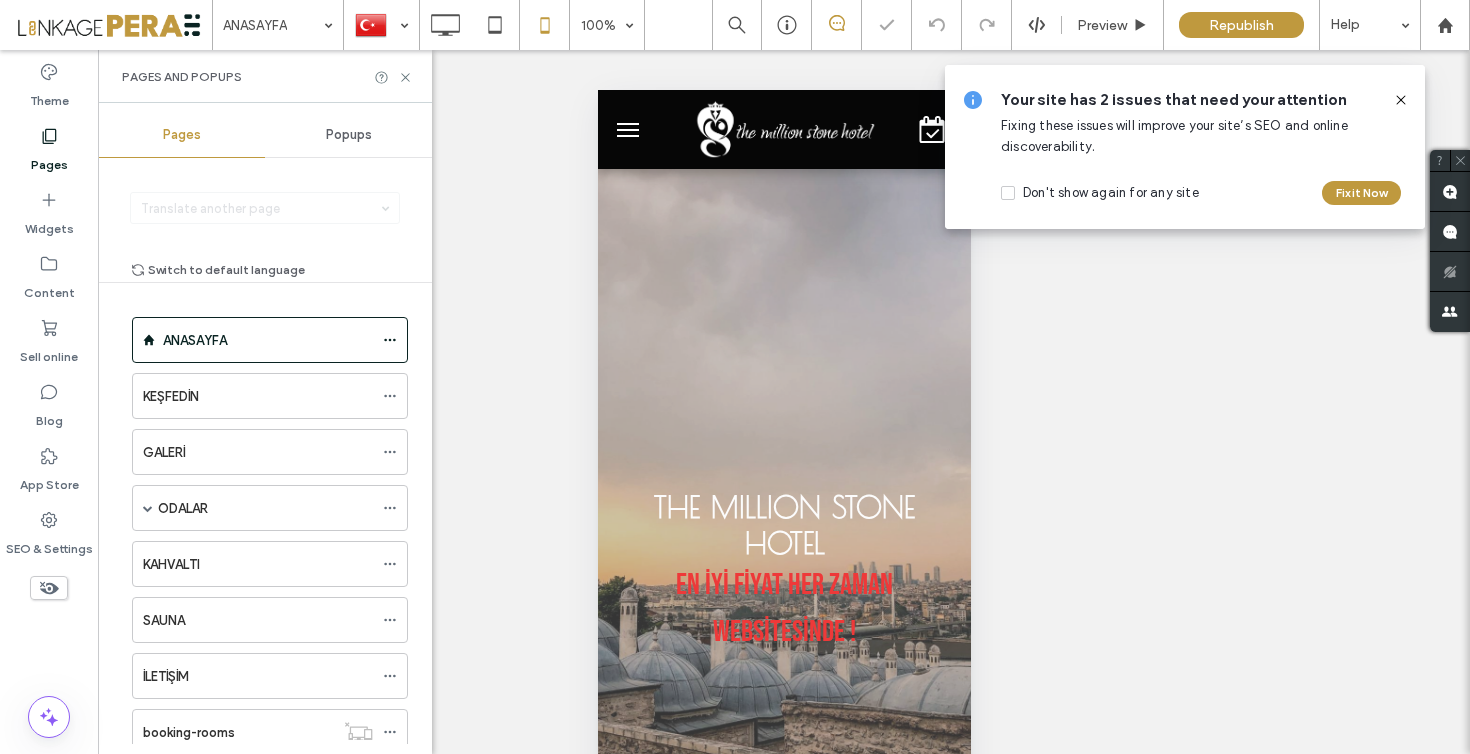 scroll, scrollTop: 0, scrollLeft: 0, axis: both 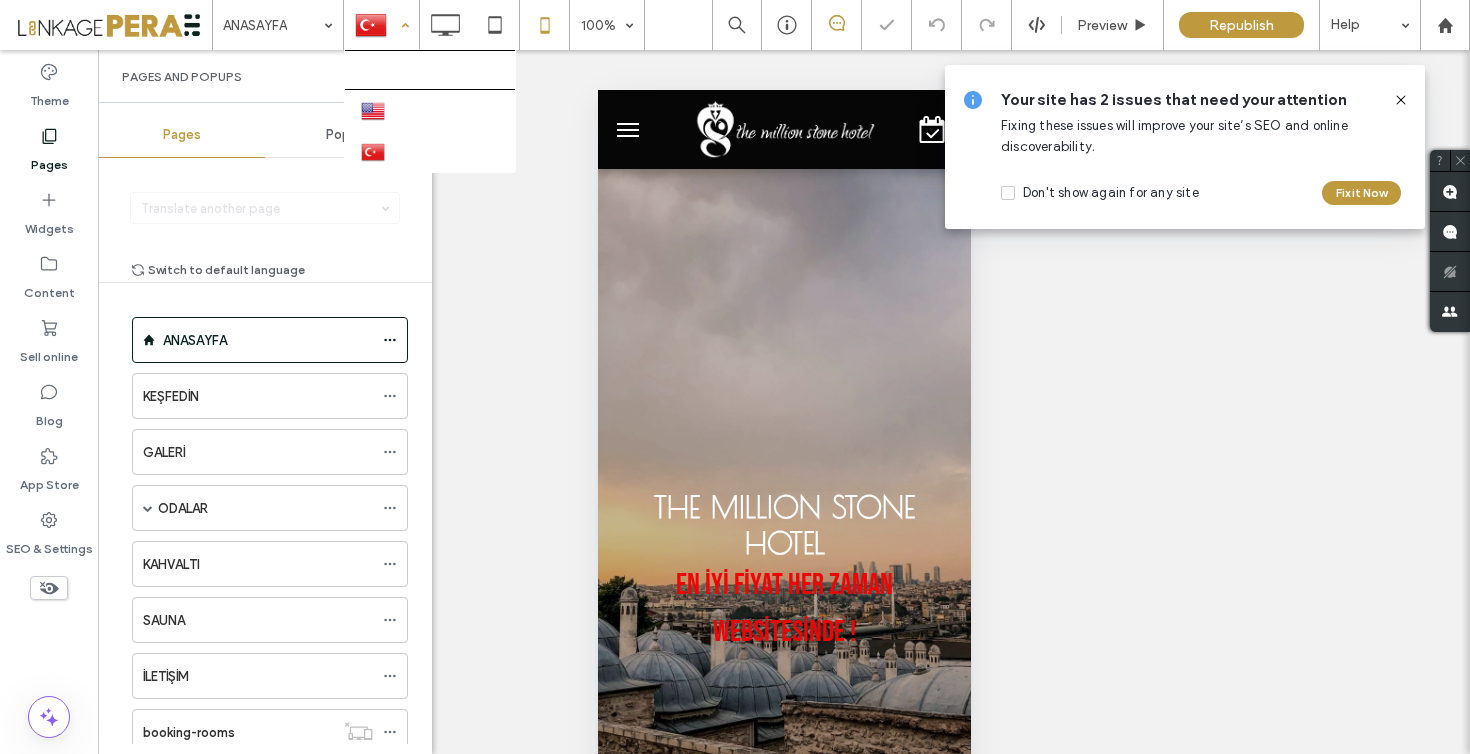 click at bounding box center (381, 25) 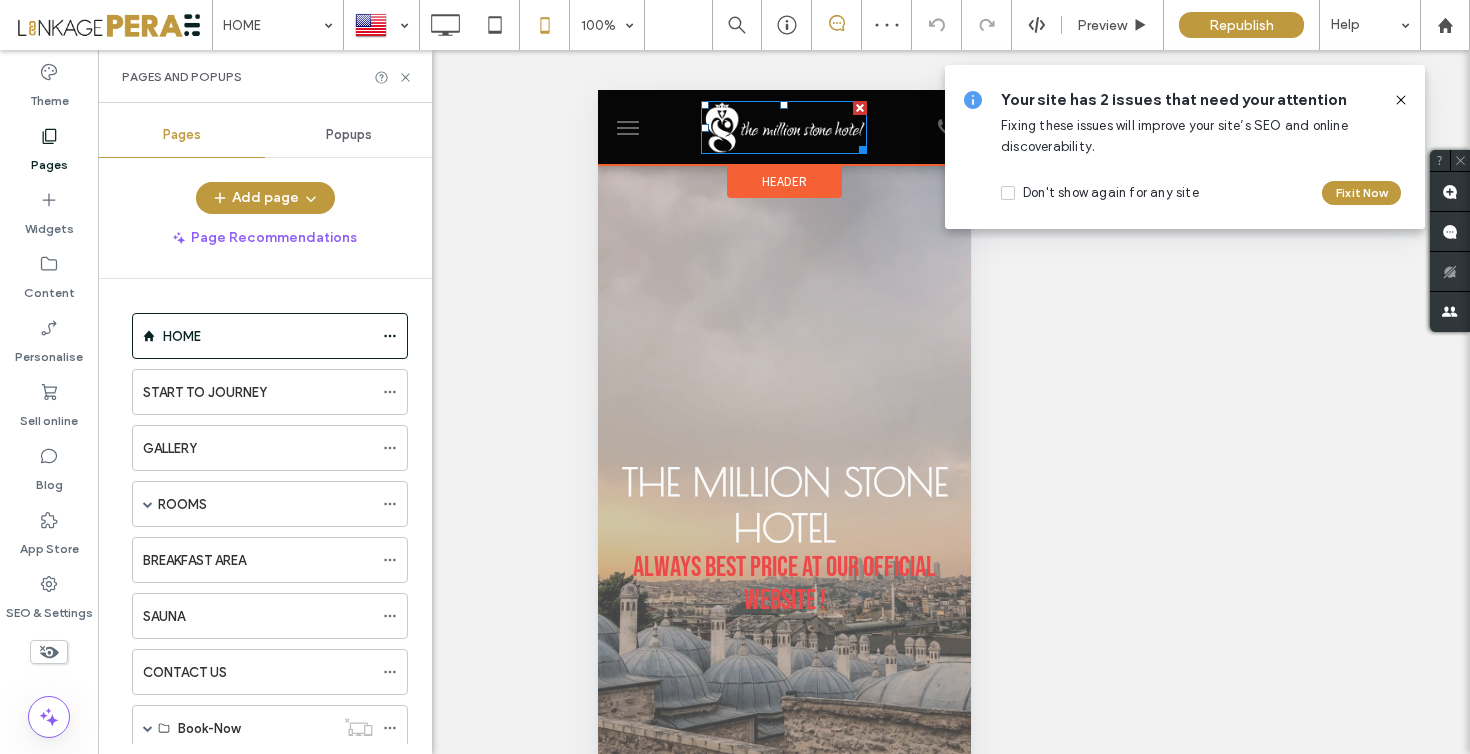 scroll, scrollTop: 0, scrollLeft: 0, axis: both 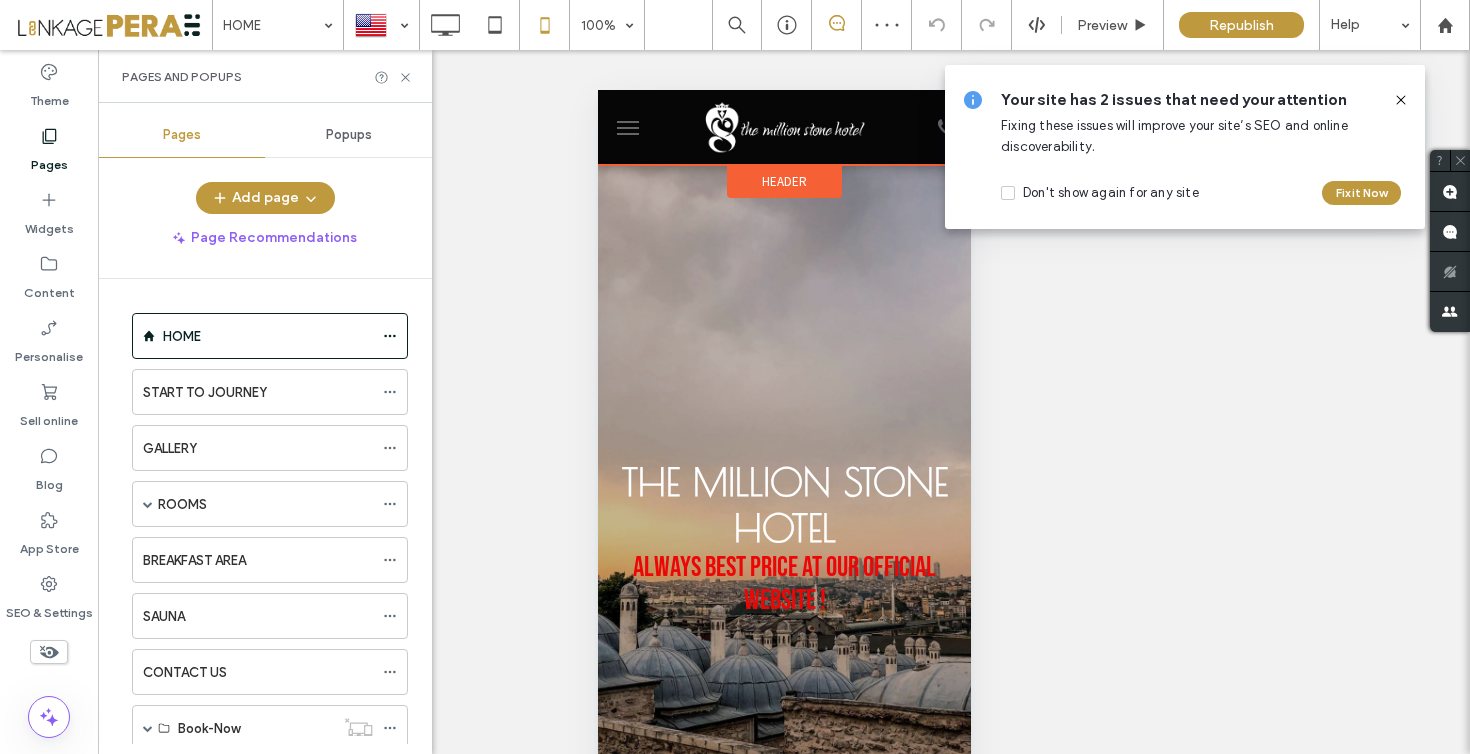 click on "Header" at bounding box center (783, 181) 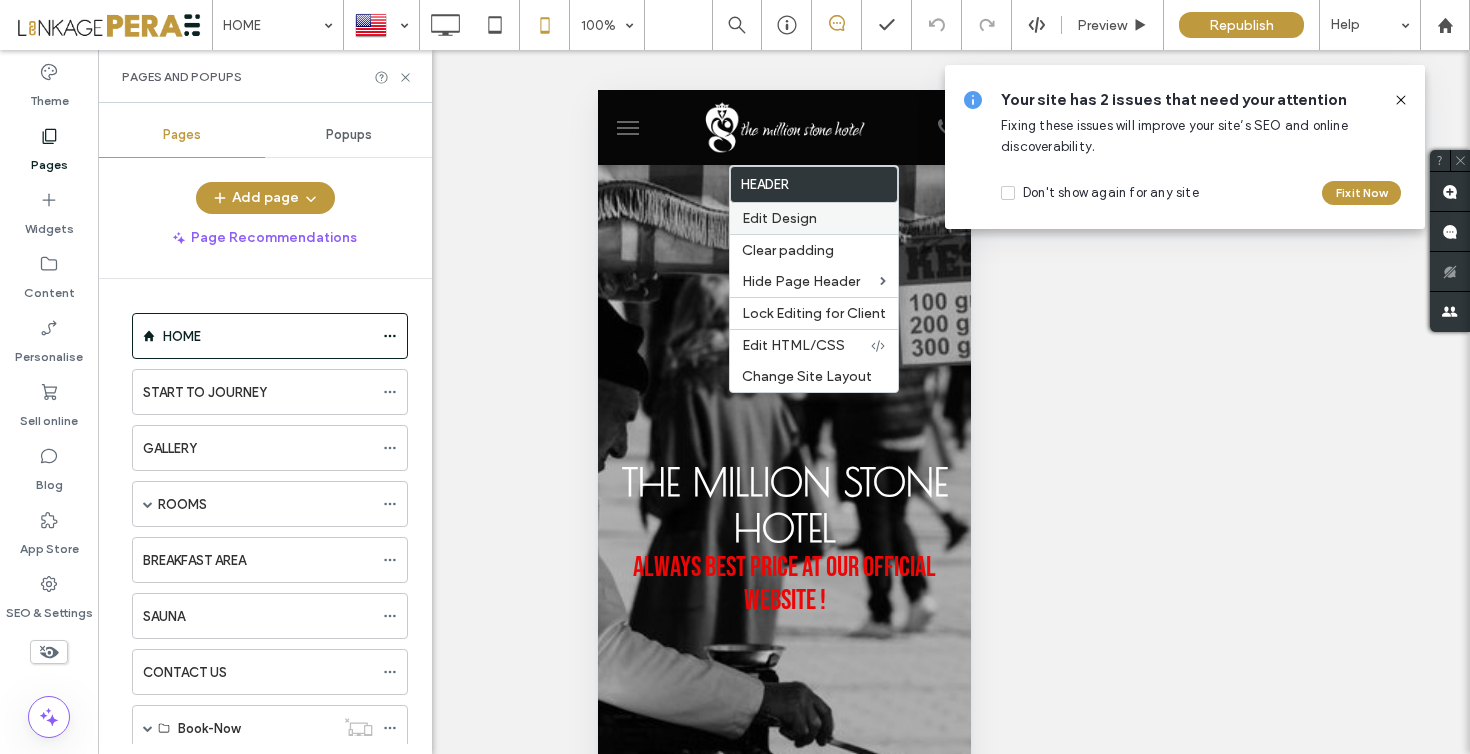 click on "Edit Design" at bounding box center [814, 218] 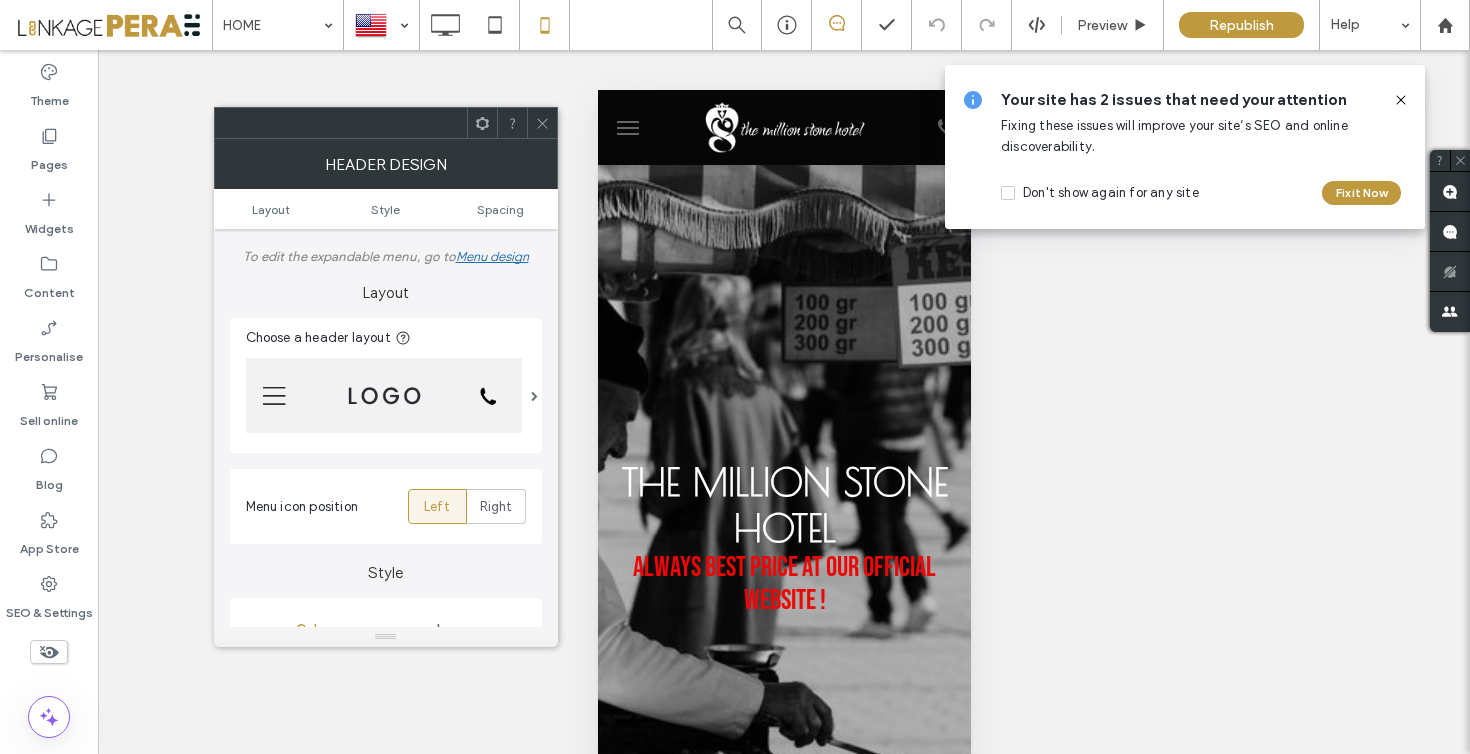 click at bounding box center [384, 395] 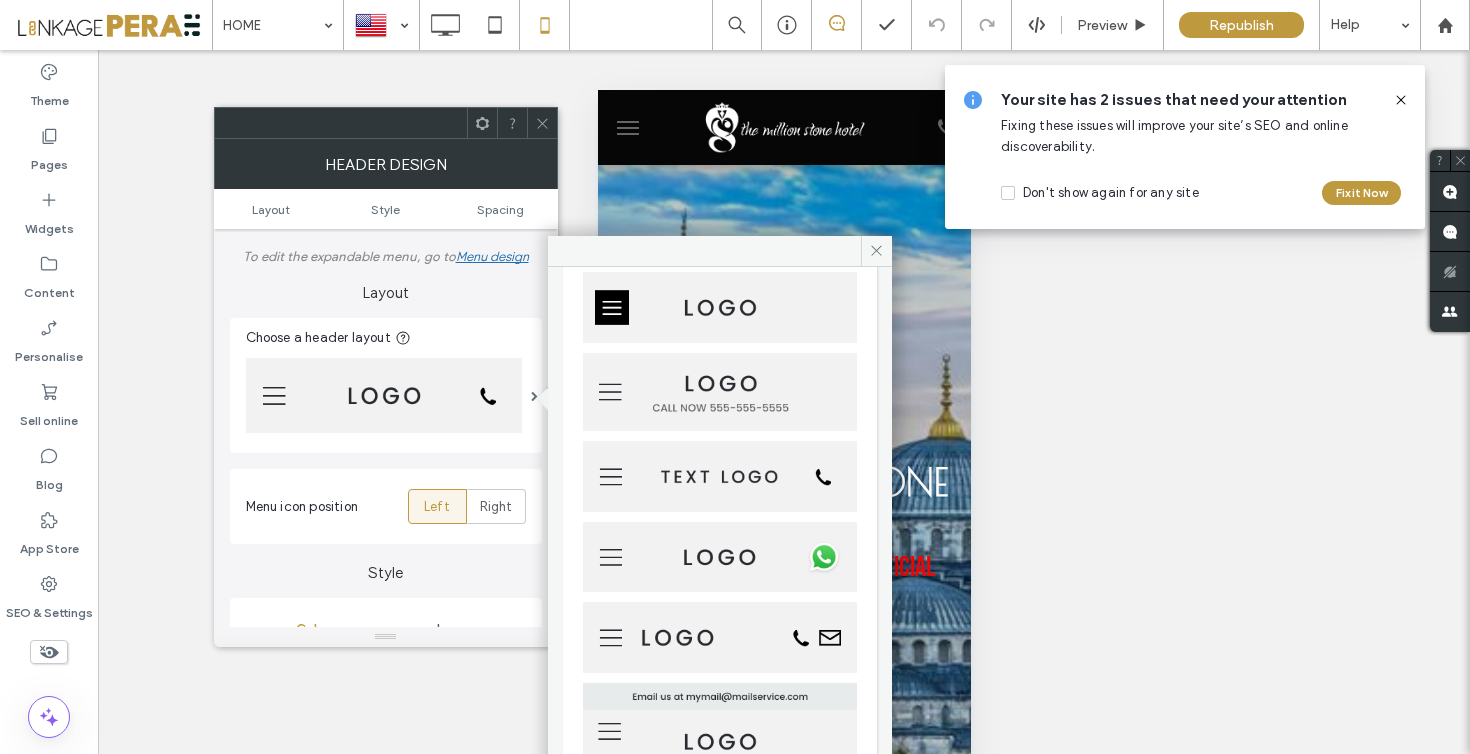 scroll, scrollTop: 596, scrollLeft: 0, axis: vertical 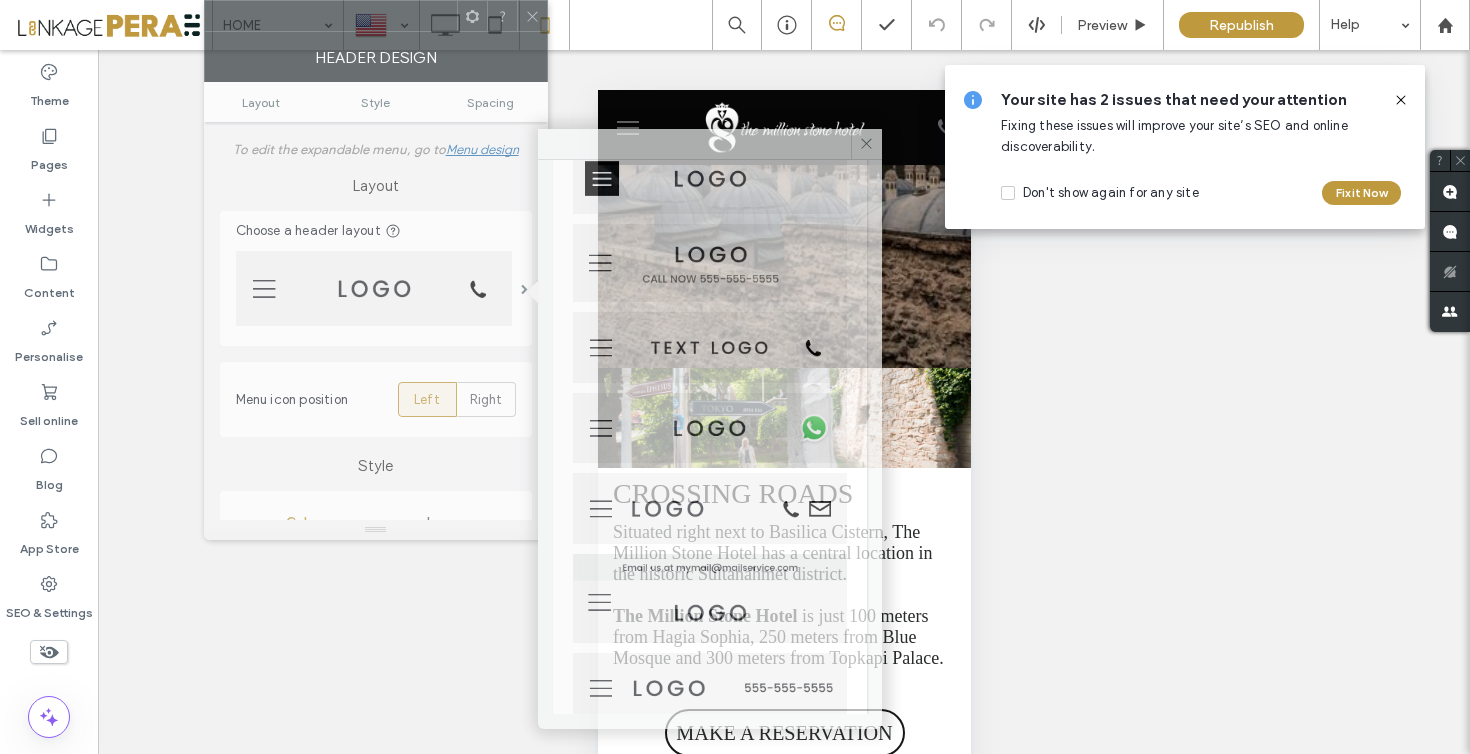 drag, startPoint x: 344, startPoint y: 134, endPoint x: 334, endPoint y: 16, distance: 118.42297 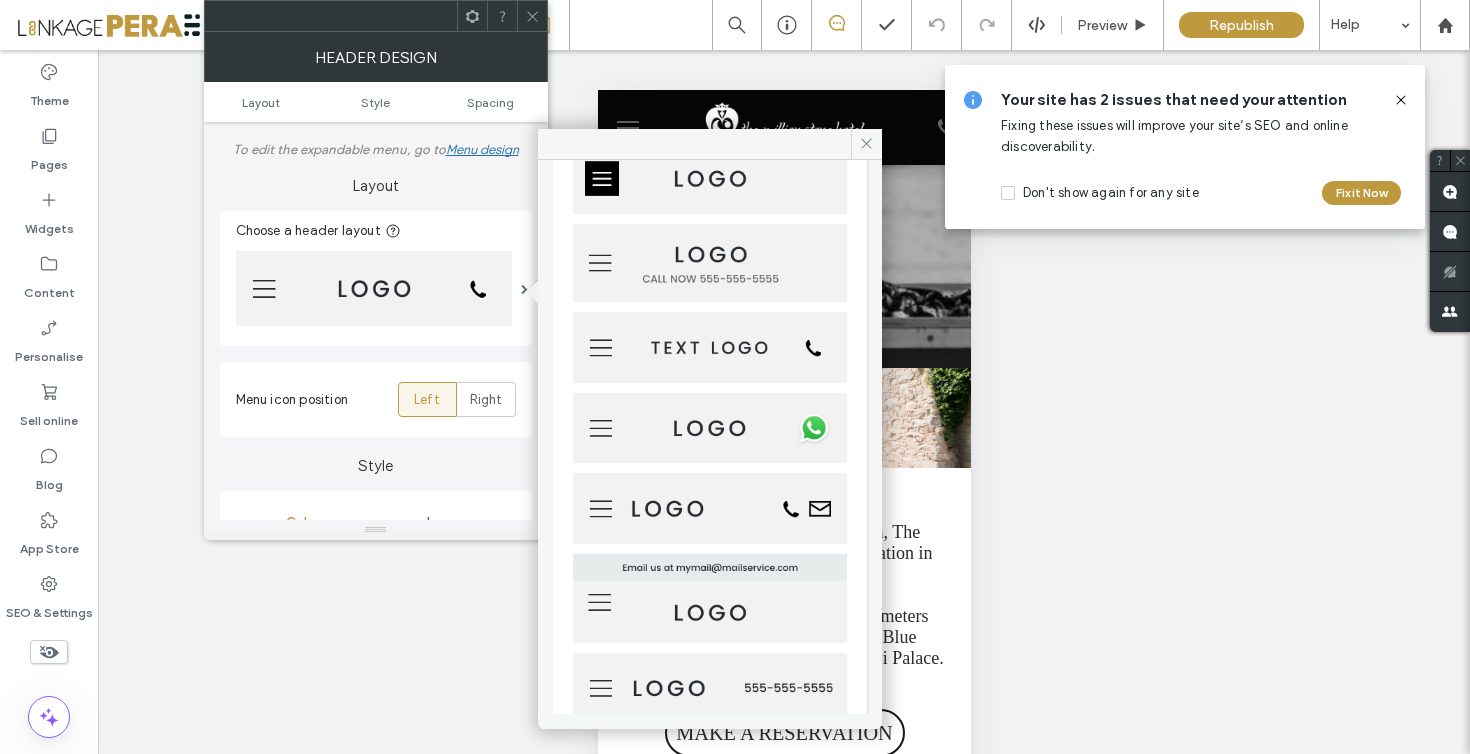 click 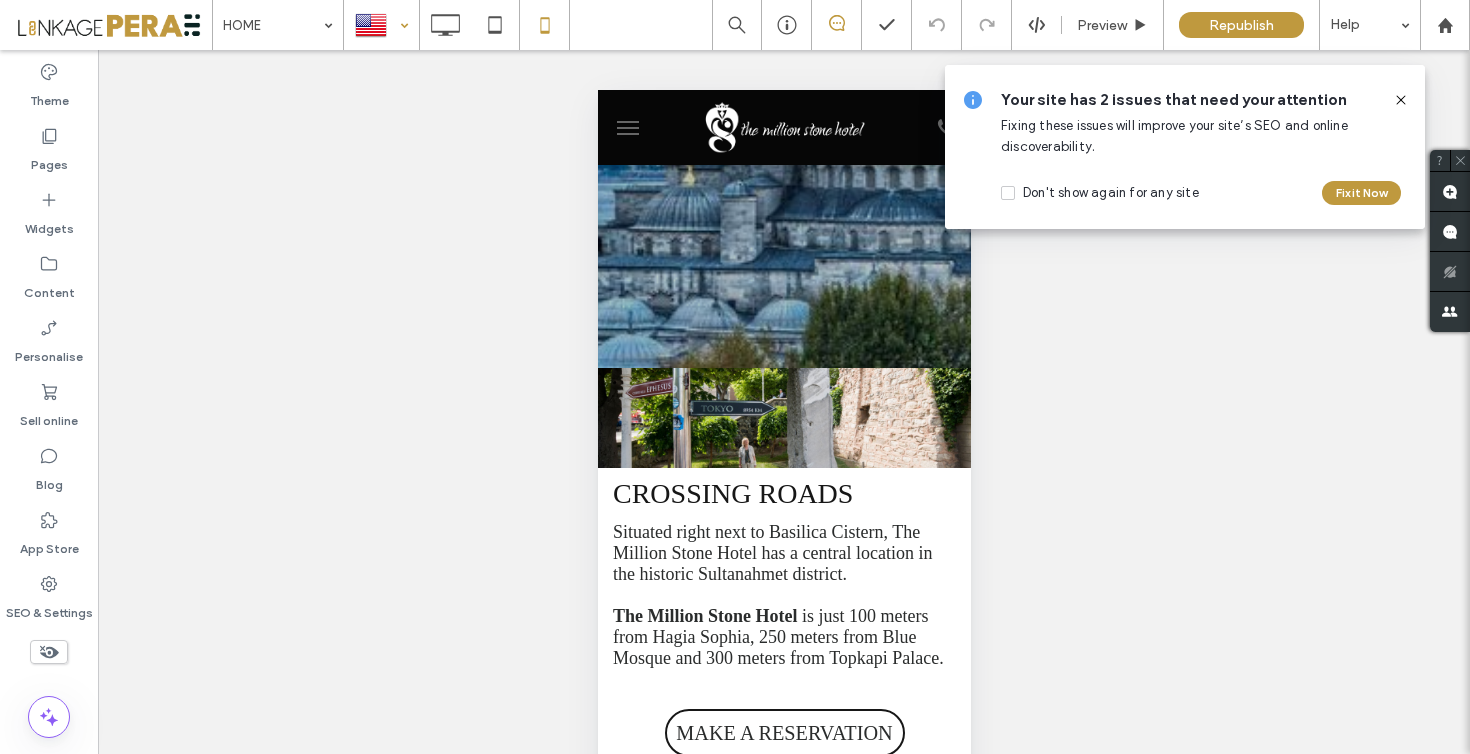 click at bounding box center [381, 25] 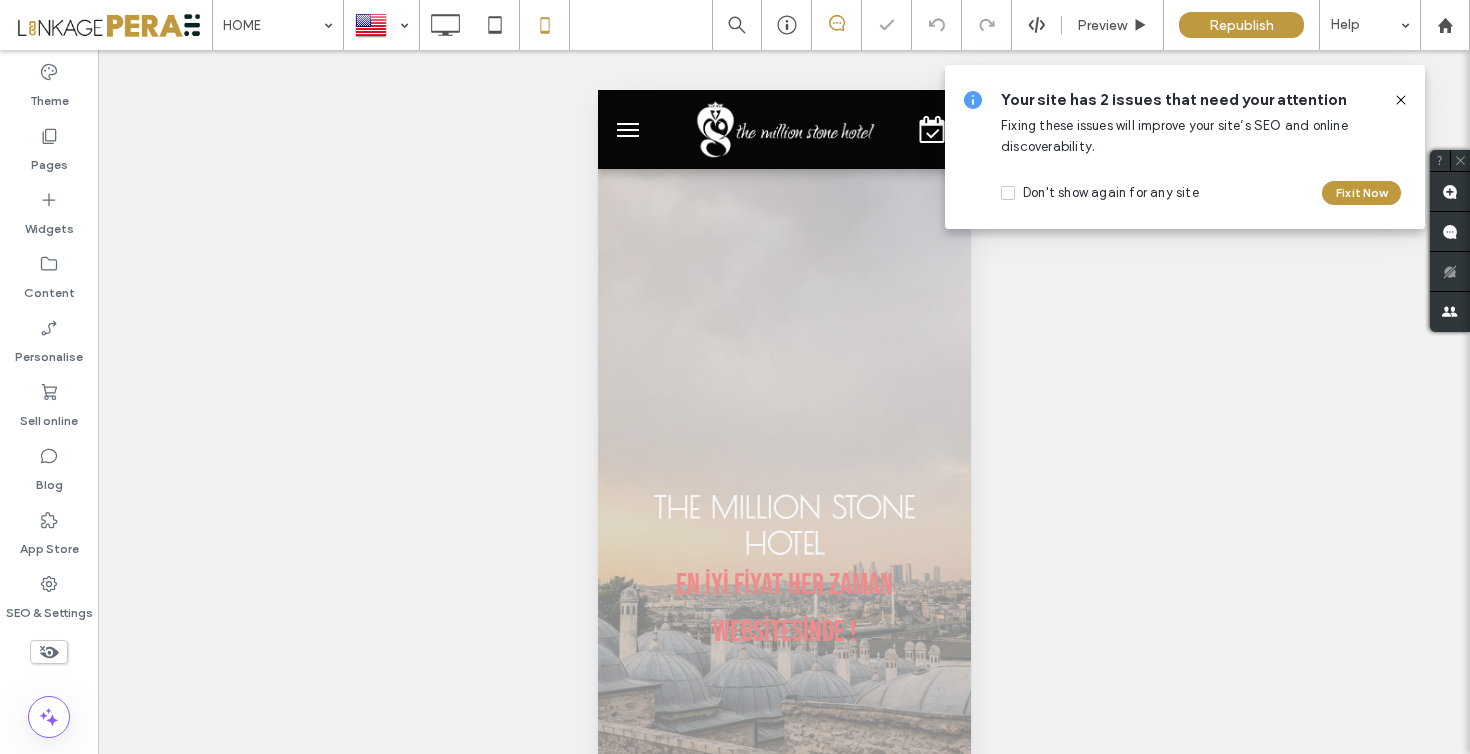 scroll, scrollTop: 0, scrollLeft: 0, axis: both 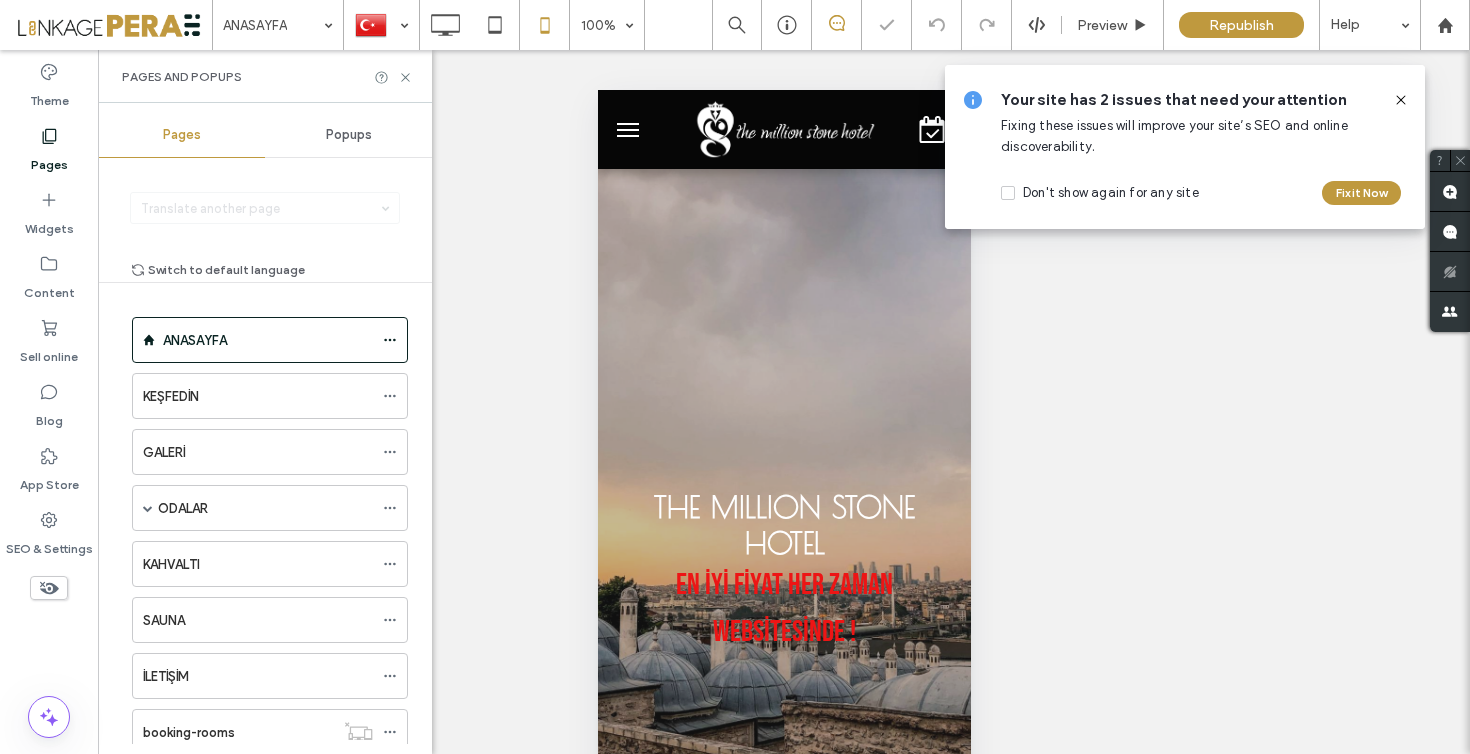 drag, startPoint x: 1401, startPoint y: 101, endPoint x: 1388, endPoint y: 105, distance: 13.601471 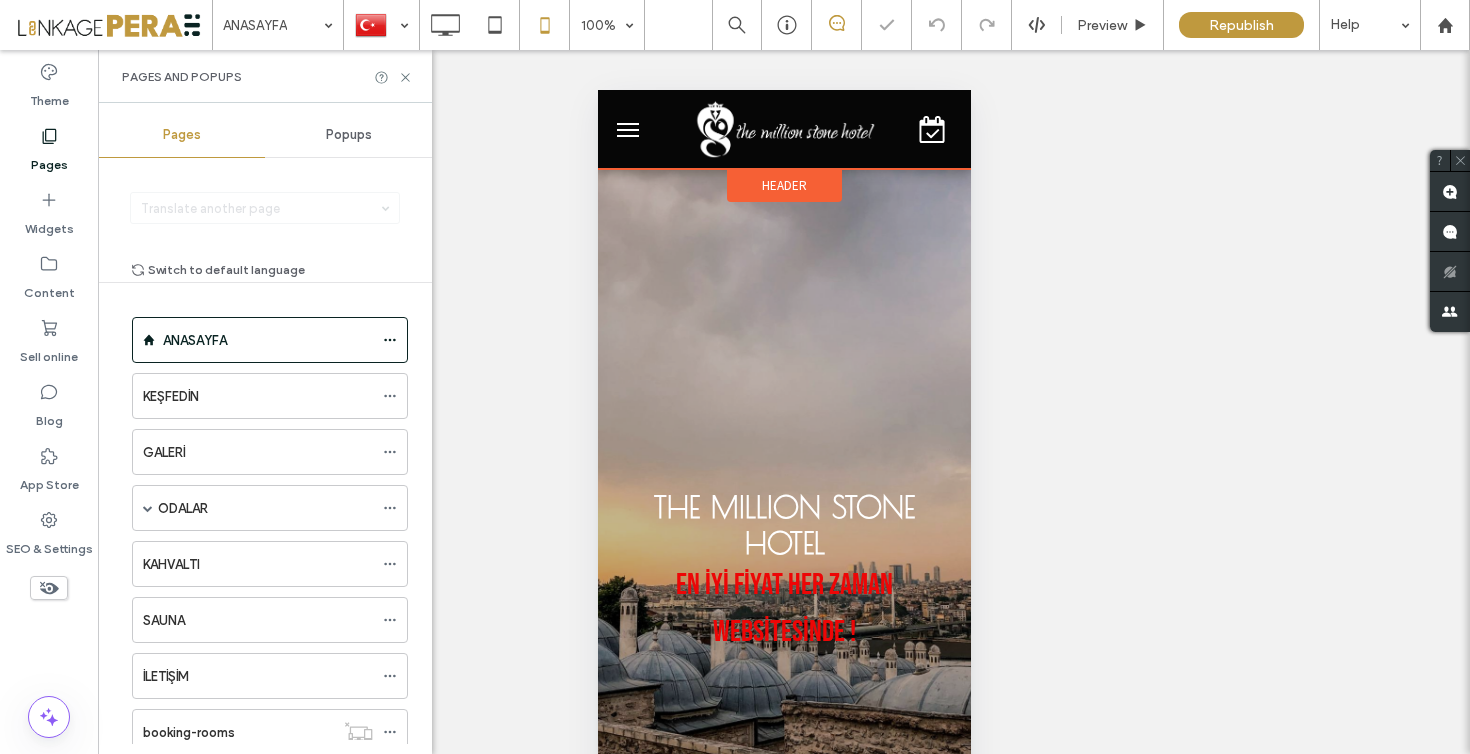 click on "Header" at bounding box center (783, 185) 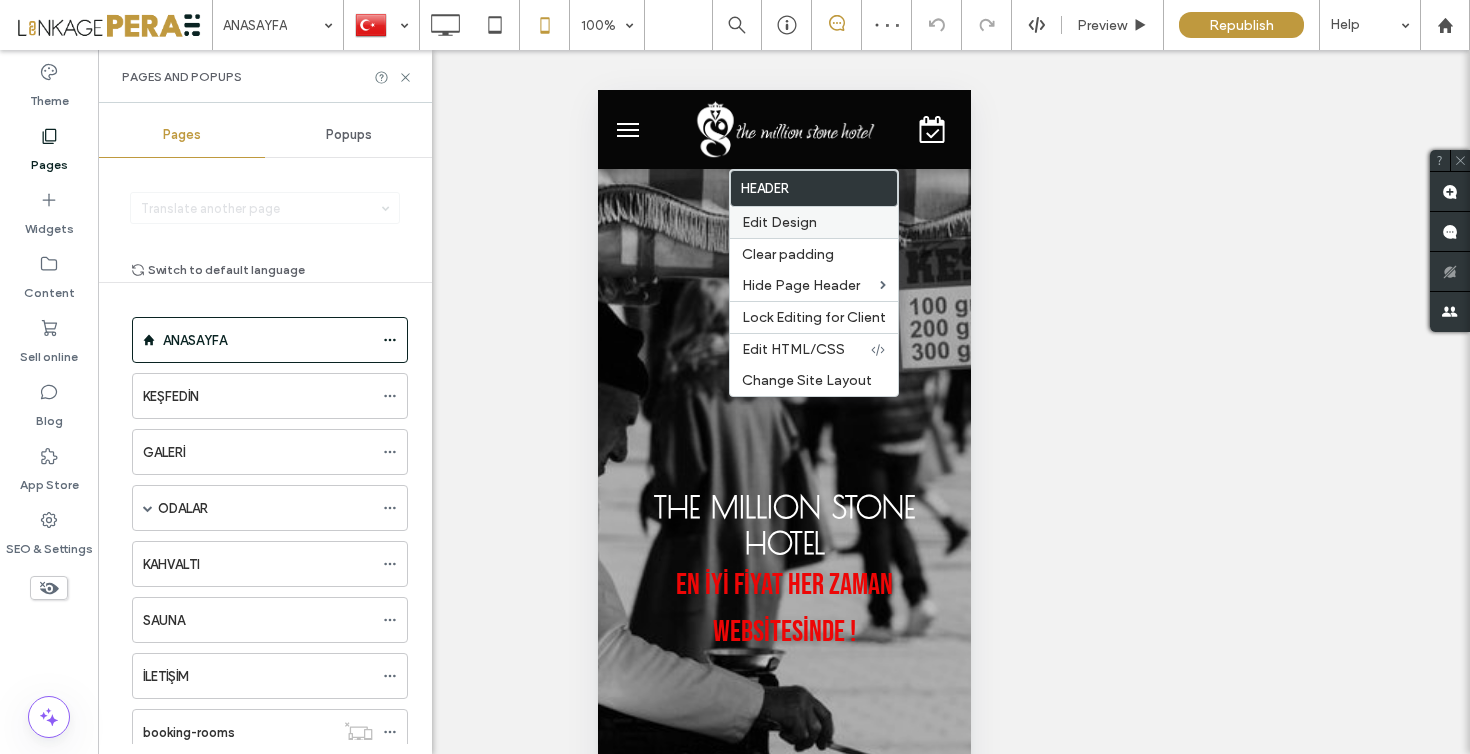 click on "Edit Design" at bounding box center [814, 222] 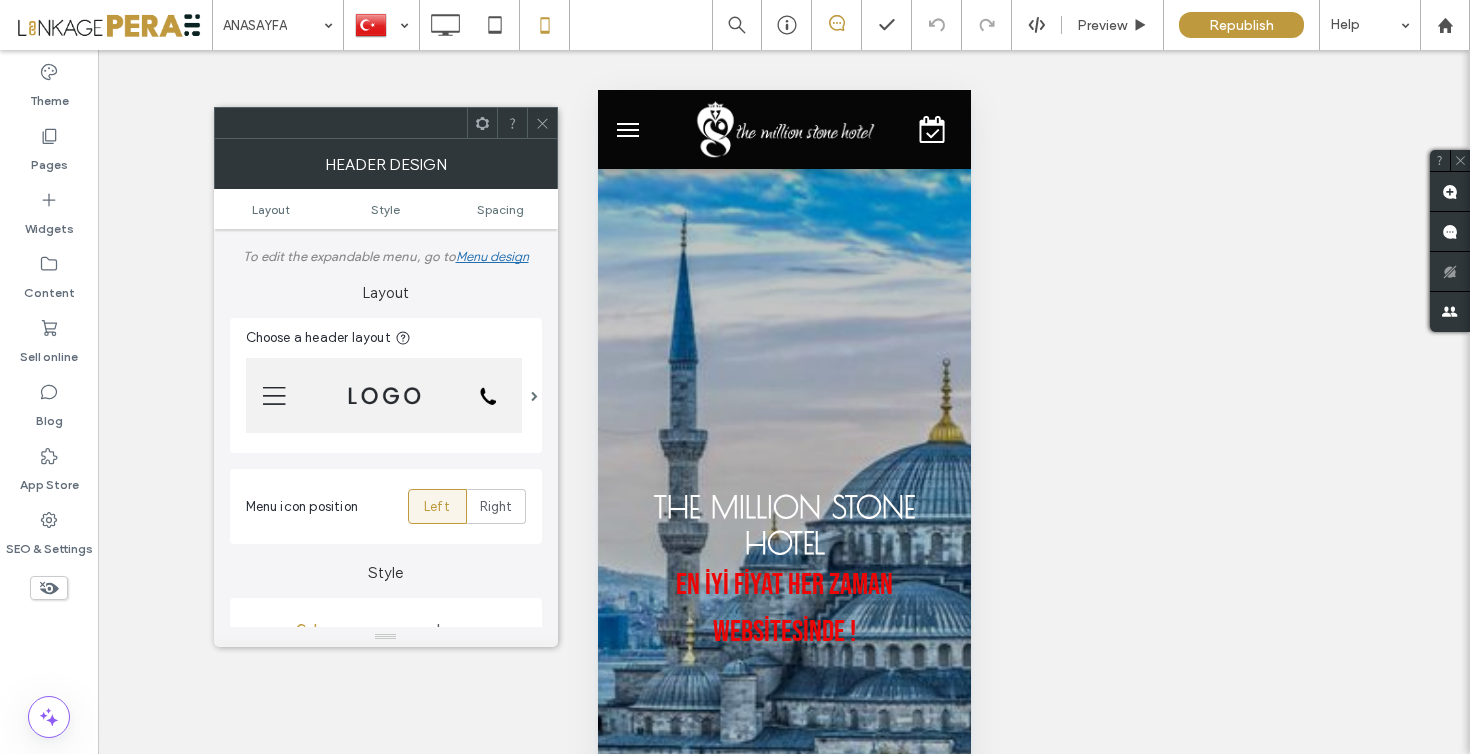 click at bounding box center (542, 123) 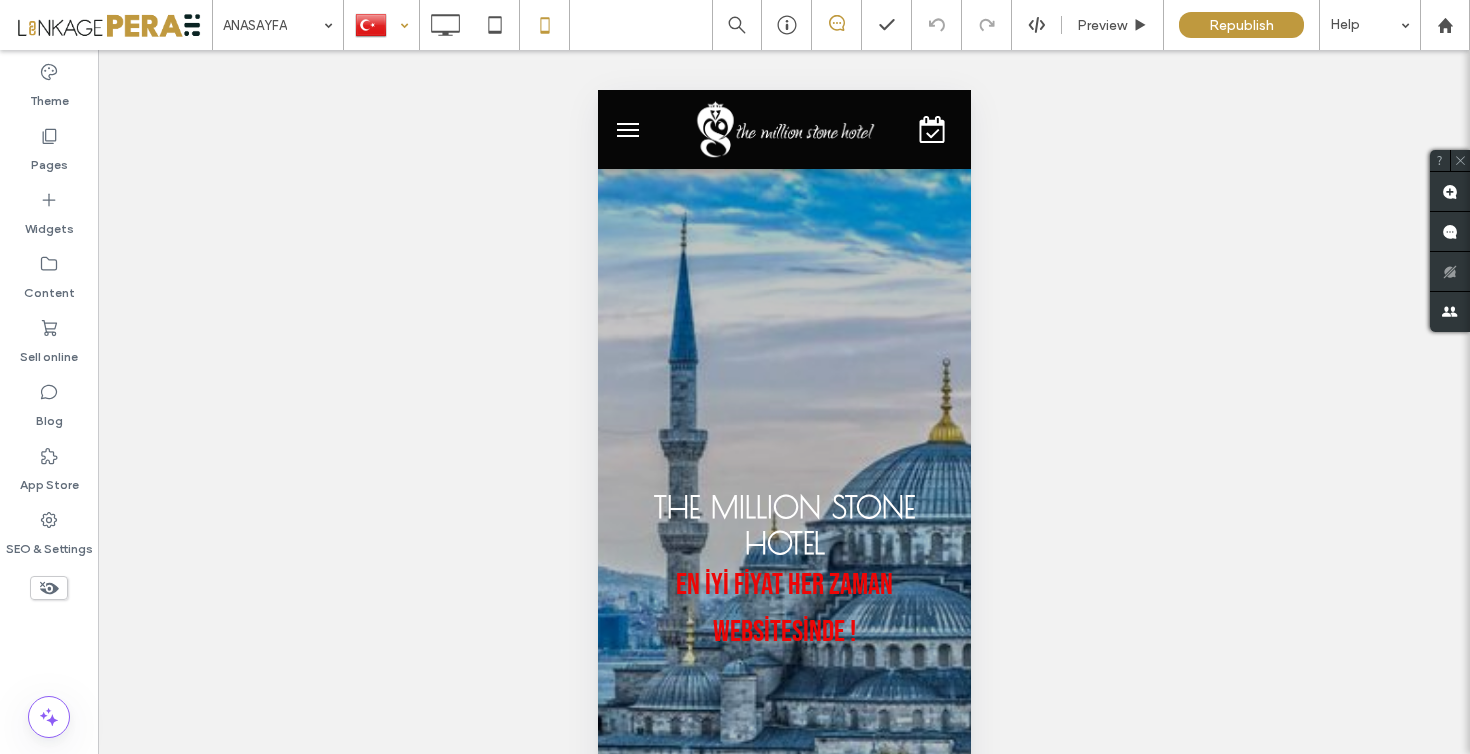 click at bounding box center [381, 25] 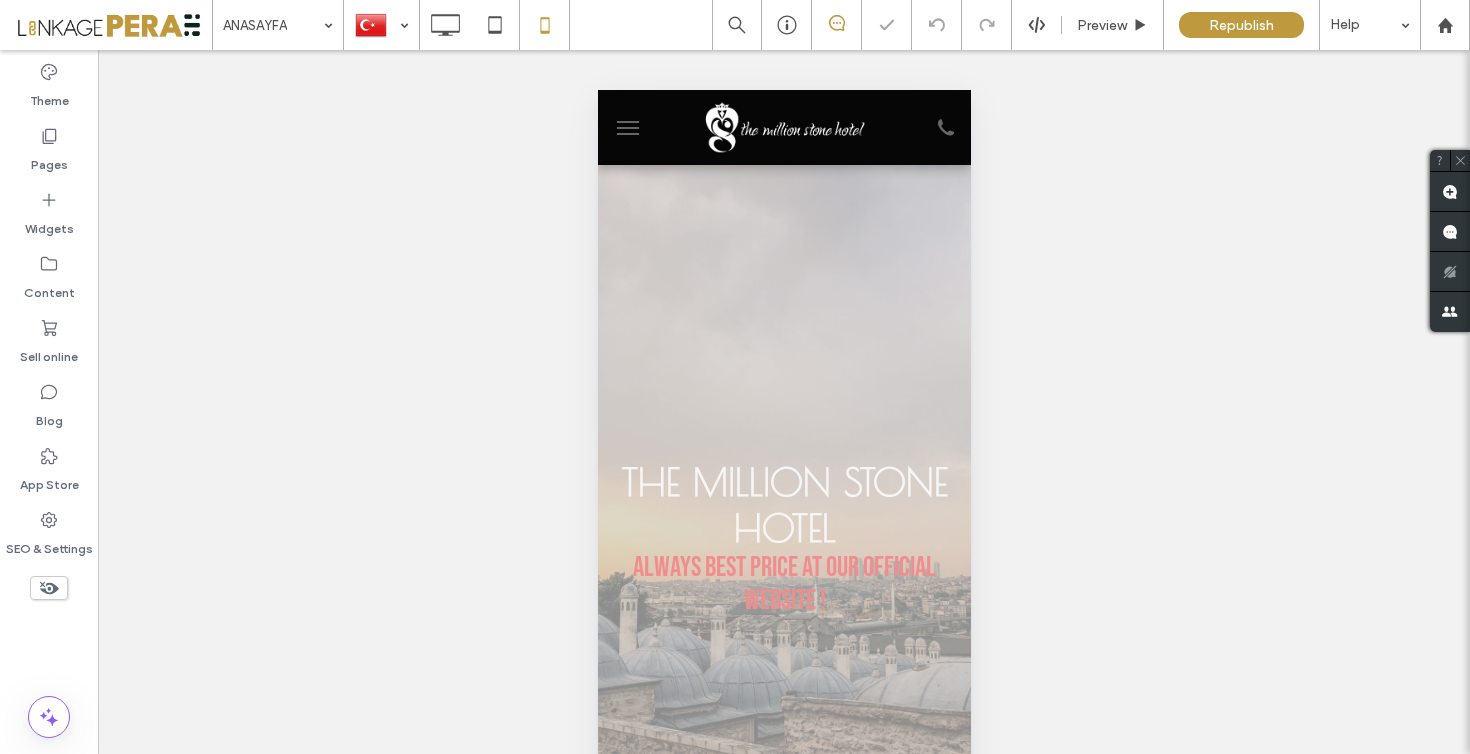 scroll, scrollTop: 0, scrollLeft: 0, axis: both 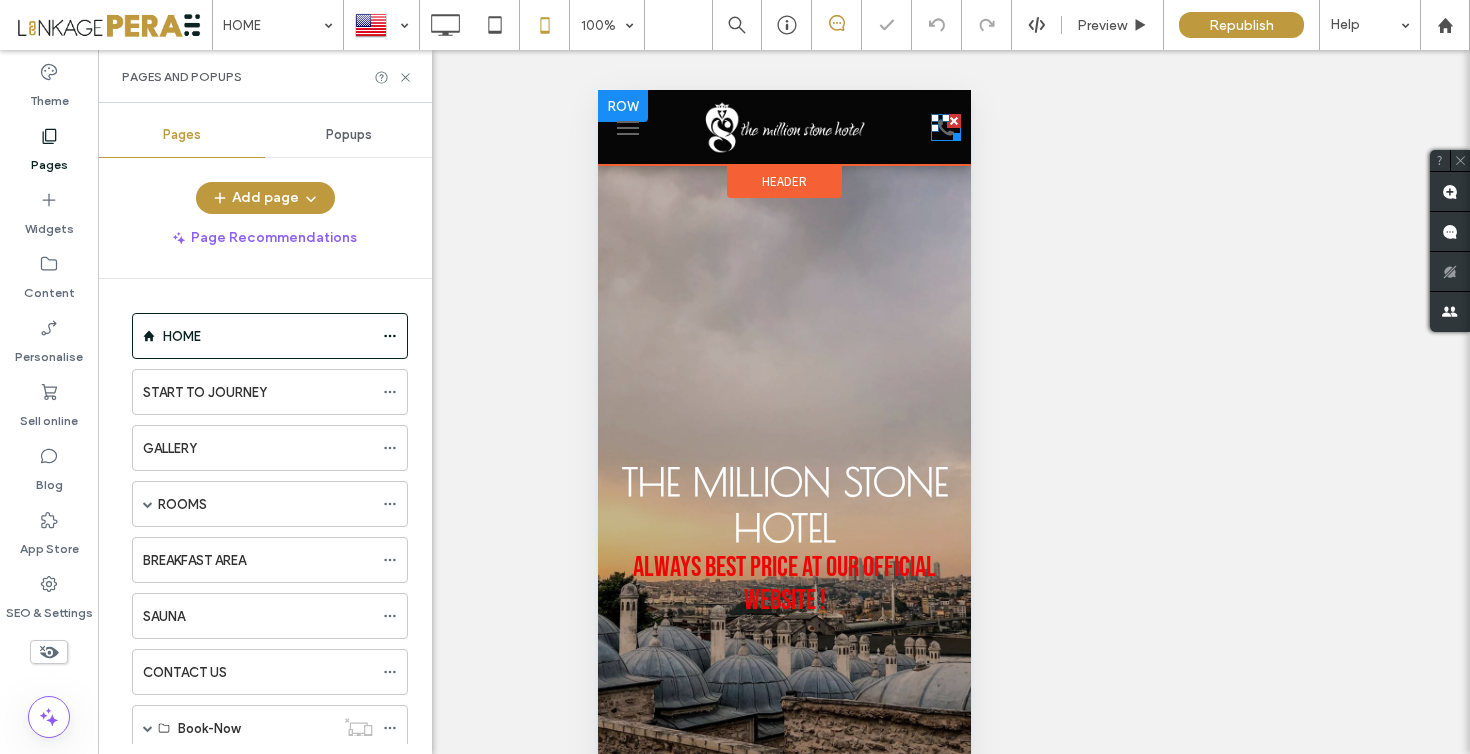 click at bounding box center (952, 133) 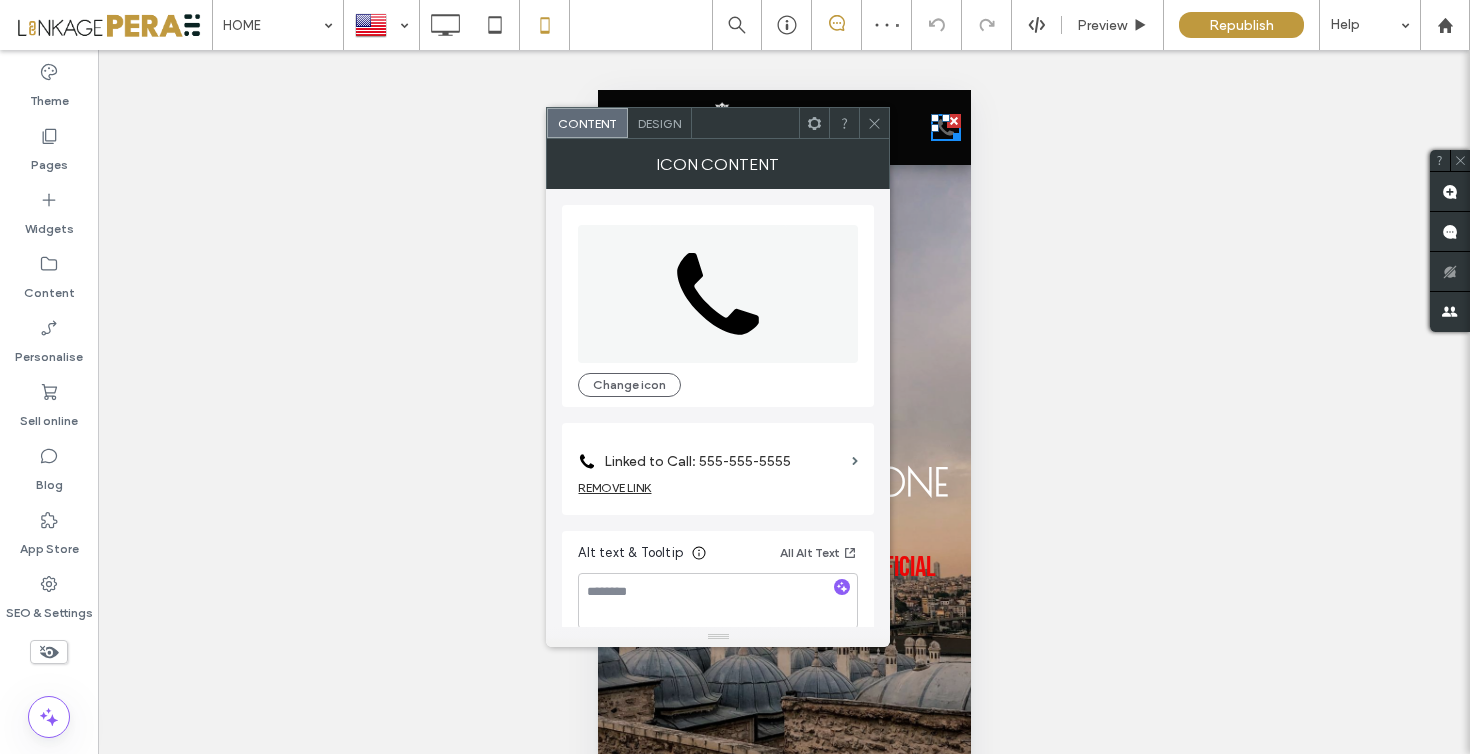 click on "Change icon" at bounding box center [629, 385] 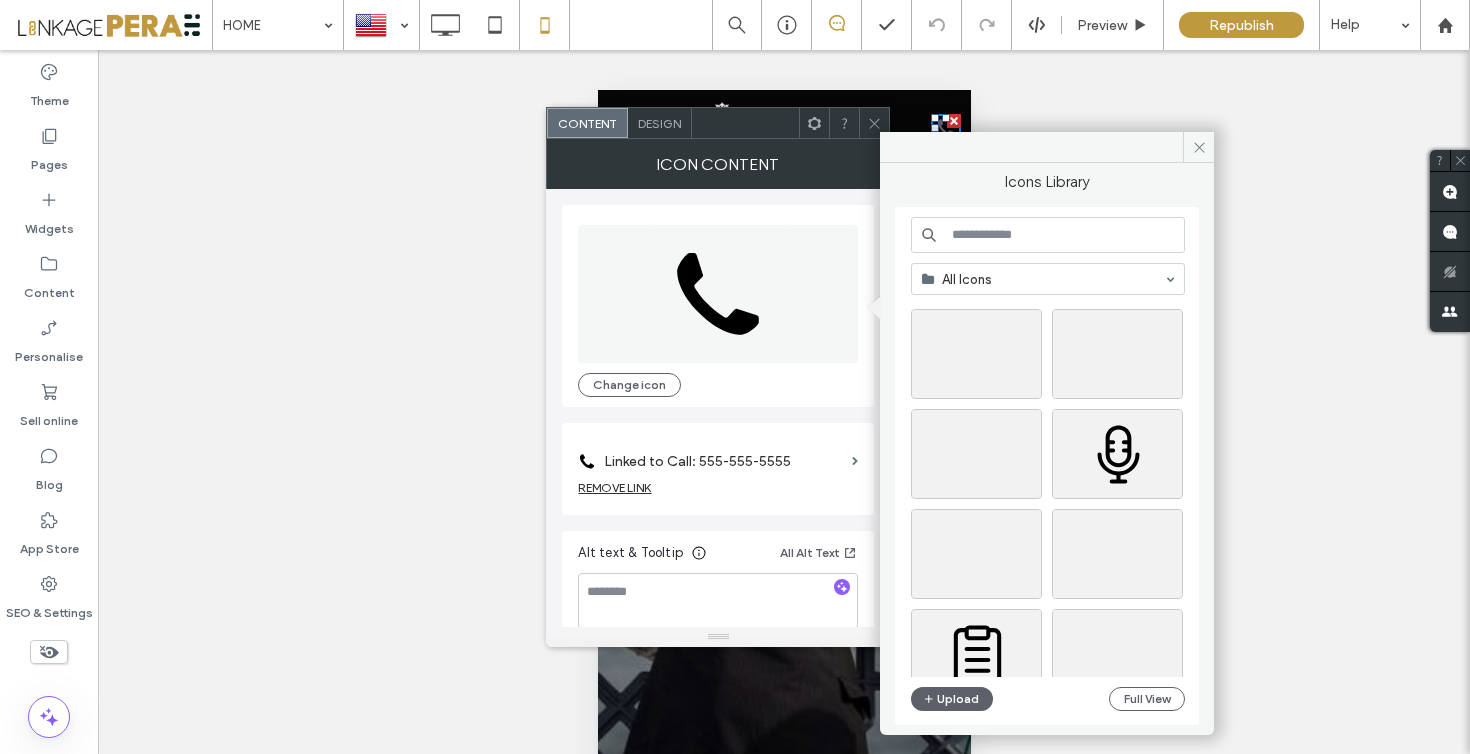 scroll, scrollTop: 1267, scrollLeft: 0, axis: vertical 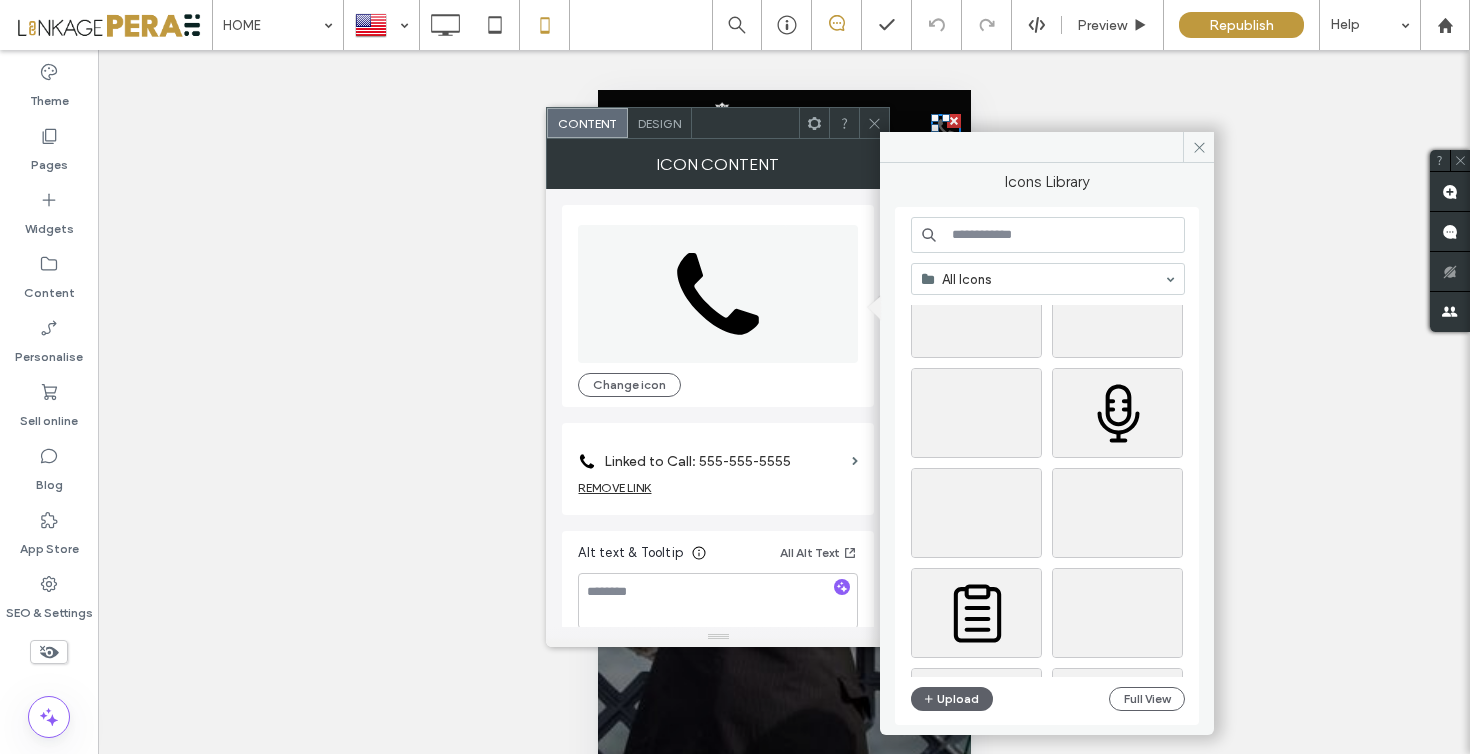 drag, startPoint x: 872, startPoint y: 122, endPoint x: 818, endPoint y: 118, distance: 54.147945 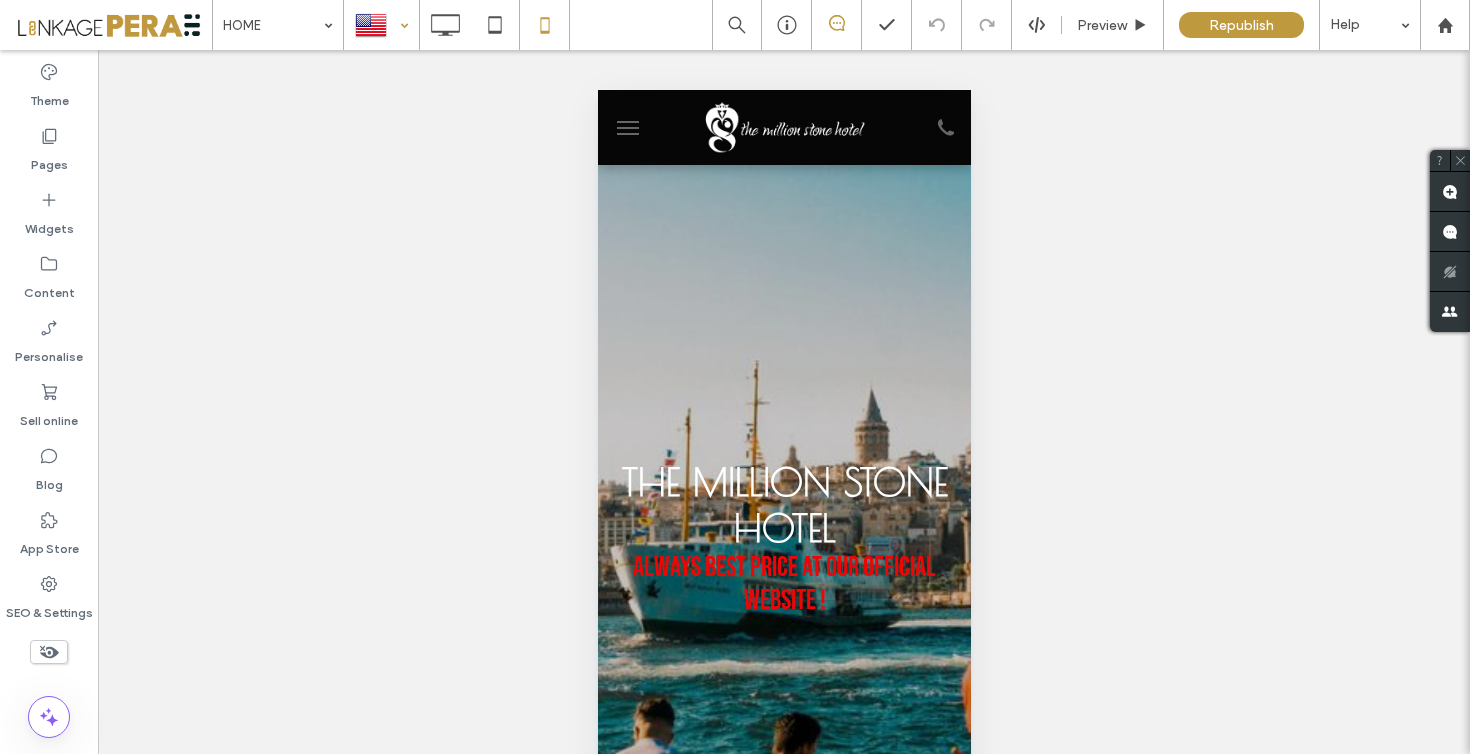click at bounding box center (381, 25) 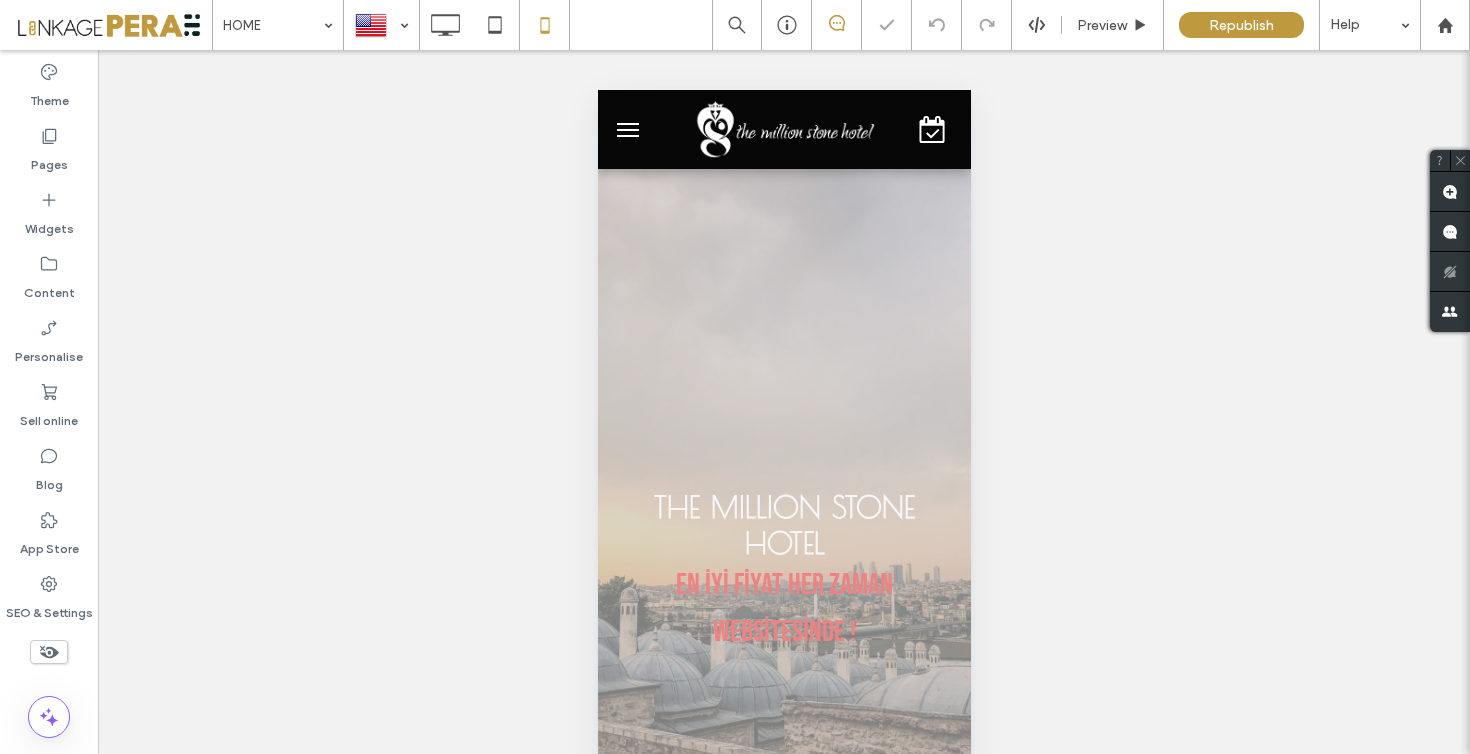 scroll, scrollTop: 0, scrollLeft: 0, axis: both 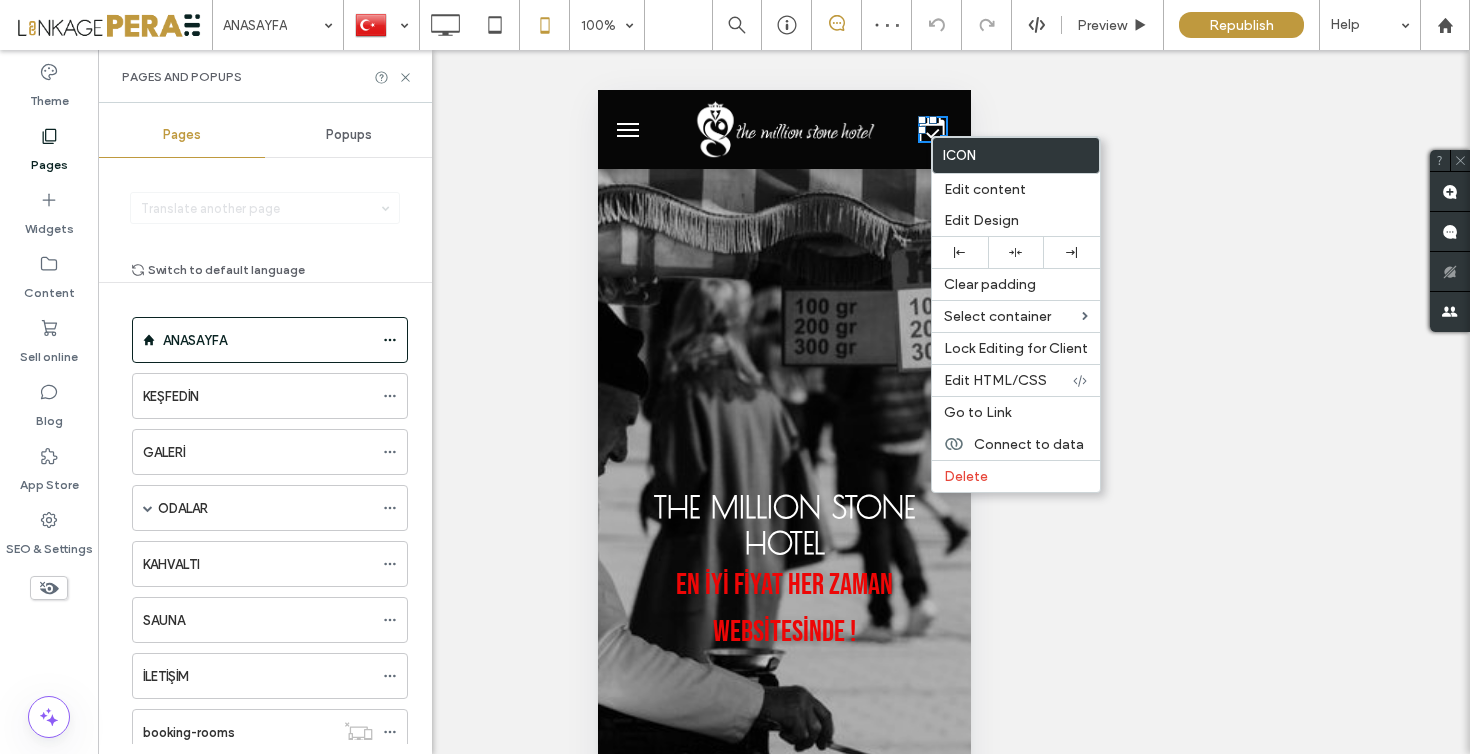 click 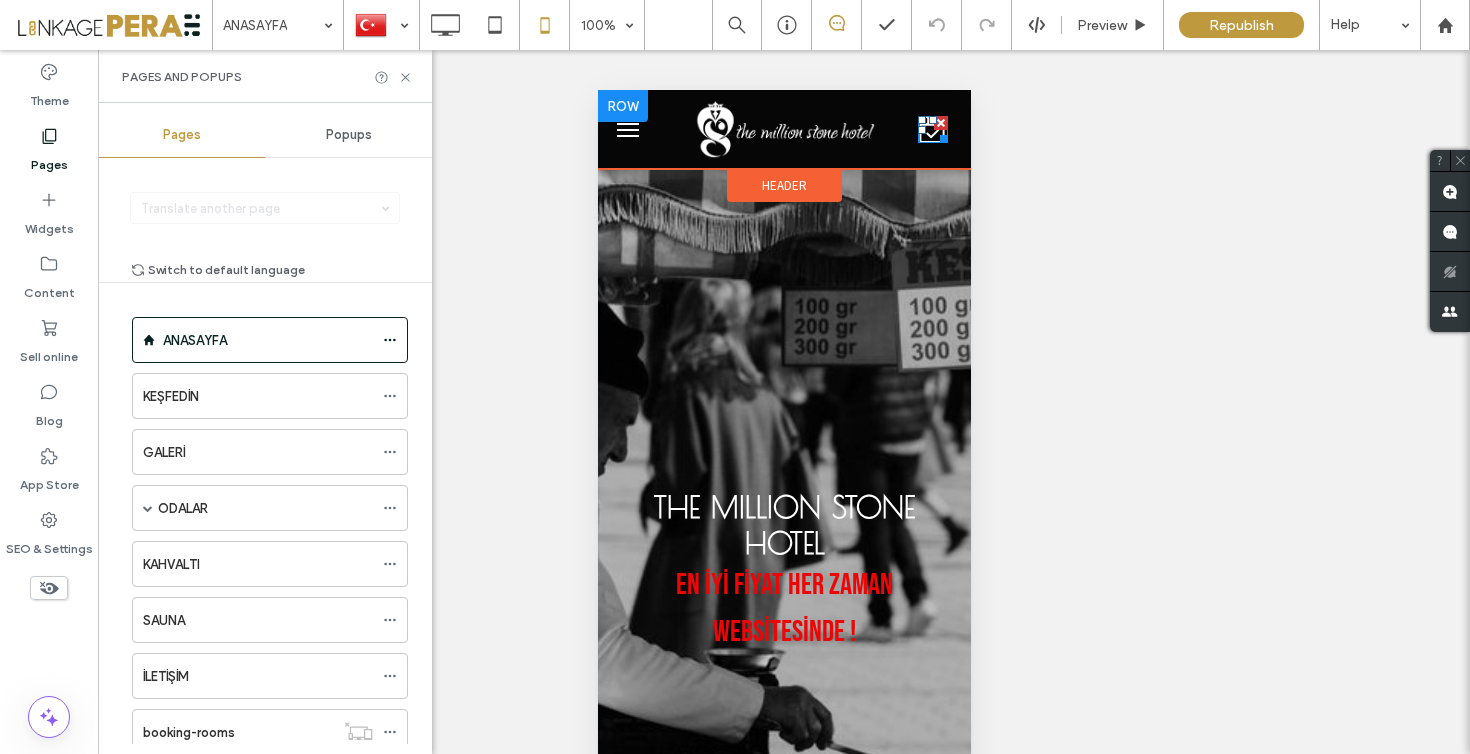 click 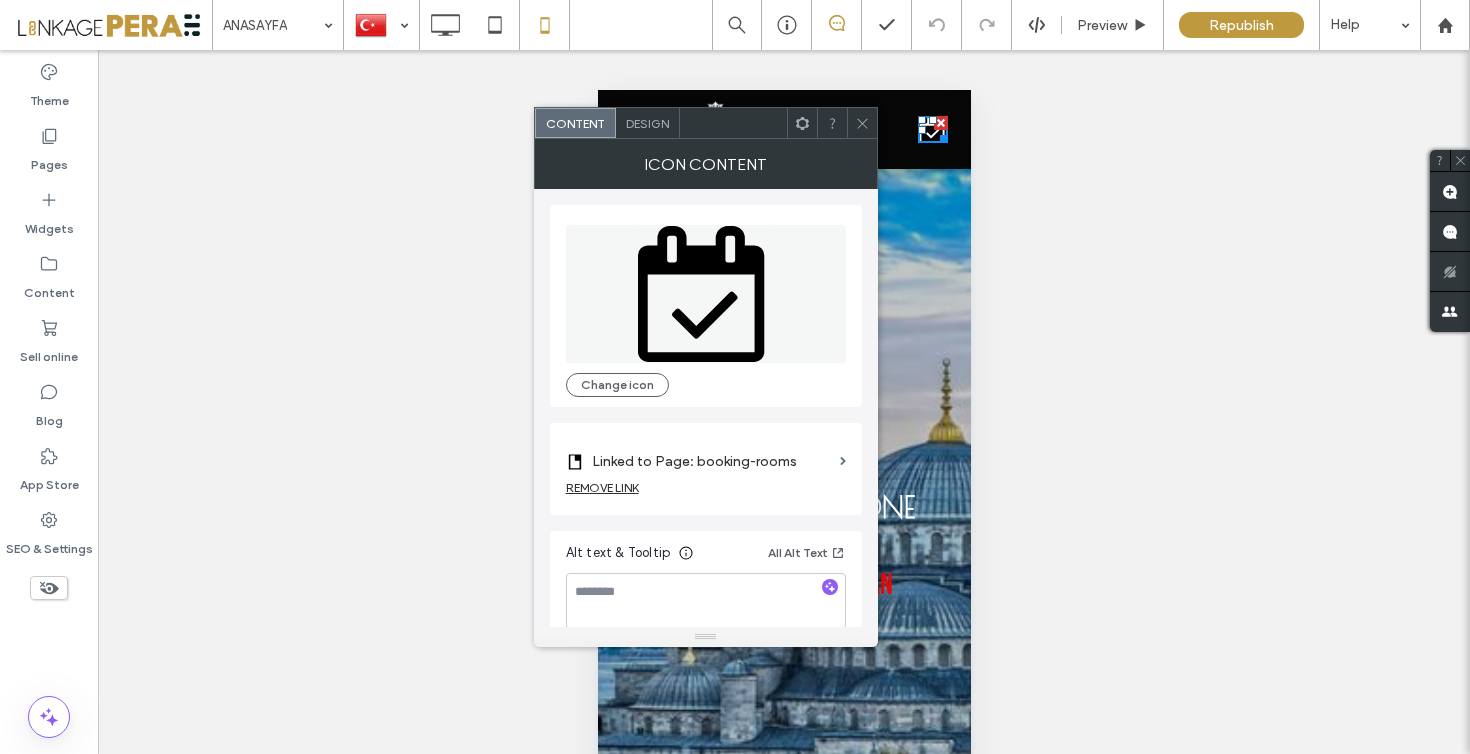 click 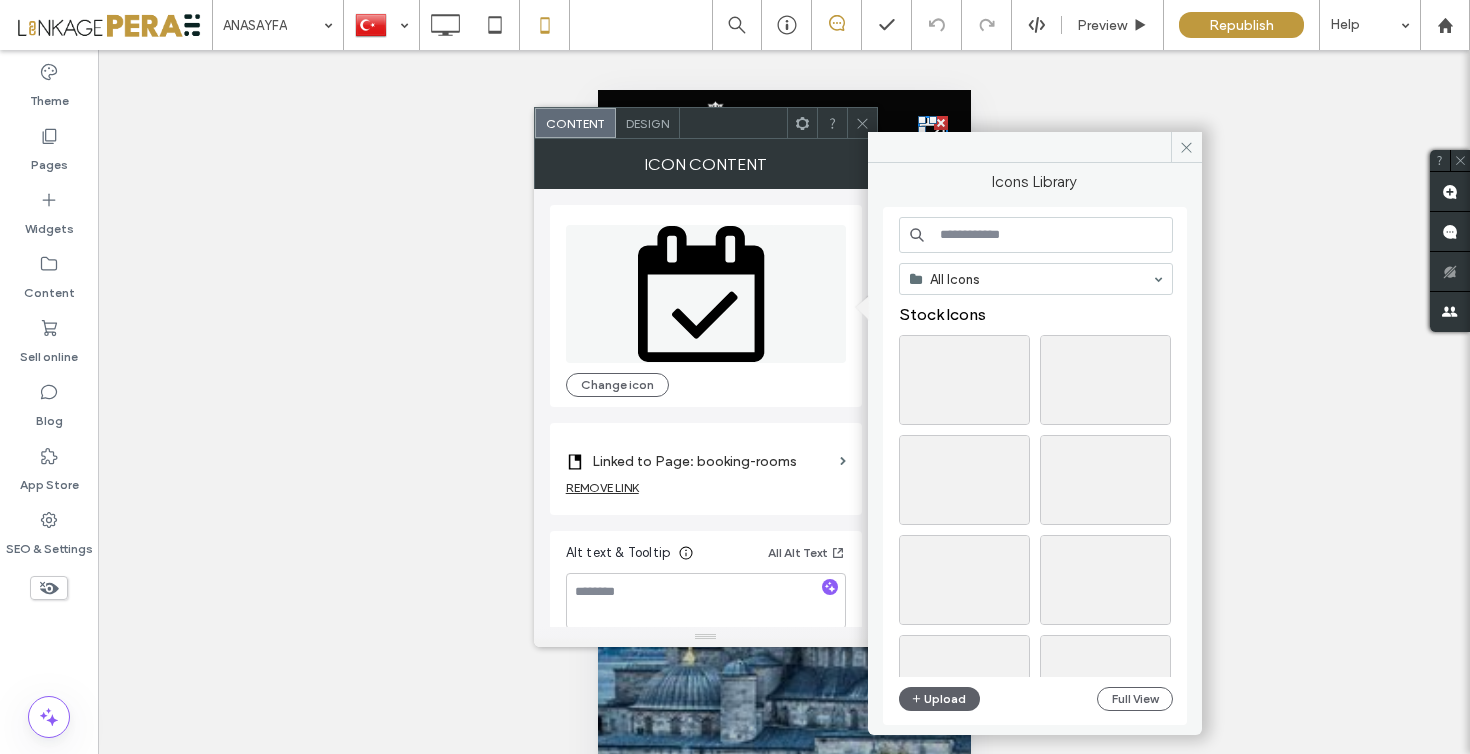 drag, startPoint x: 739, startPoint y: 411, endPoint x: 692, endPoint y: 397, distance: 49.0408 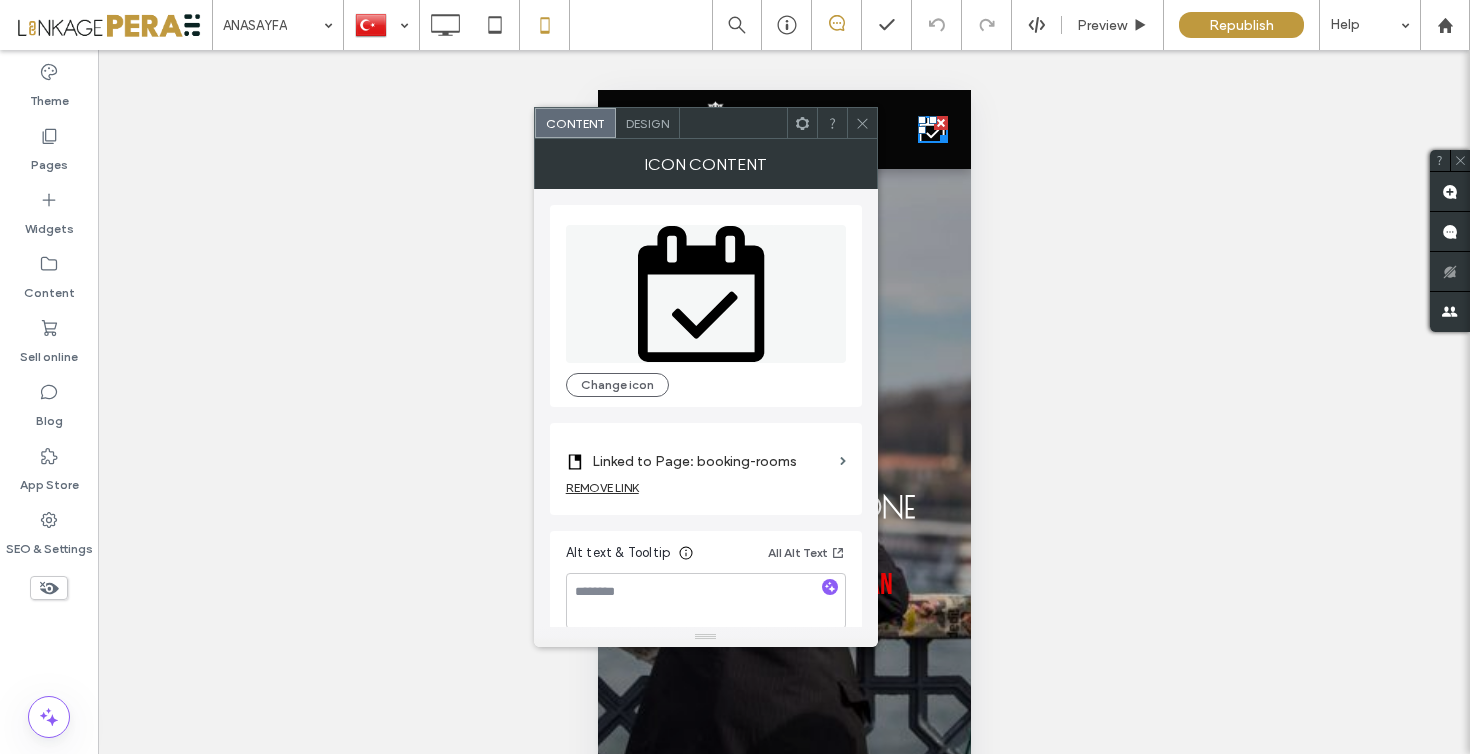 click 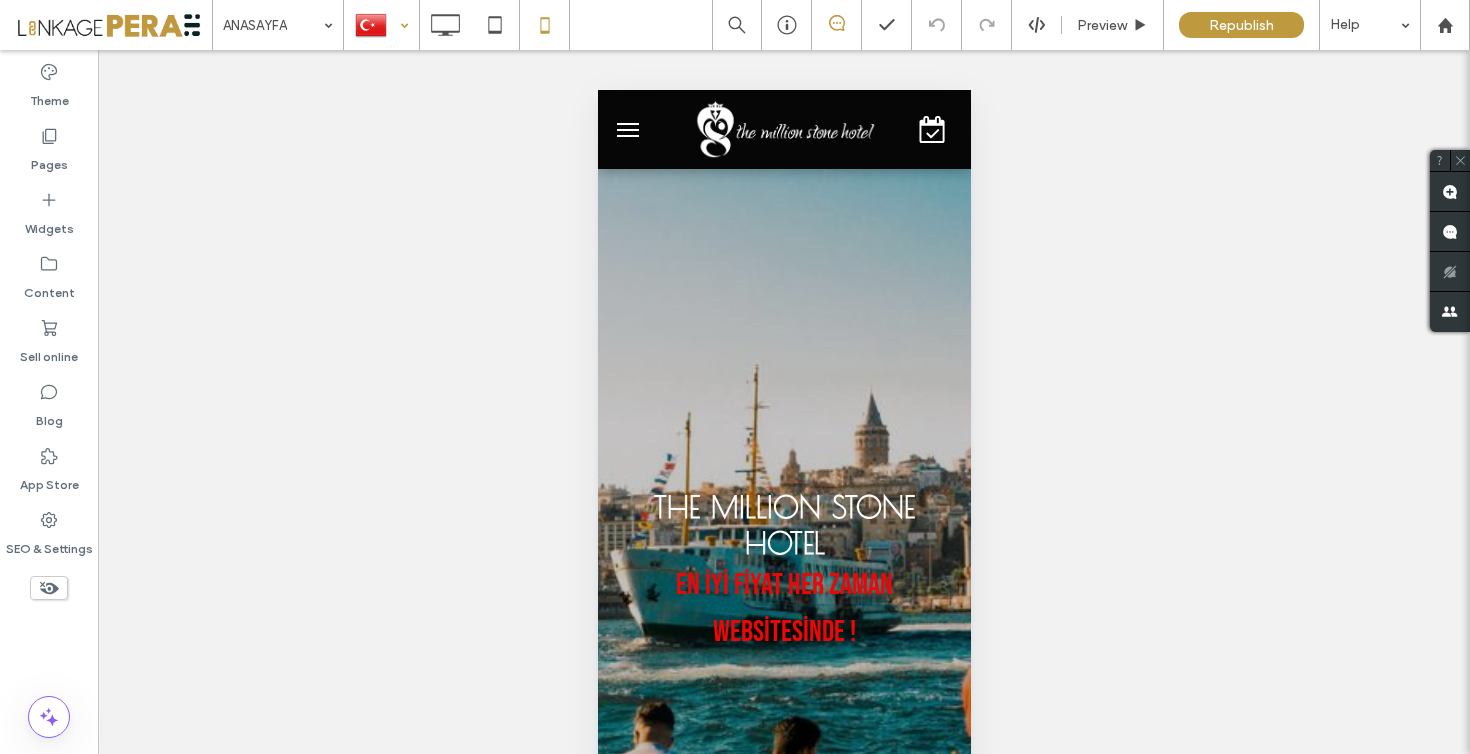 click at bounding box center [381, 25] 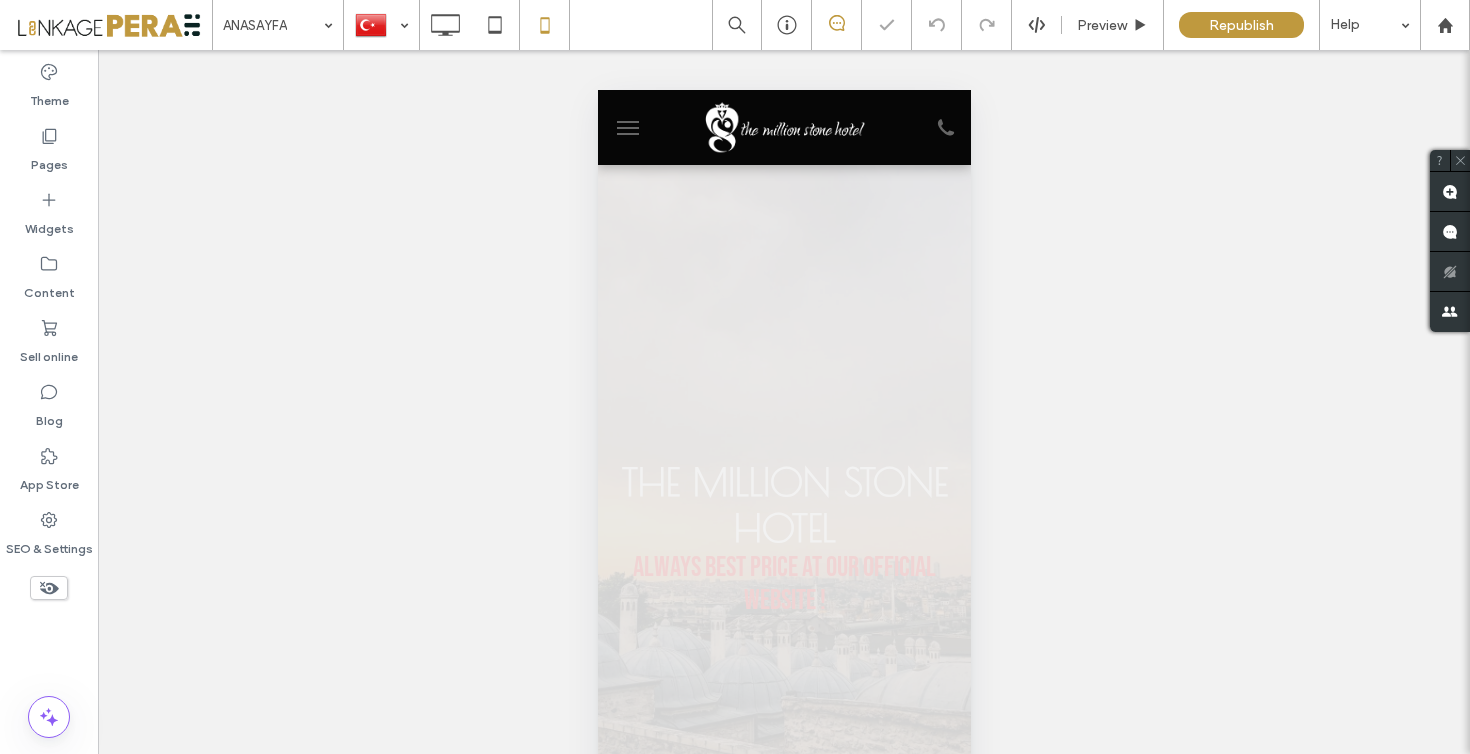 scroll, scrollTop: 0, scrollLeft: 0, axis: both 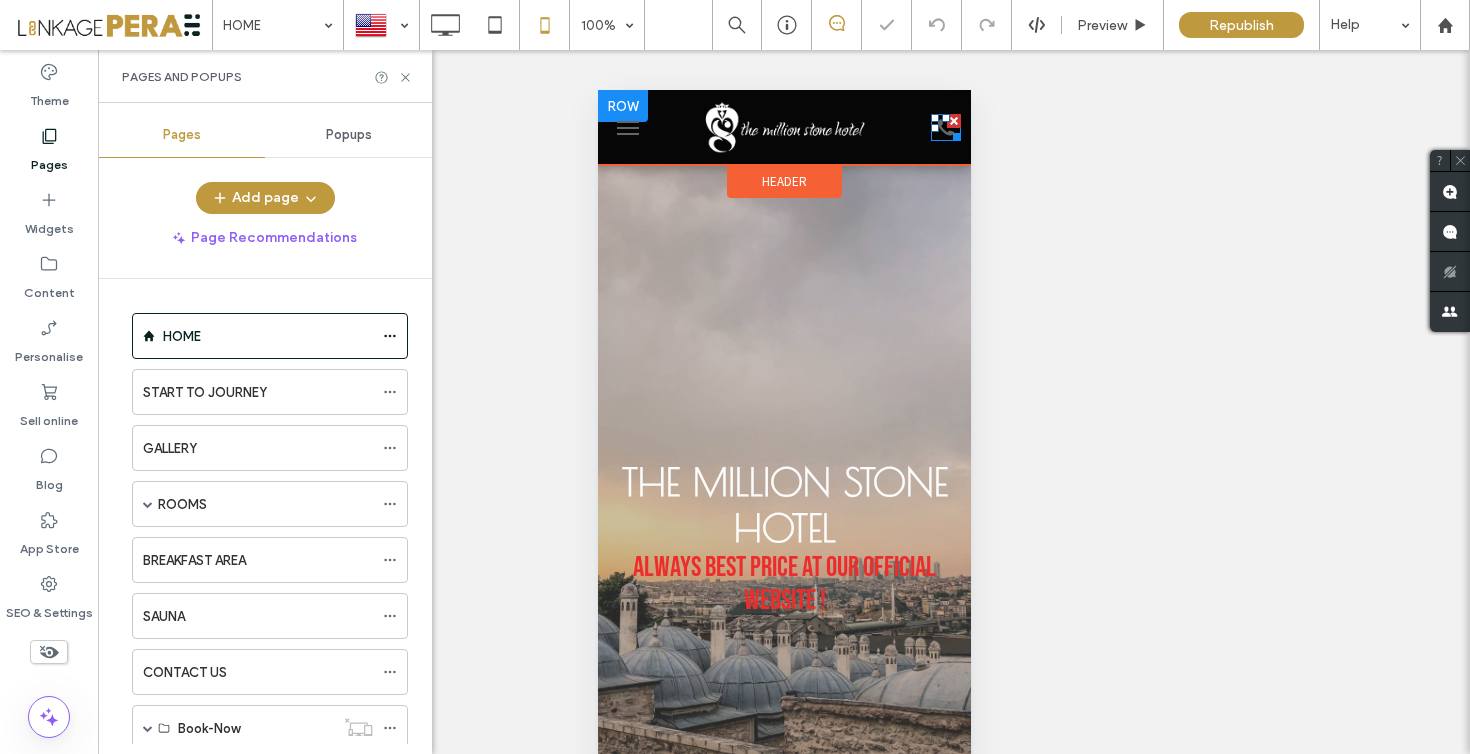 click 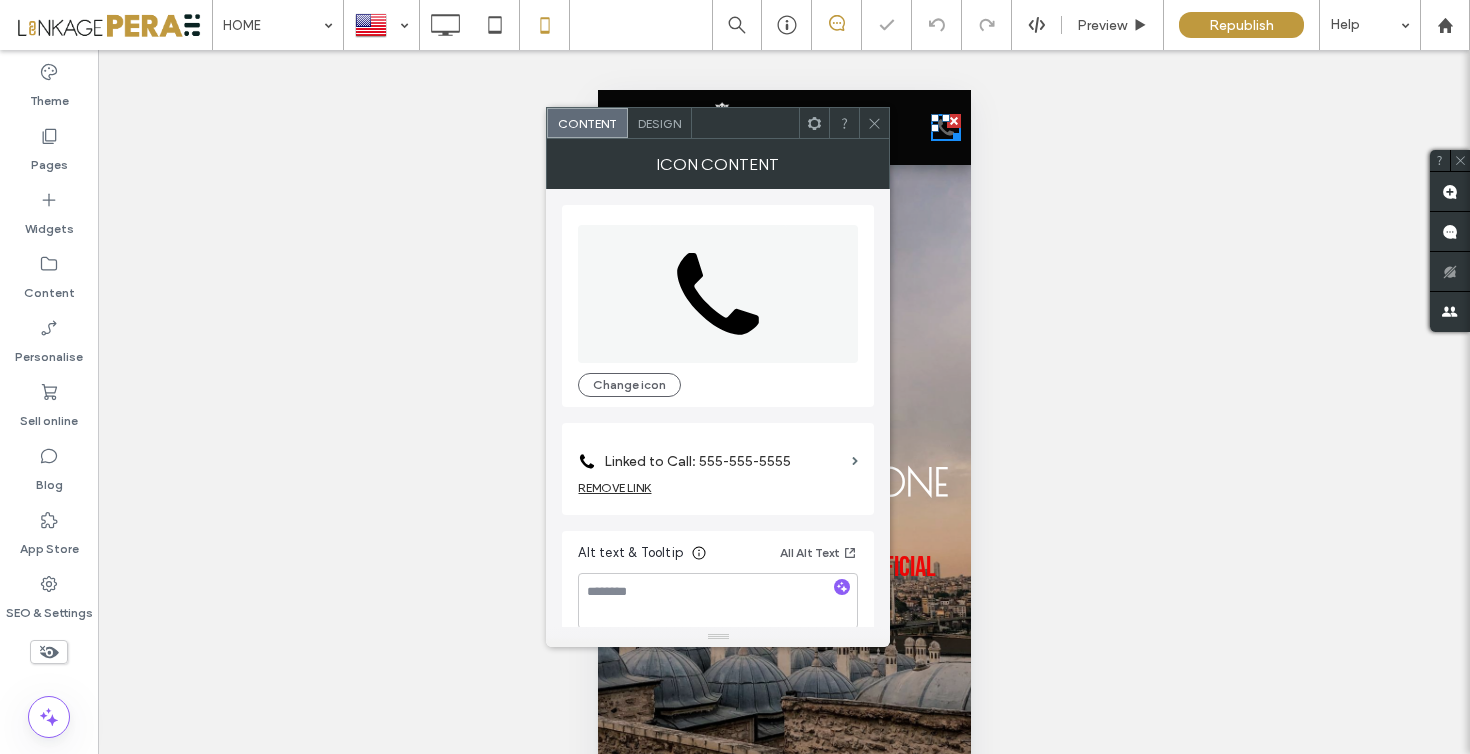 click 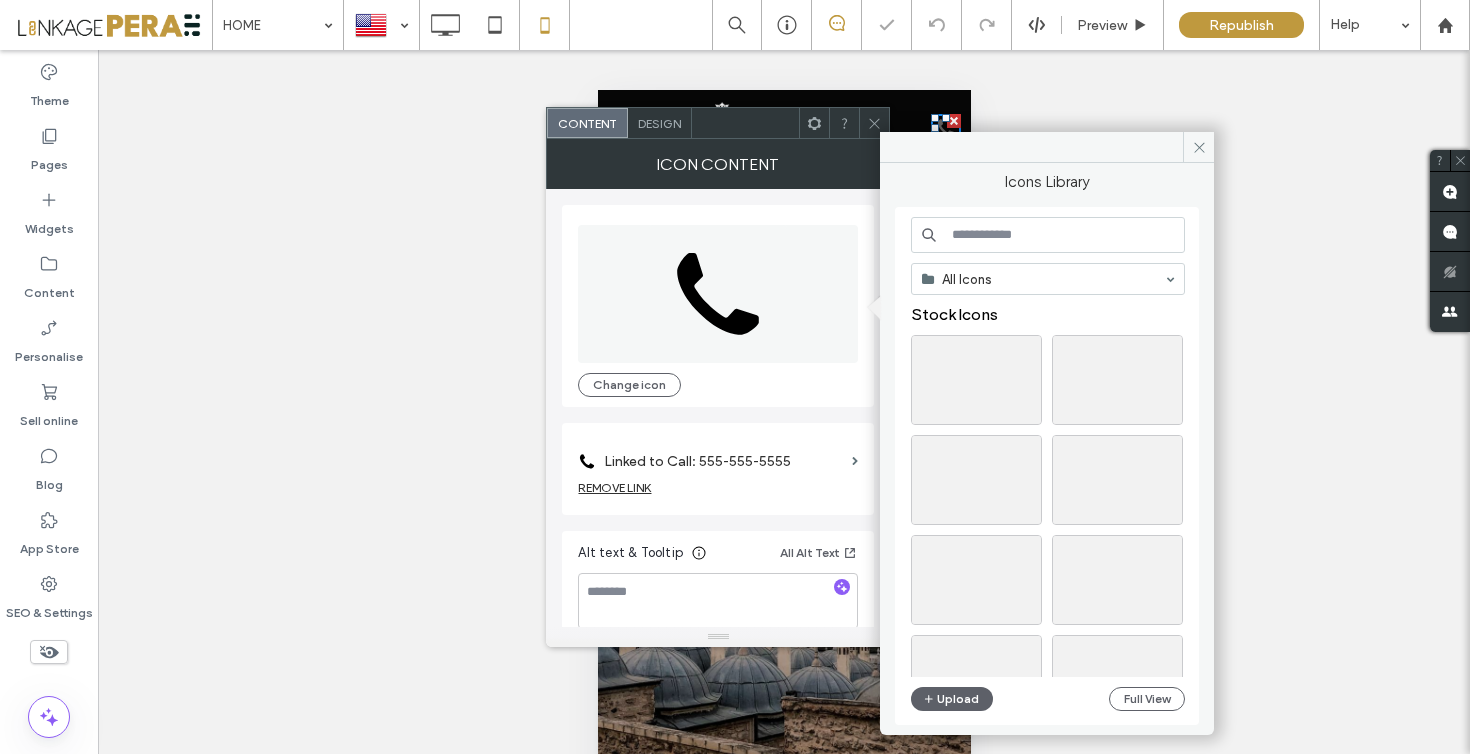 click at bounding box center [1048, 235] 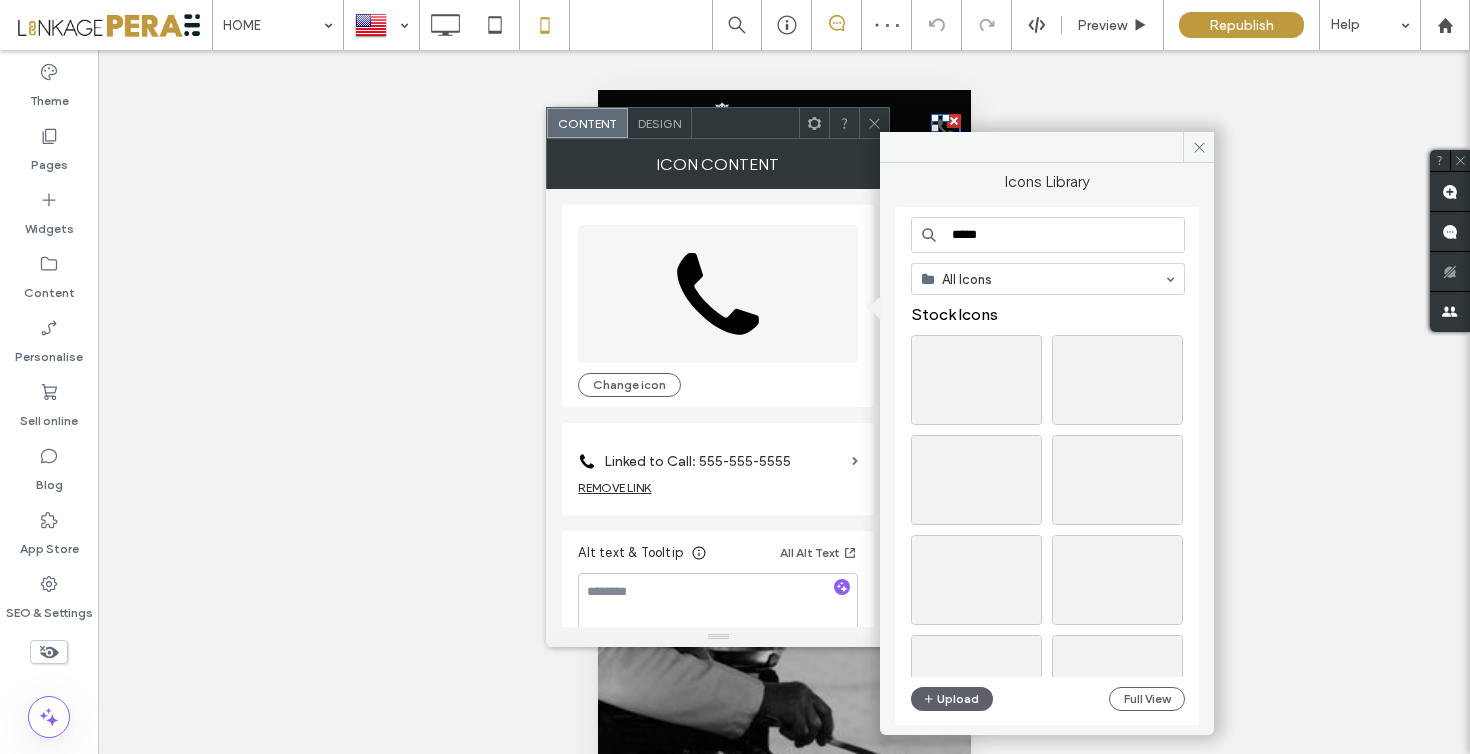 type on "******" 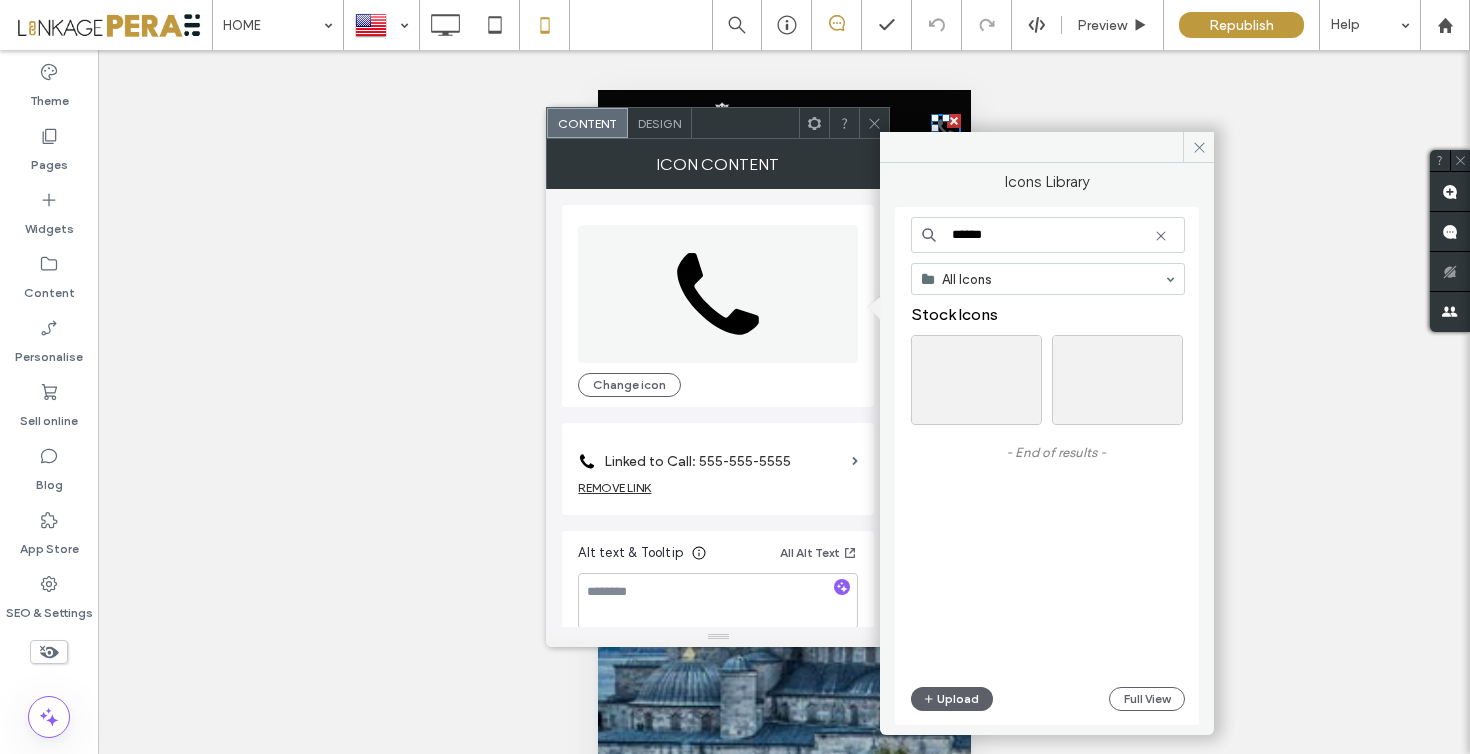 click on "******" at bounding box center [1048, 235] 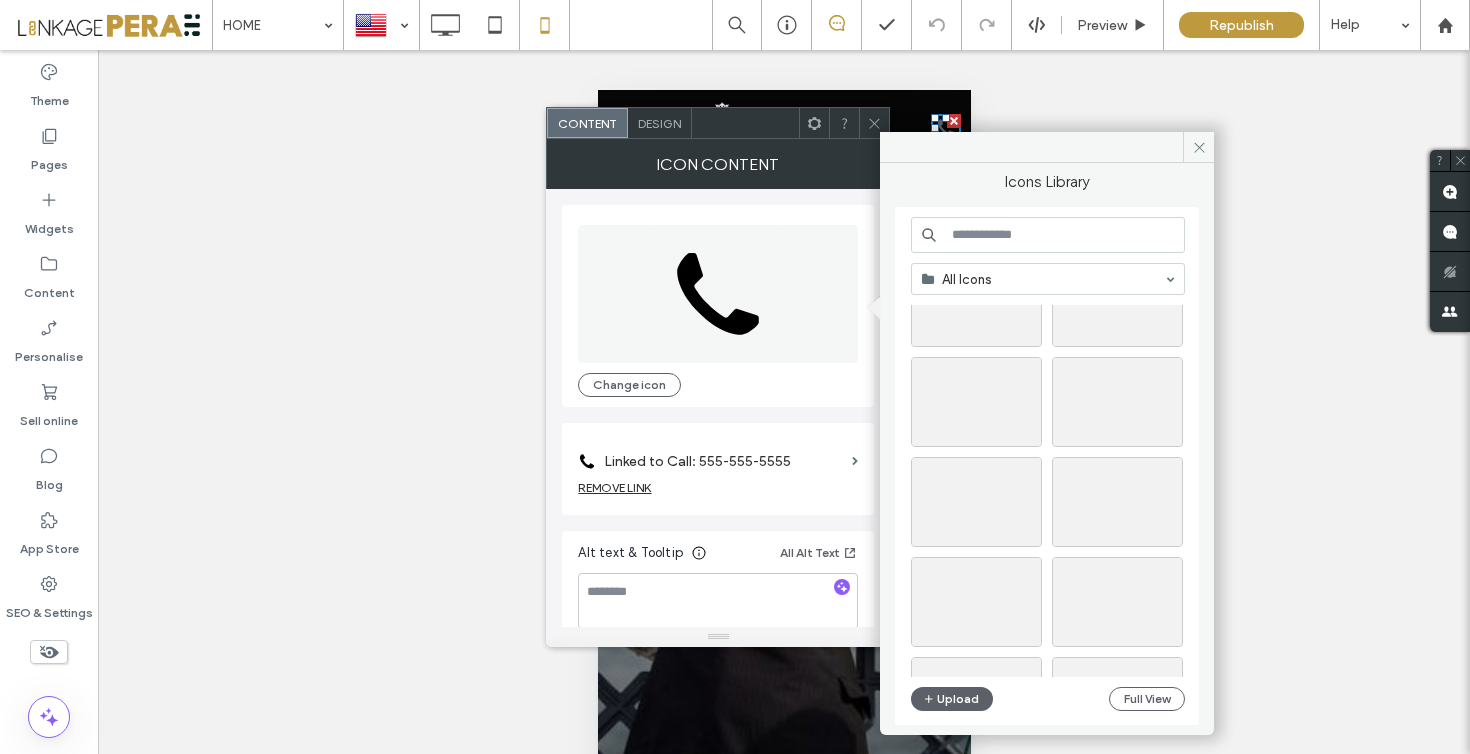 scroll, scrollTop: 581, scrollLeft: 0, axis: vertical 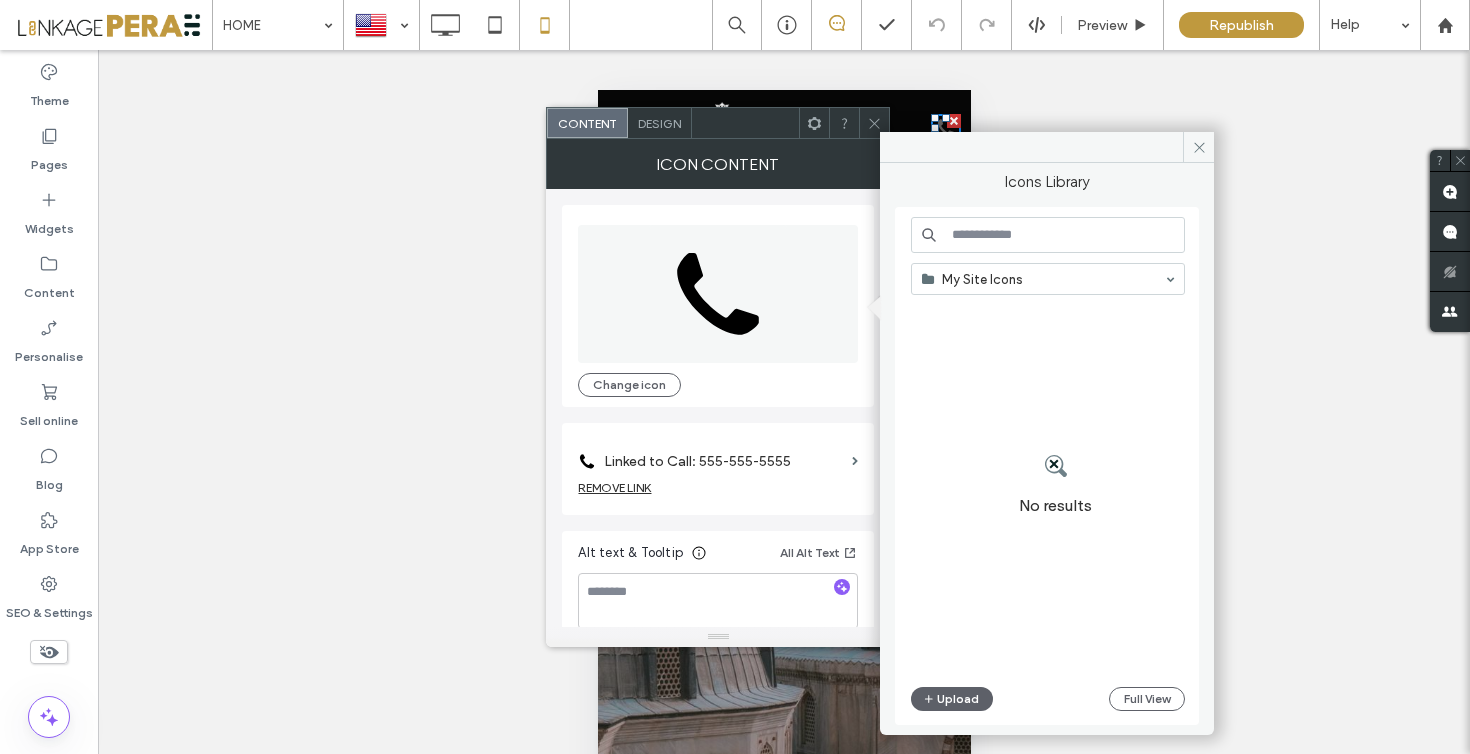click at bounding box center (1048, 279) 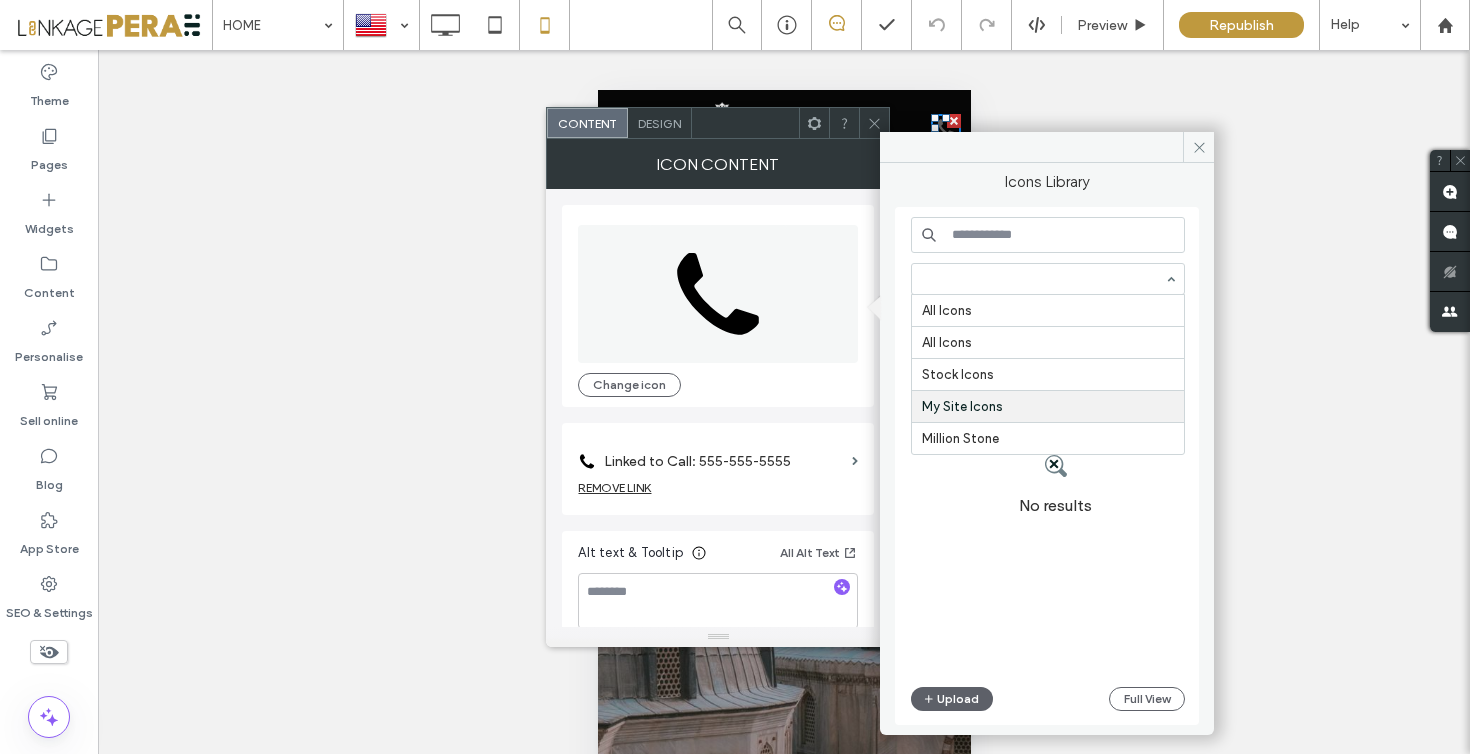 click at bounding box center (1043, 279) 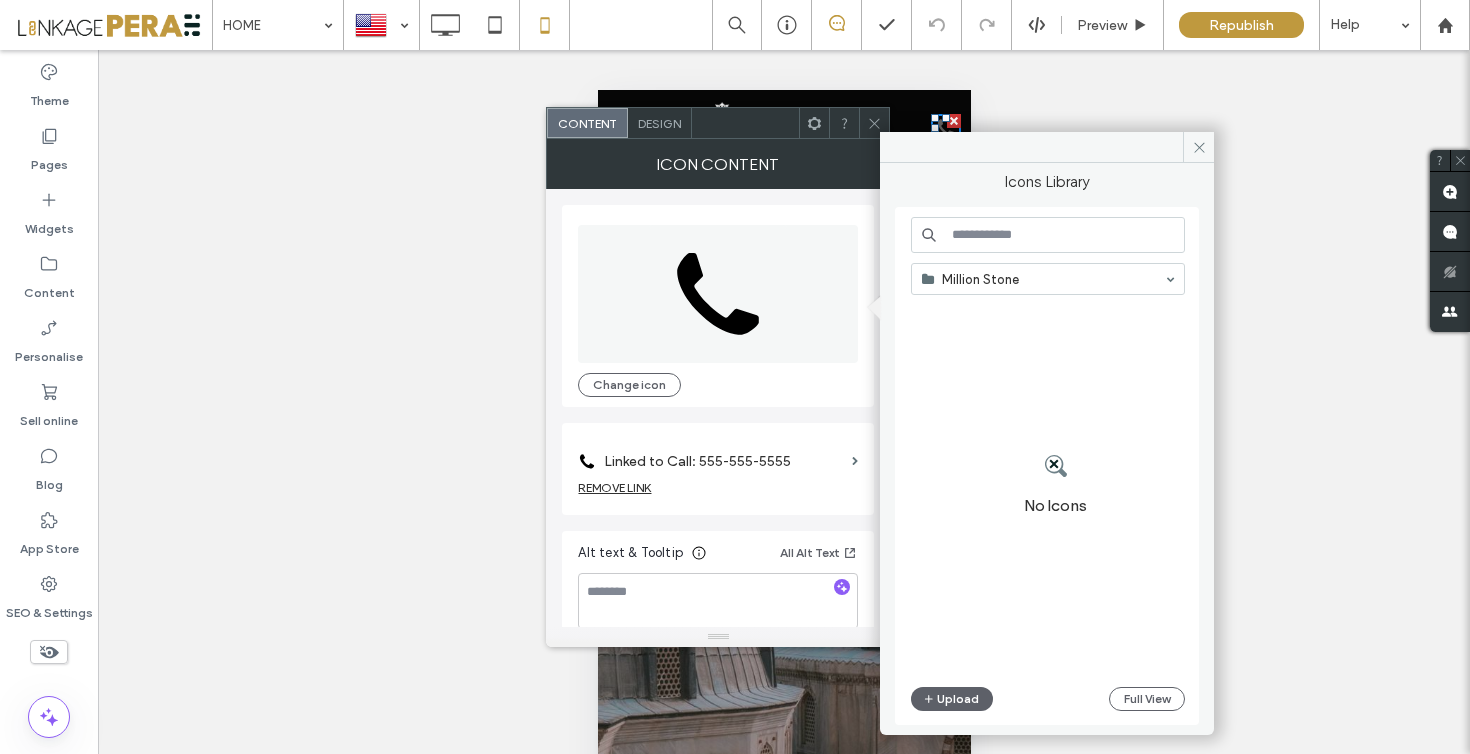 click at bounding box center [1043, 279] 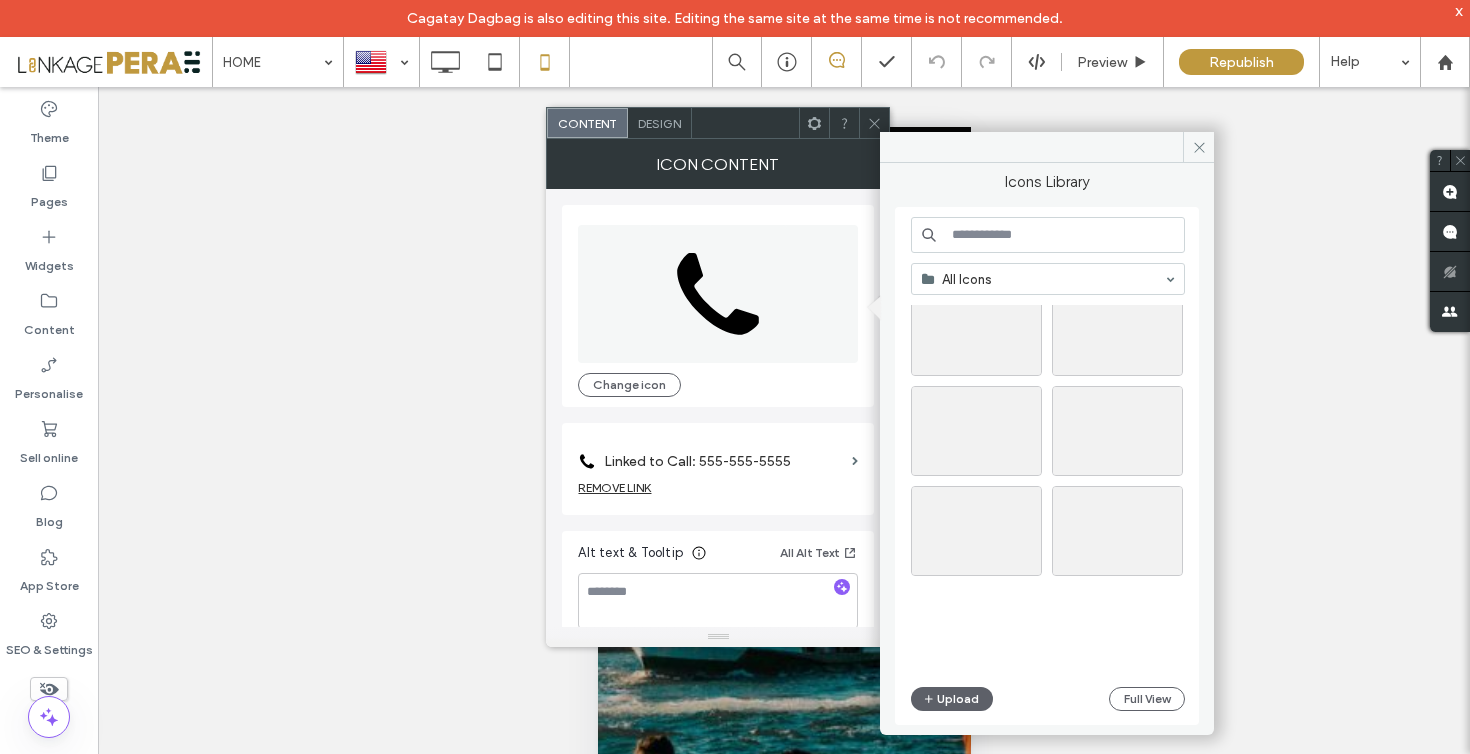 scroll, scrollTop: 0, scrollLeft: 0, axis: both 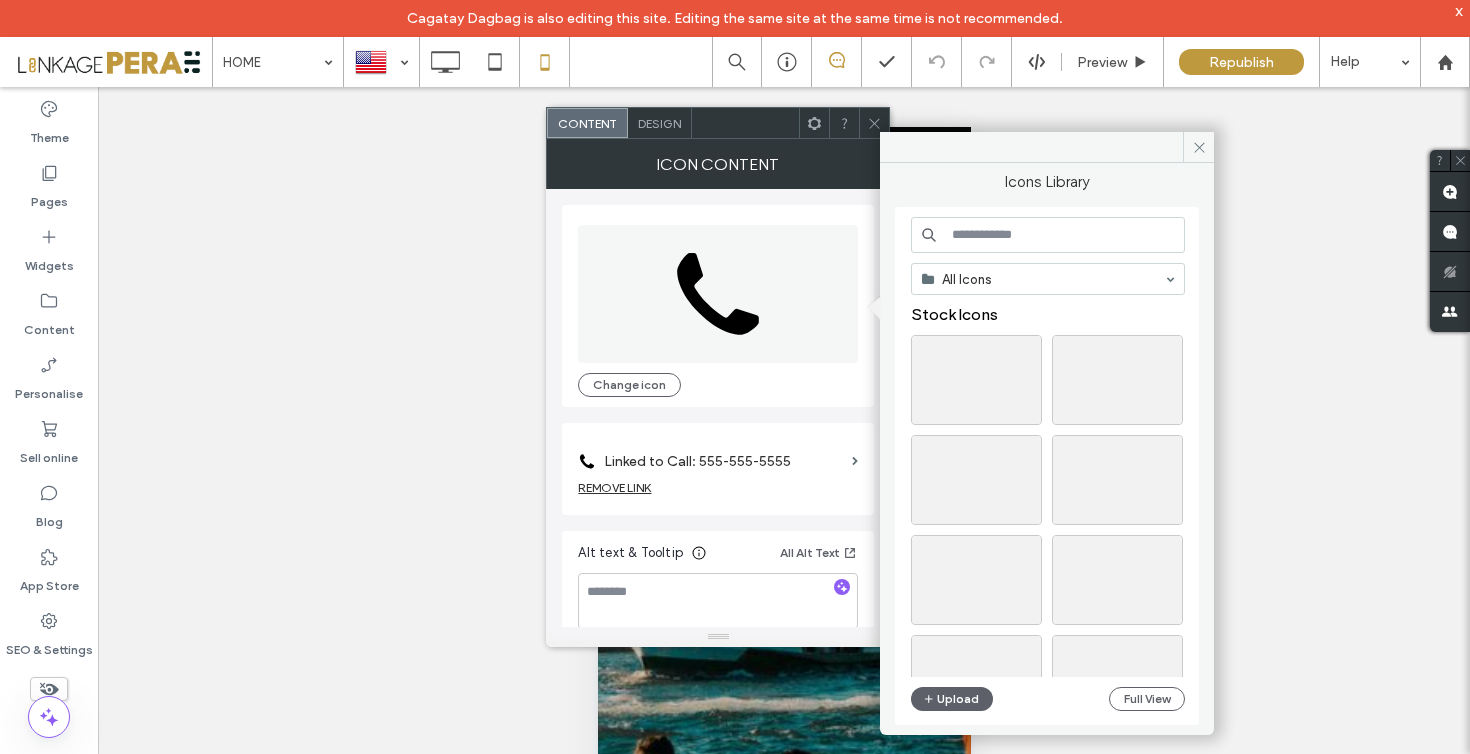 click at bounding box center (1048, 235) 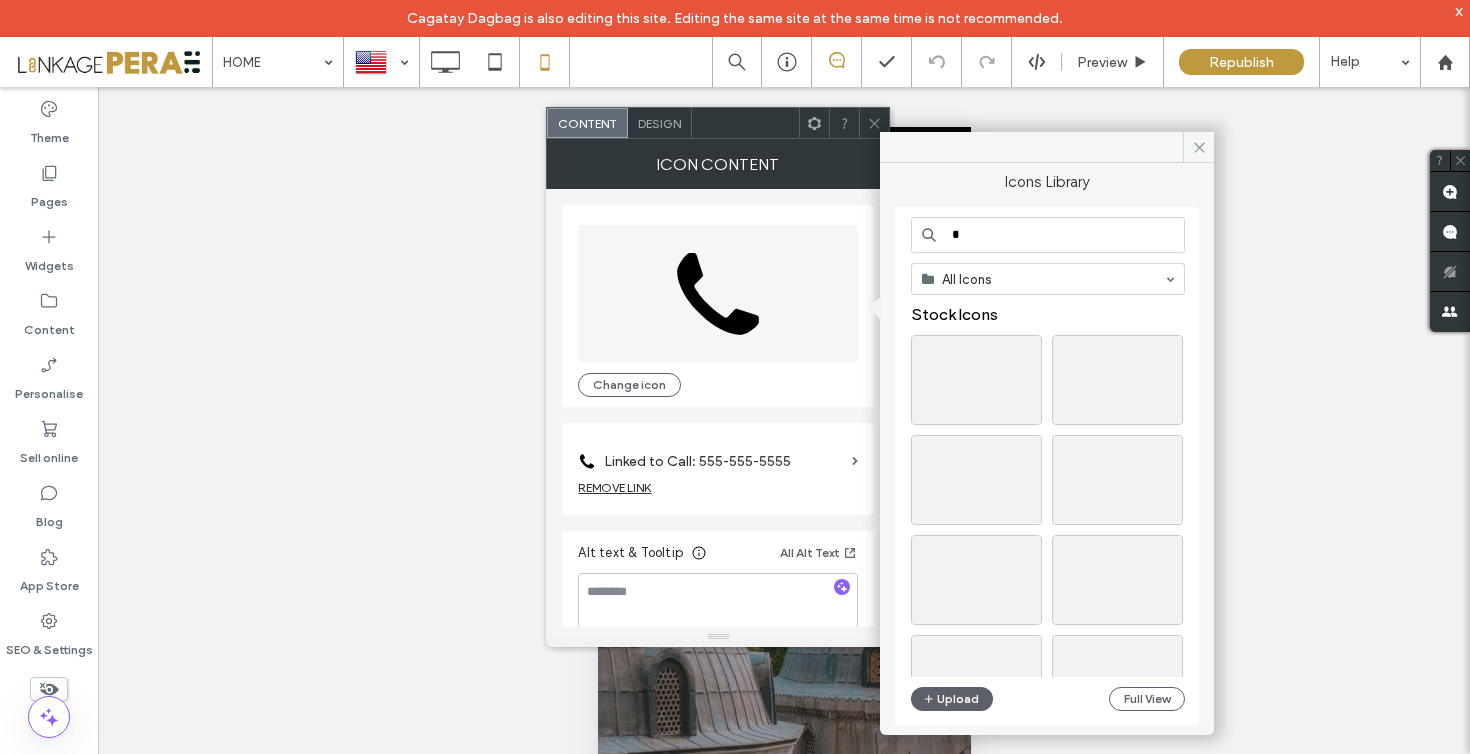 type on "*" 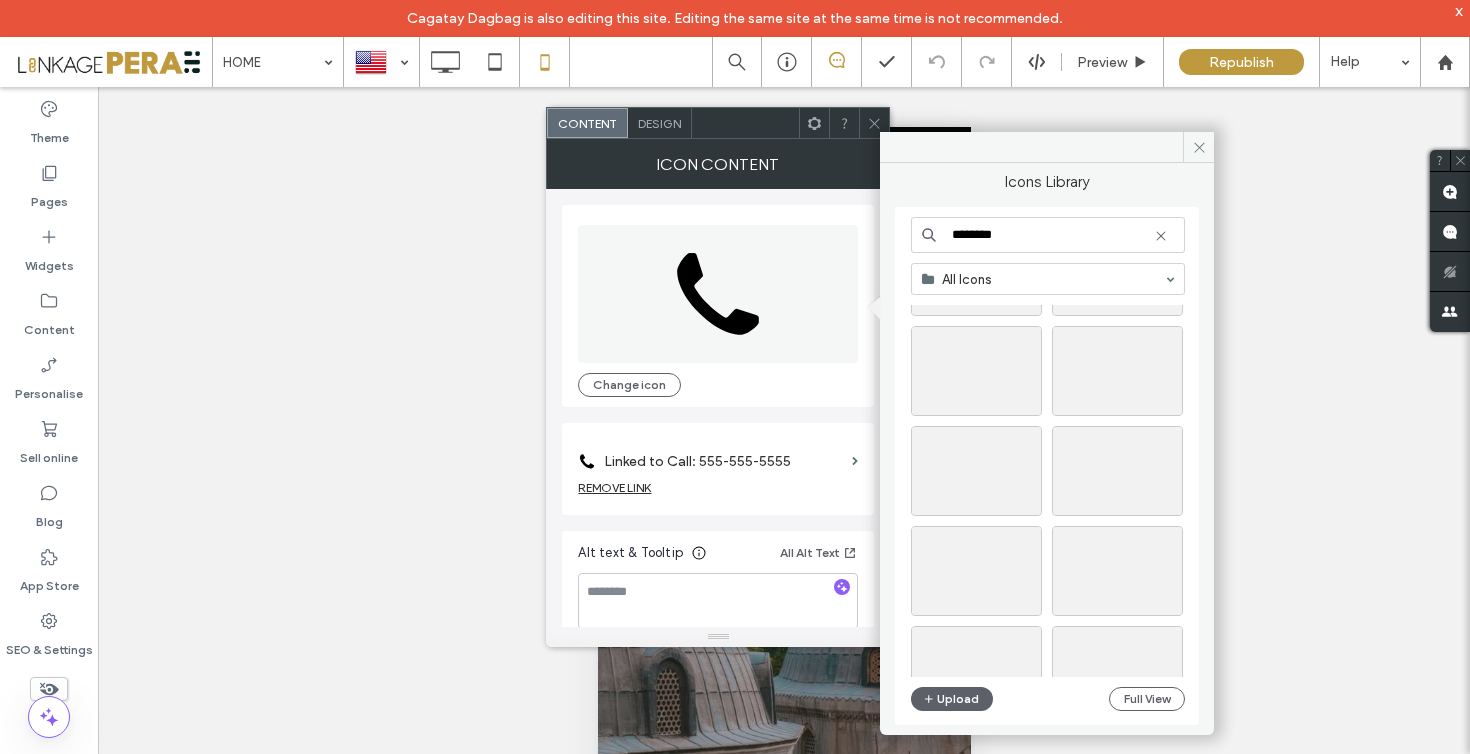 scroll, scrollTop: 3523, scrollLeft: 0, axis: vertical 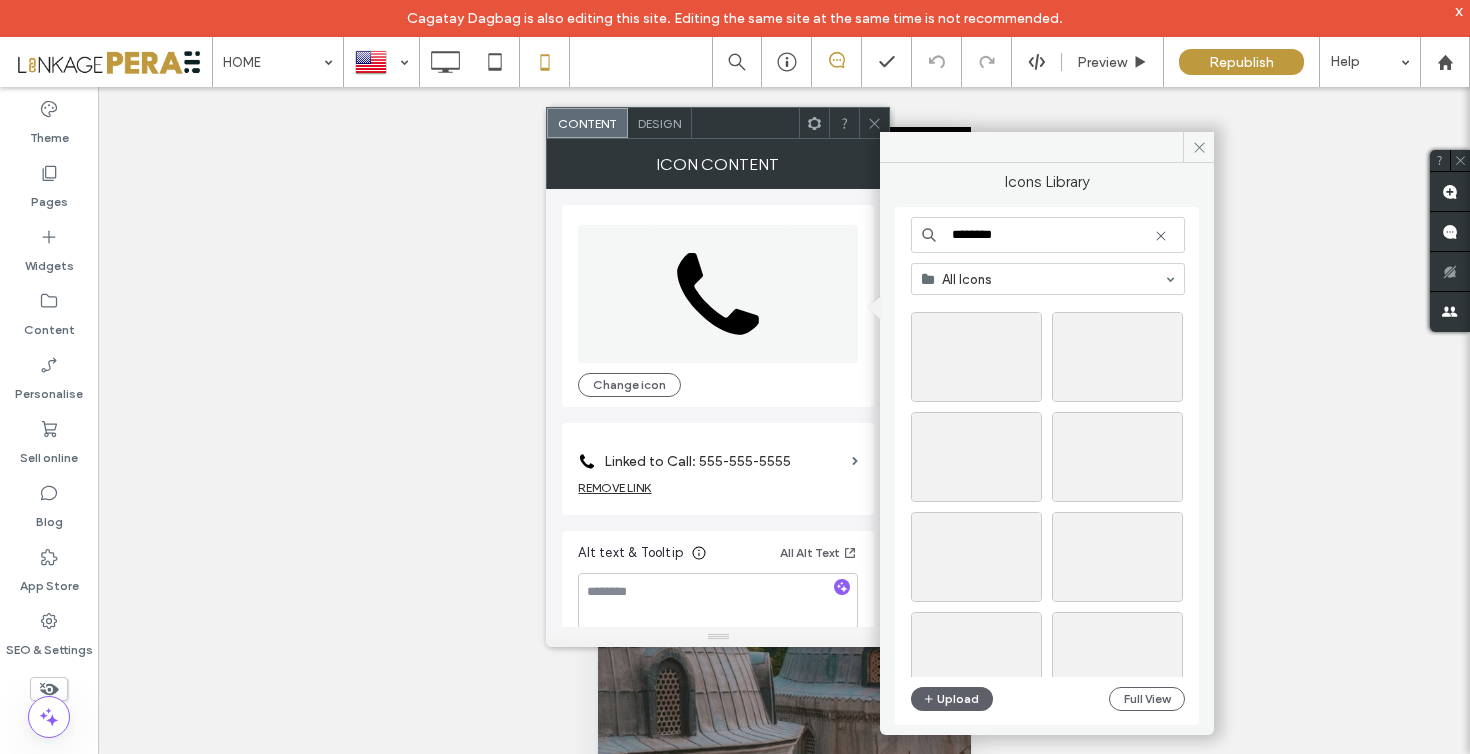 type on "********" 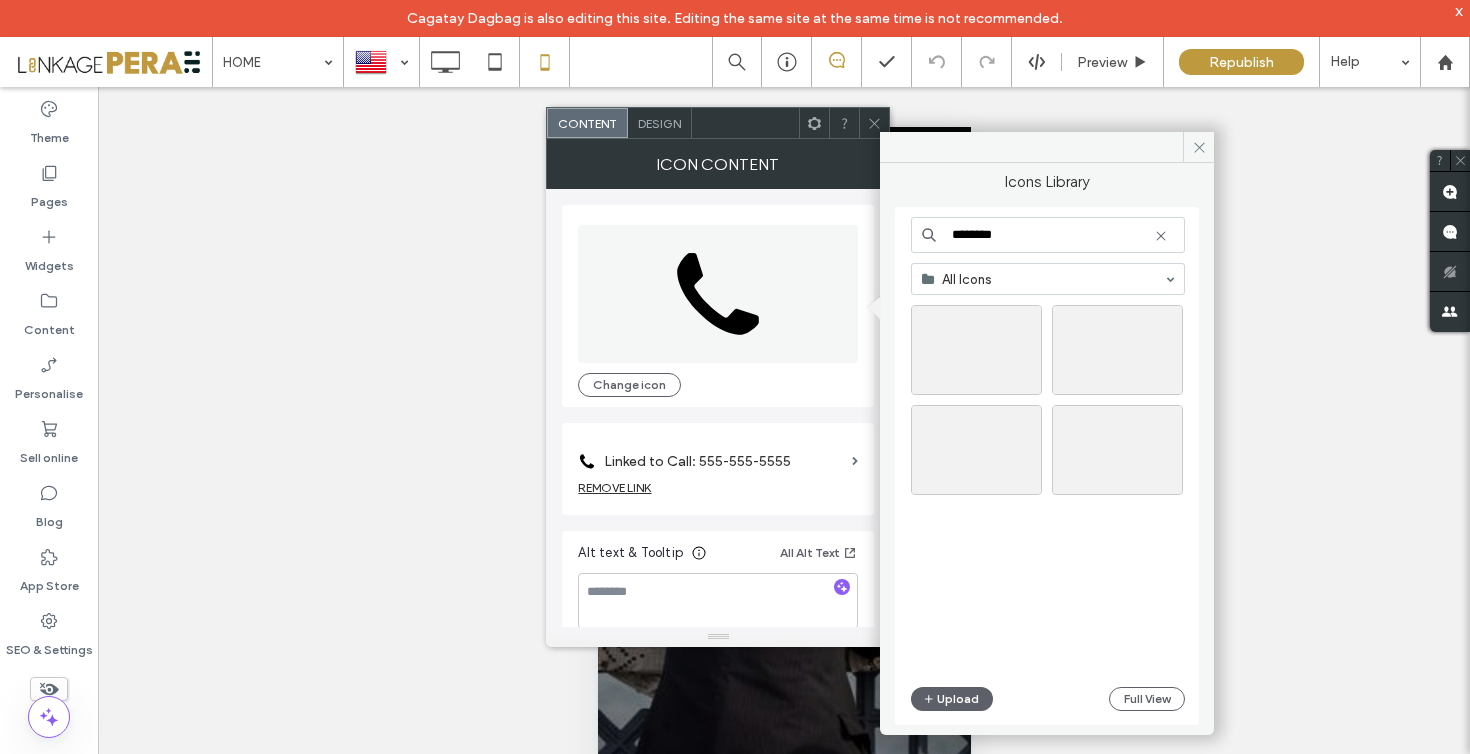 scroll, scrollTop: 0, scrollLeft: 0, axis: both 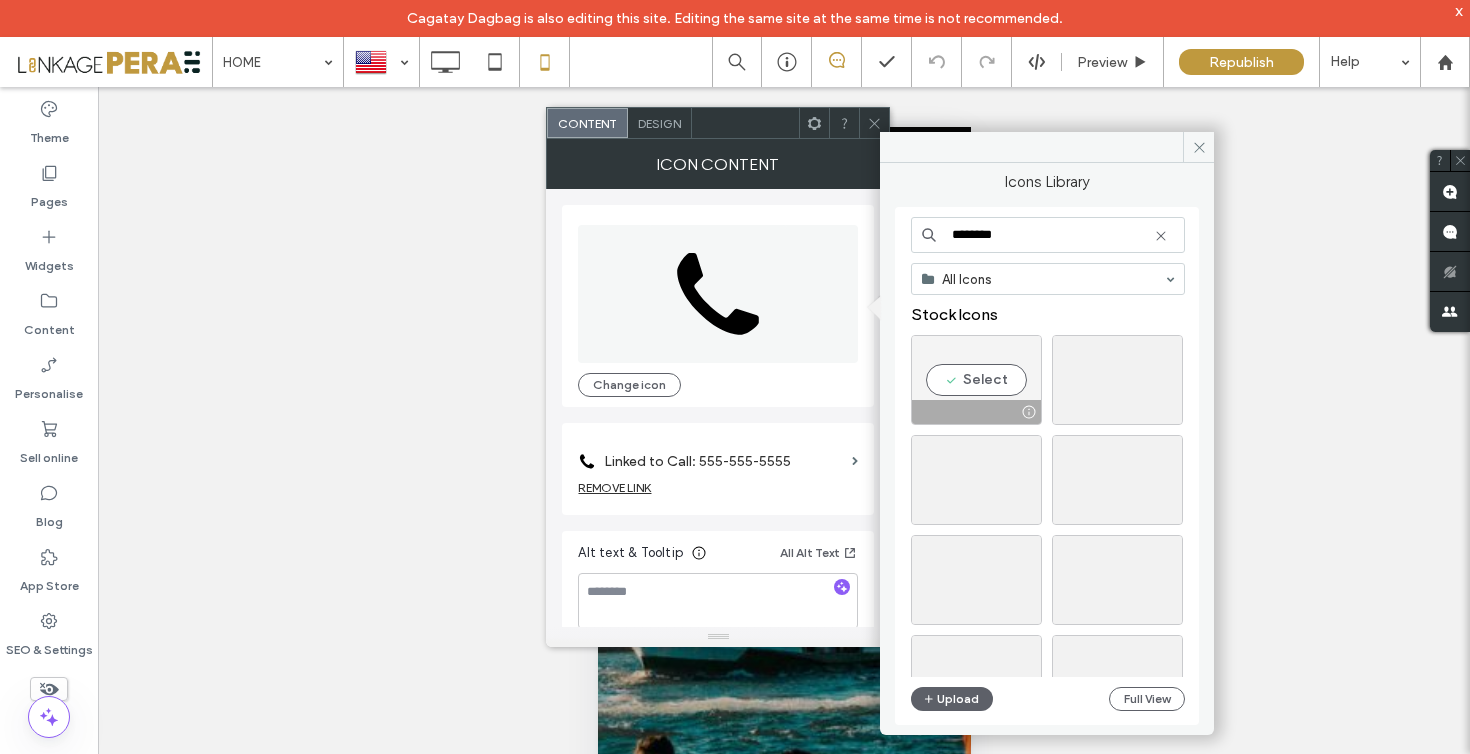click on "Select" at bounding box center [976, 380] 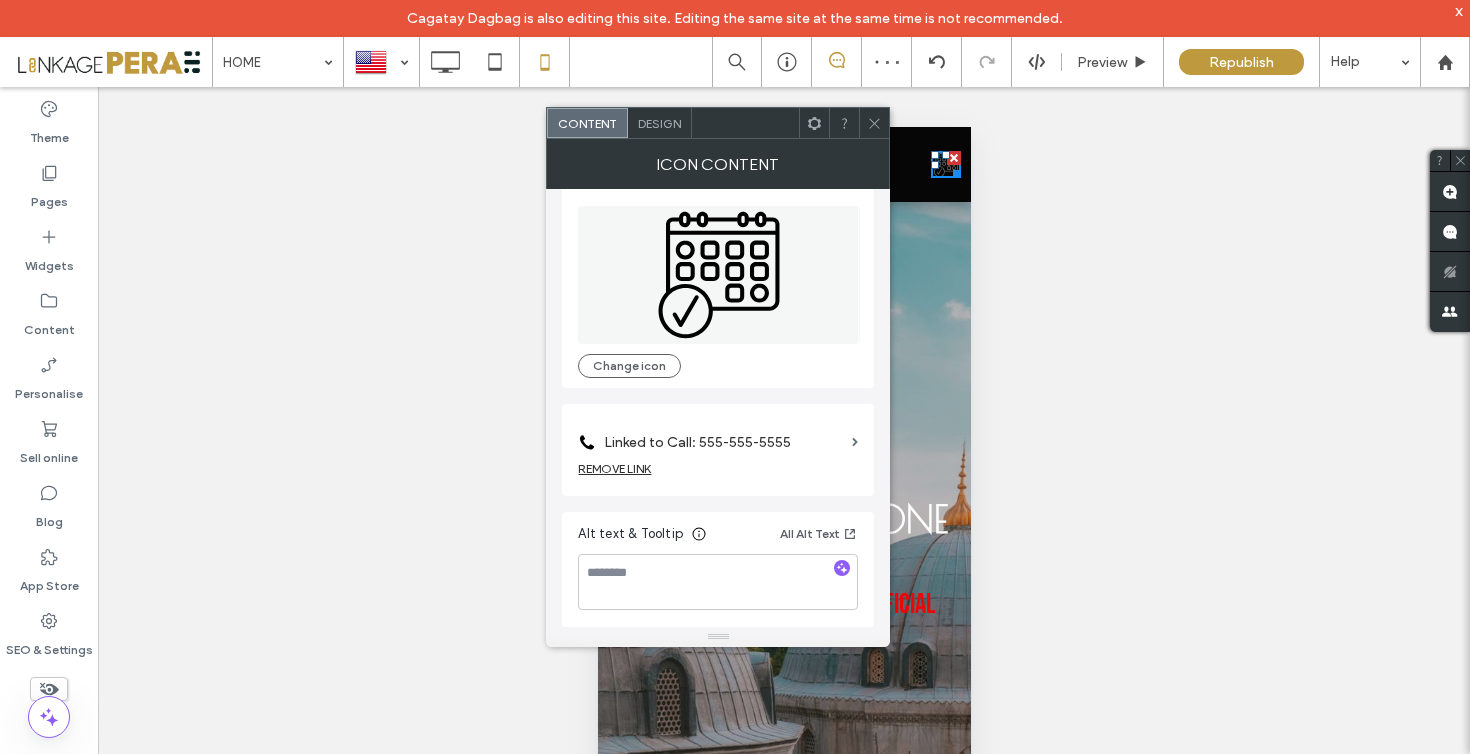 scroll, scrollTop: 0, scrollLeft: 0, axis: both 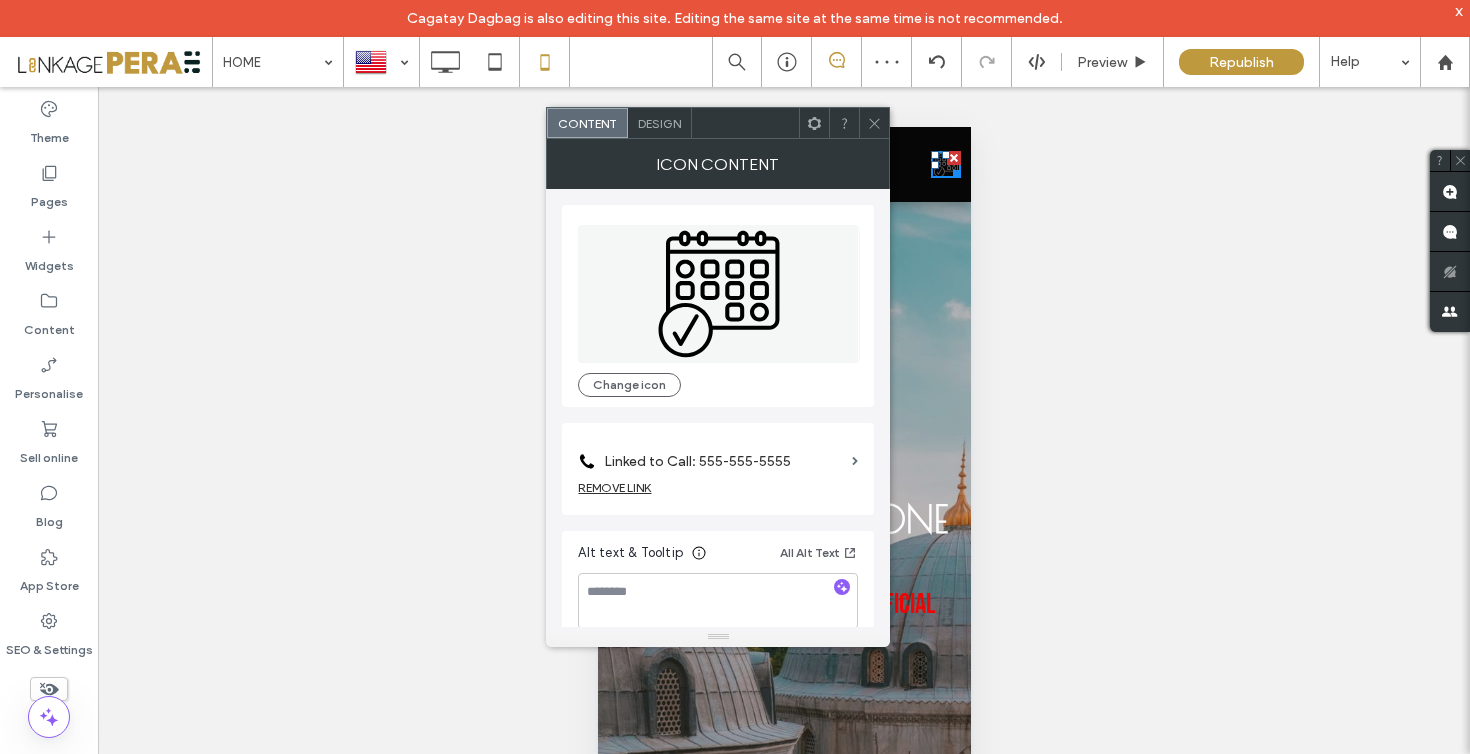 click on "Design" at bounding box center (659, 123) 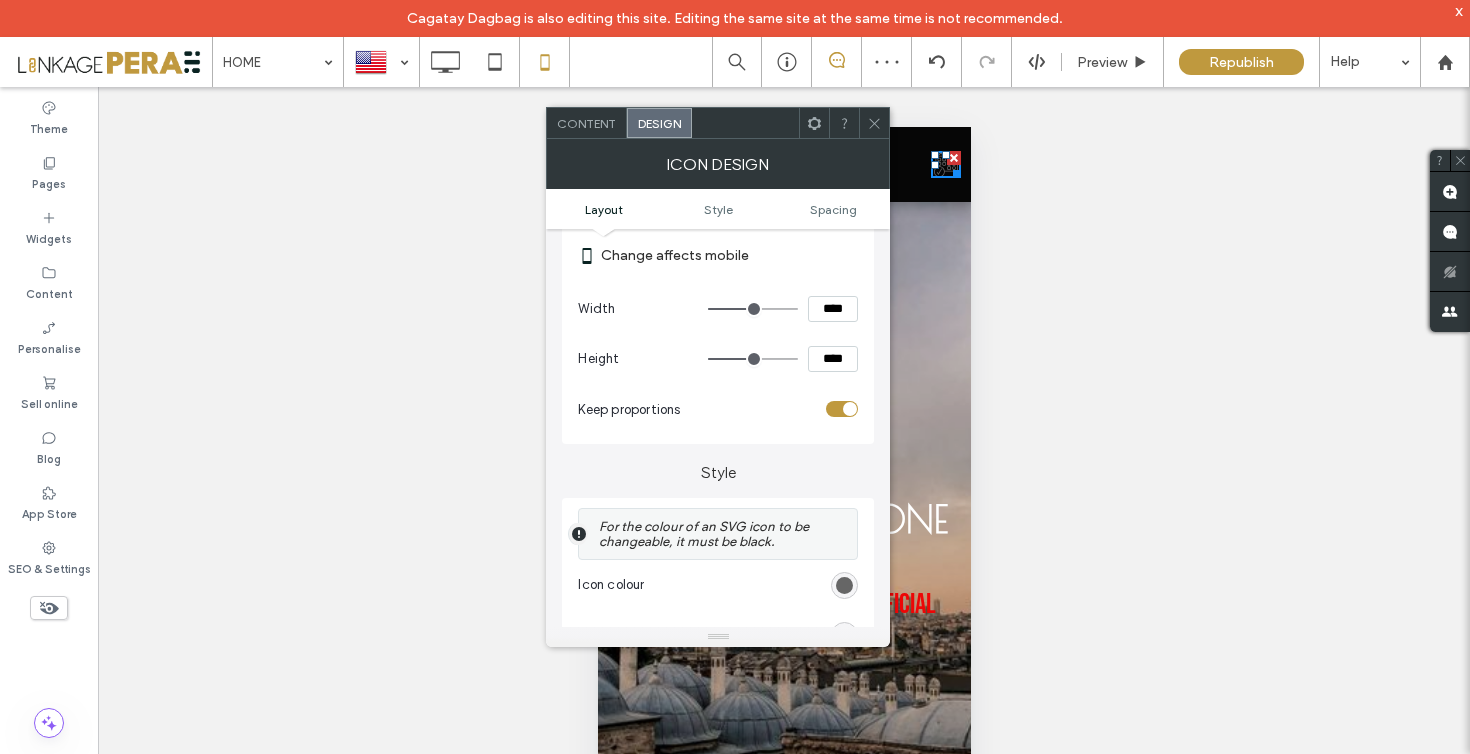 scroll, scrollTop: 363, scrollLeft: 0, axis: vertical 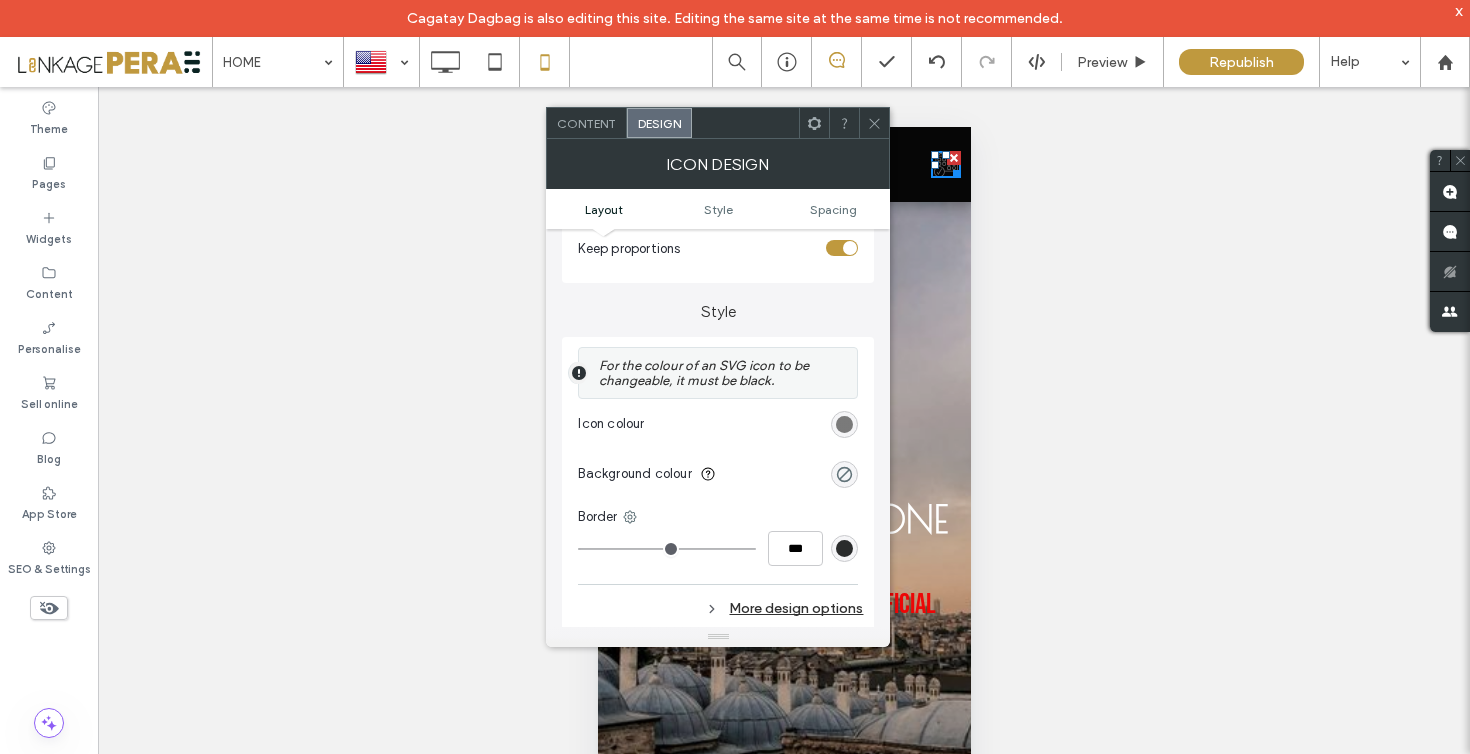 click at bounding box center (844, 424) 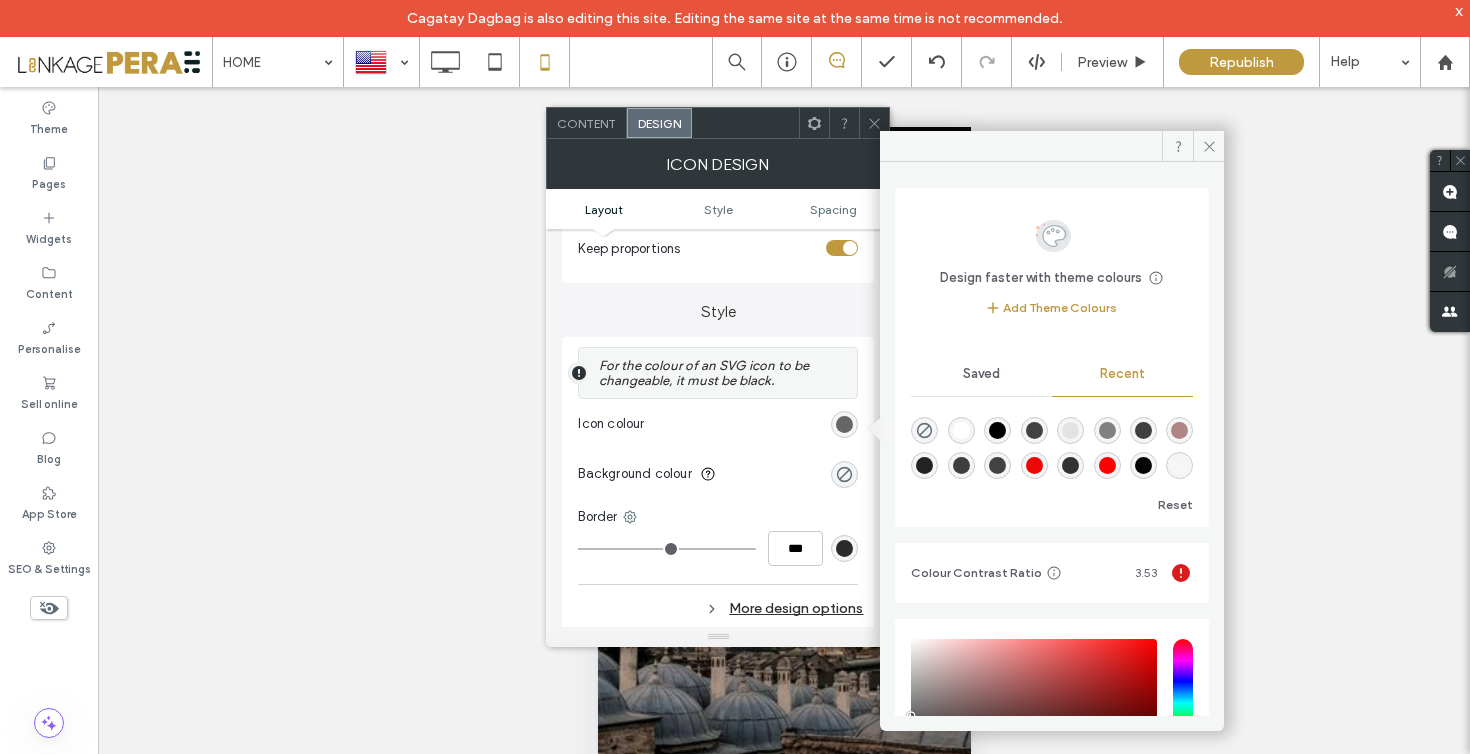 click at bounding box center [961, 430] 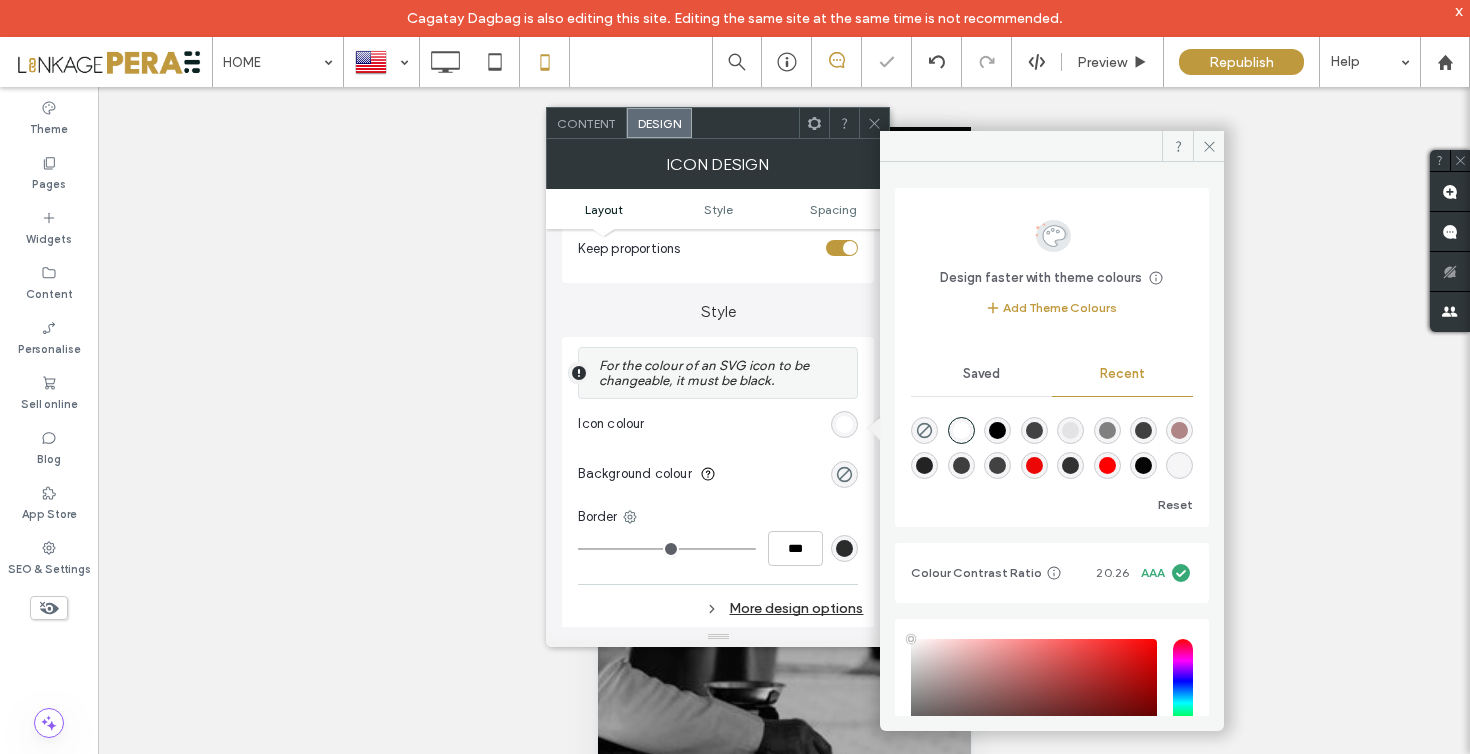 click on "Icon colour" at bounding box center (718, 424) 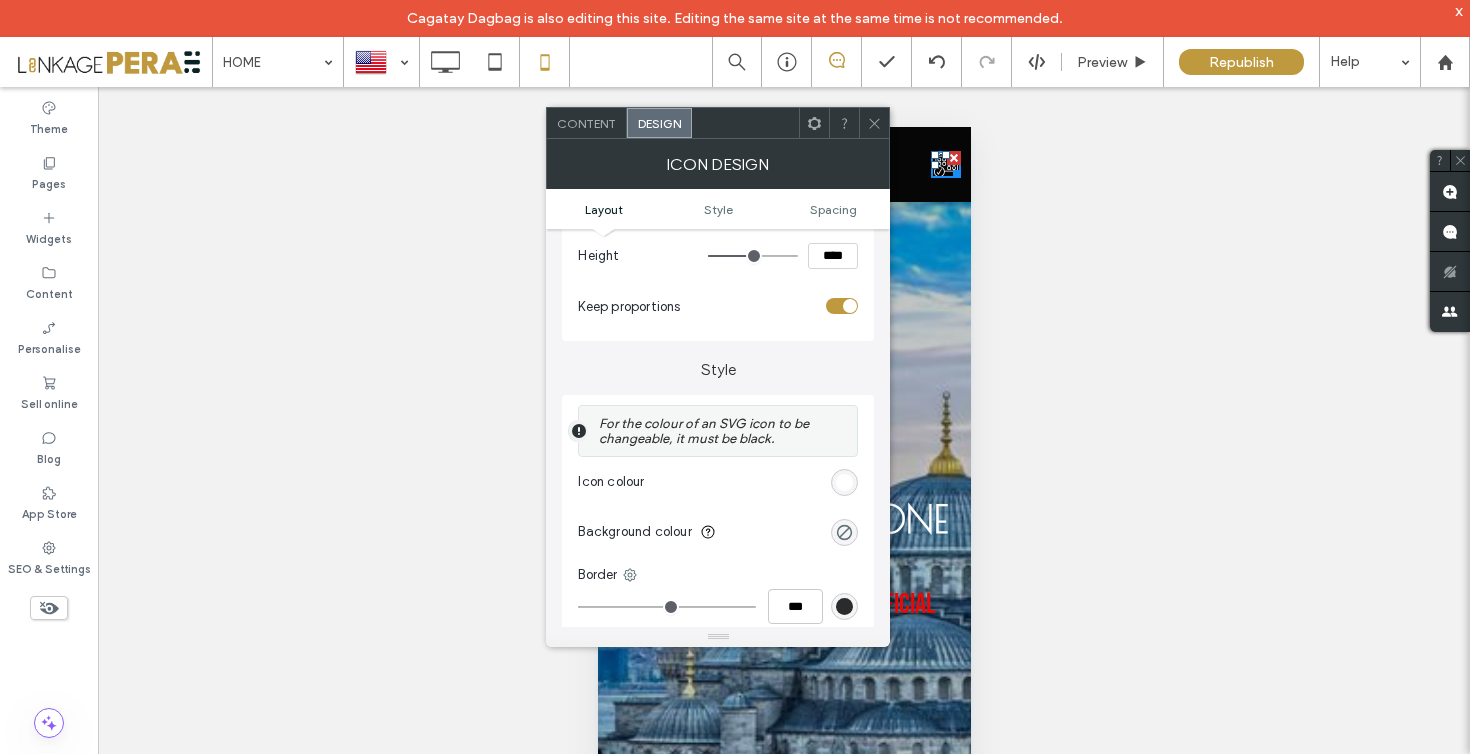 scroll, scrollTop: 326, scrollLeft: 0, axis: vertical 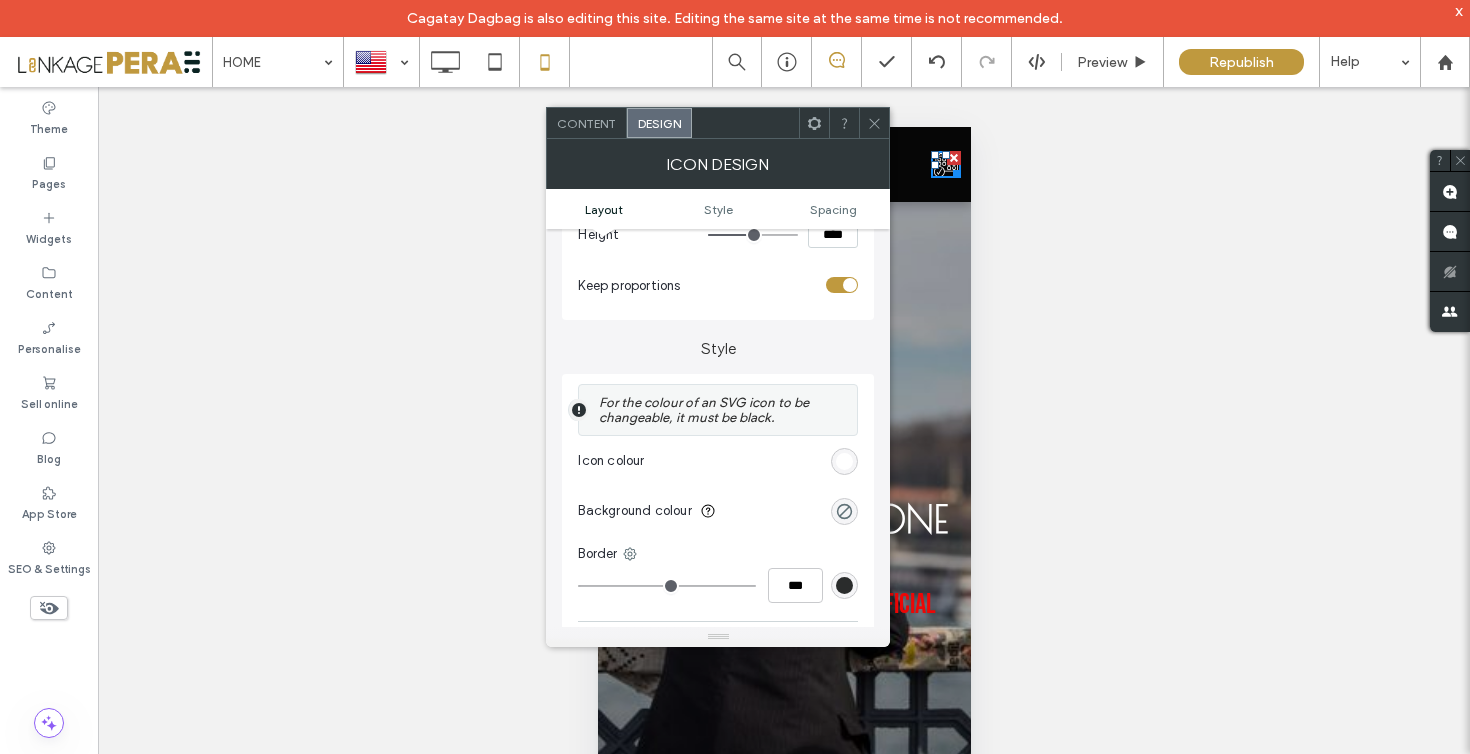 click 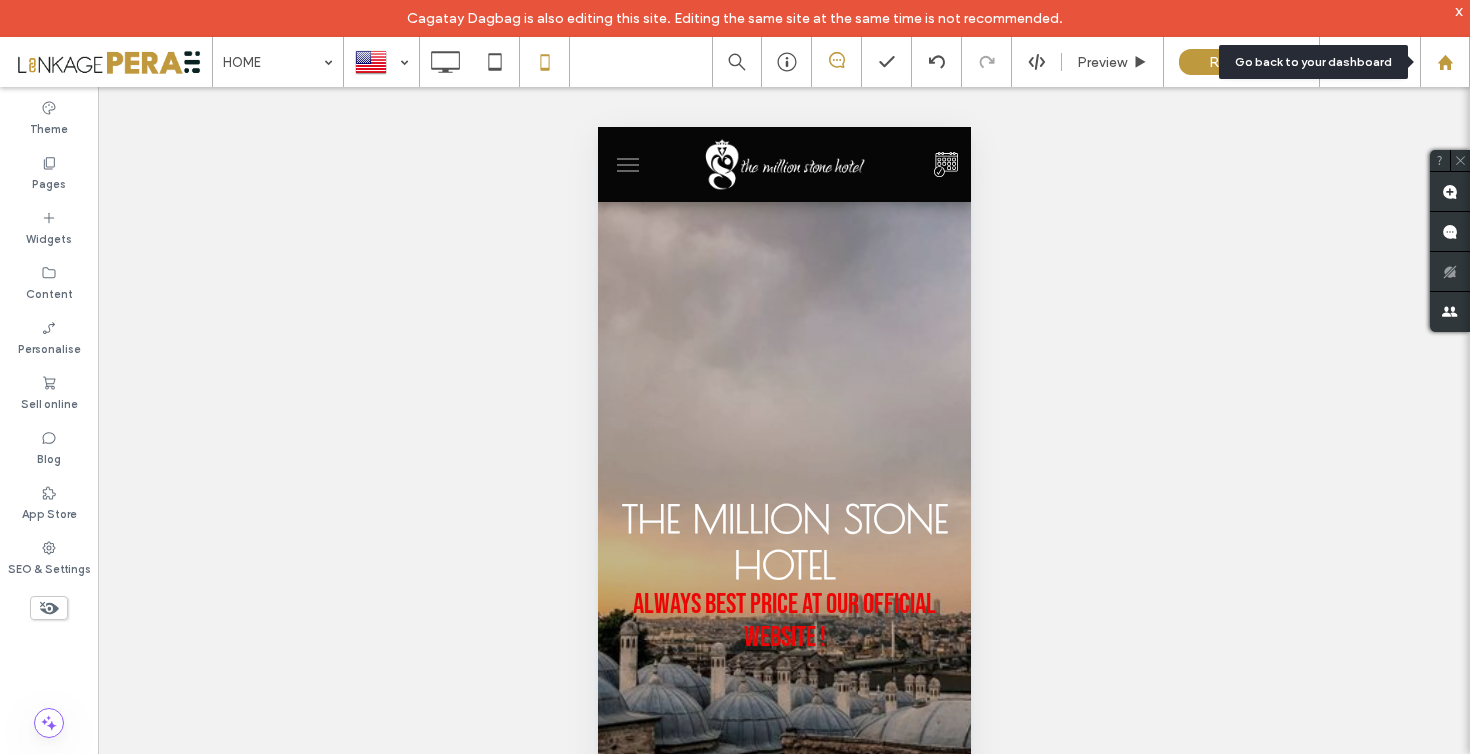 click at bounding box center (1445, 62) 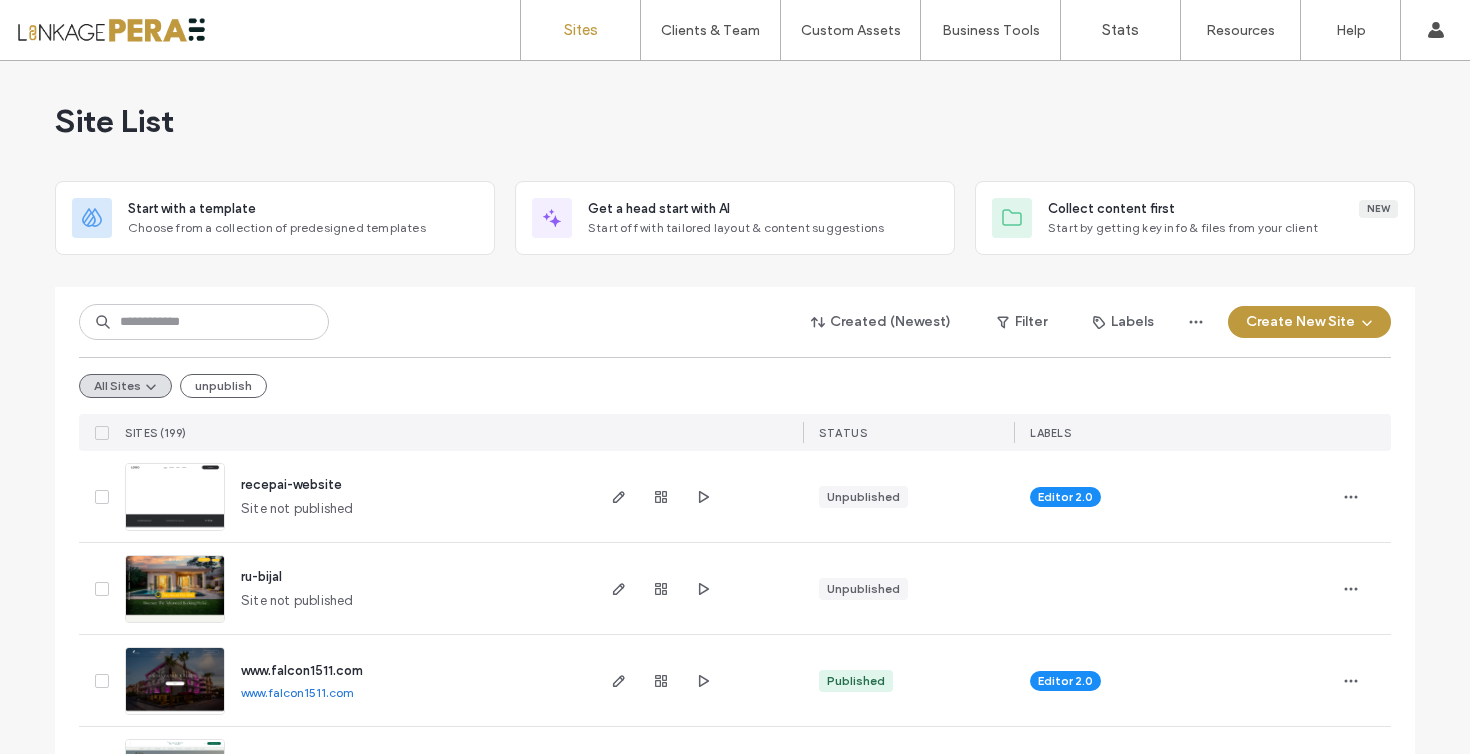 scroll, scrollTop: 0, scrollLeft: 0, axis: both 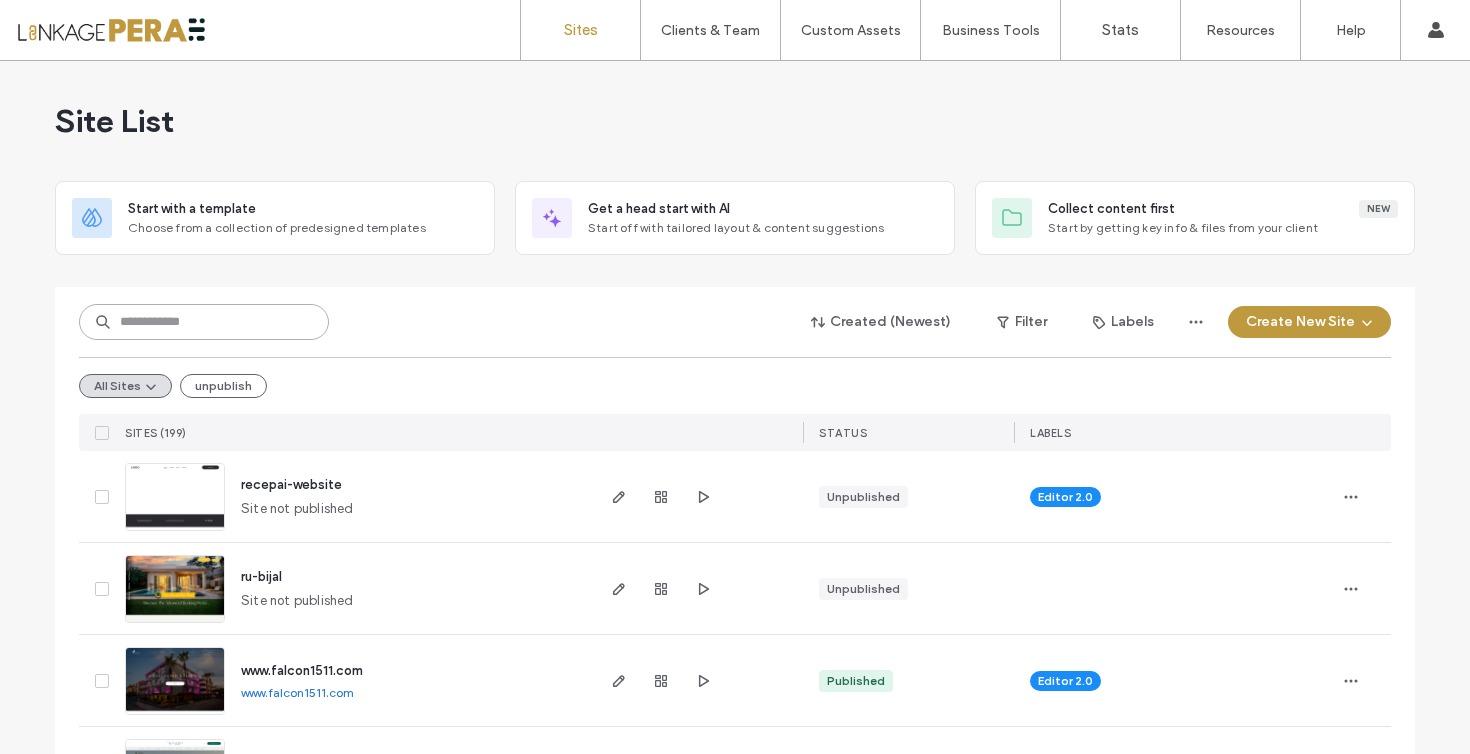 click at bounding box center [204, 322] 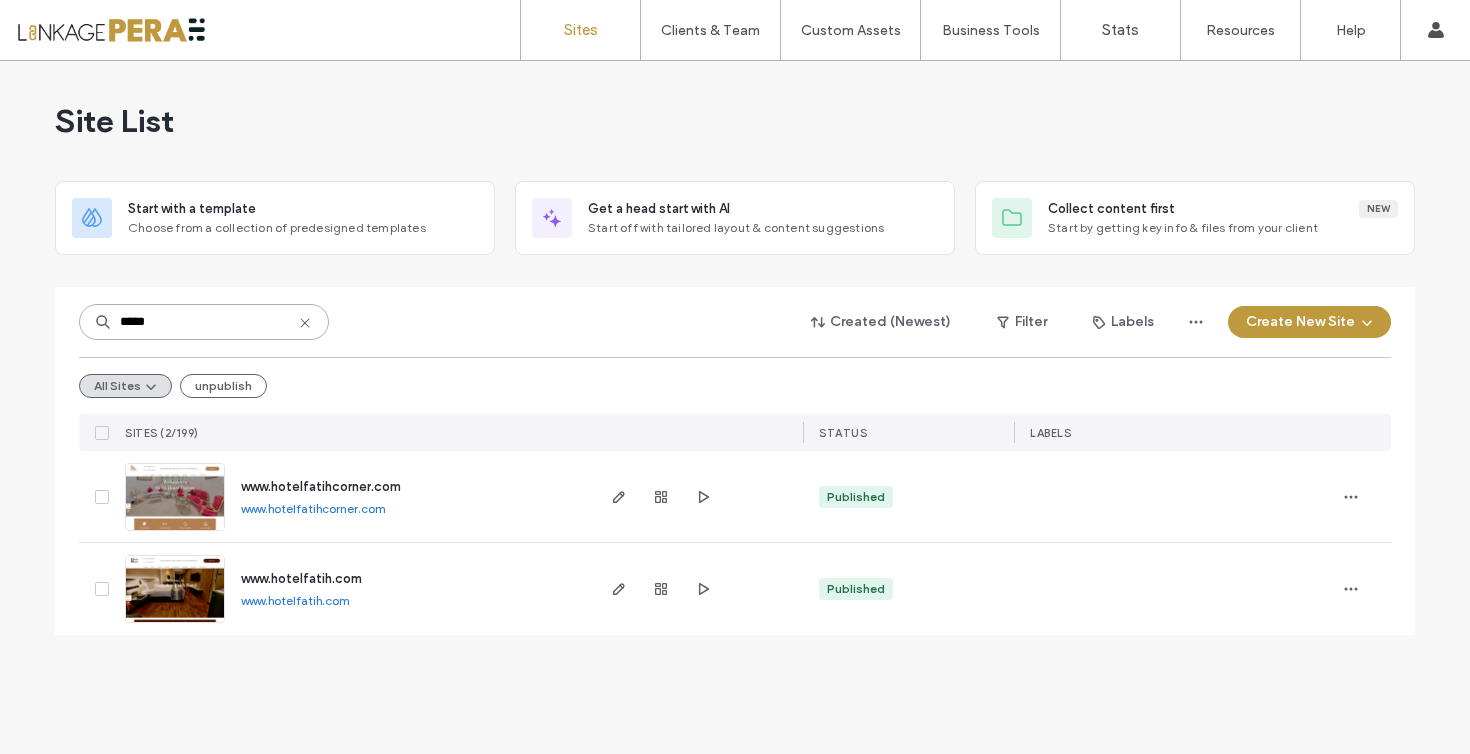type on "*****" 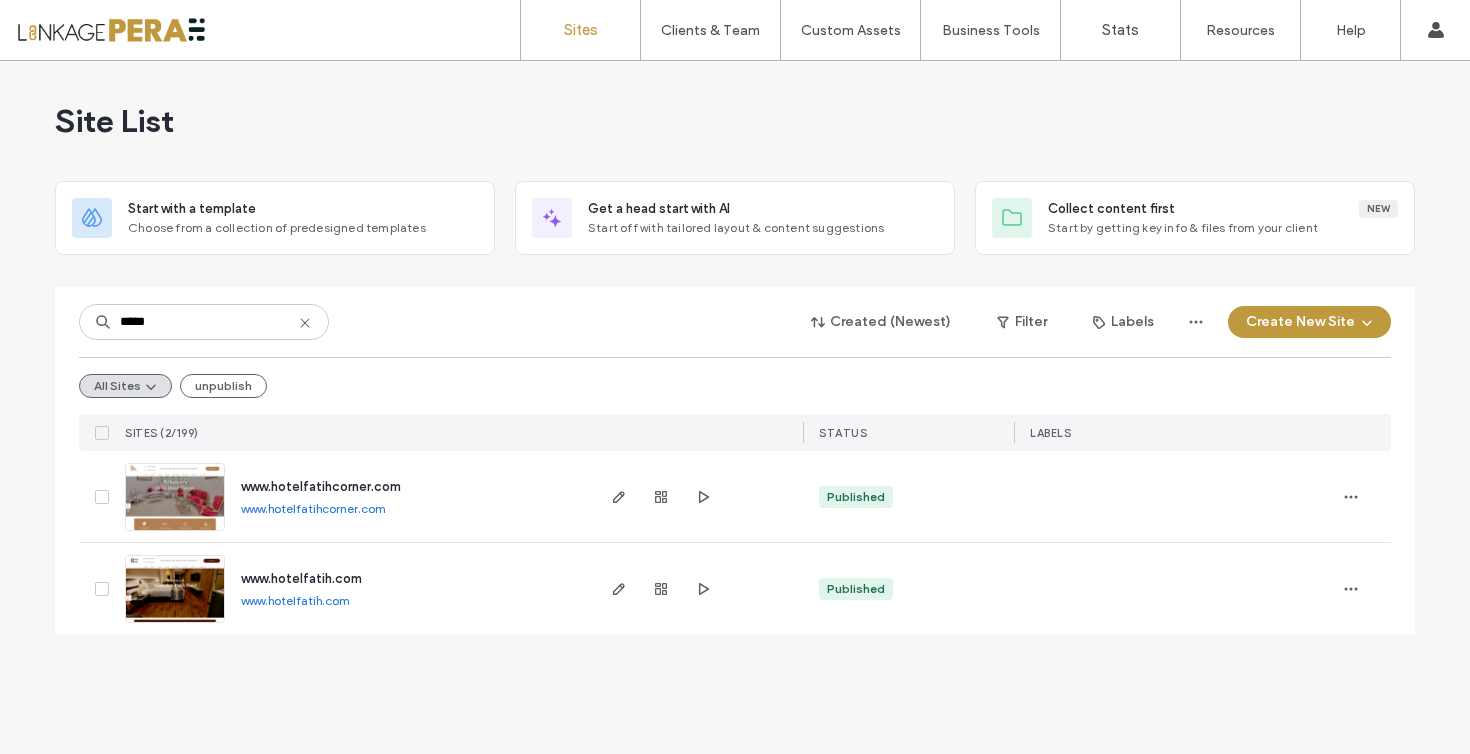 click on "www.hotelfatih.com" at bounding box center [301, 578] 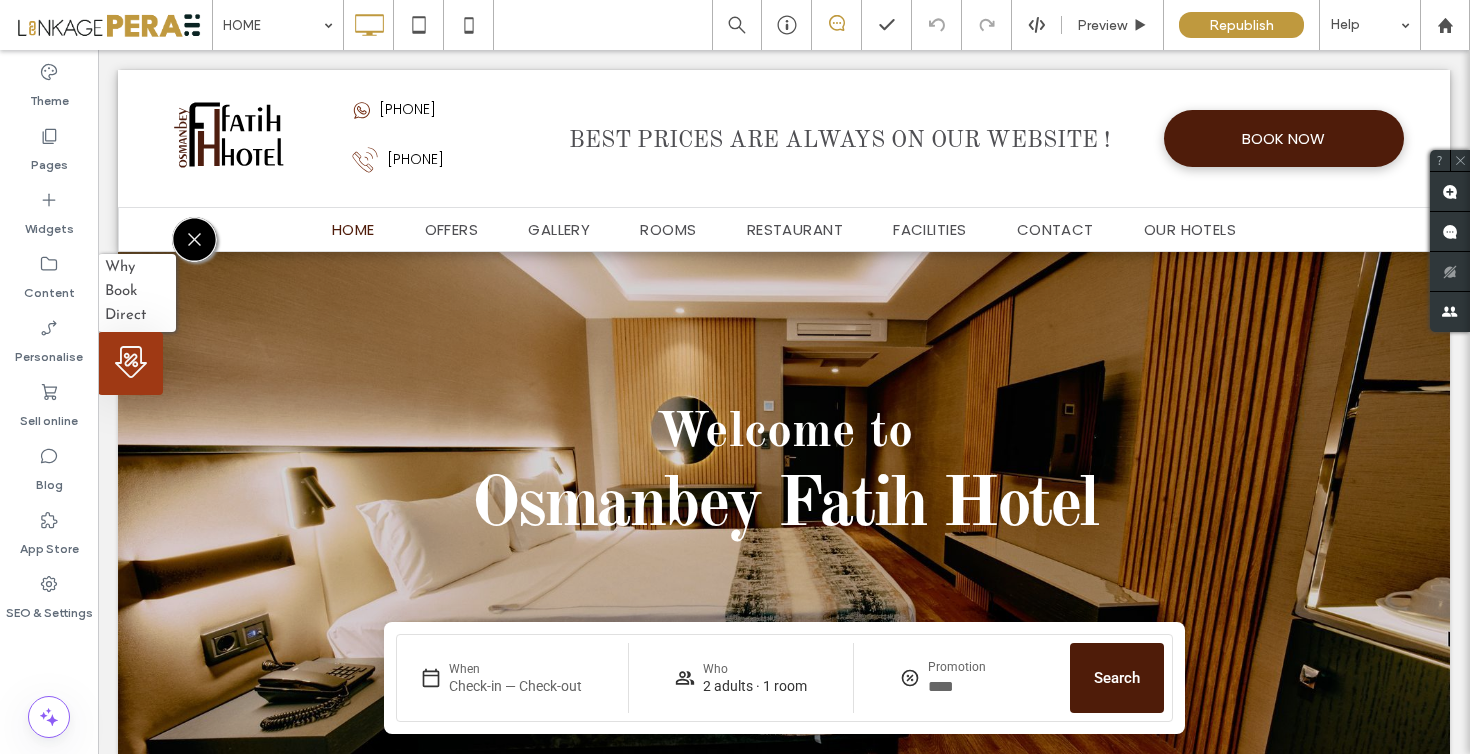 scroll, scrollTop: 752, scrollLeft: 0, axis: vertical 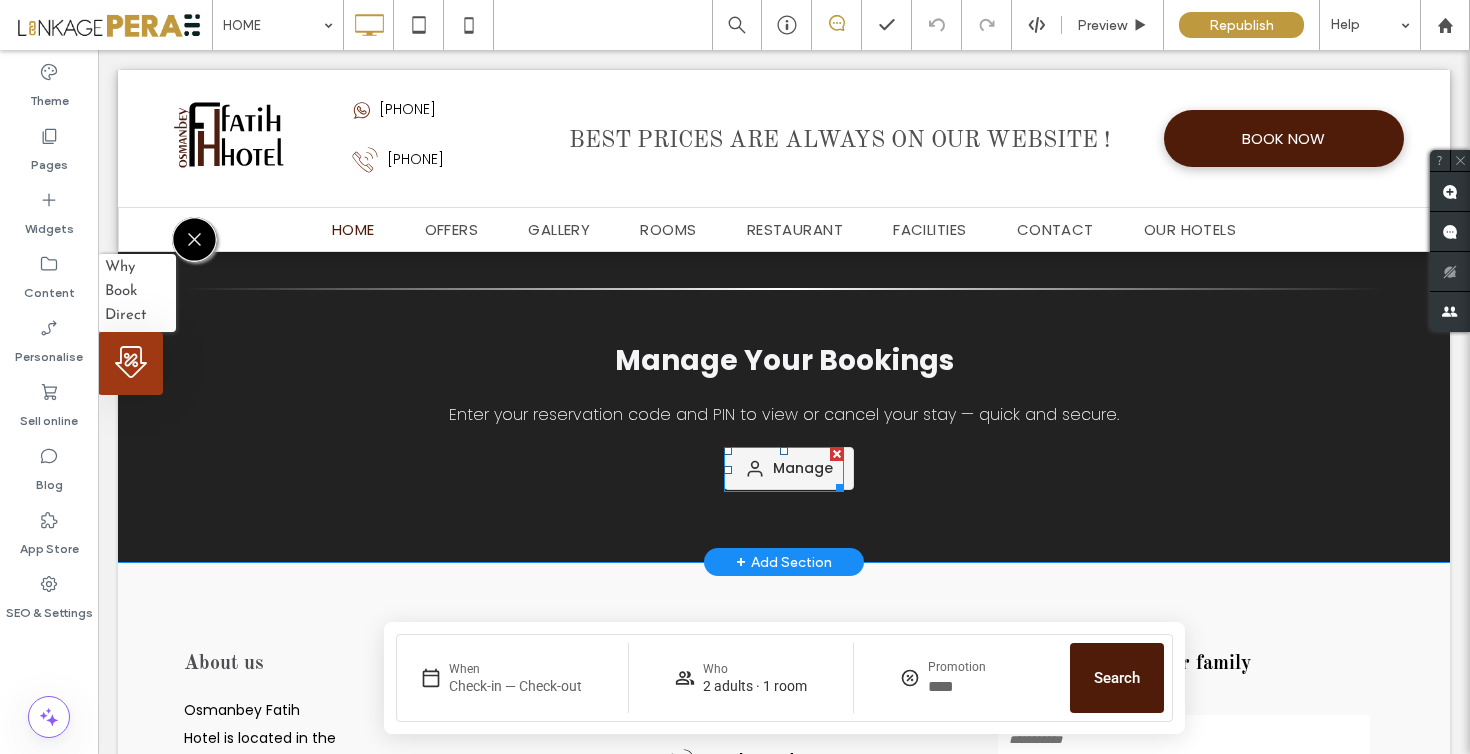 click at bounding box center [784, 469] 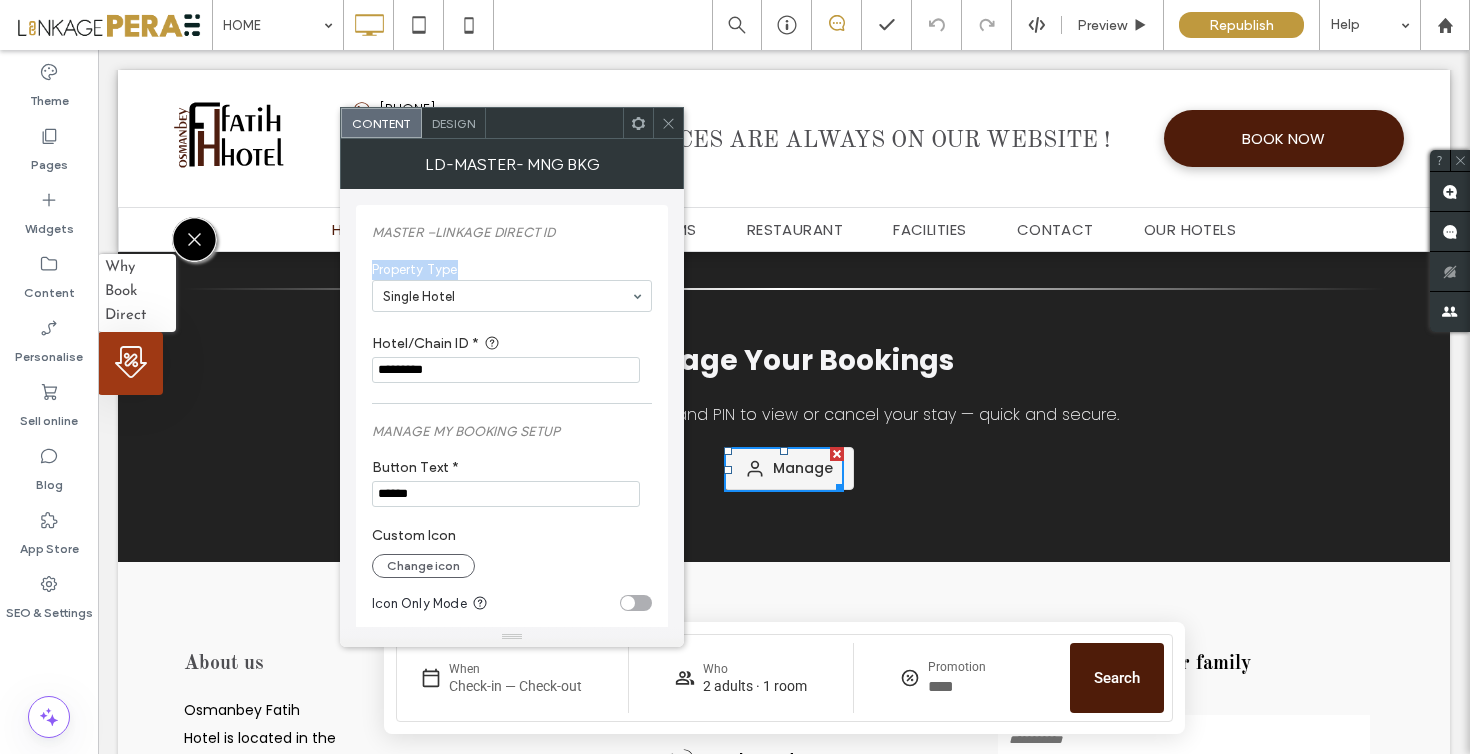 drag, startPoint x: 461, startPoint y: 271, endPoint x: 360, endPoint y: 265, distance: 101.17806 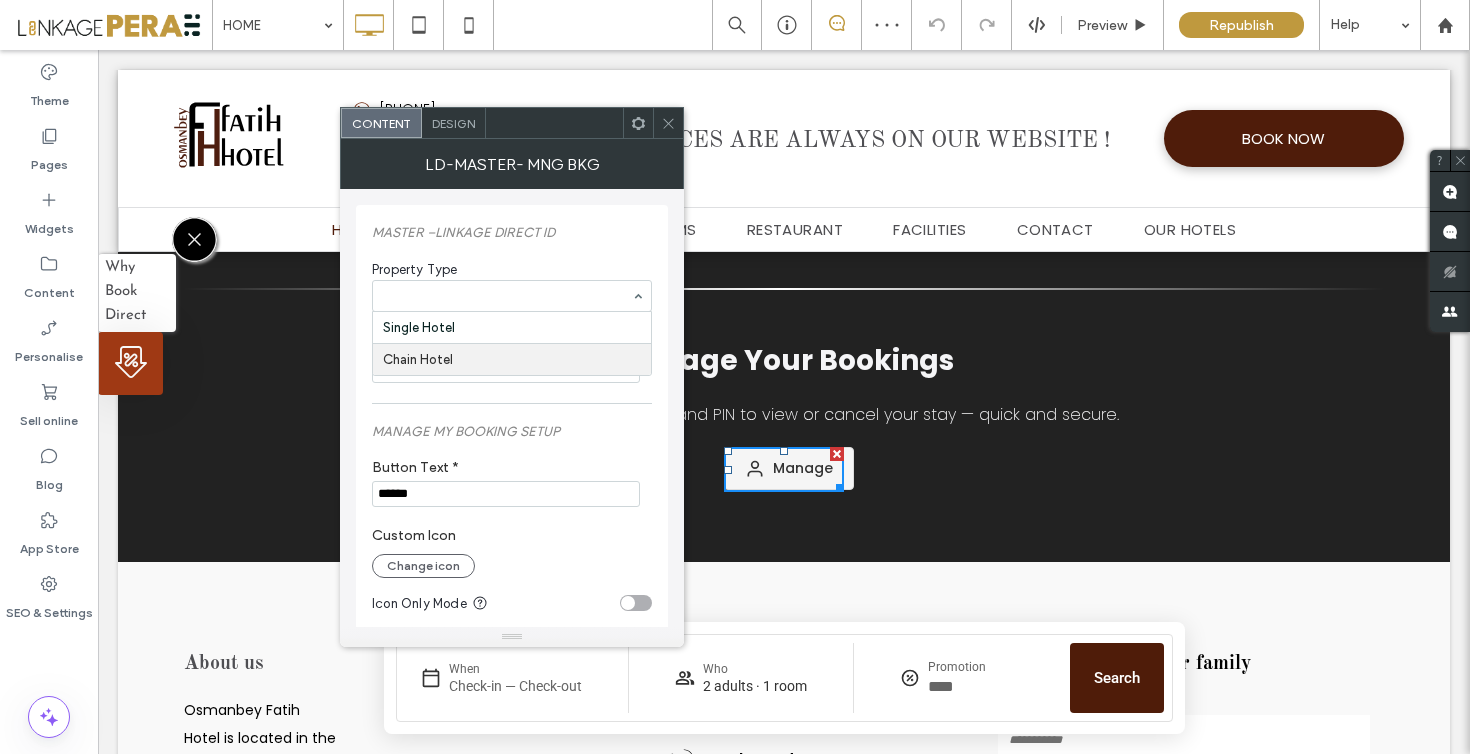 click on "MANAGE MY BOOKING SETUP" at bounding box center [512, 431] 